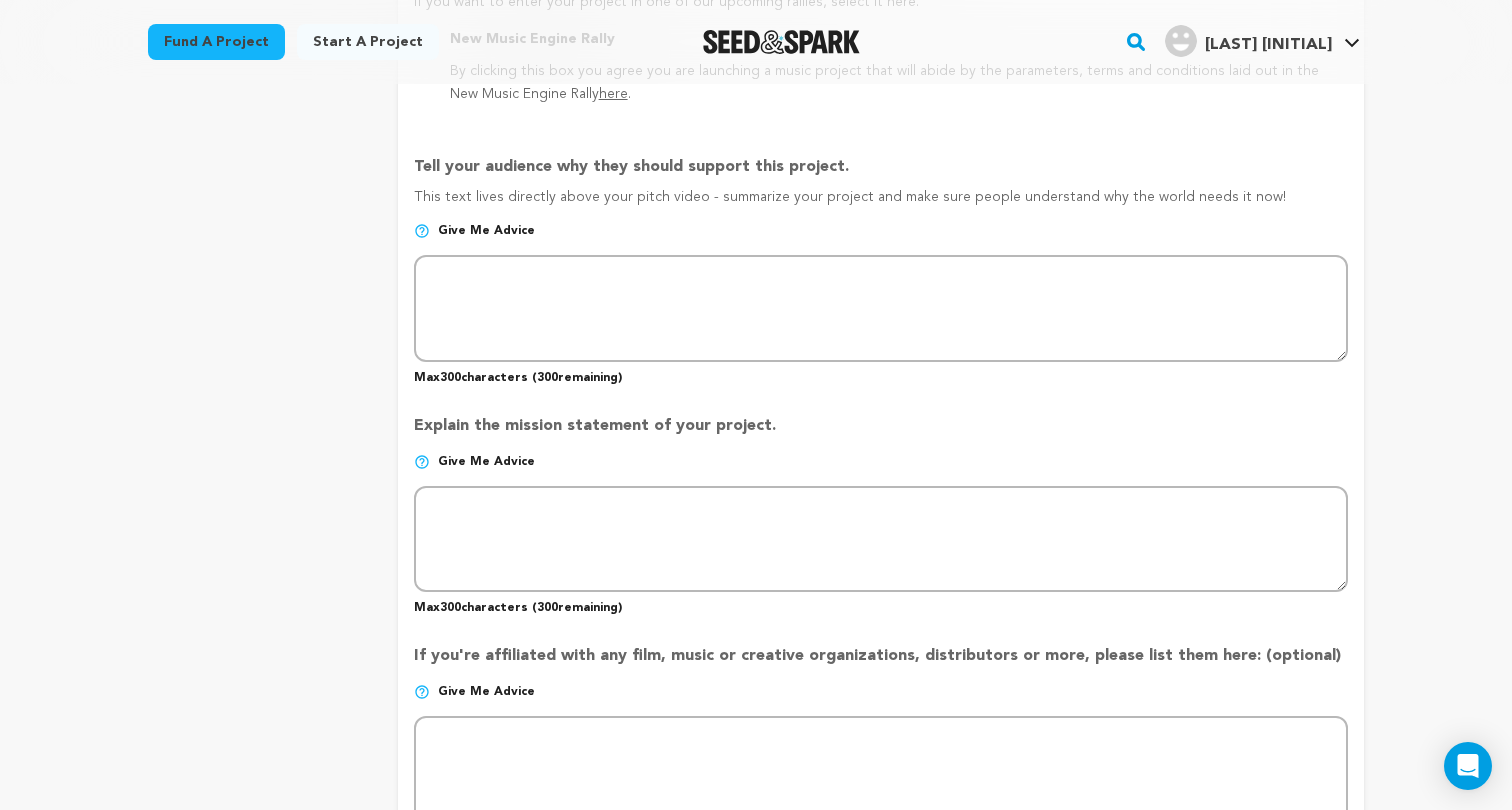 scroll, scrollTop: 1237, scrollLeft: 0, axis: vertical 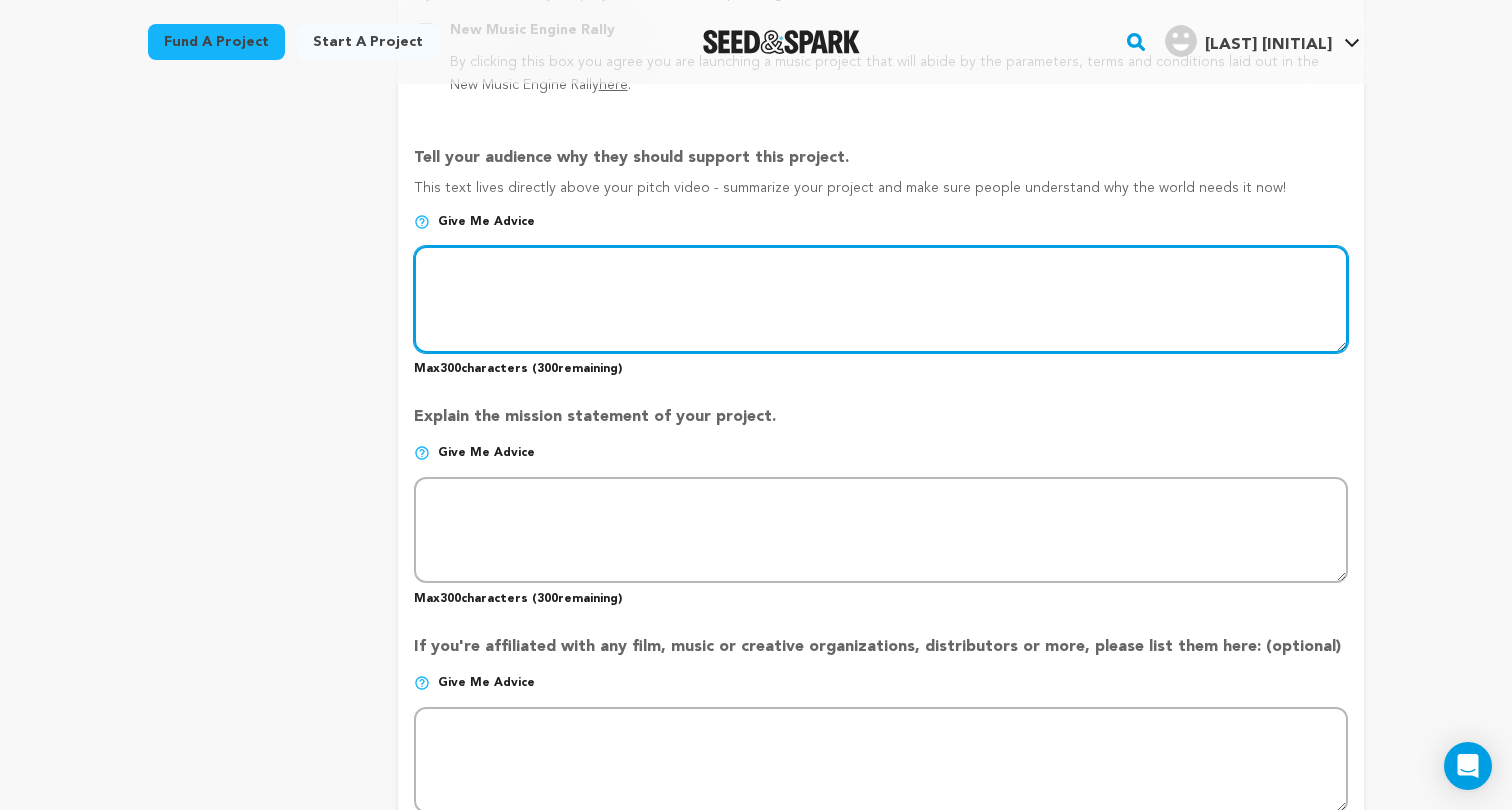 click at bounding box center (881, 299) 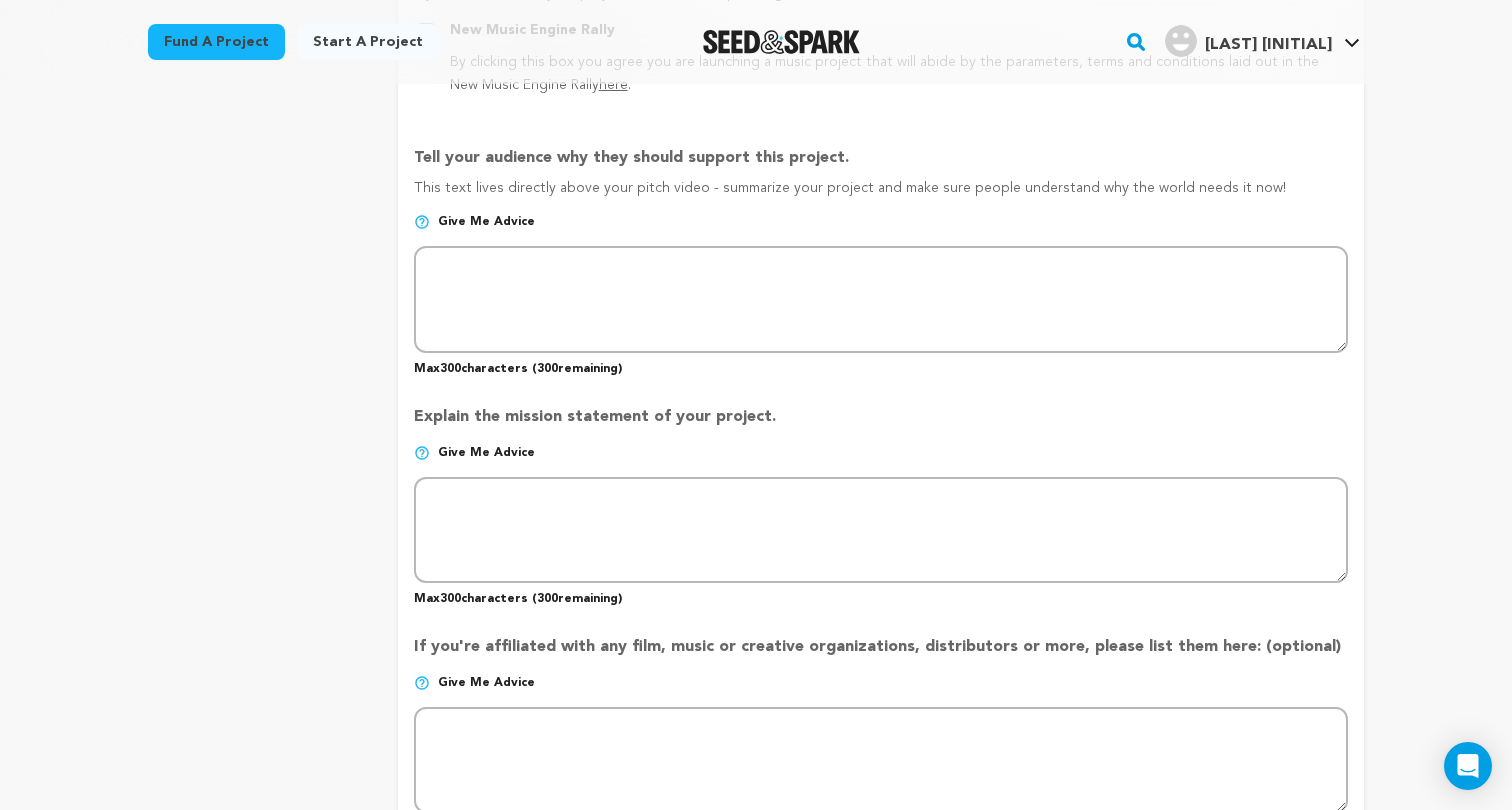 click on "Give me advice" at bounding box center (881, 230) 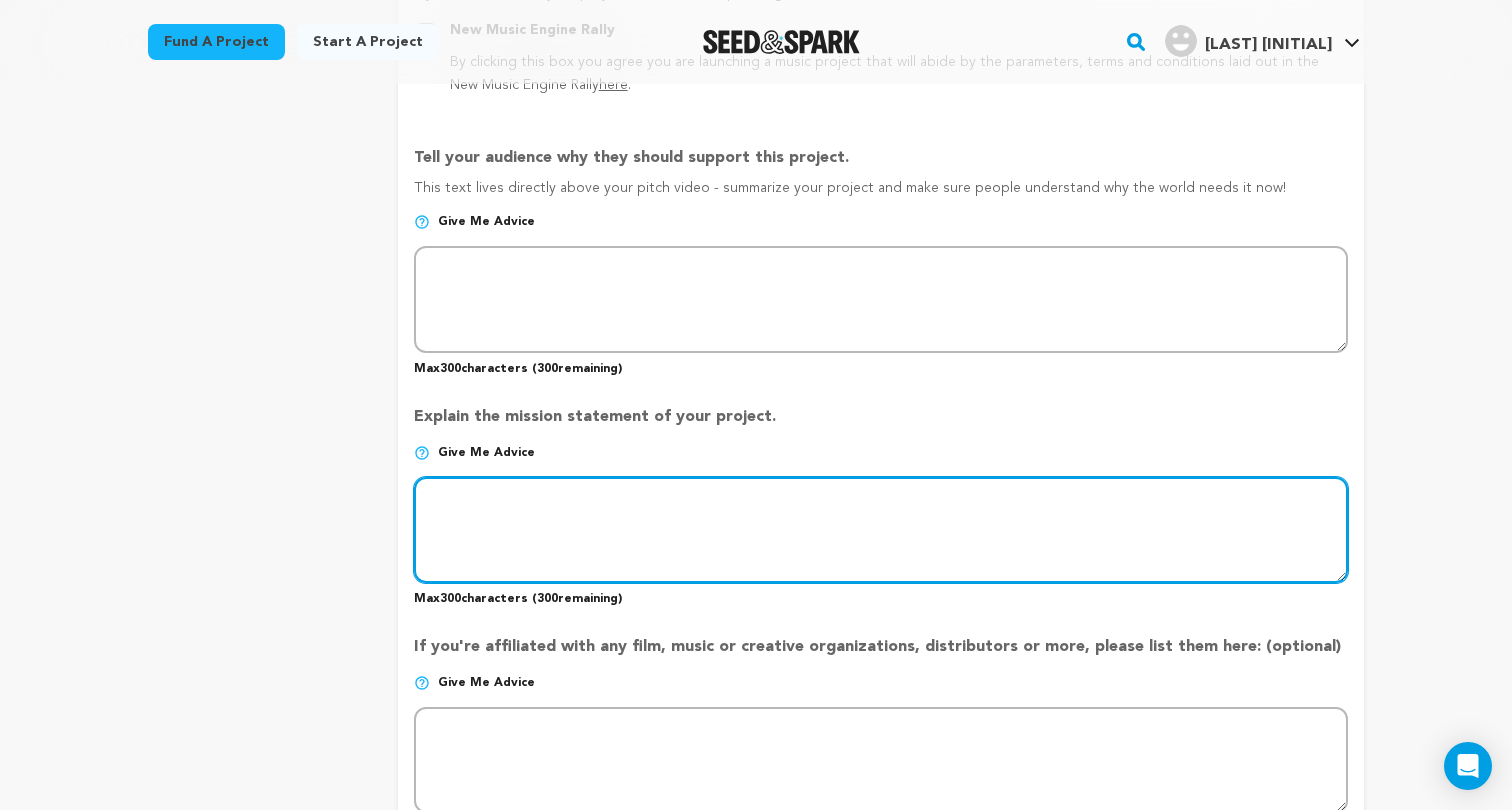 click at bounding box center [881, 530] 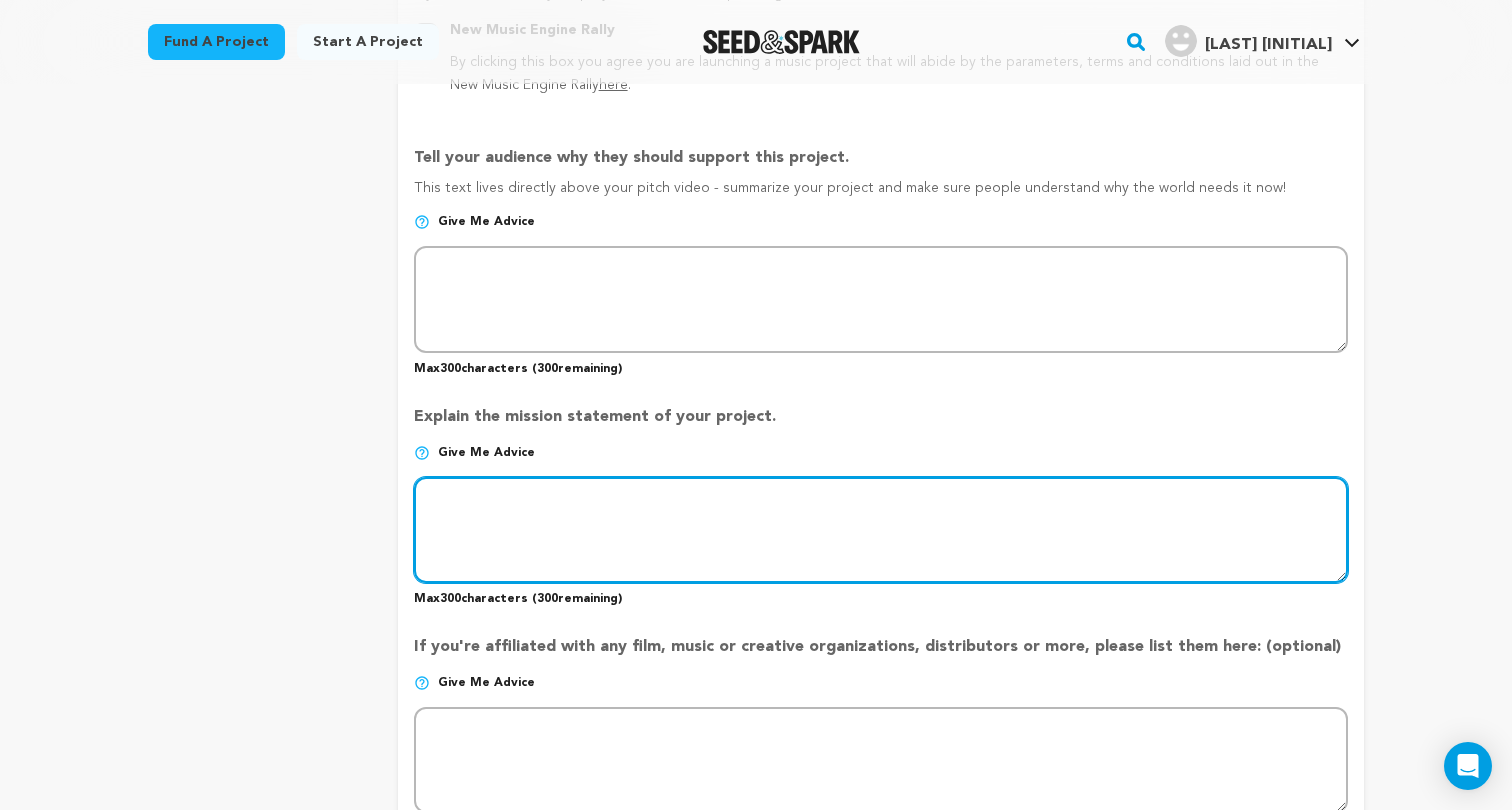 paste on "There are many projects I find myself feeling drawn to, and initially this was never an idea I had for a film. It started as a poem that sat and collected dust in an old binder. But as I began to write about my family’s drug addiction for an upcoming script, I felt this guilt in the pit of my stomac" 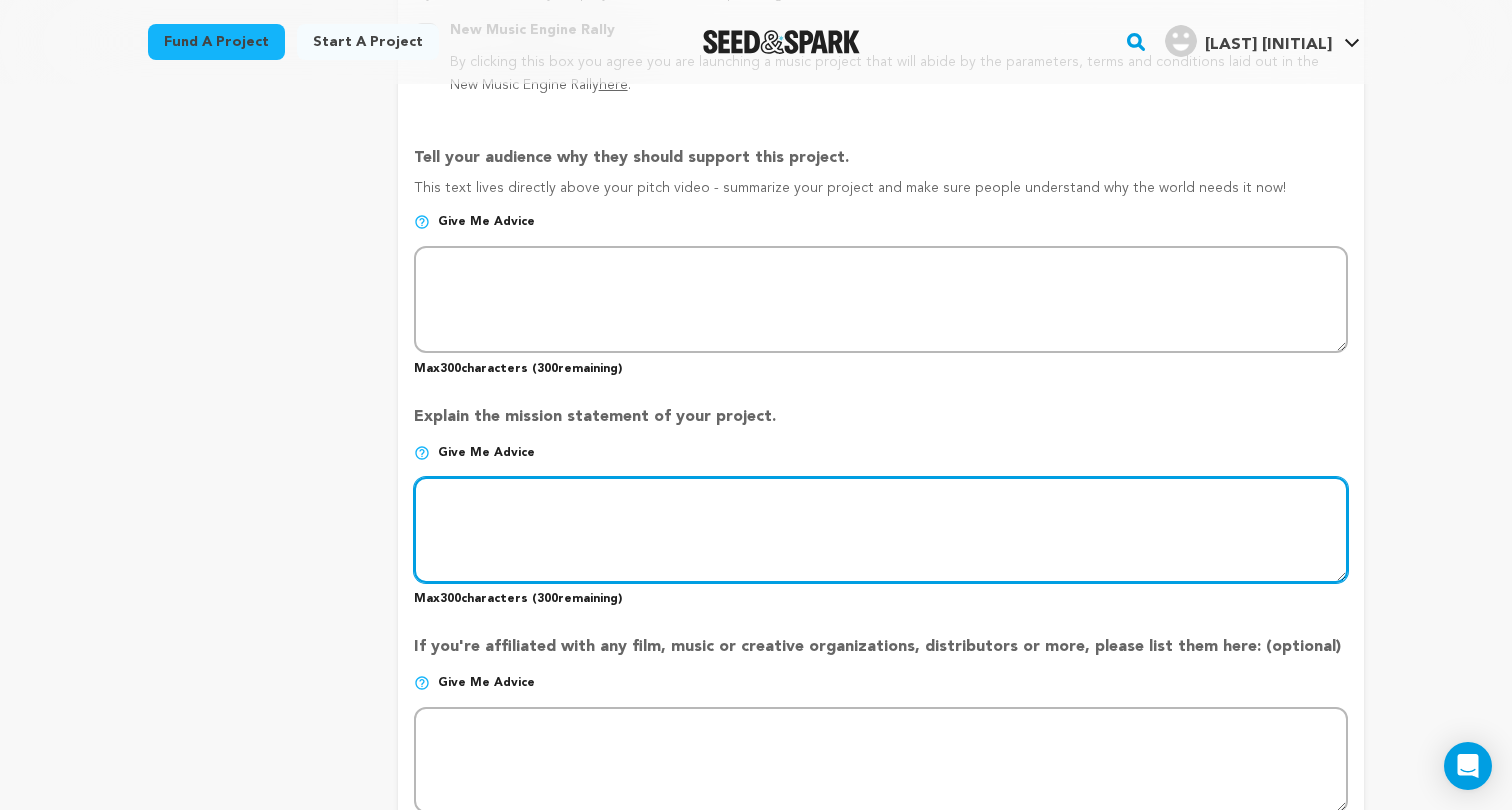 type on "There are many projects I find myself feeling drawn to, and initially this was never an idea I had for a film. It started as a poem that sat and collected dust in an old binder. But as I began to write about my family’s drug addiction for an upcoming script, I felt this guilt in the pit of my stomac" 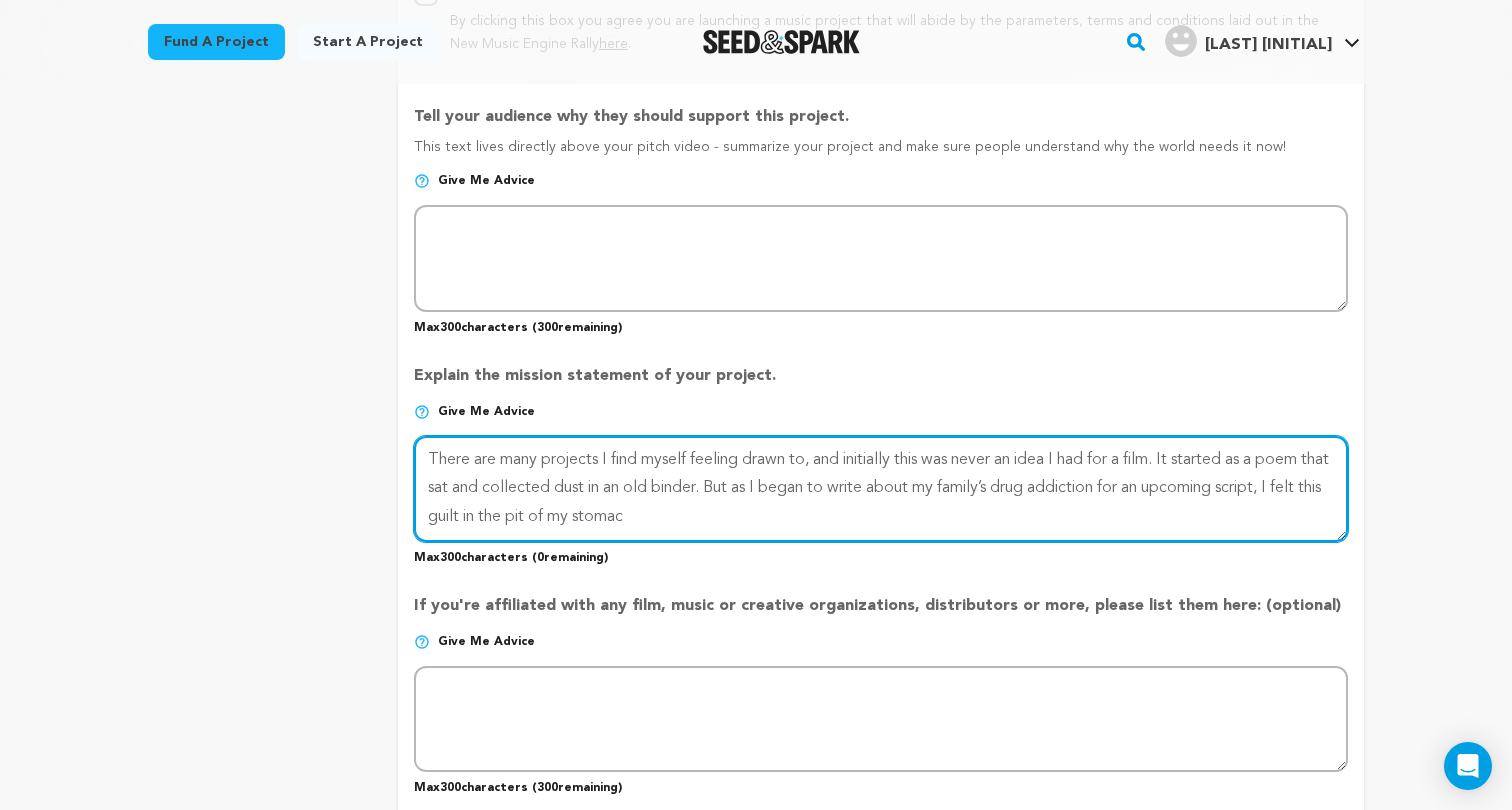 scroll, scrollTop: 1271, scrollLeft: 0, axis: vertical 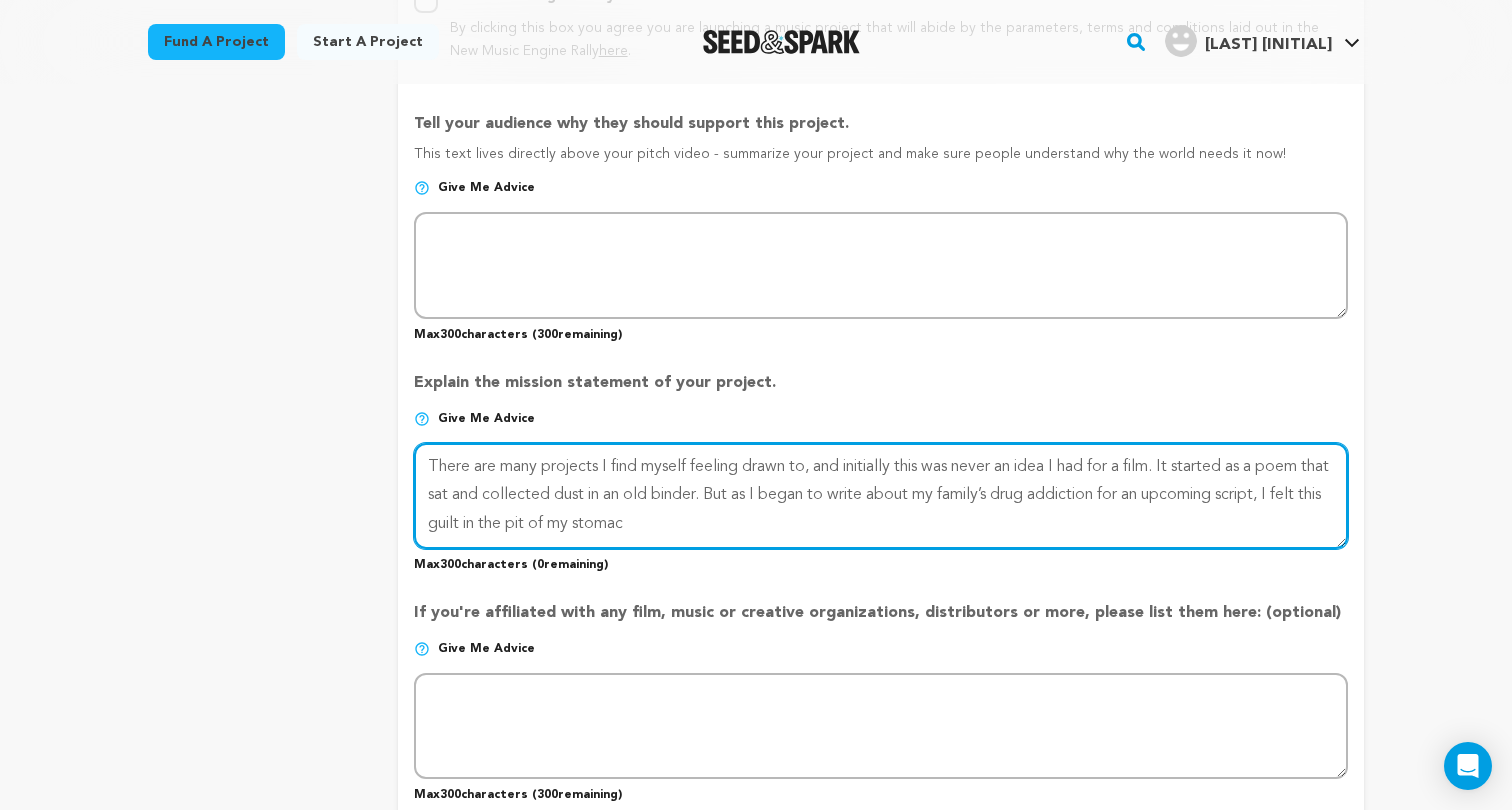 drag, startPoint x: 764, startPoint y: 526, endPoint x: 381, endPoint y: 419, distance: 397.66568 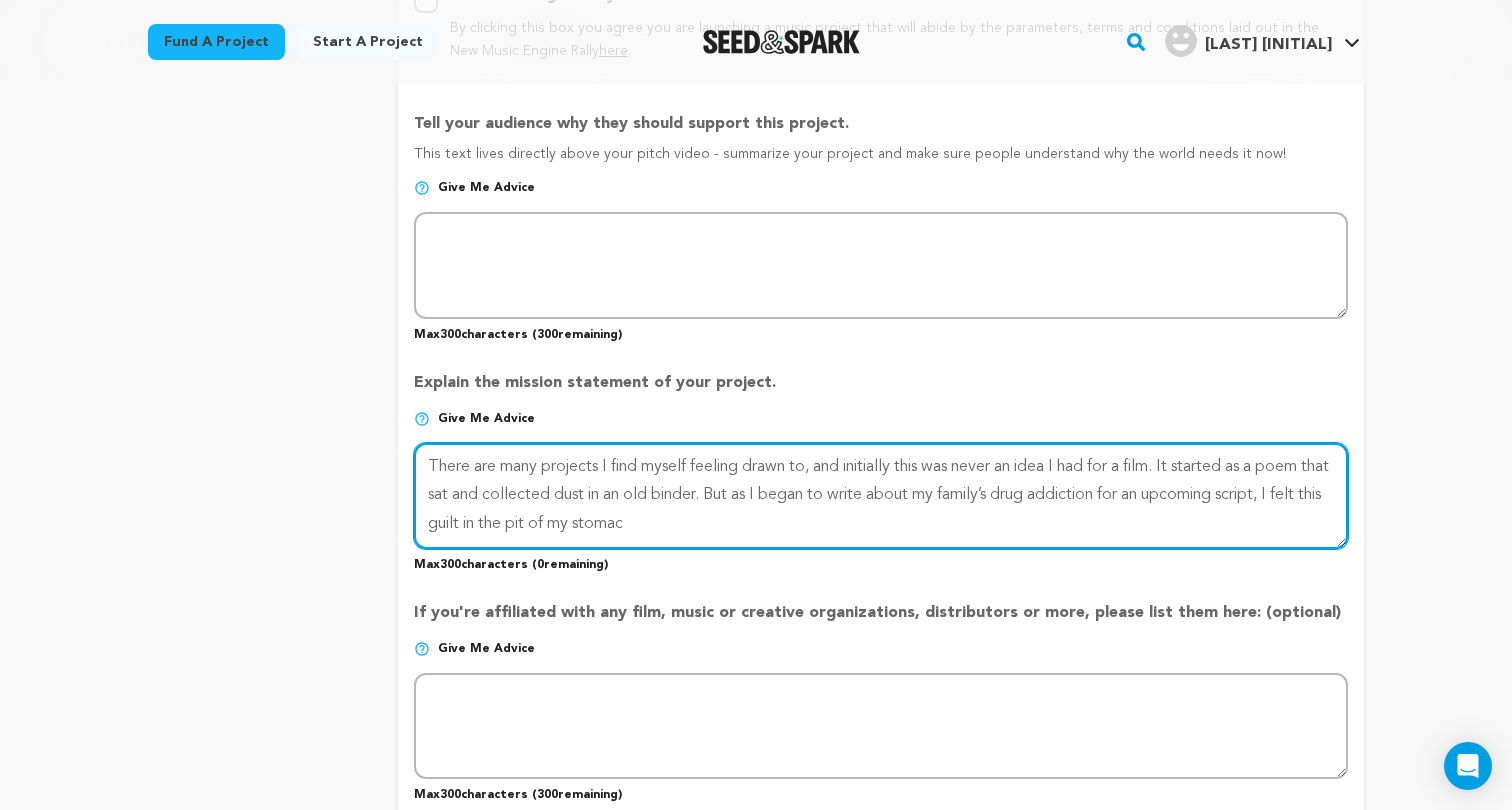 click on "project
story
team
social media
video & images
campaign
incentives
wishlist" at bounding box center [756, 150] 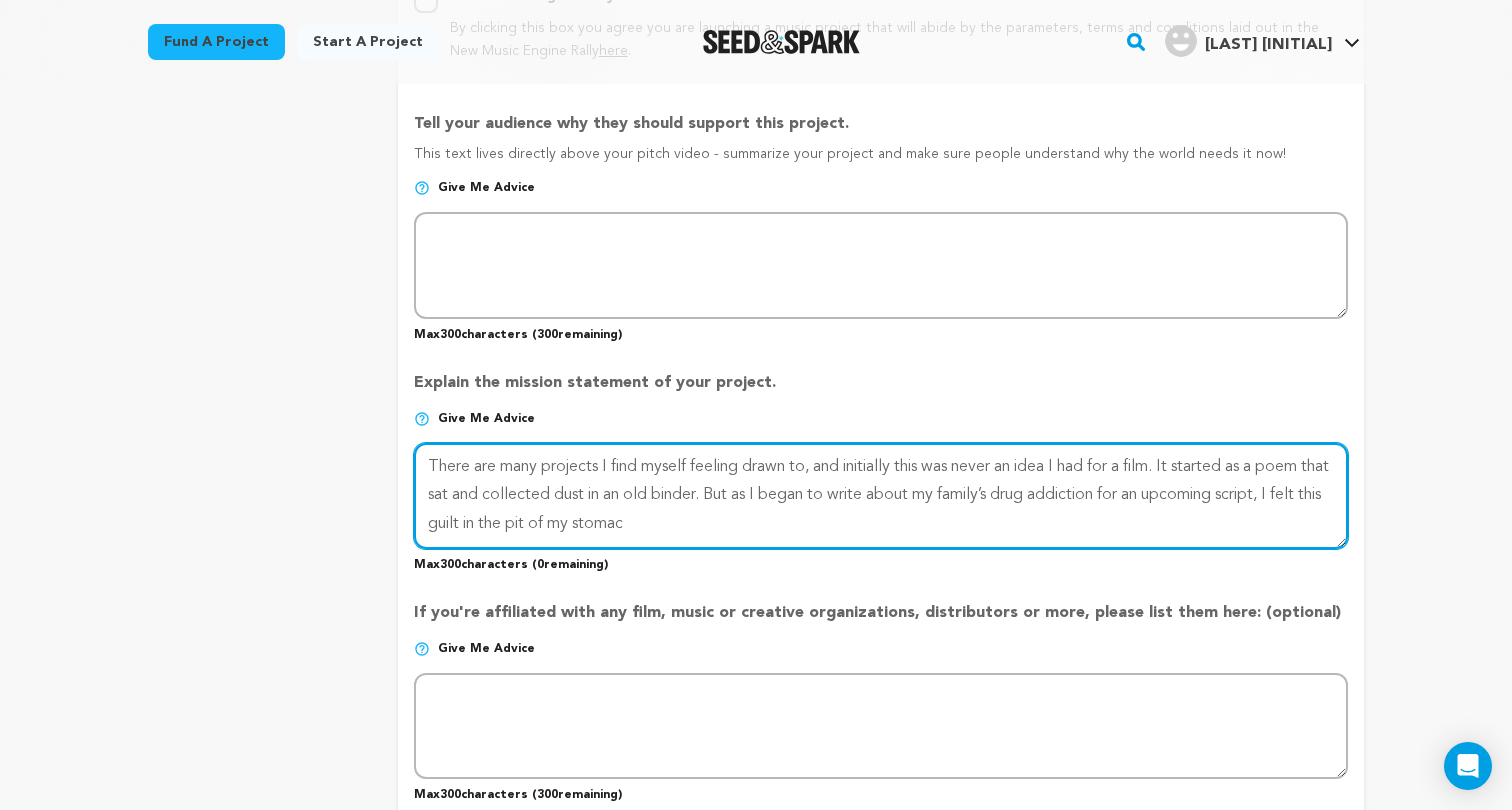 type 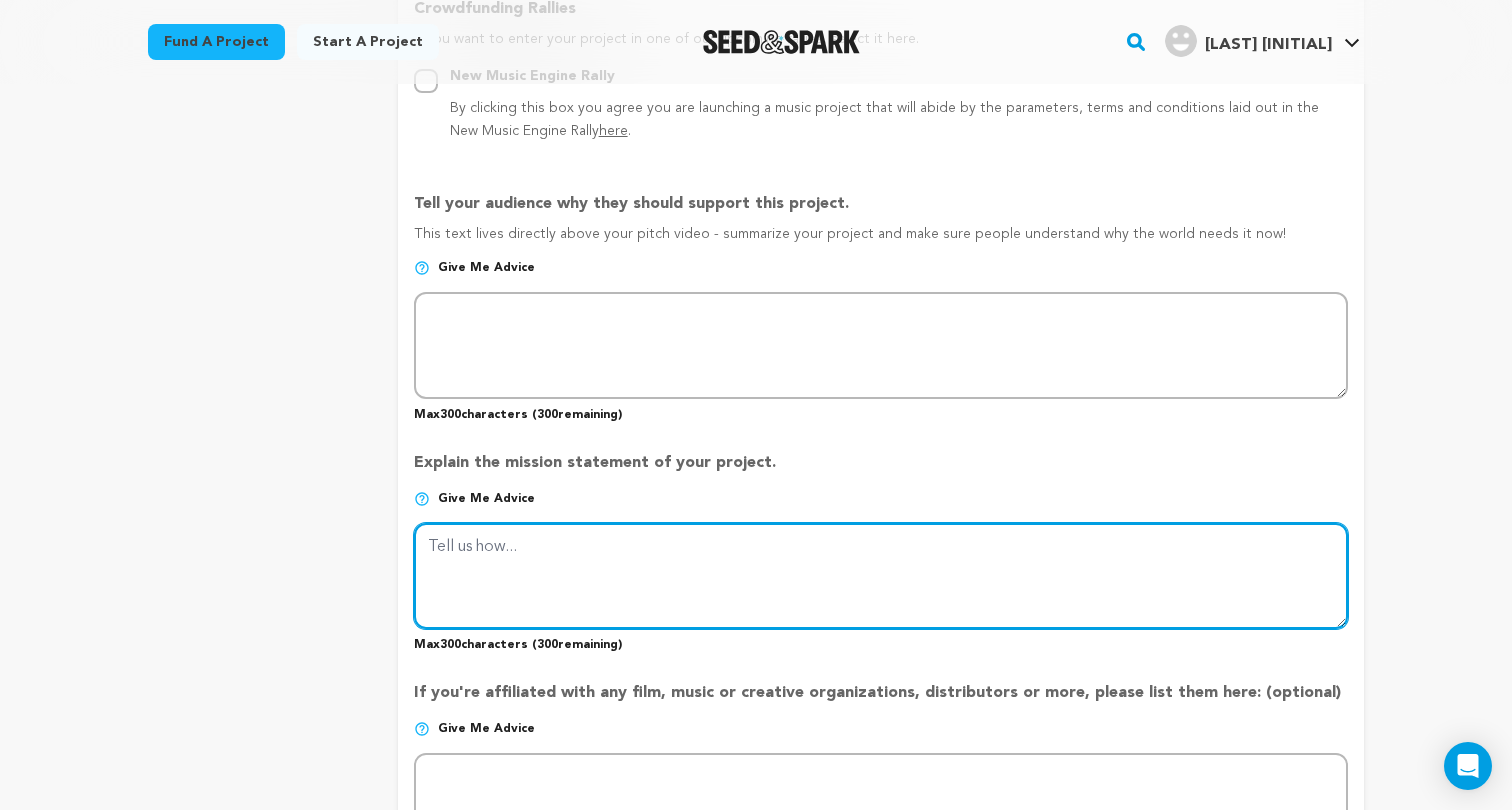 scroll, scrollTop: 1188, scrollLeft: 0, axis: vertical 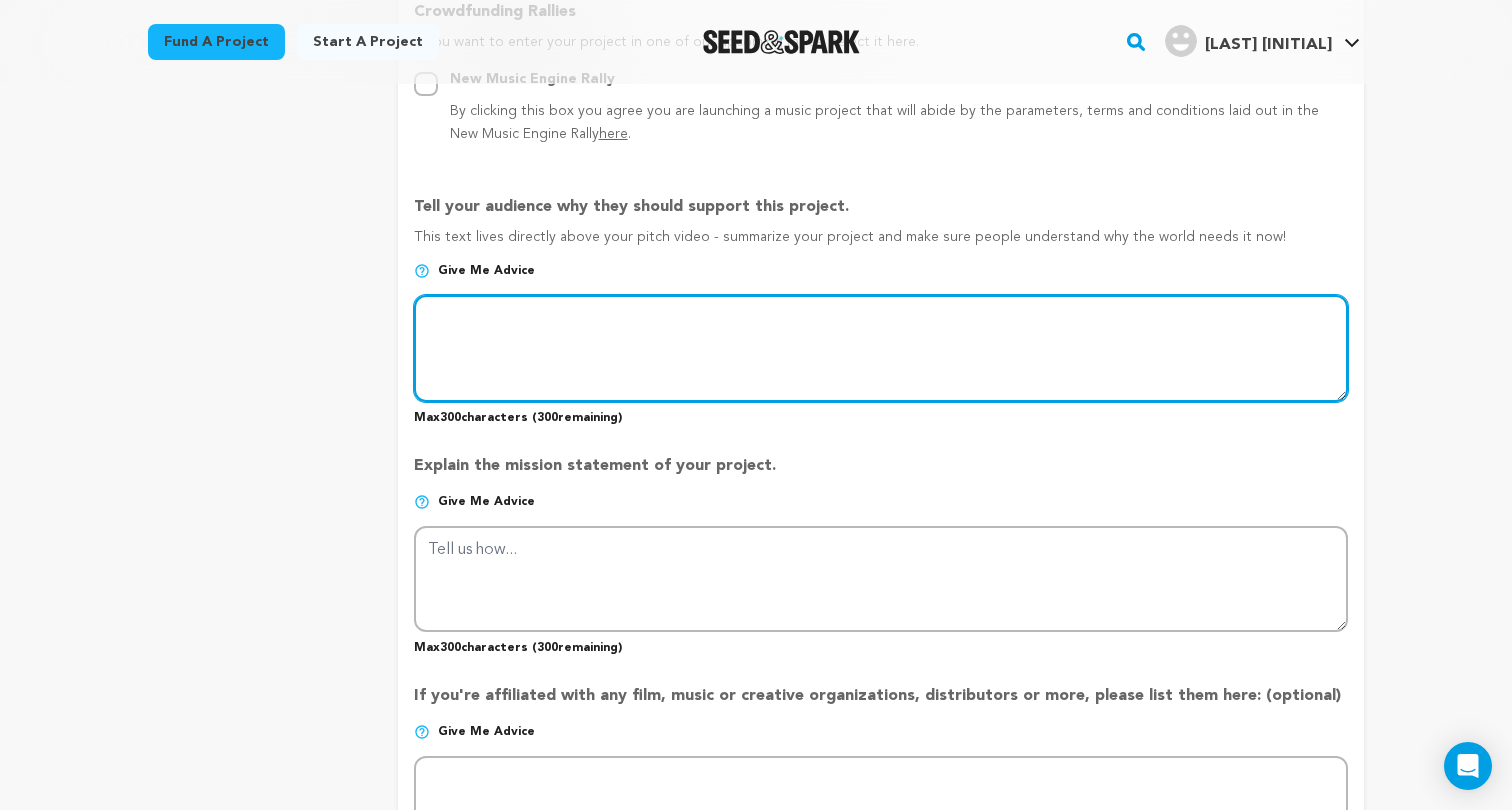 click at bounding box center [881, 348] 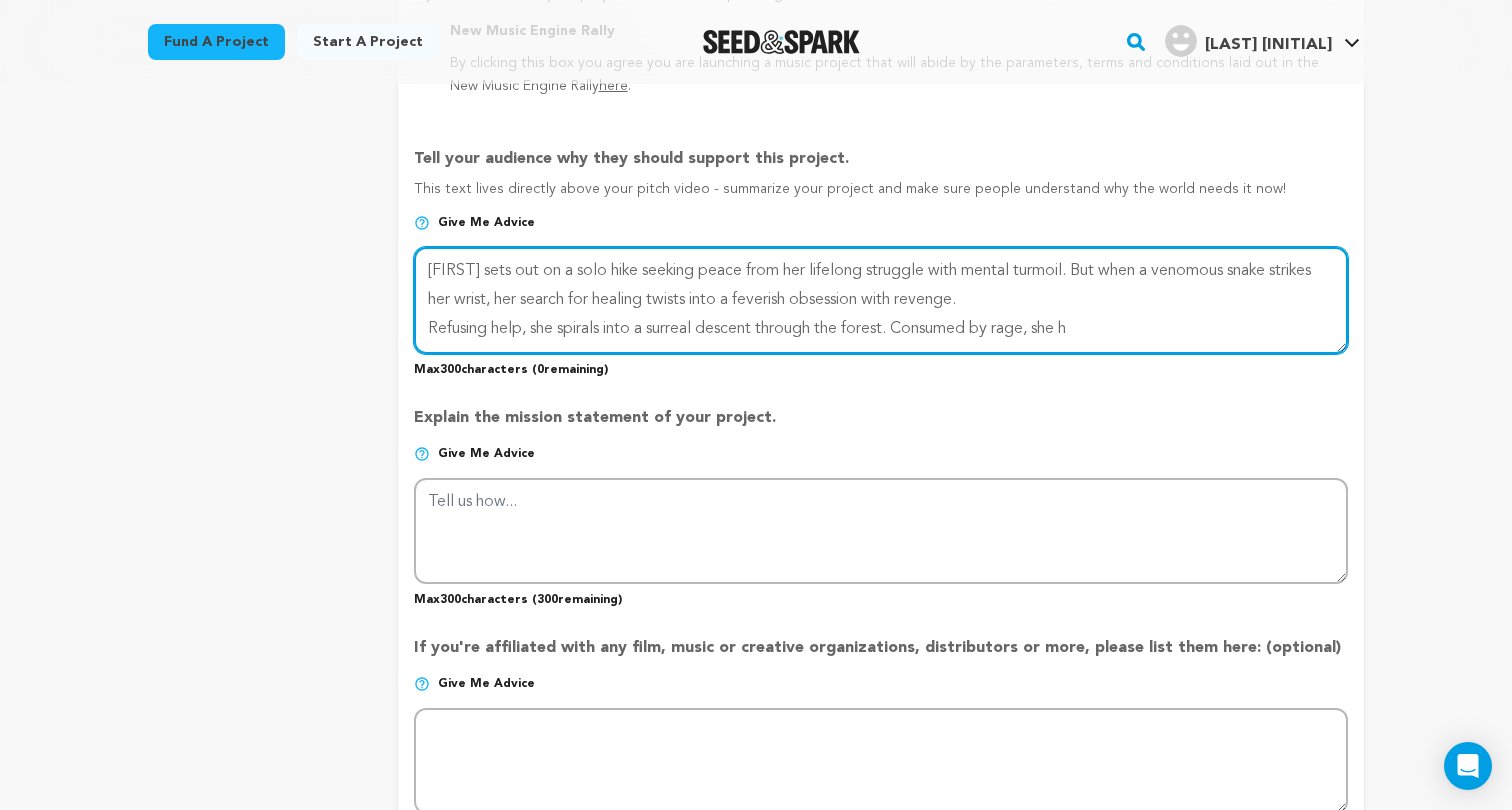 scroll, scrollTop: 1236, scrollLeft: 0, axis: vertical 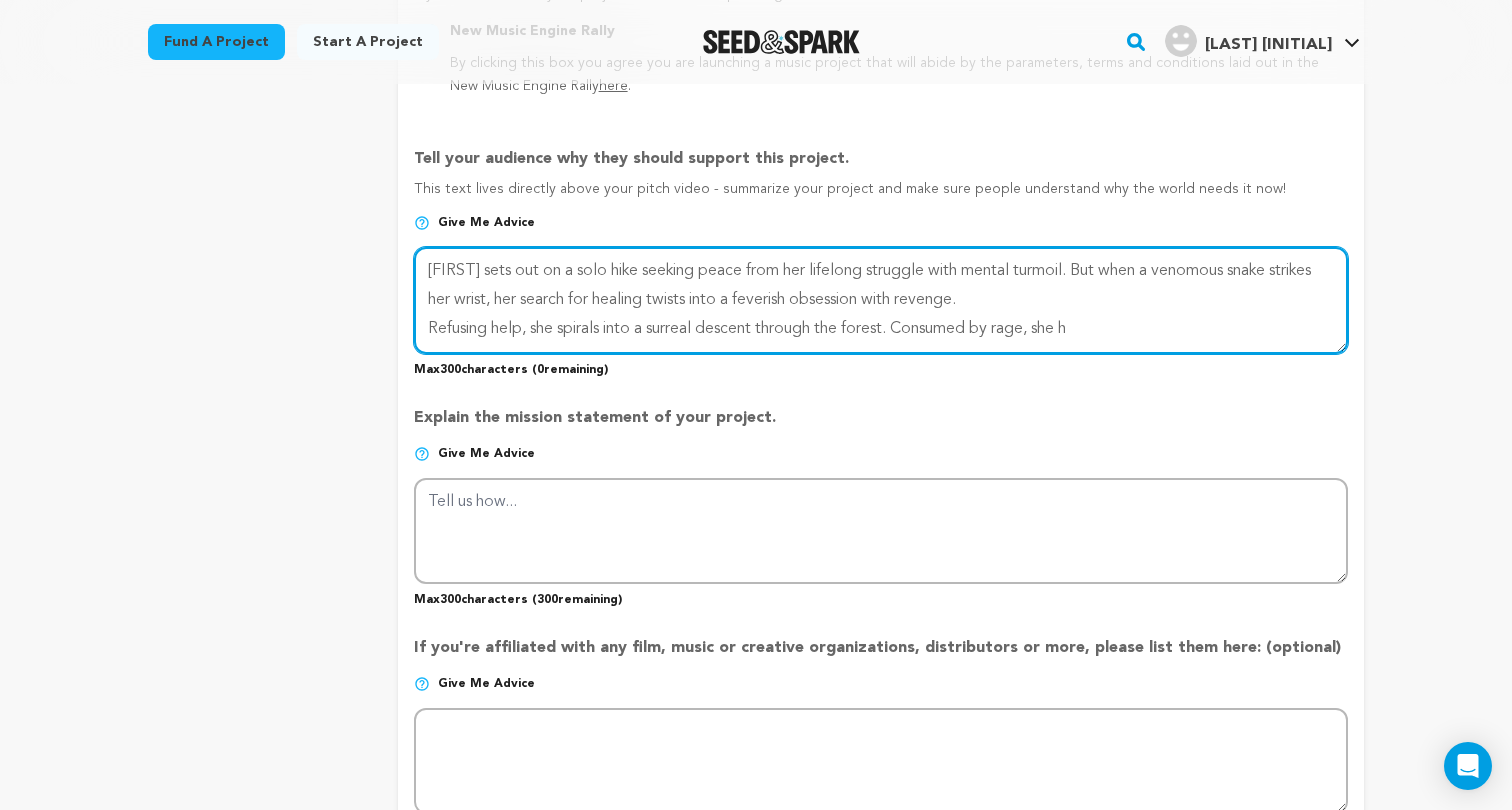 drag, startPoint x: 1119, startPoint y: 322, endPoint x: 417, endPoint y: 261, distance: 704.6453 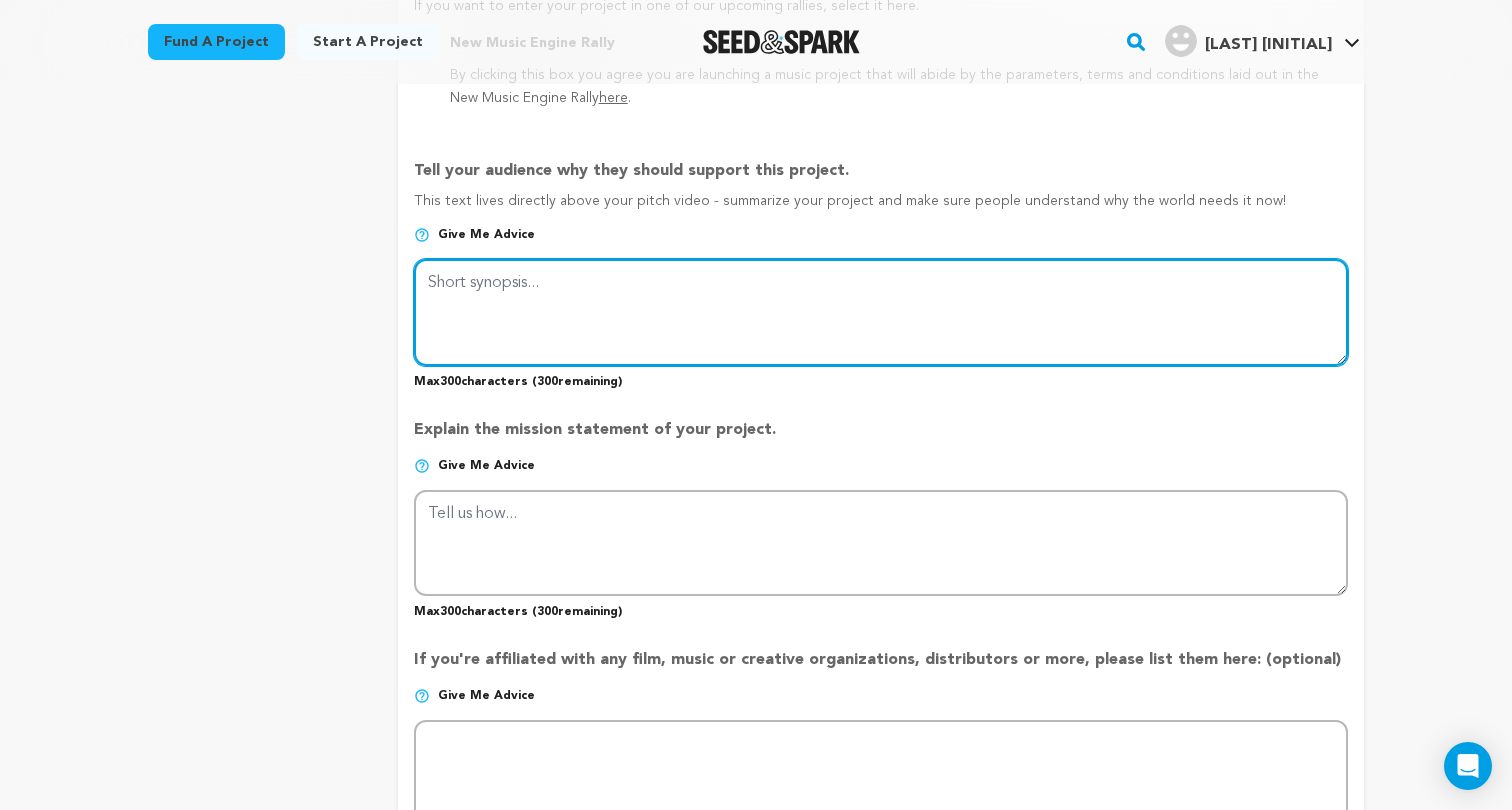 scroll, scrollTop: 1217, scrollLeft: 0, axis: vertical 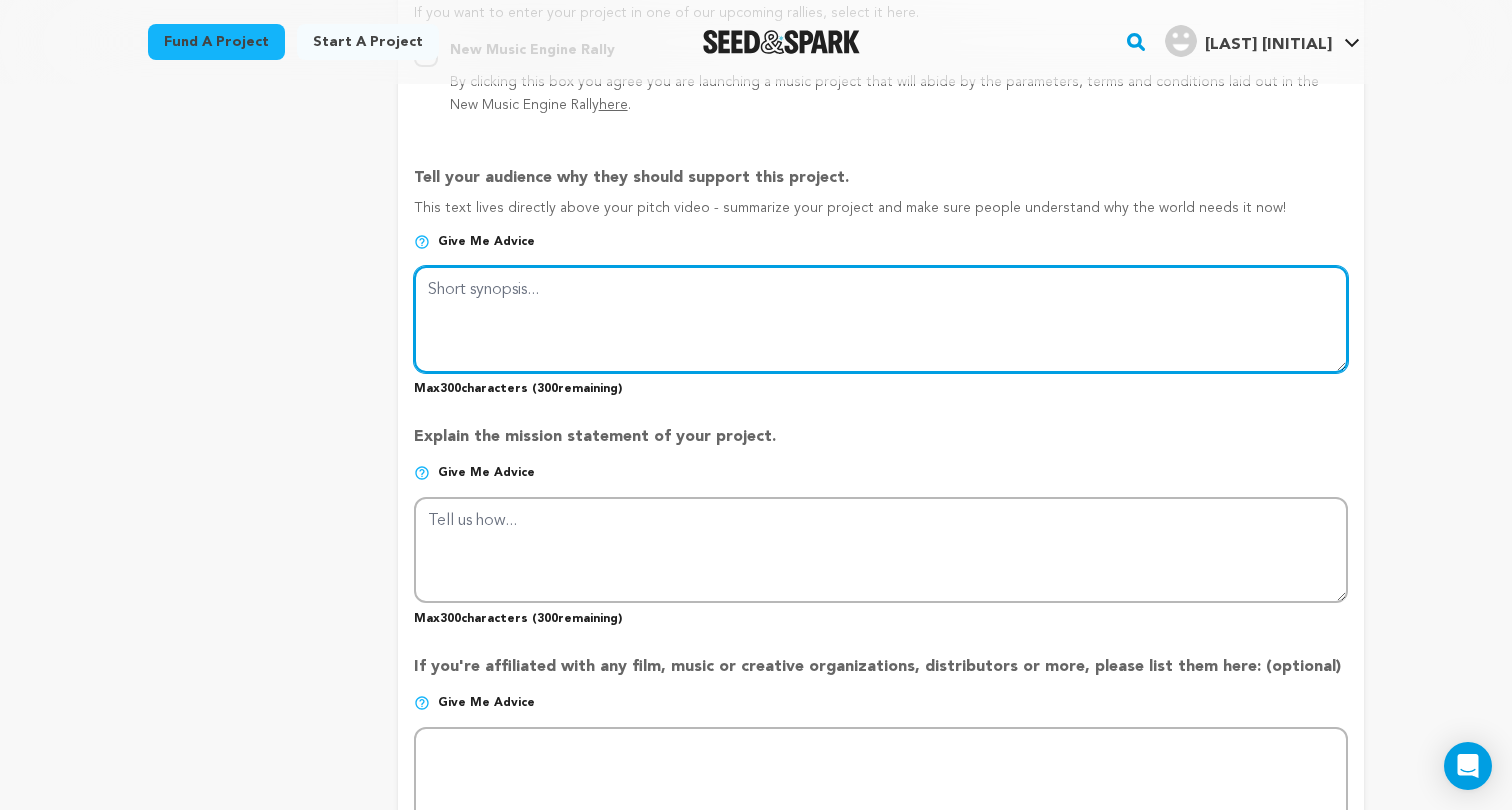 paste on "Riley’s solo hike turns dark after a venomous snakebite. Rejecting help, she spirals into obsession, hunting the snake for revenge—believing biting it back will reclaim the control she’s lost." 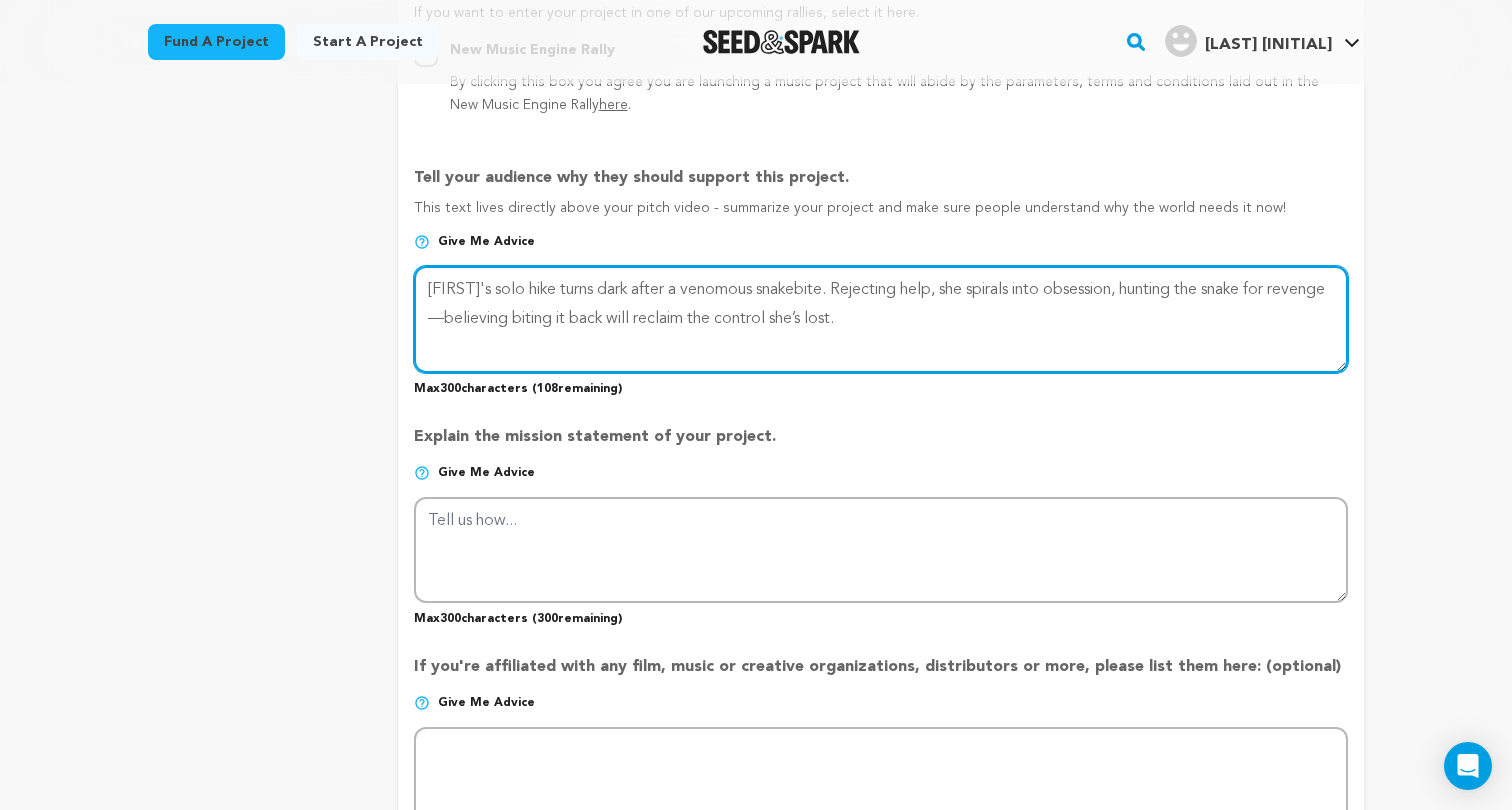 click at bounding box center [881, 319] 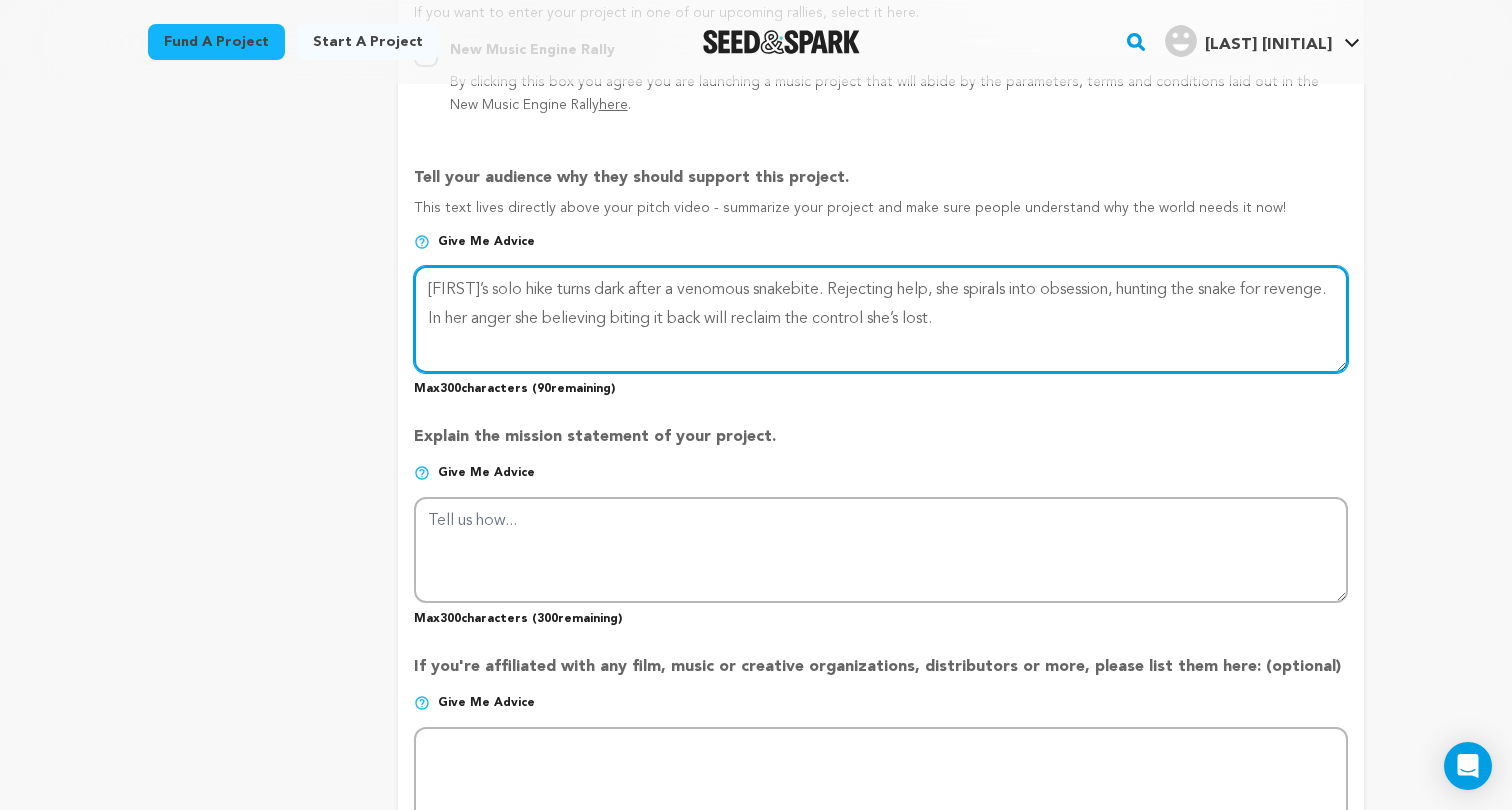 click at bounding box center (881, 319) 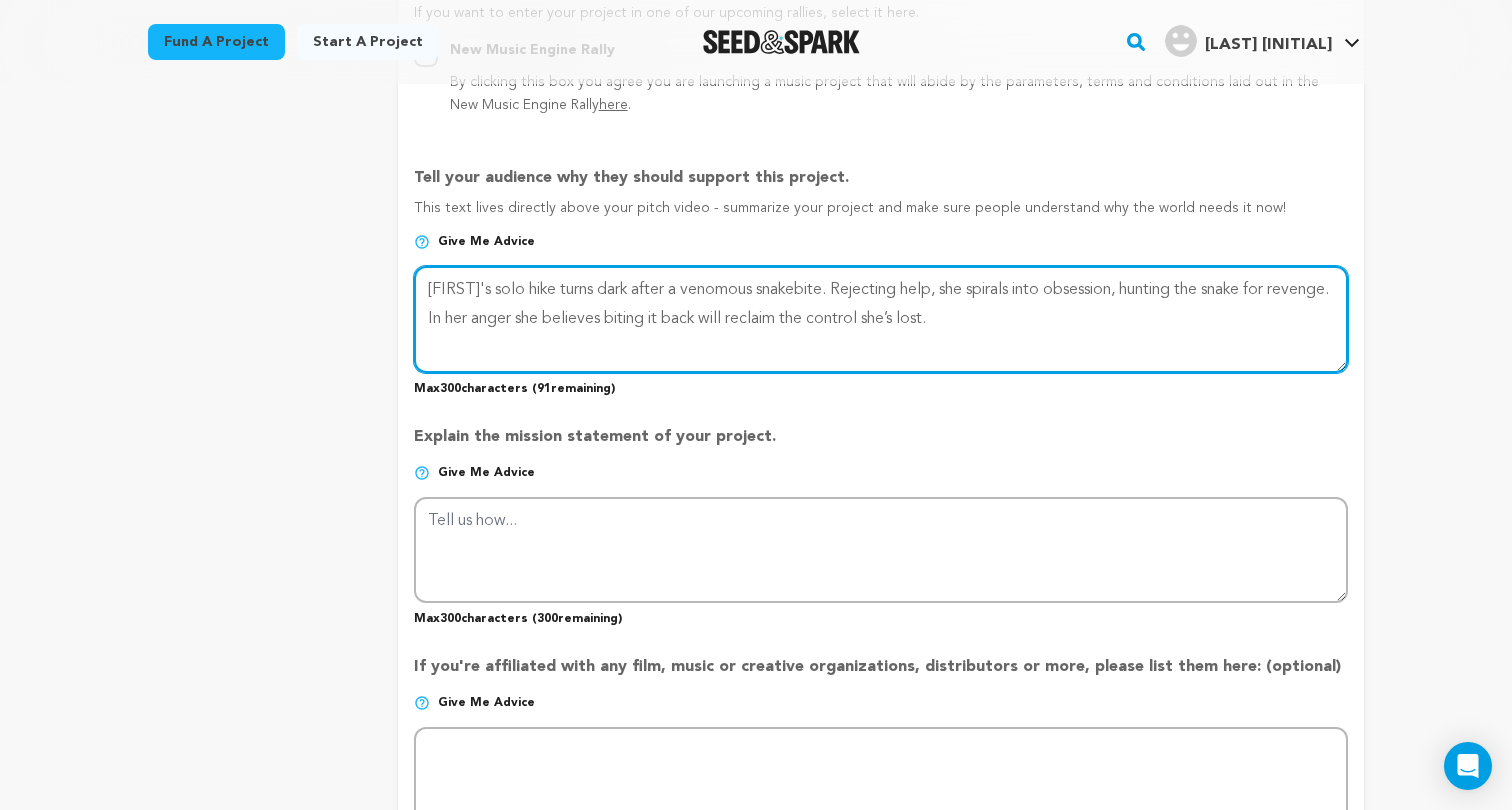 click at bounding box center [881, 319] 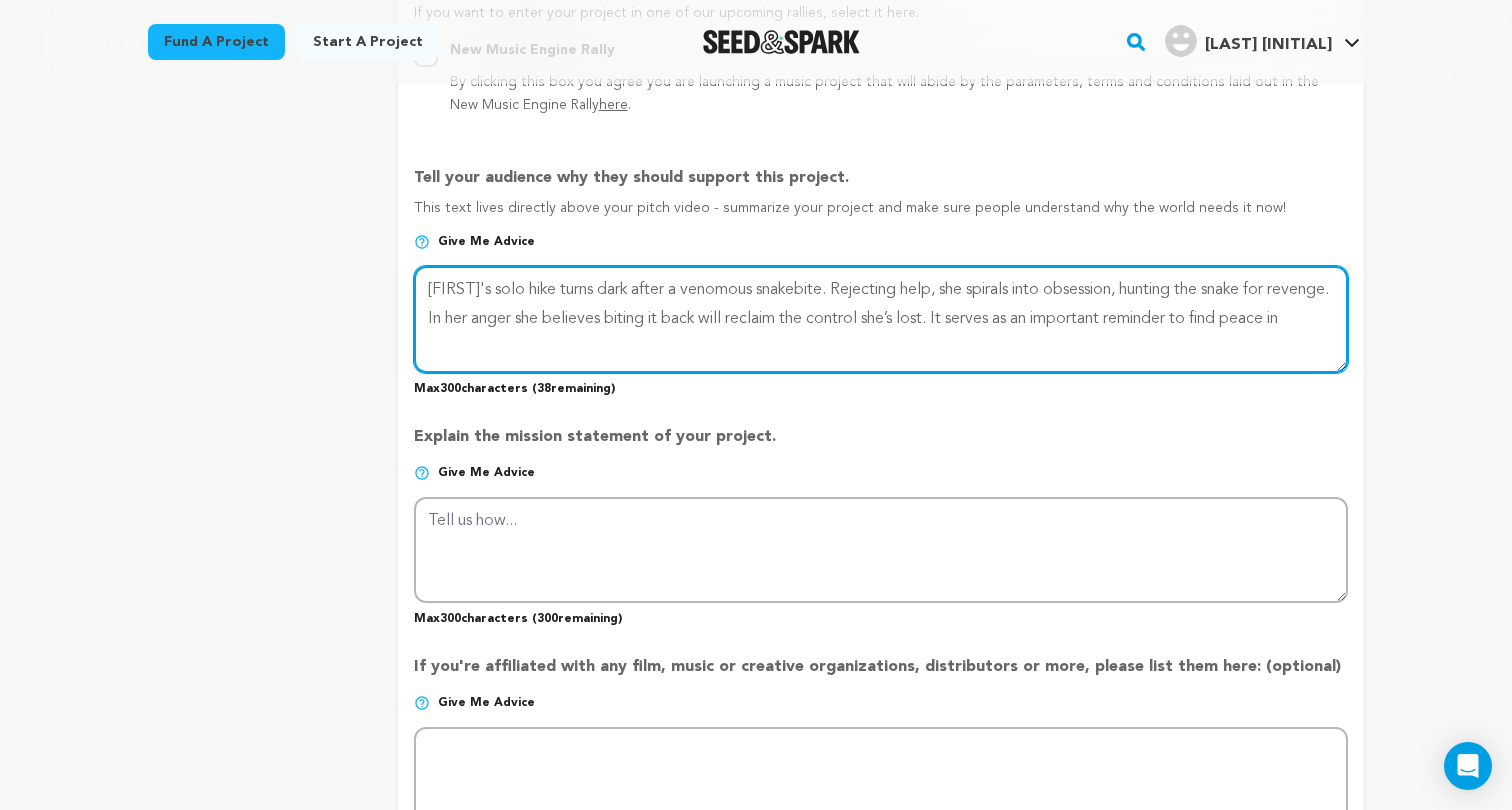 paste on "we must let go of the things that “bit" 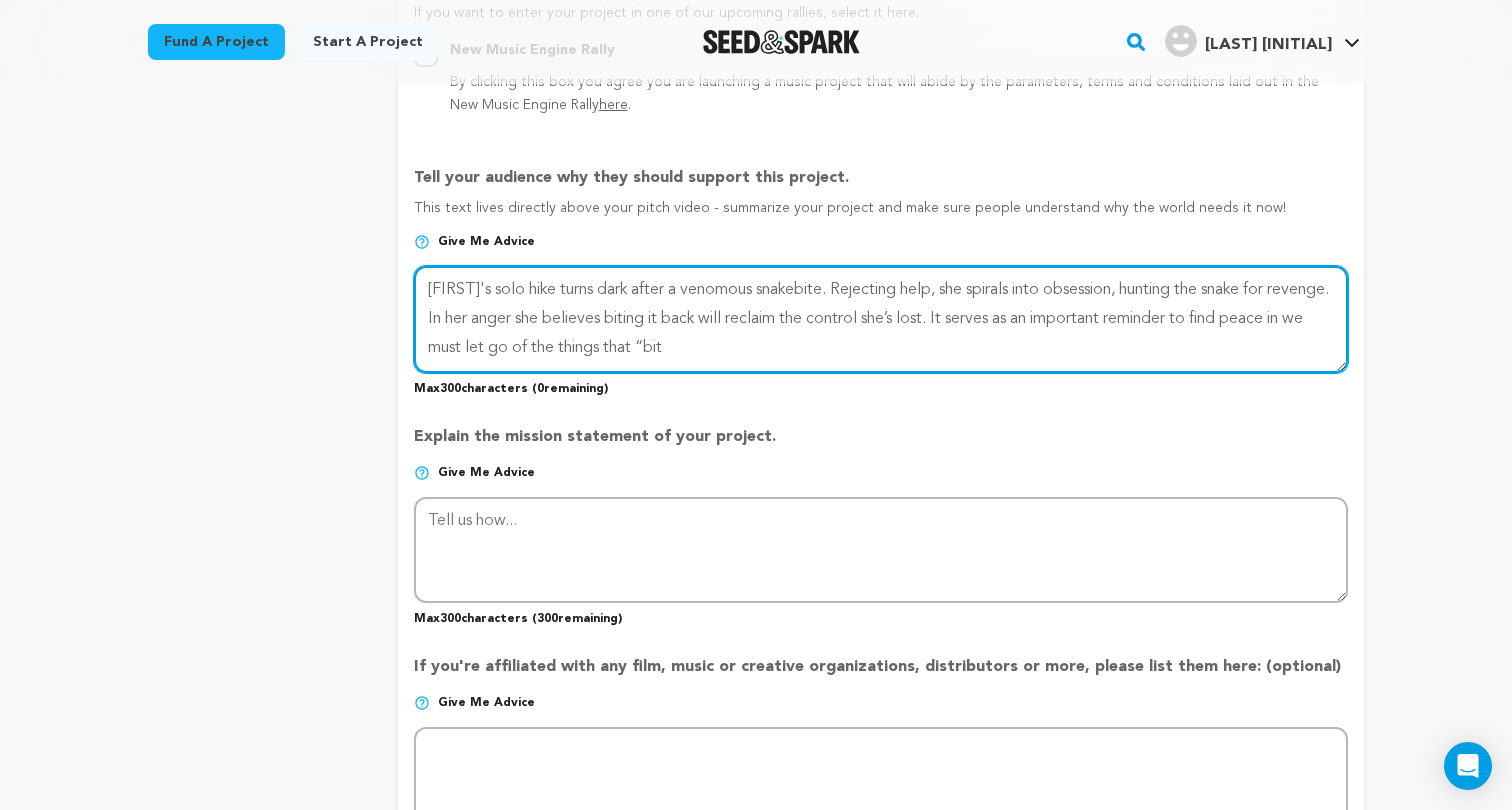 drag, startPoint x: 495, startPoint y: 338, endPoint x: 573, endPoint y: 340, distance: 78.025635 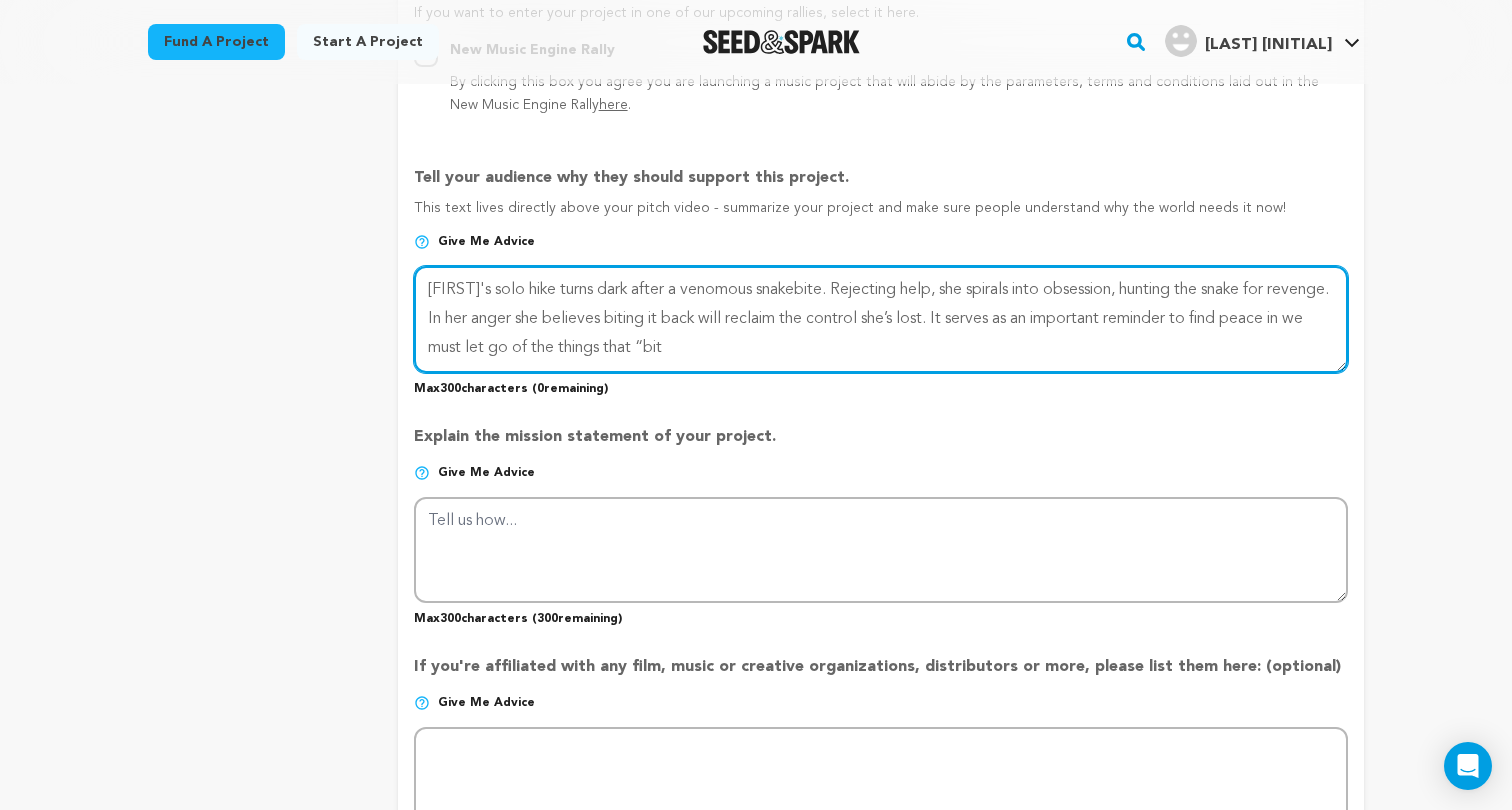 click at bounding box center (881, 319) 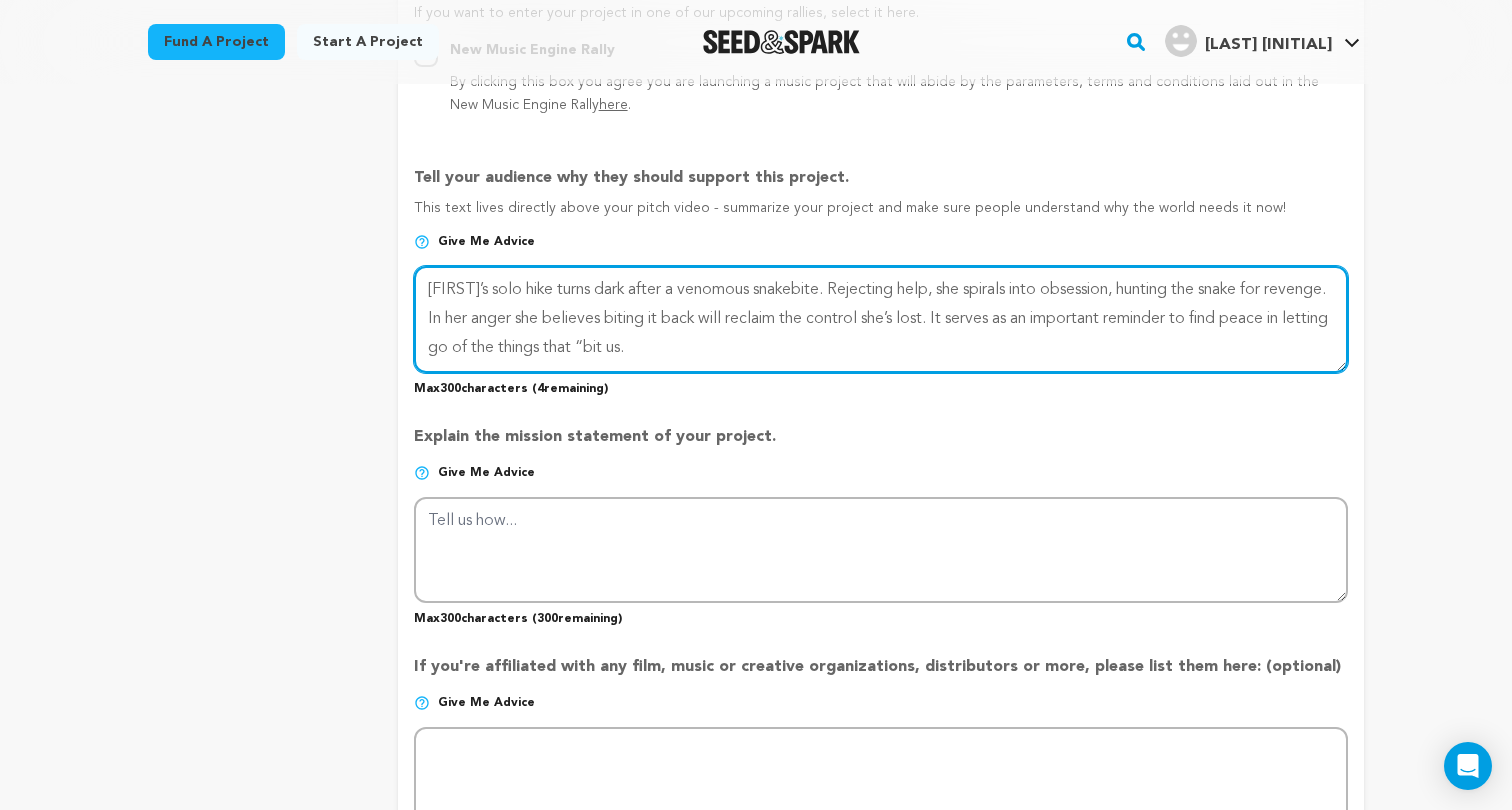 click at bounding box center (881, 319) 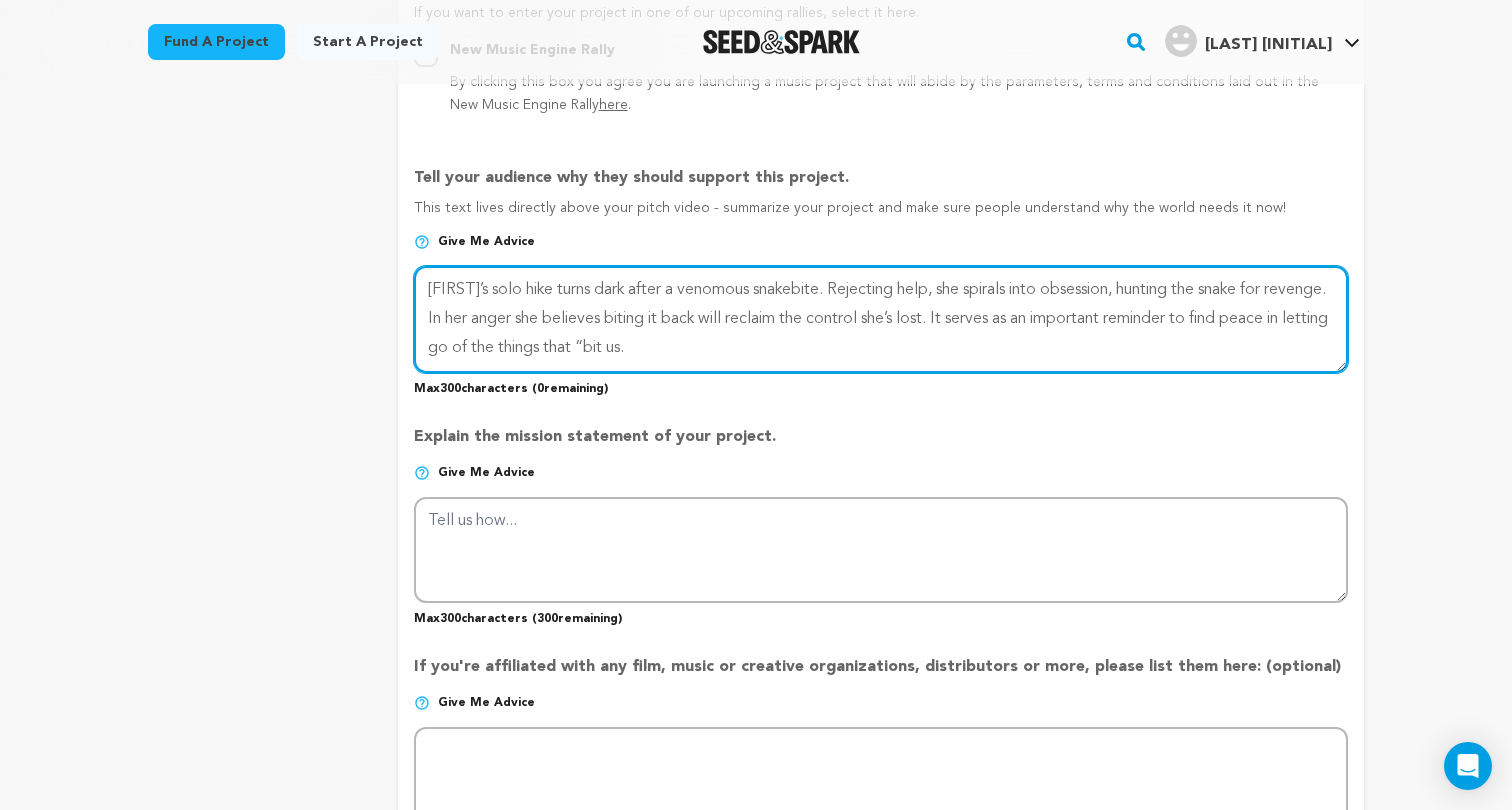 type on "Riley’s solo hike turns dark after a venomous snakebite. Rejecting help, she spirals into obsession, hunting the snake for revenge. In her anger she believes biting it back will reclaim the control she’s lost. It serves as an important reminder to find peace in letting go of the things that “bit us." 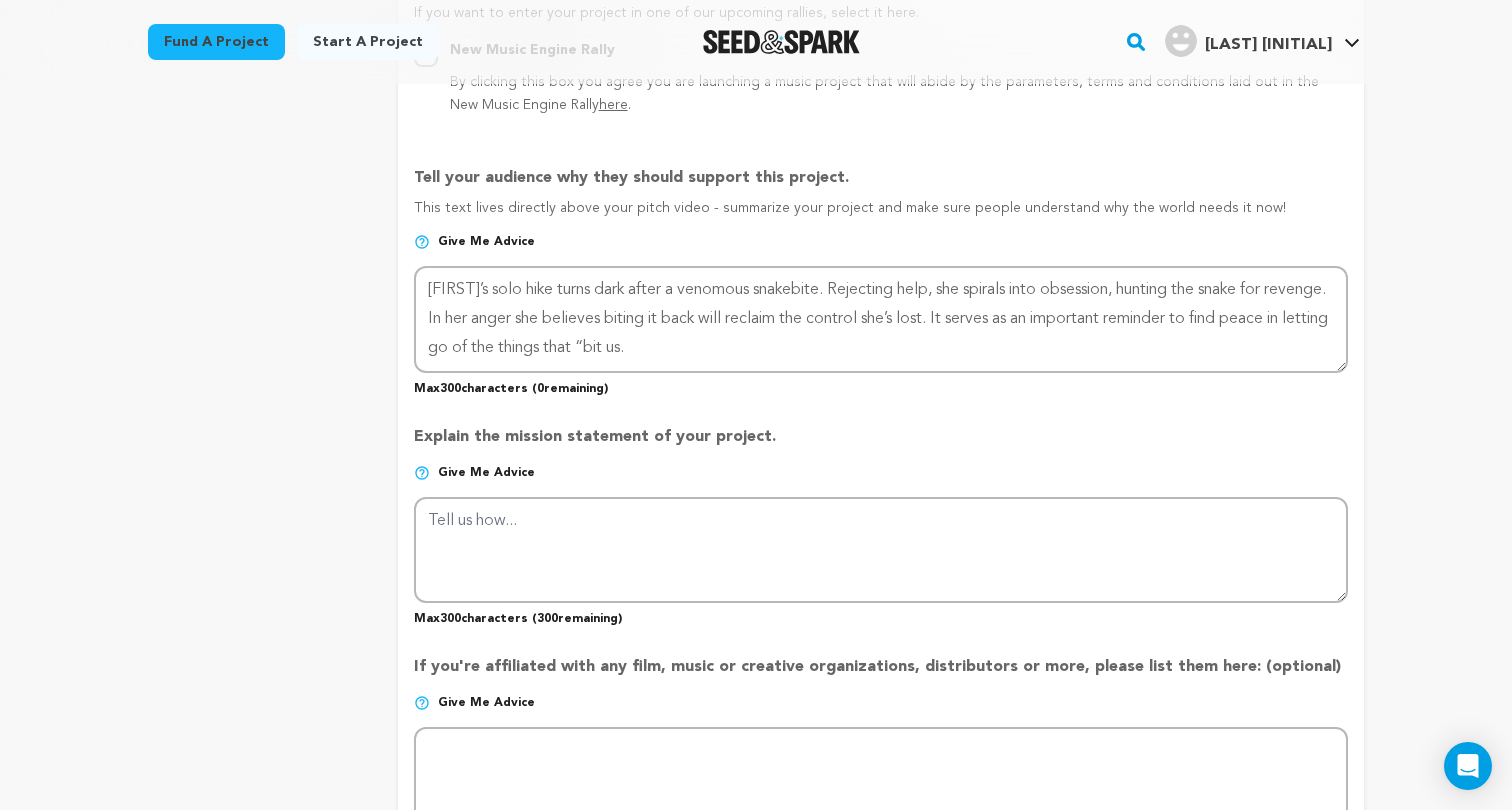 click on "Max  300  characters
( 0  remaining)" at bounding box center (881, 385) 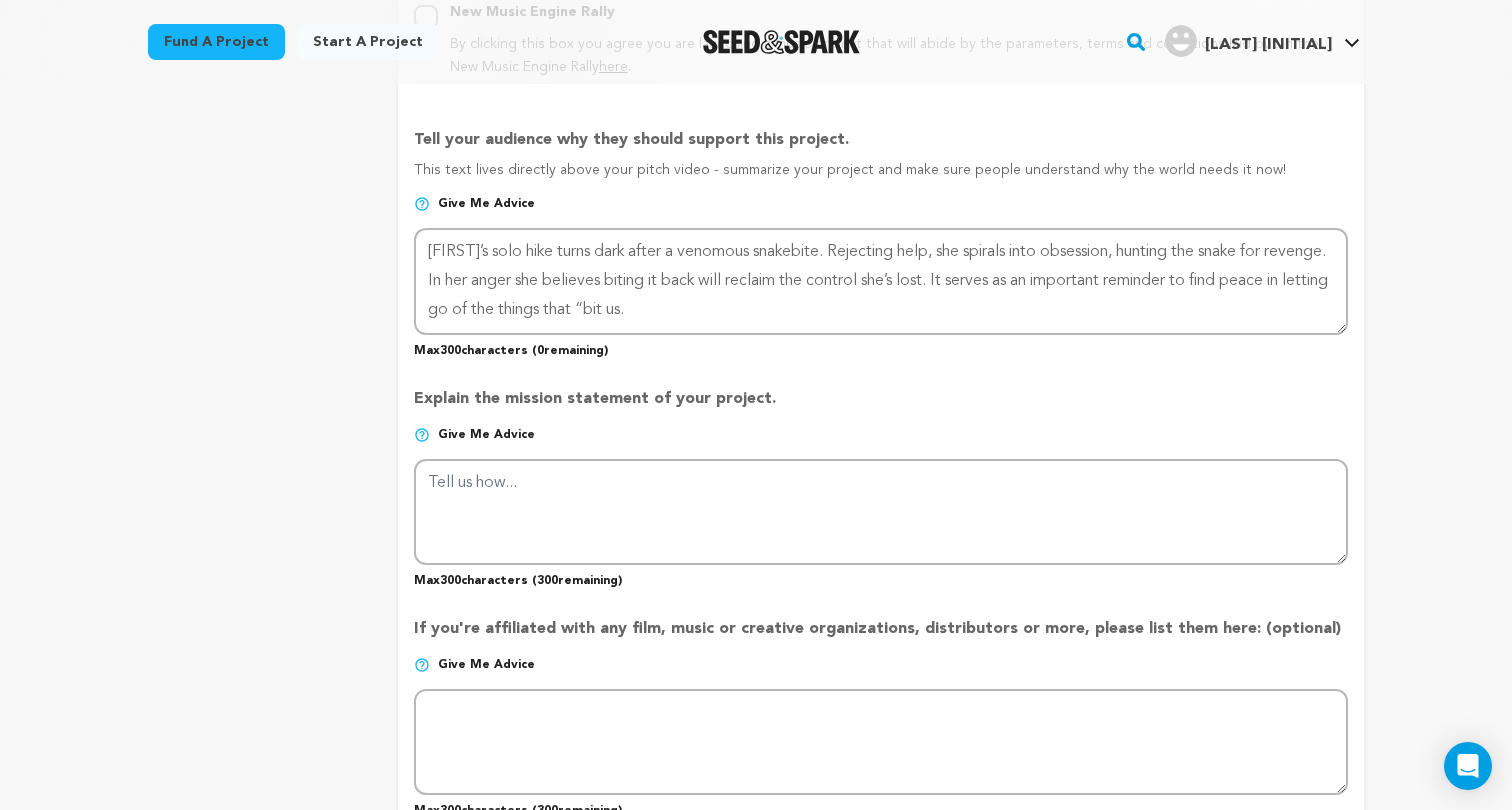 scroll, scrollTop: 1264, scrollLeft: 0, axis: vertical 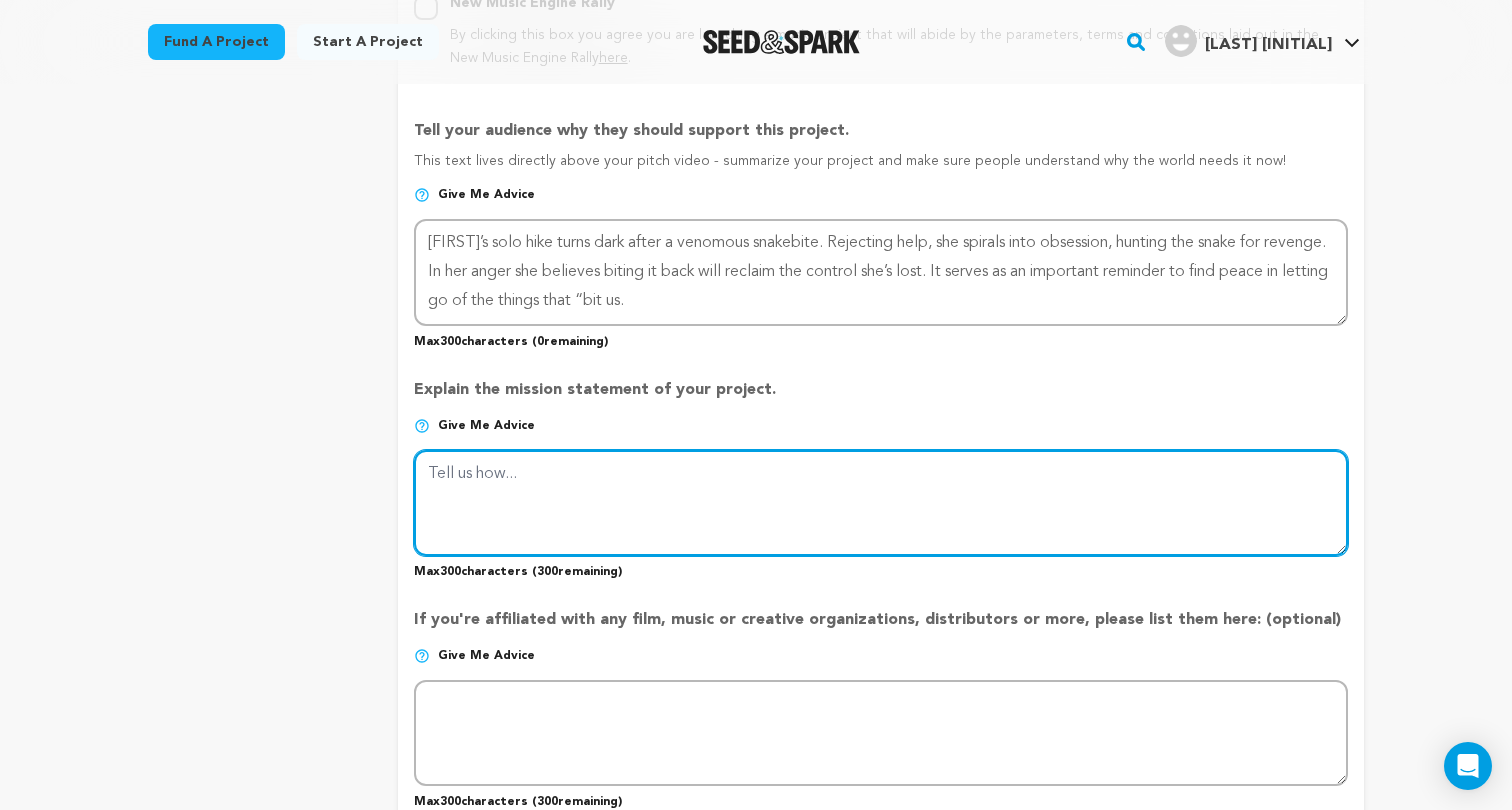 click at bounding box center [881, 503] 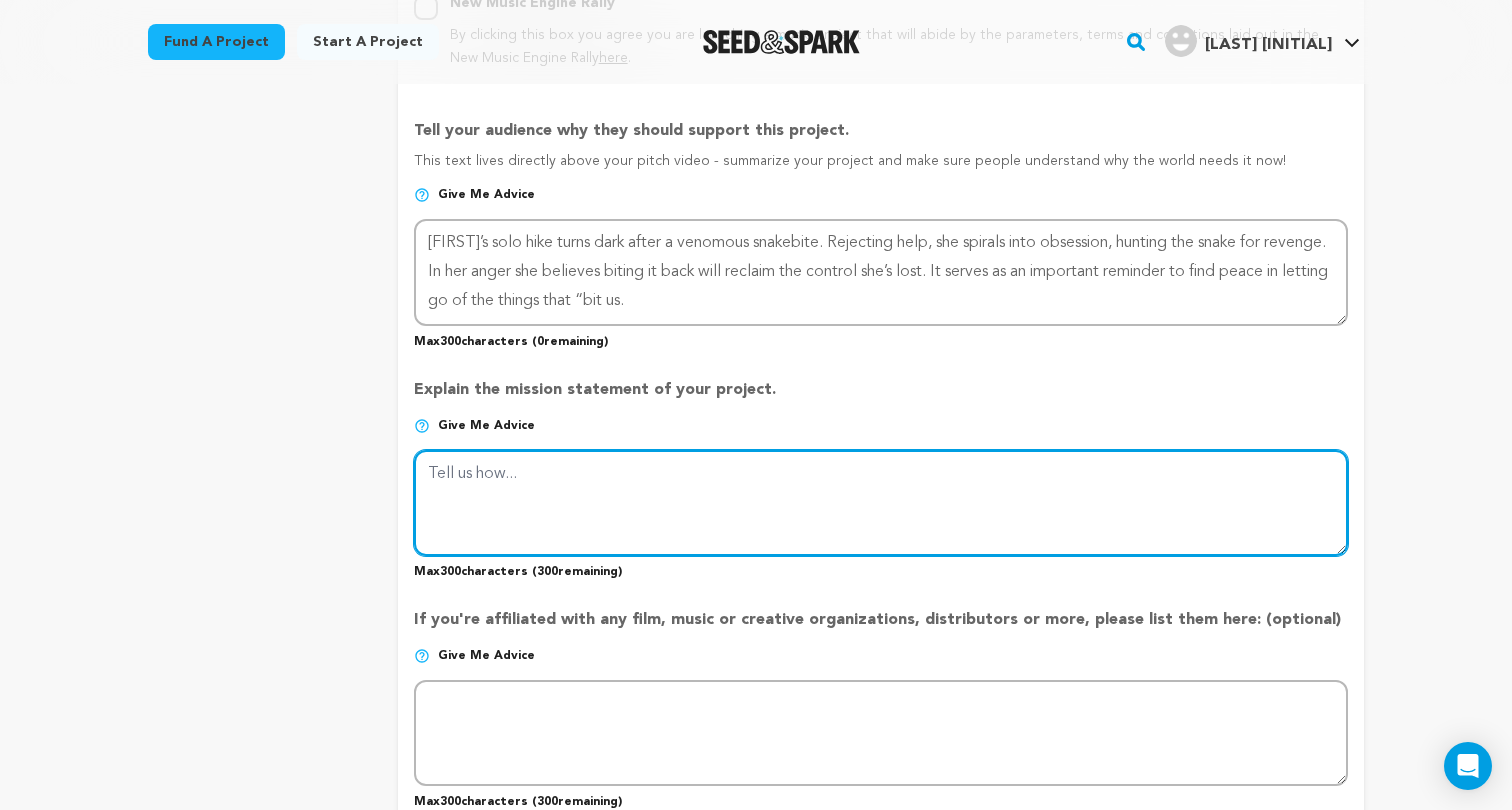 paste on "My goal is to use my time at SCAD wisely—building lasting connections and growing with a crew that challenges me to be a better filmmaker. I hope this film reaches festivals and sparks dialogue. I want audiences to reflect, release their anger—just for the night—and let go of what bit them." 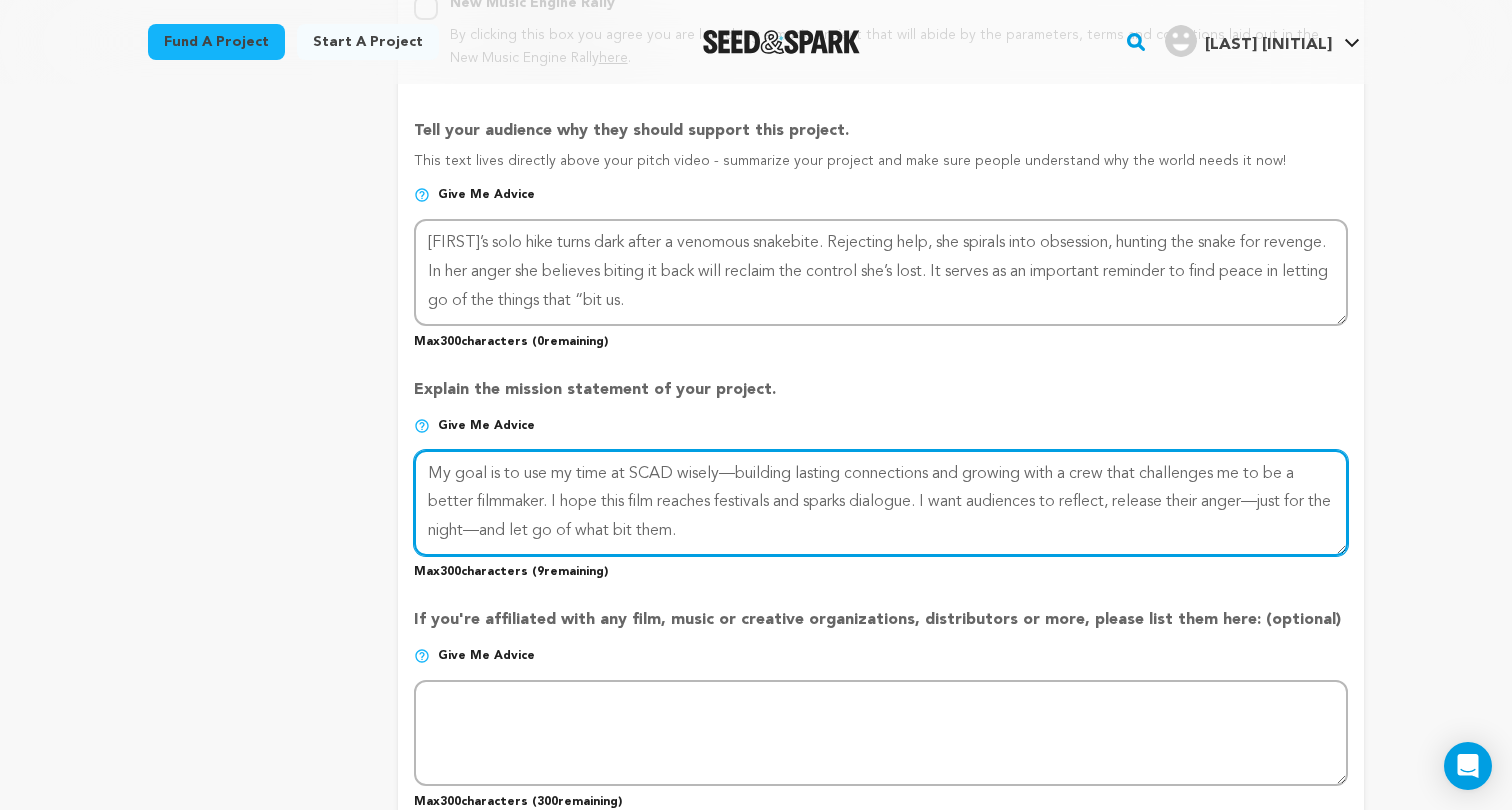 click at bounding box center [881, 503] 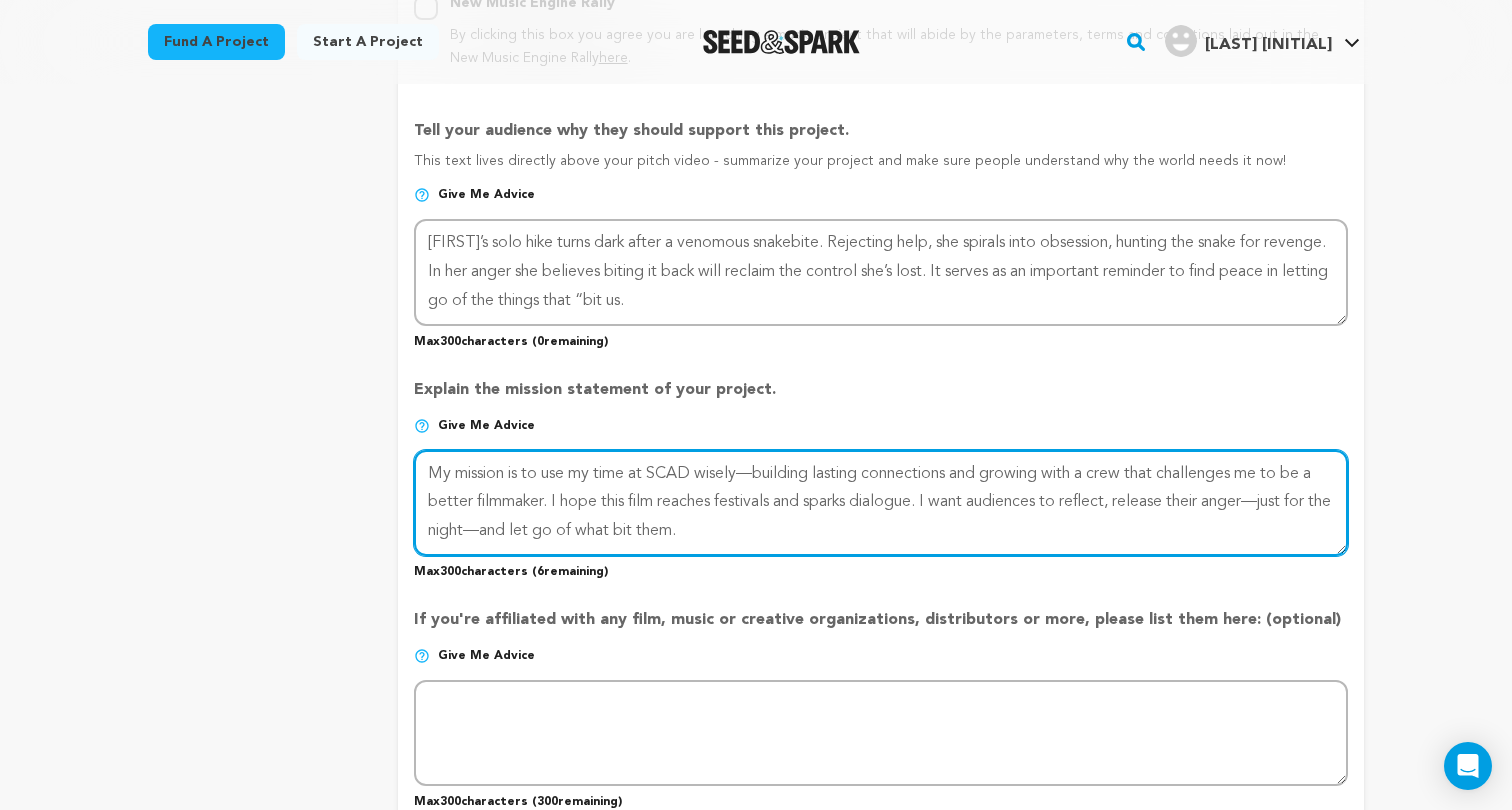 drag, startPoint x: 546, startPoint y: 463, endPoint x: 762, endPoint y: 461, distance: 216.00926 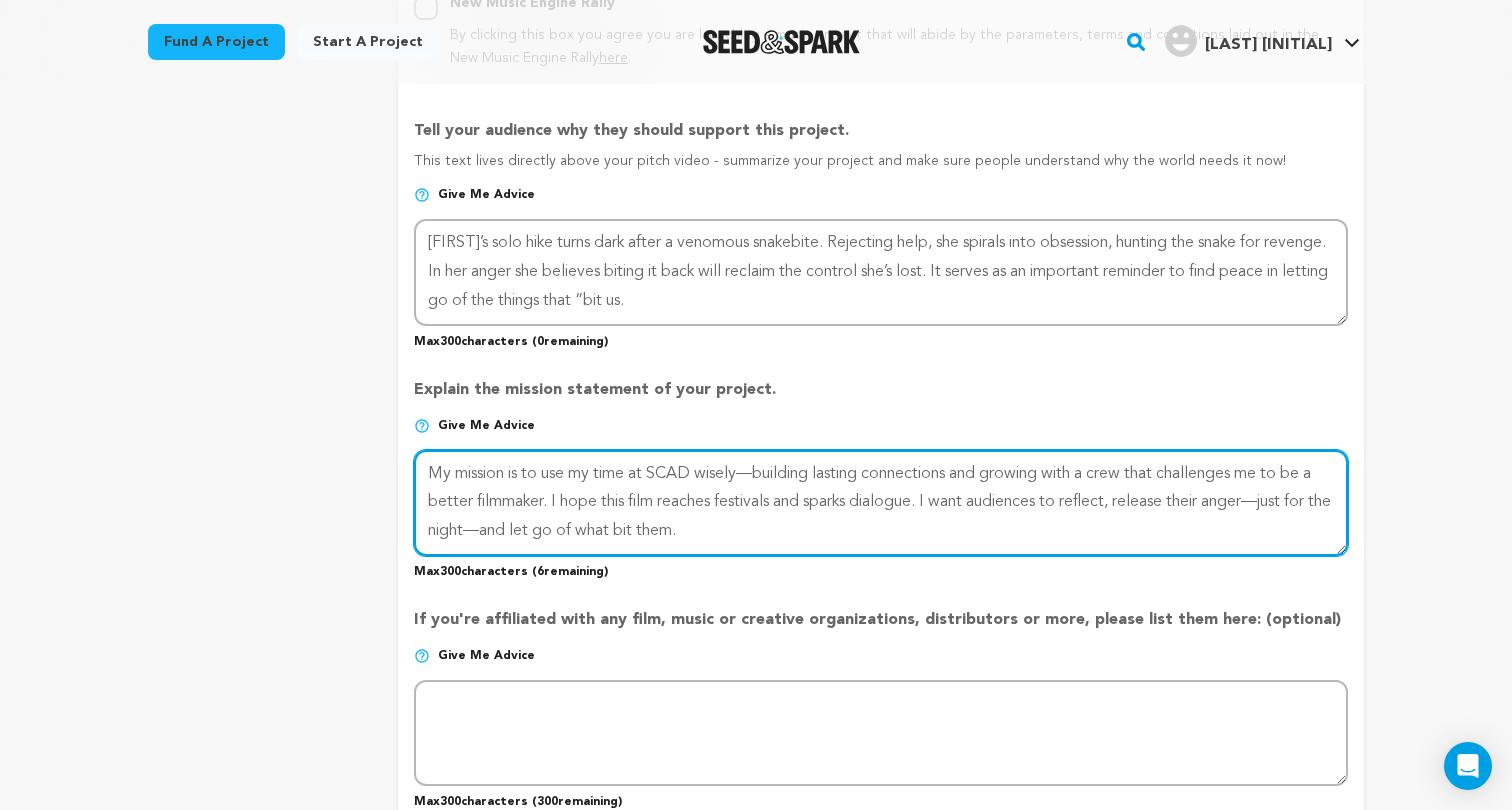 click at bounding box center [881, 503] 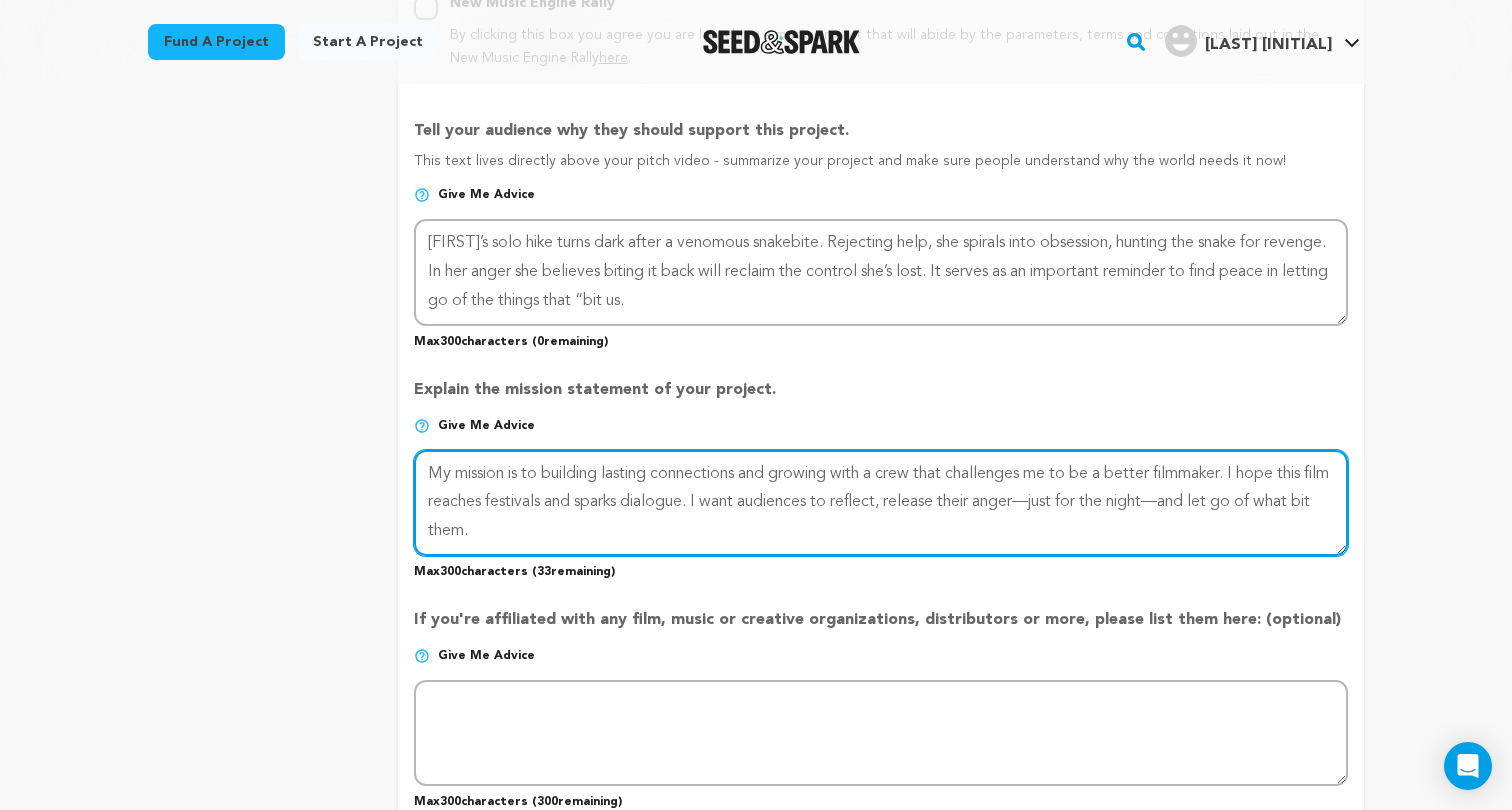 click at bounding box center (881, 503) 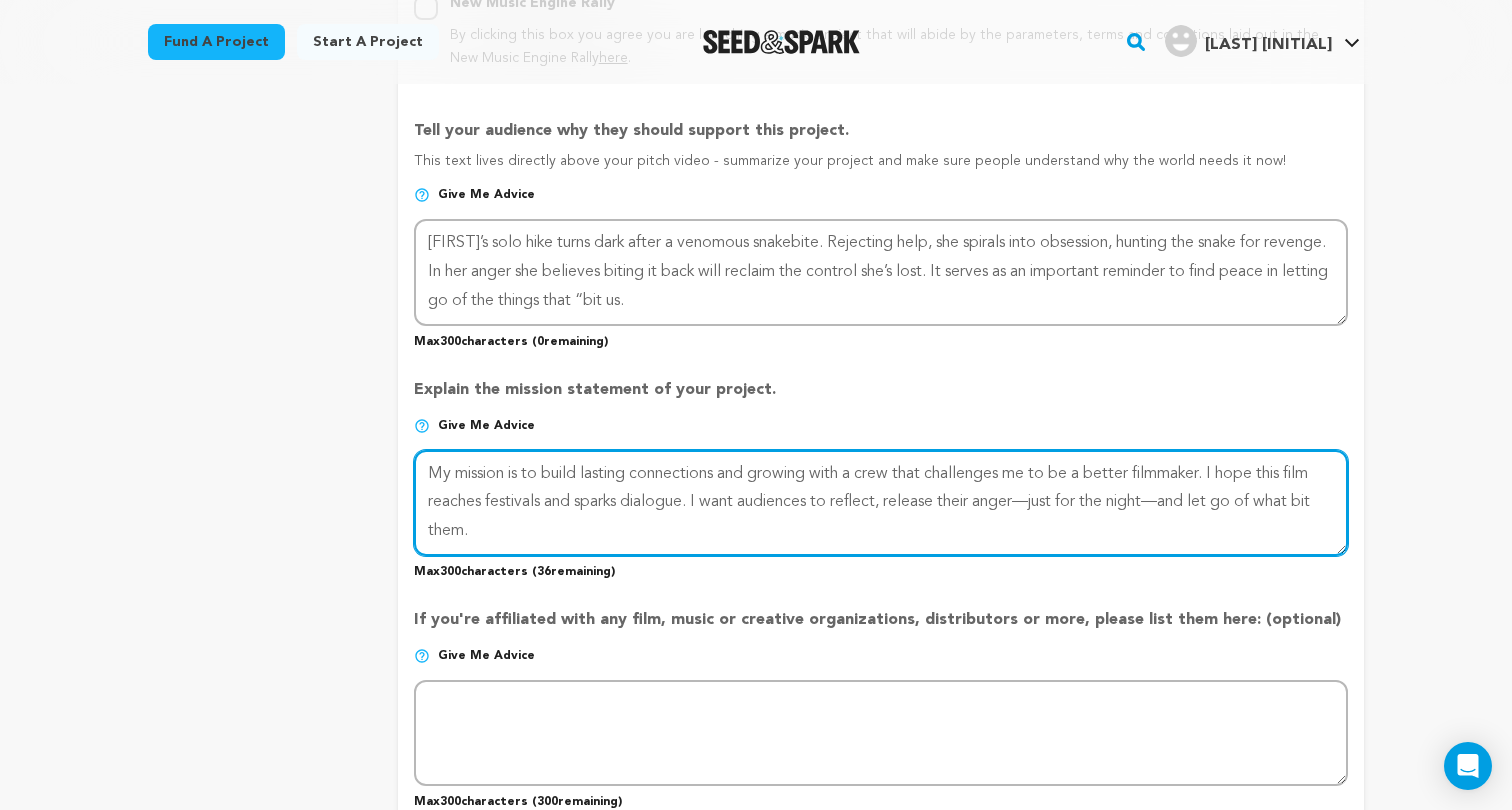 click at bounding box center [881, 503] 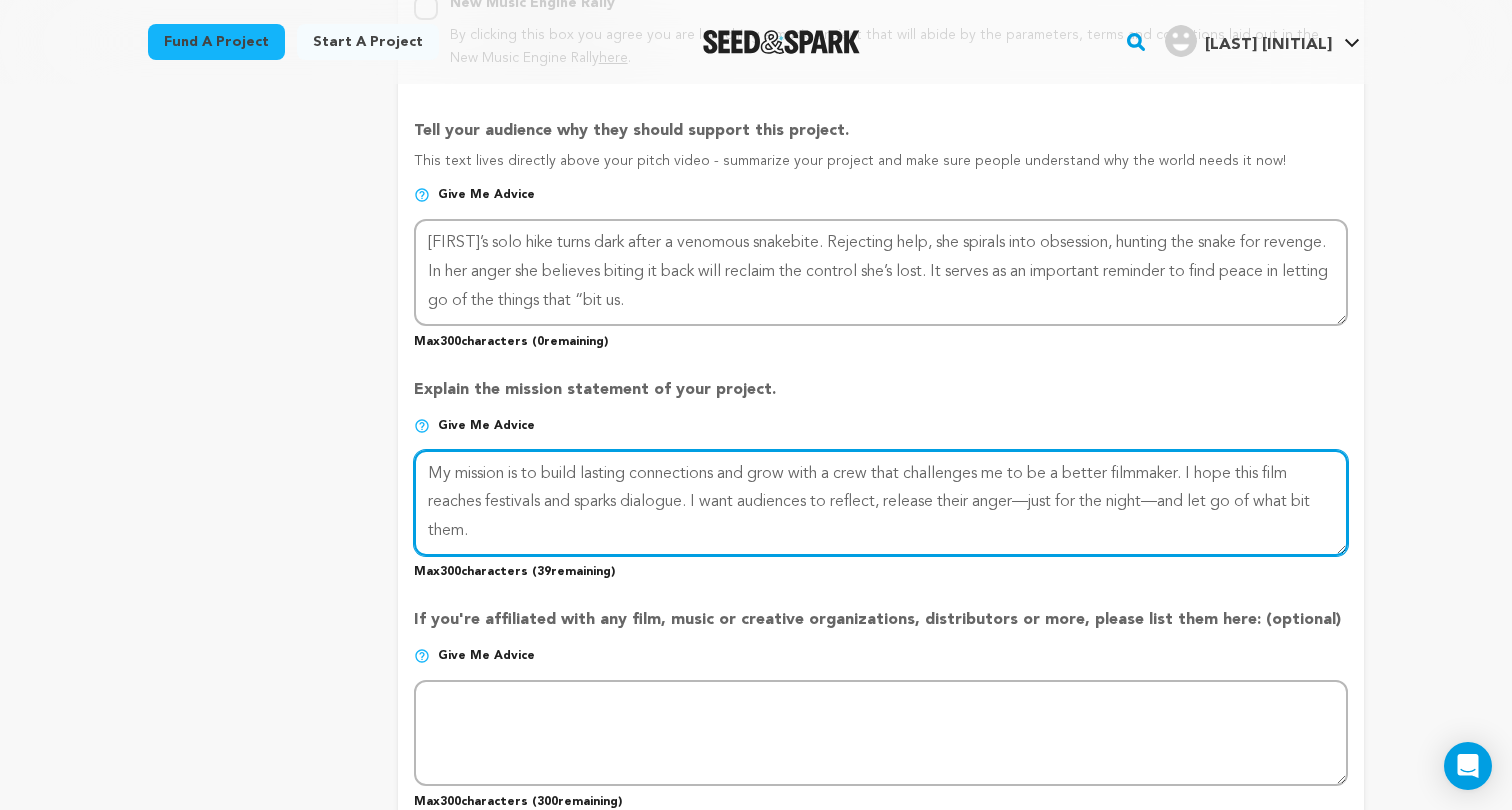 click at bounding box center [881, 503] 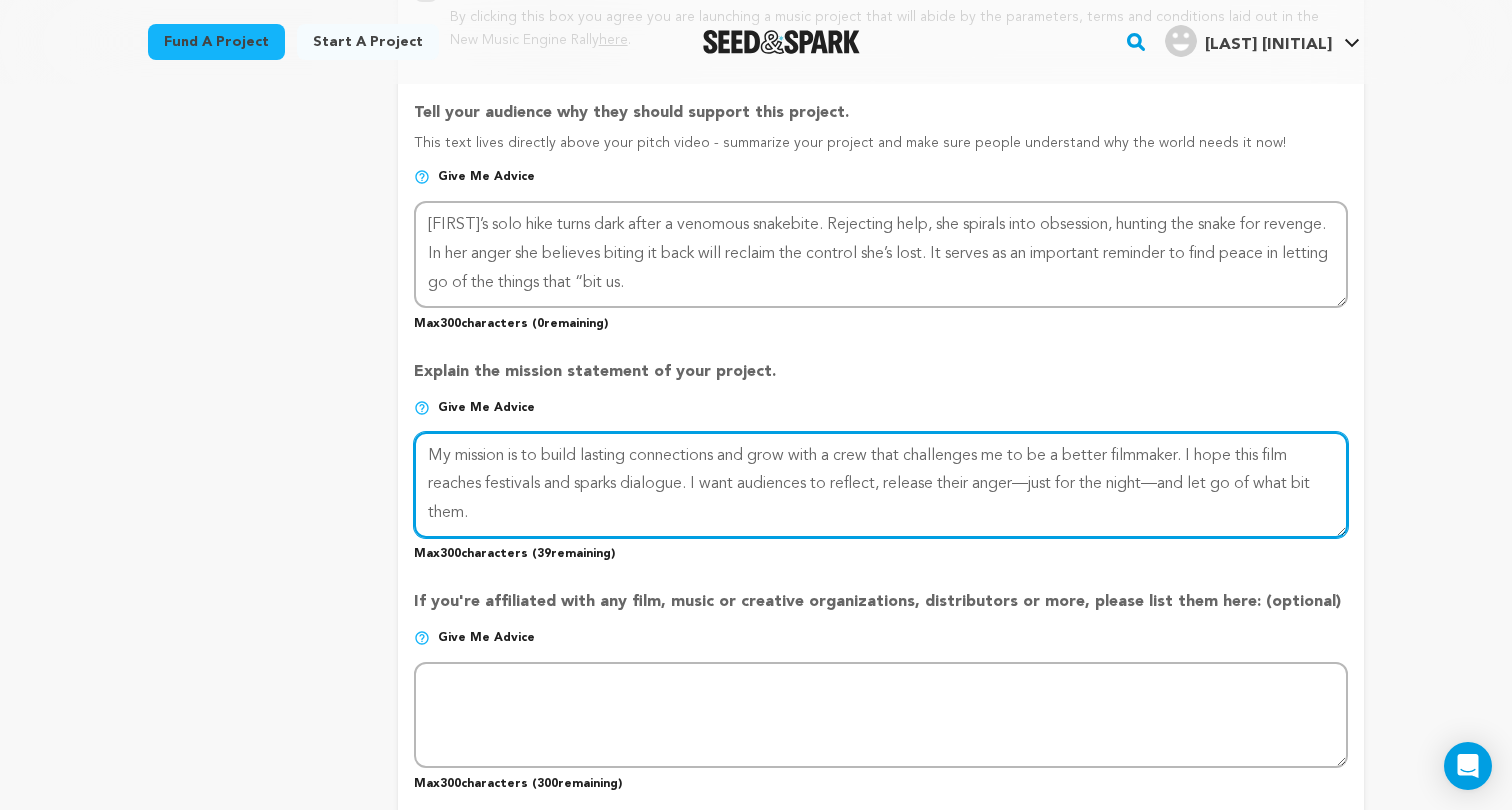 scroll, scrollTop: 1294, scrollLeft: 0, axis: vertical 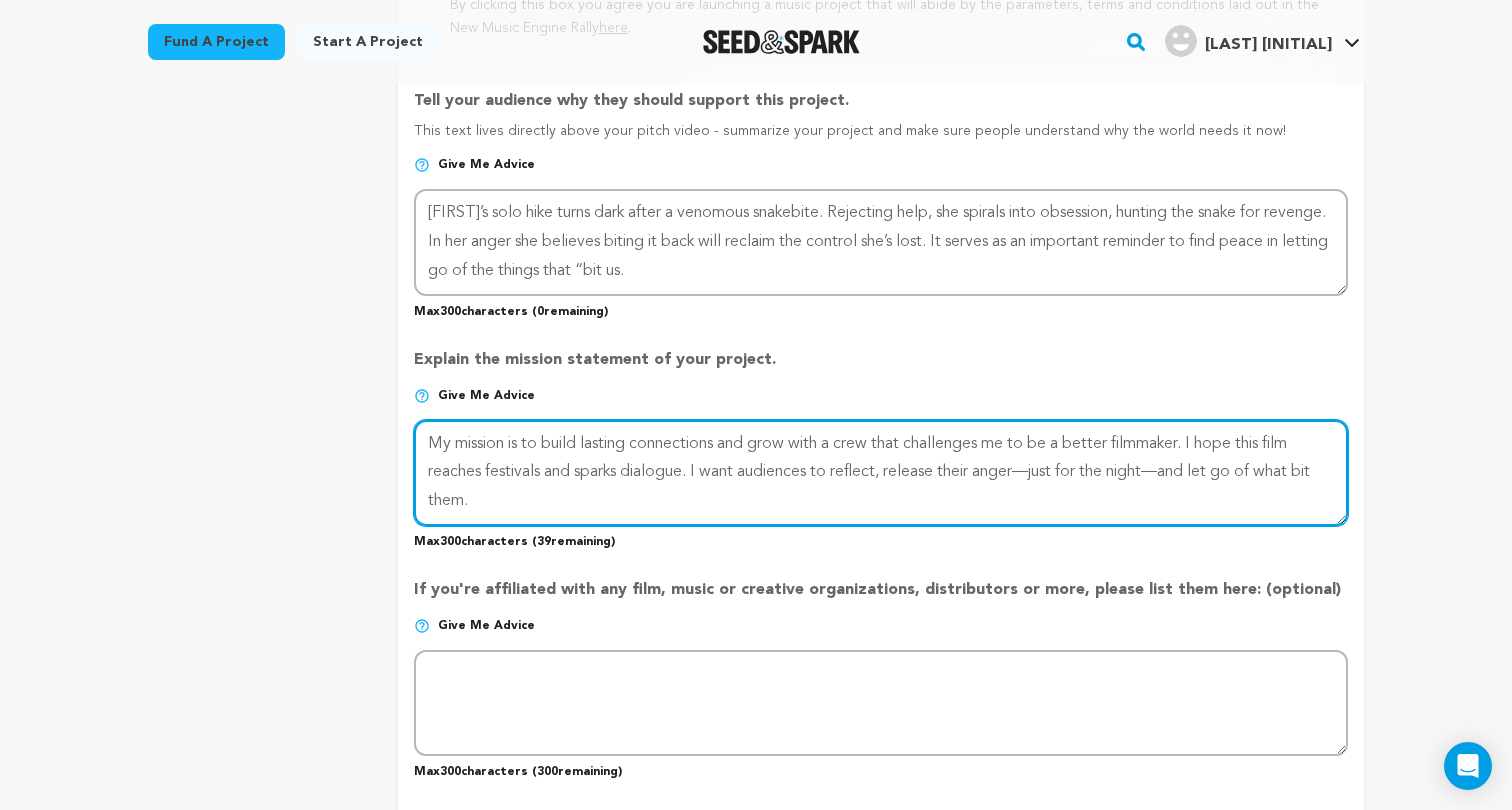 click at bounding box center (881, 473) 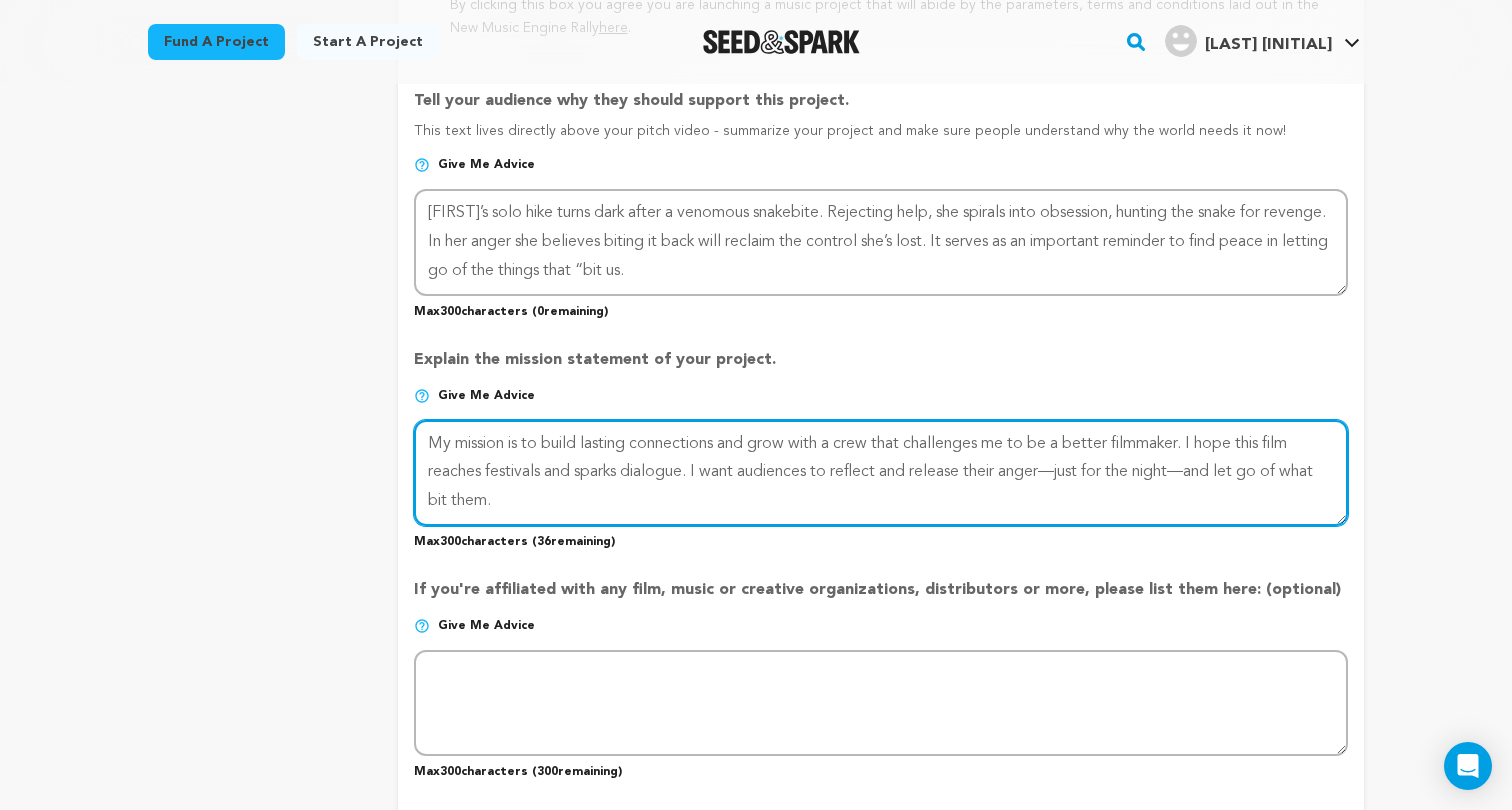 click at bounding box center (881, 473) 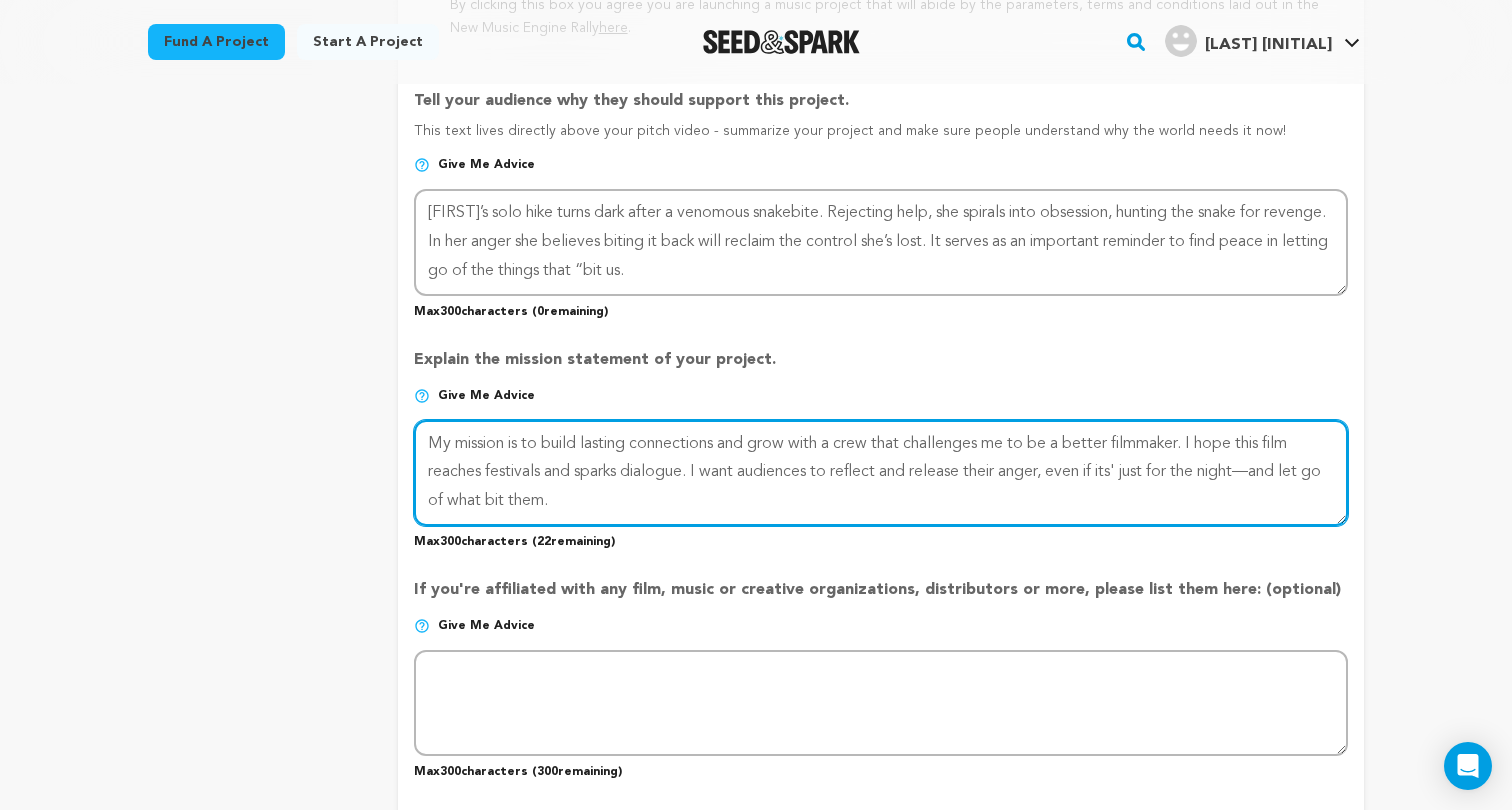 drag, startPoint x: 1259, startPoint y: 455, endPoint x: 1312, endPoint y: 479, distance: 58.18075 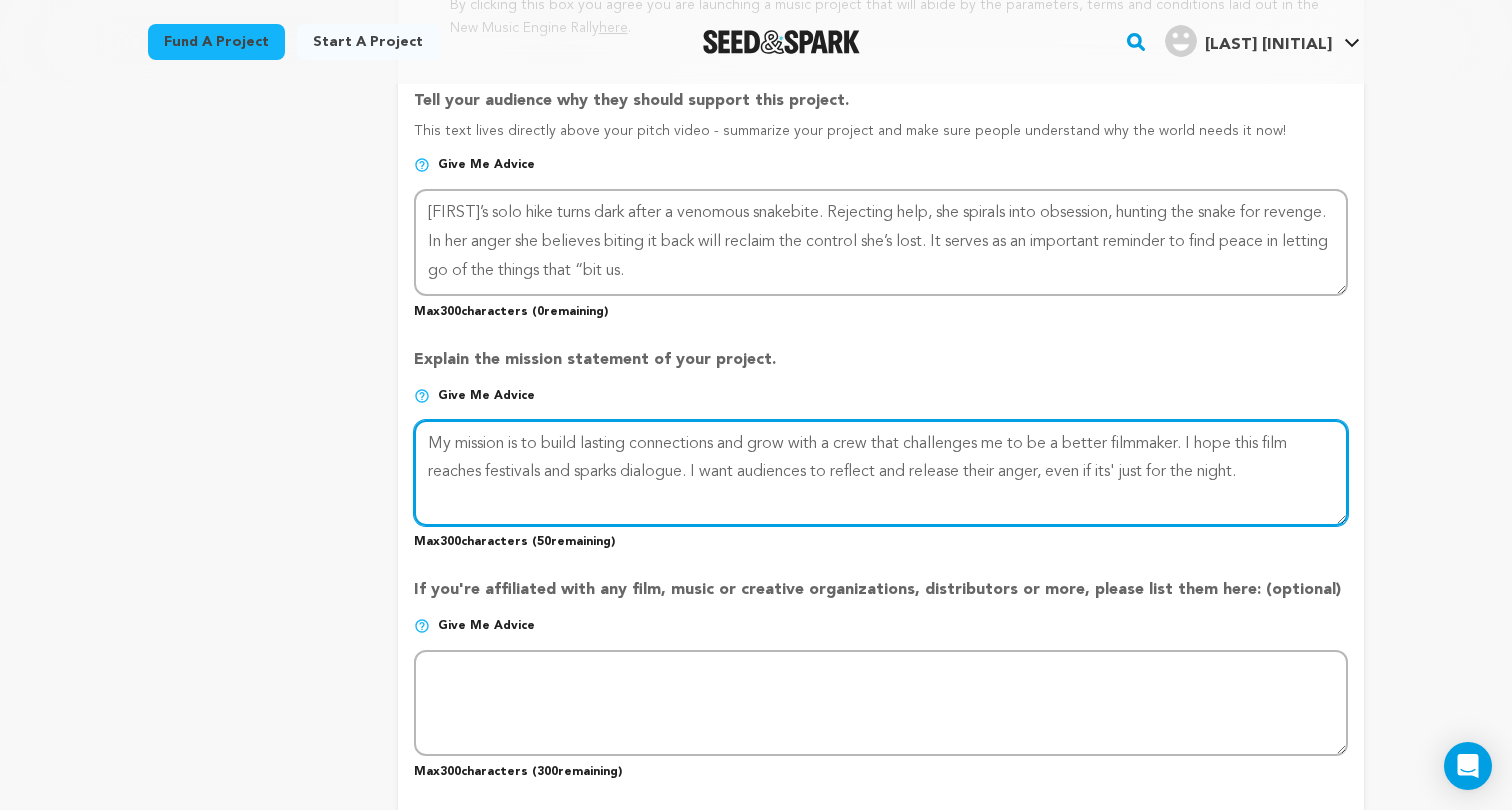 drag, startPoint x: 425, startPoint y: 431, endPoint x: 1359, endPoint y: 455, distance: 934.3083 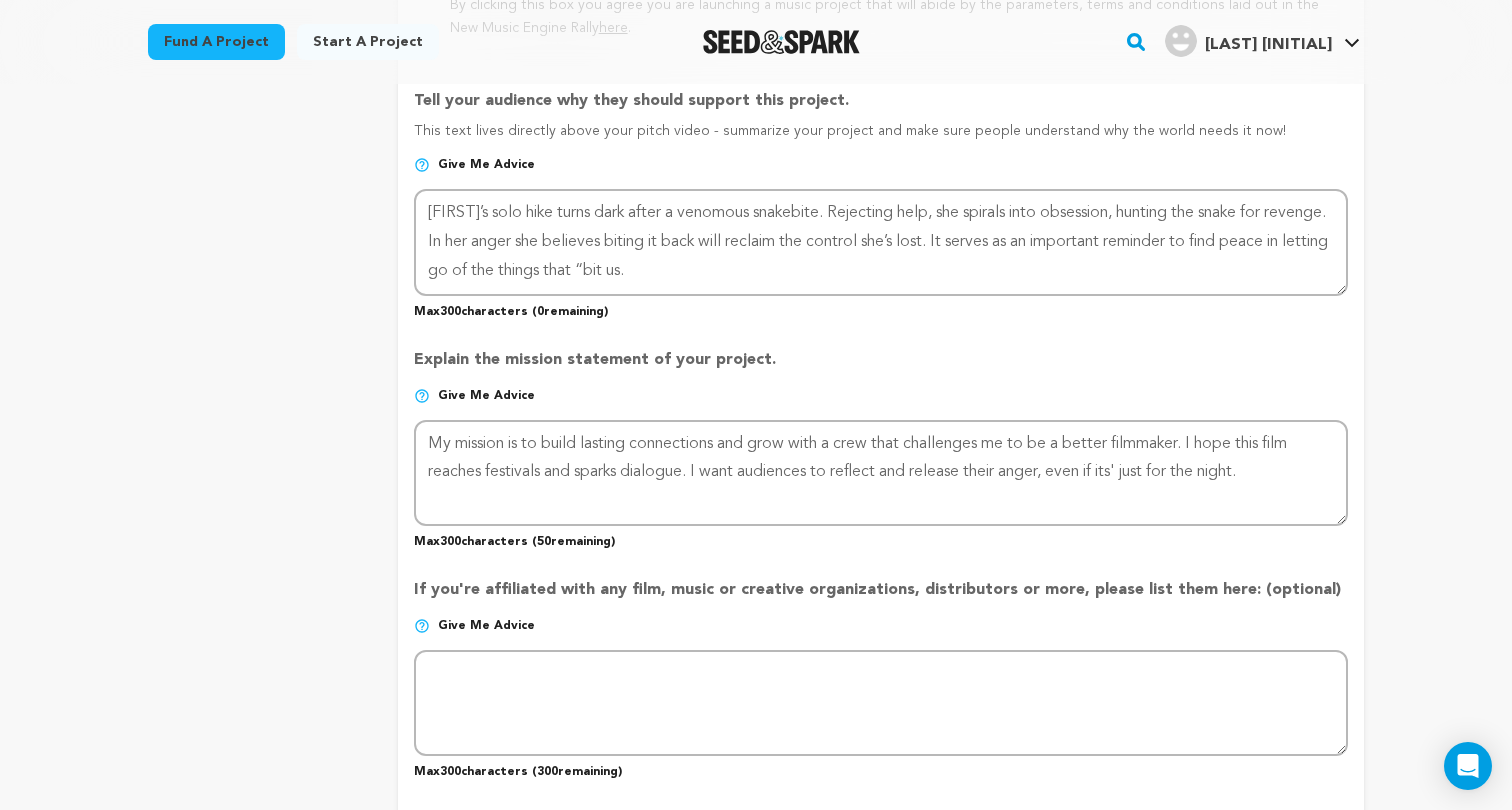 click on "Give me advice" at bounding box center (881, 404) 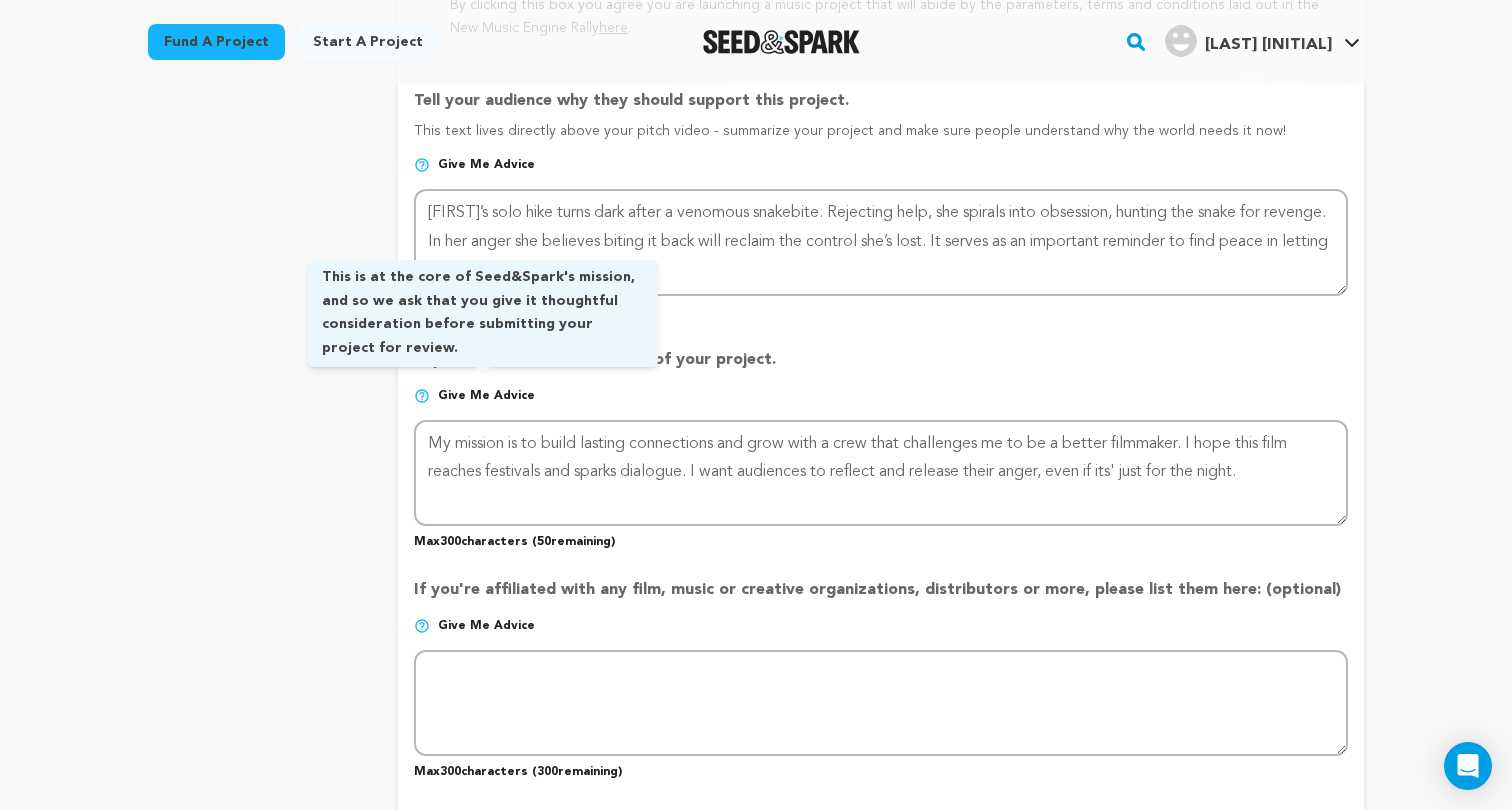 click on "Give me advice" at bounding box center [486, 396] 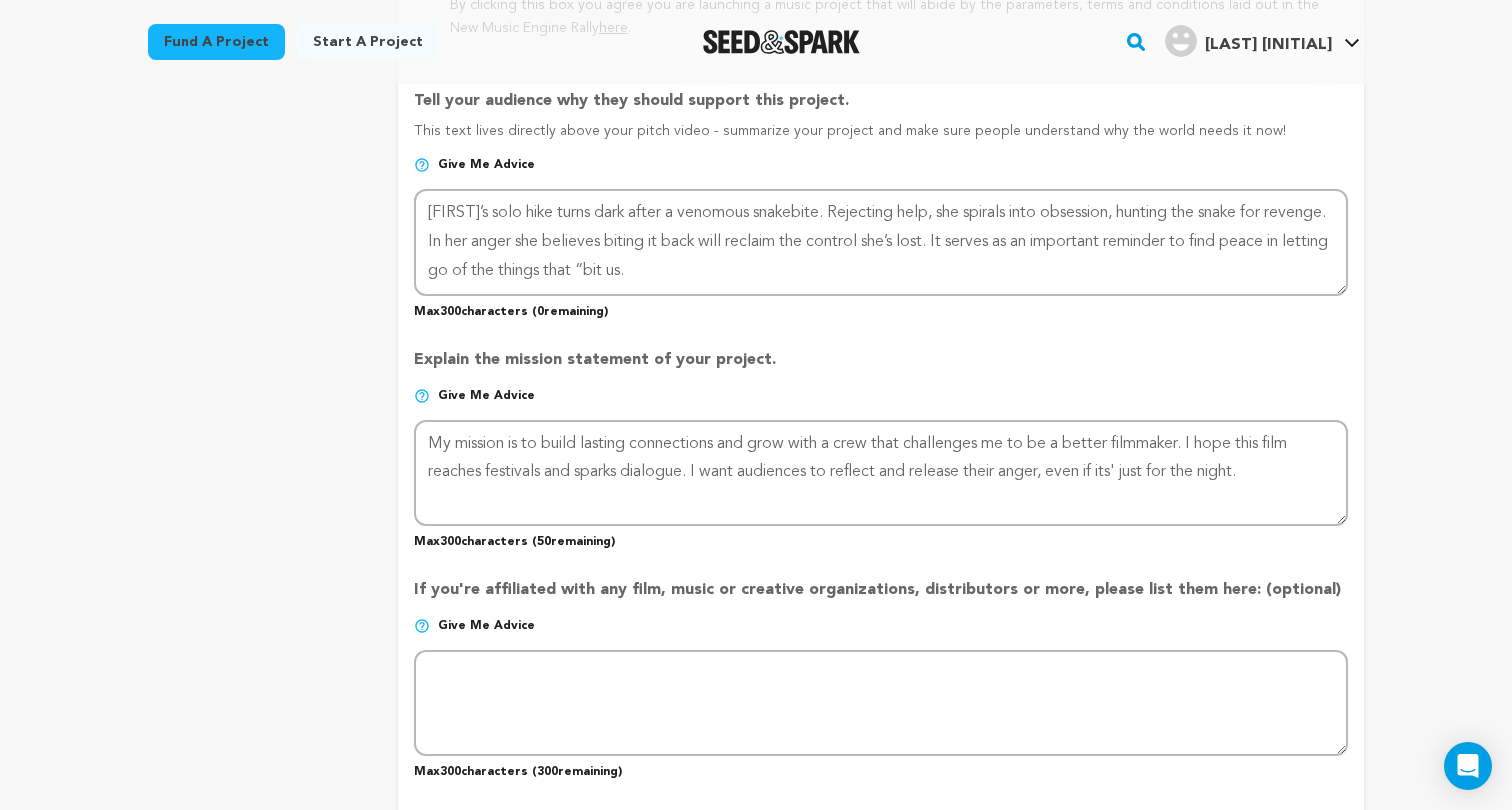 click on "Give me advice" at bounding box center (486, 396) 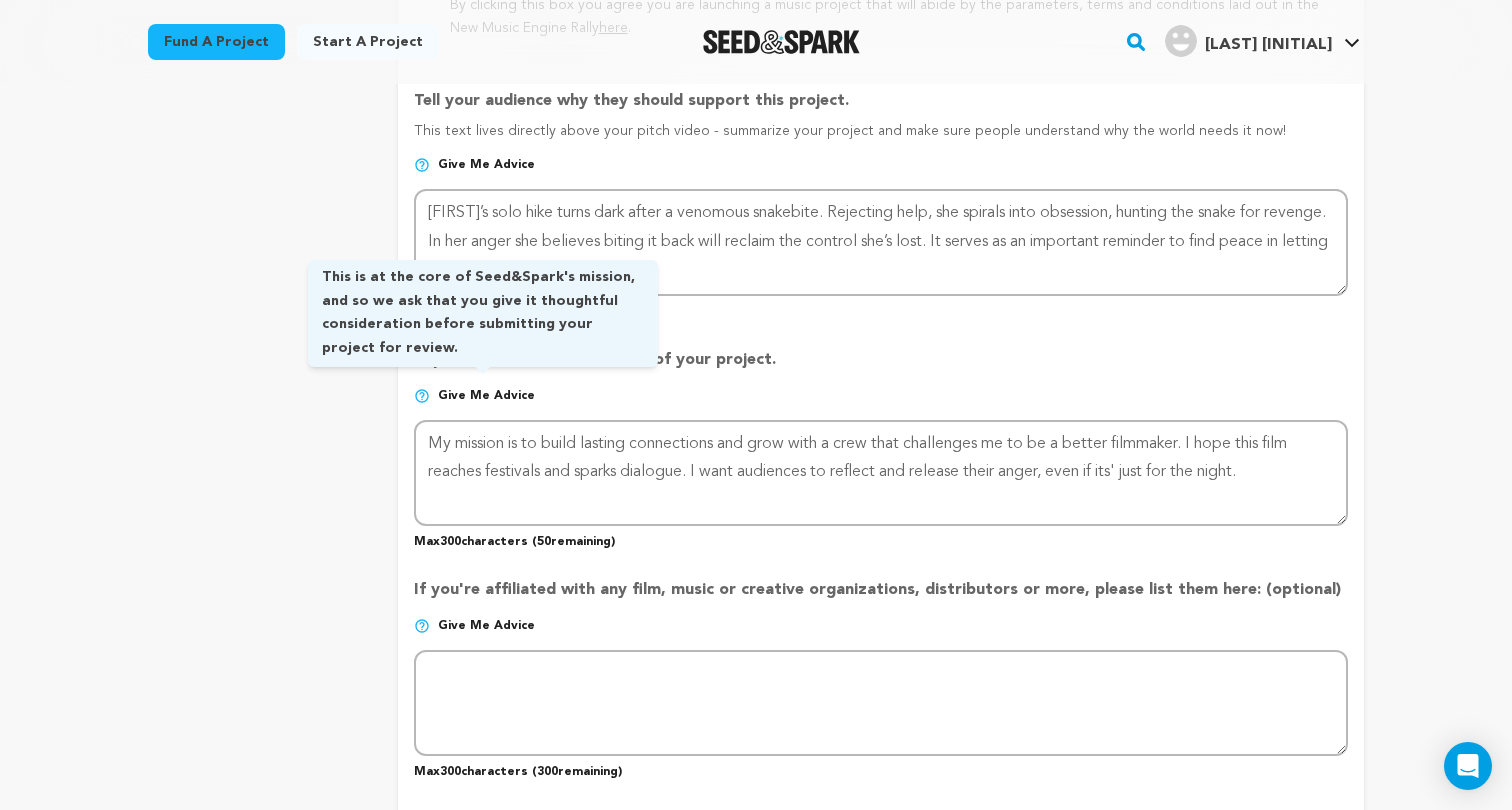 click on "Give me advice" at bounding box center [486, 396] 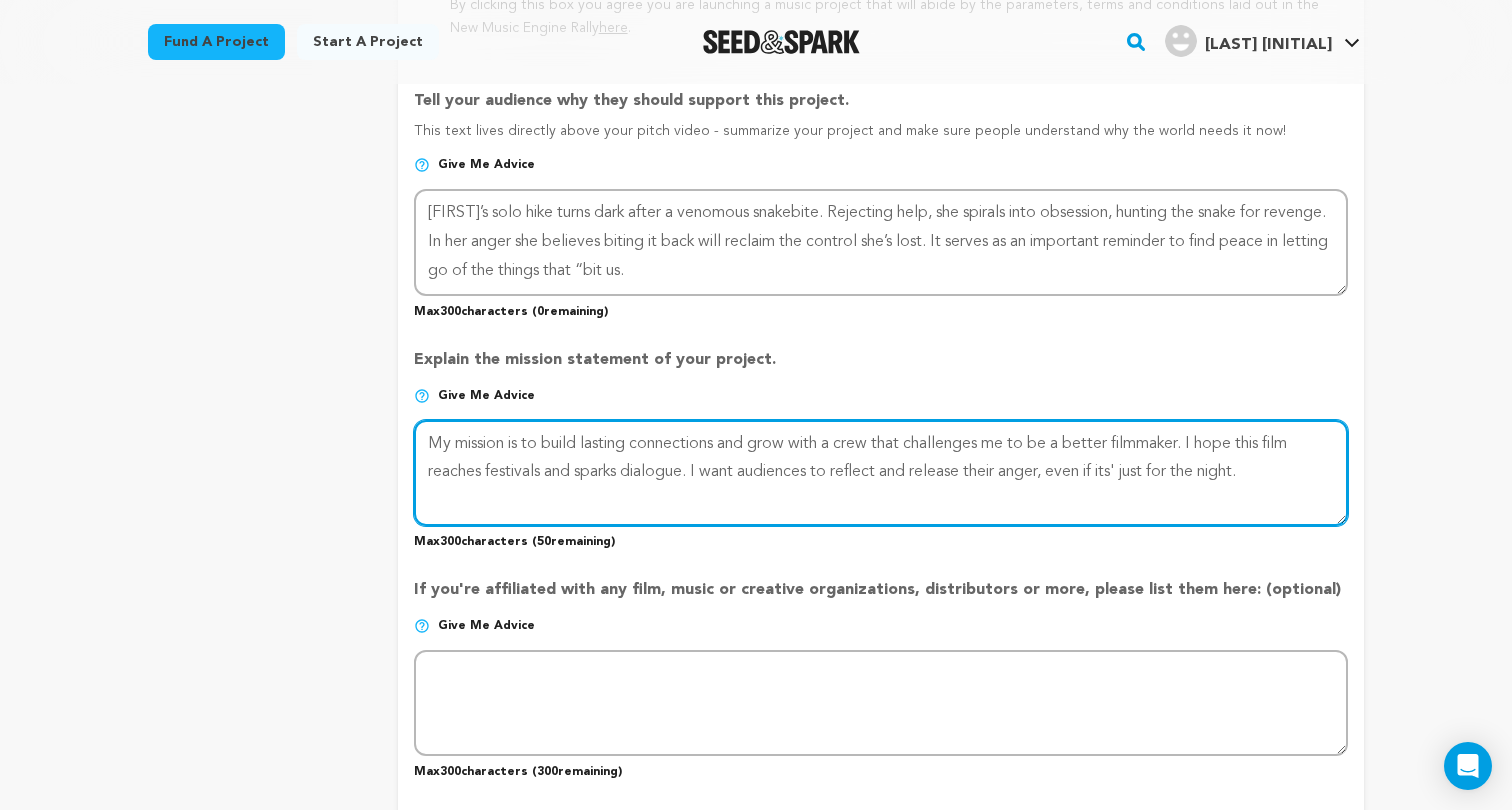 drag, startPoint x: 422, startPoint y: 426, endPoint x: 1307, endPoint y: 451, distance: 885.353 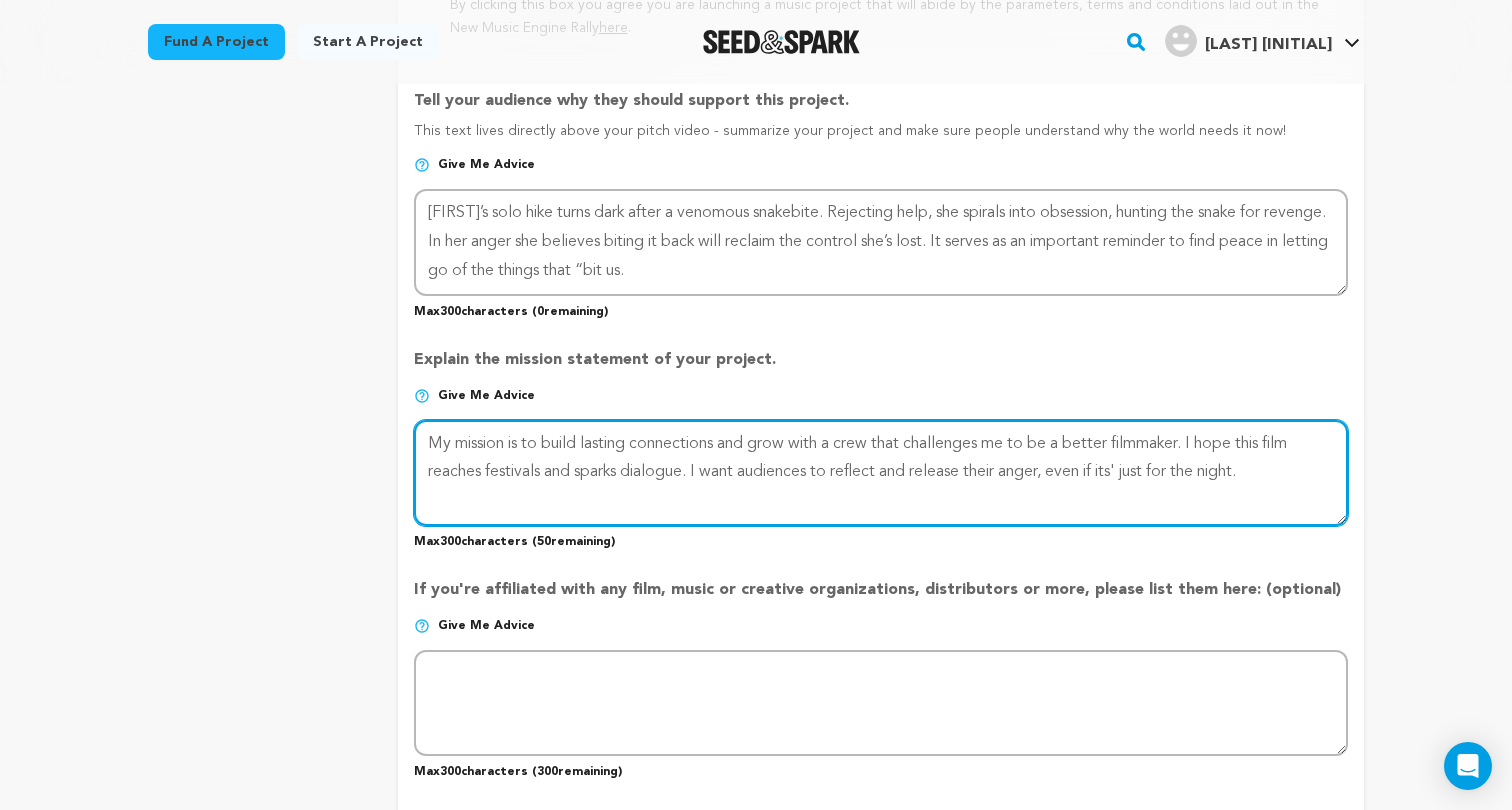 click at bounding box center (881, 473) 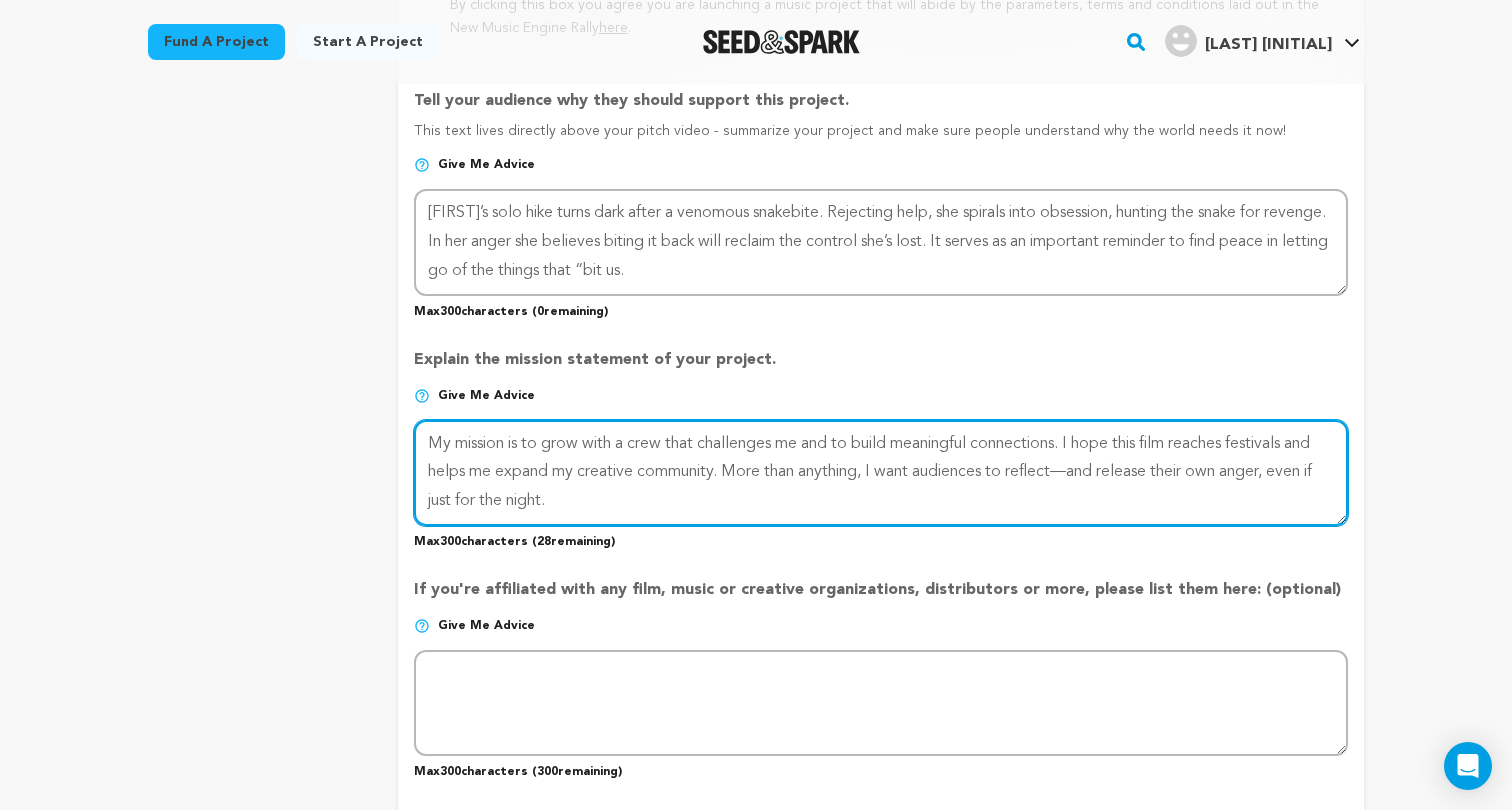 click at bounding box center [881, 473] 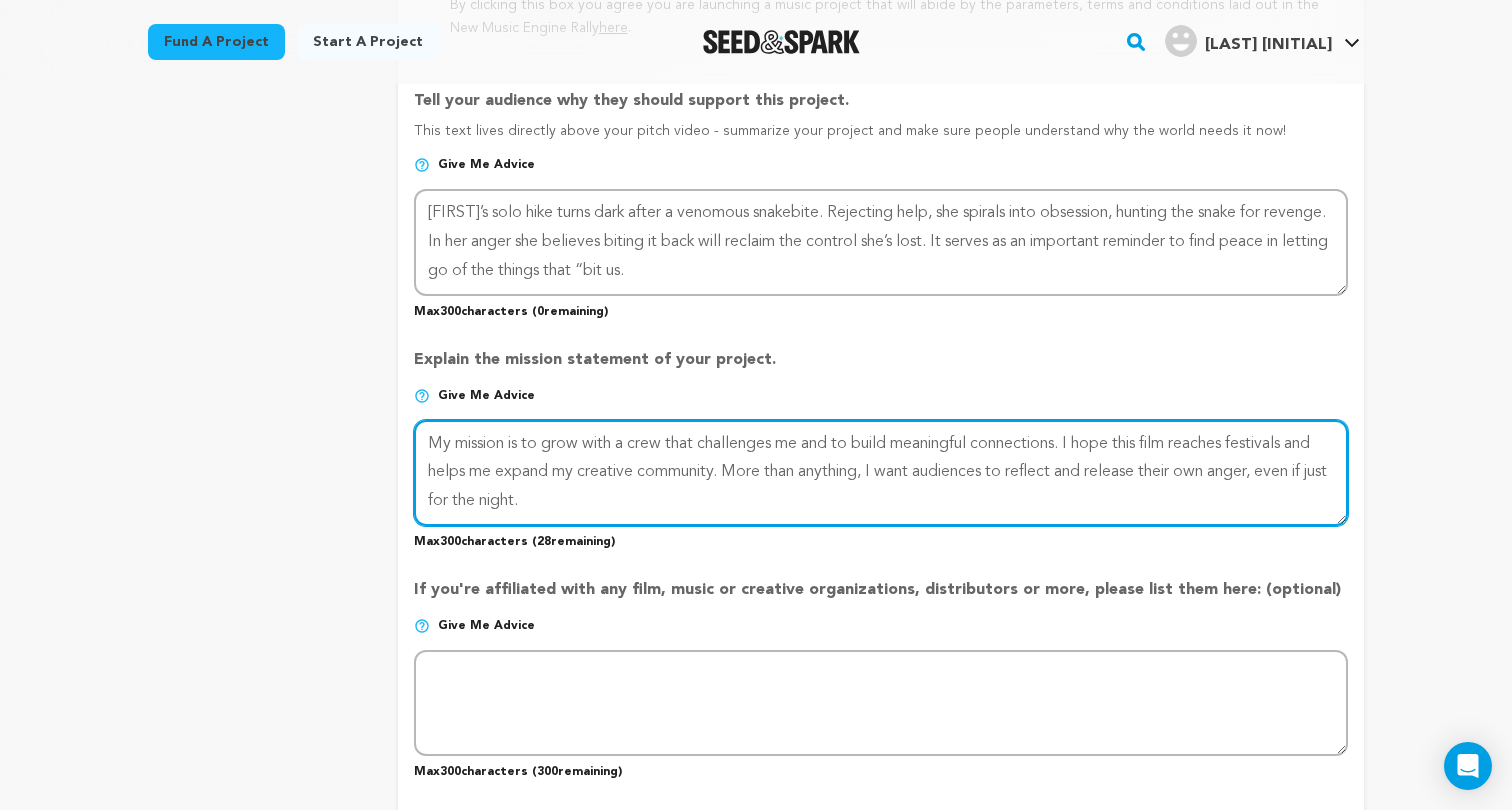 click at bounding box center (881, 473) 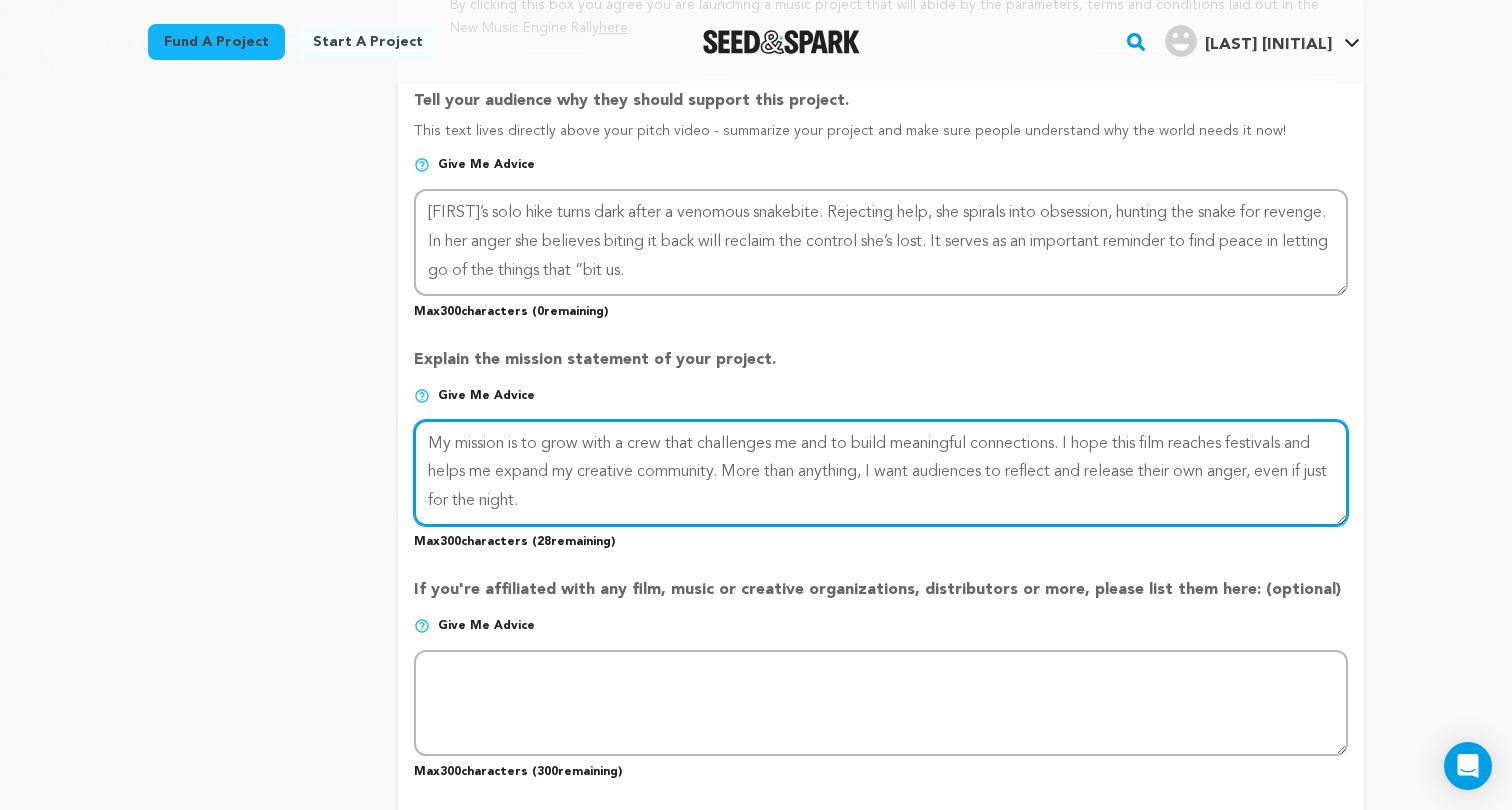 paste on "So I’m starting here with a" 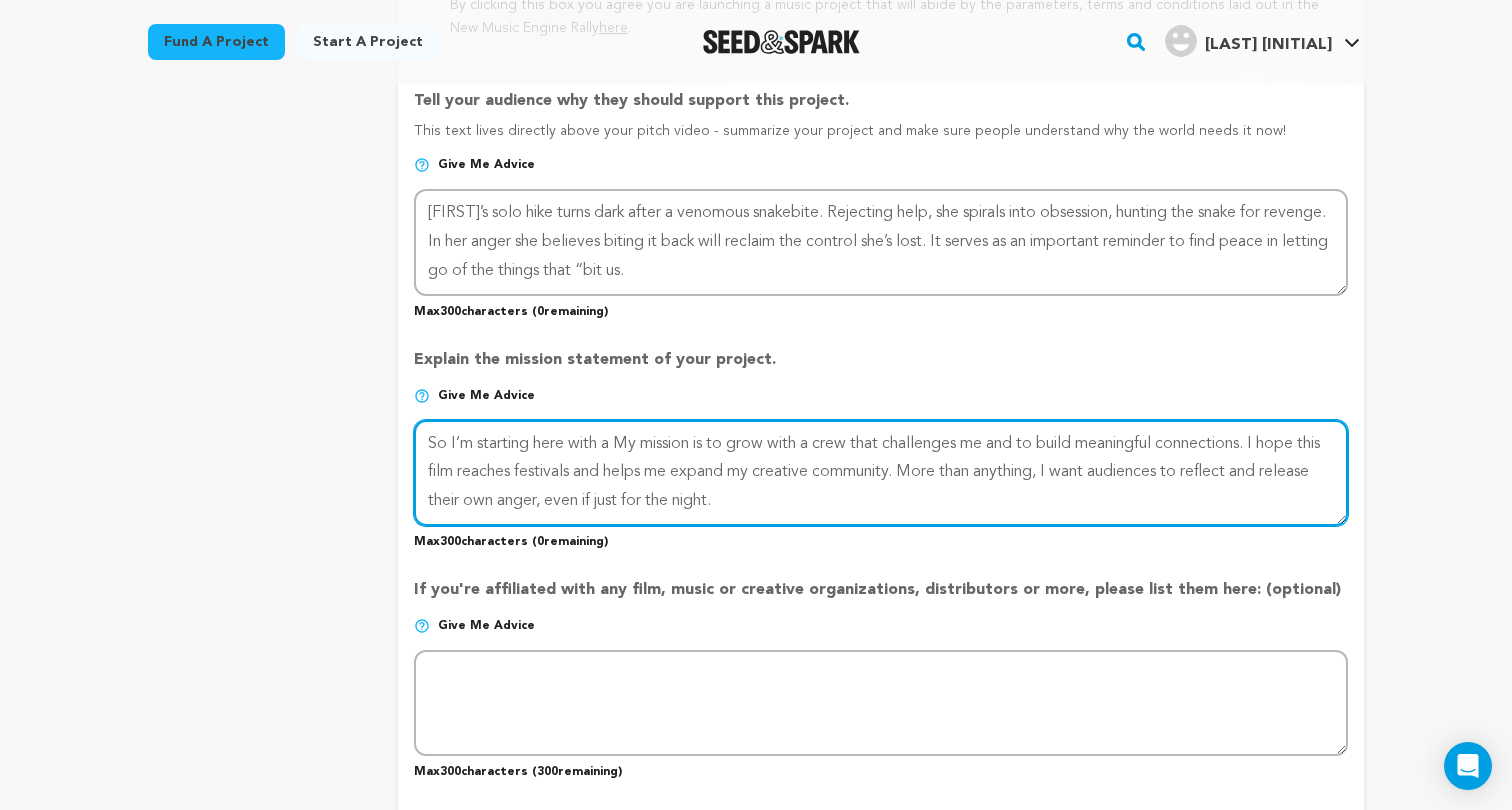 drag, startPoint x: 617, startPoint y: 430, endPoint x: 402, endPoint y: 430, distance: 215 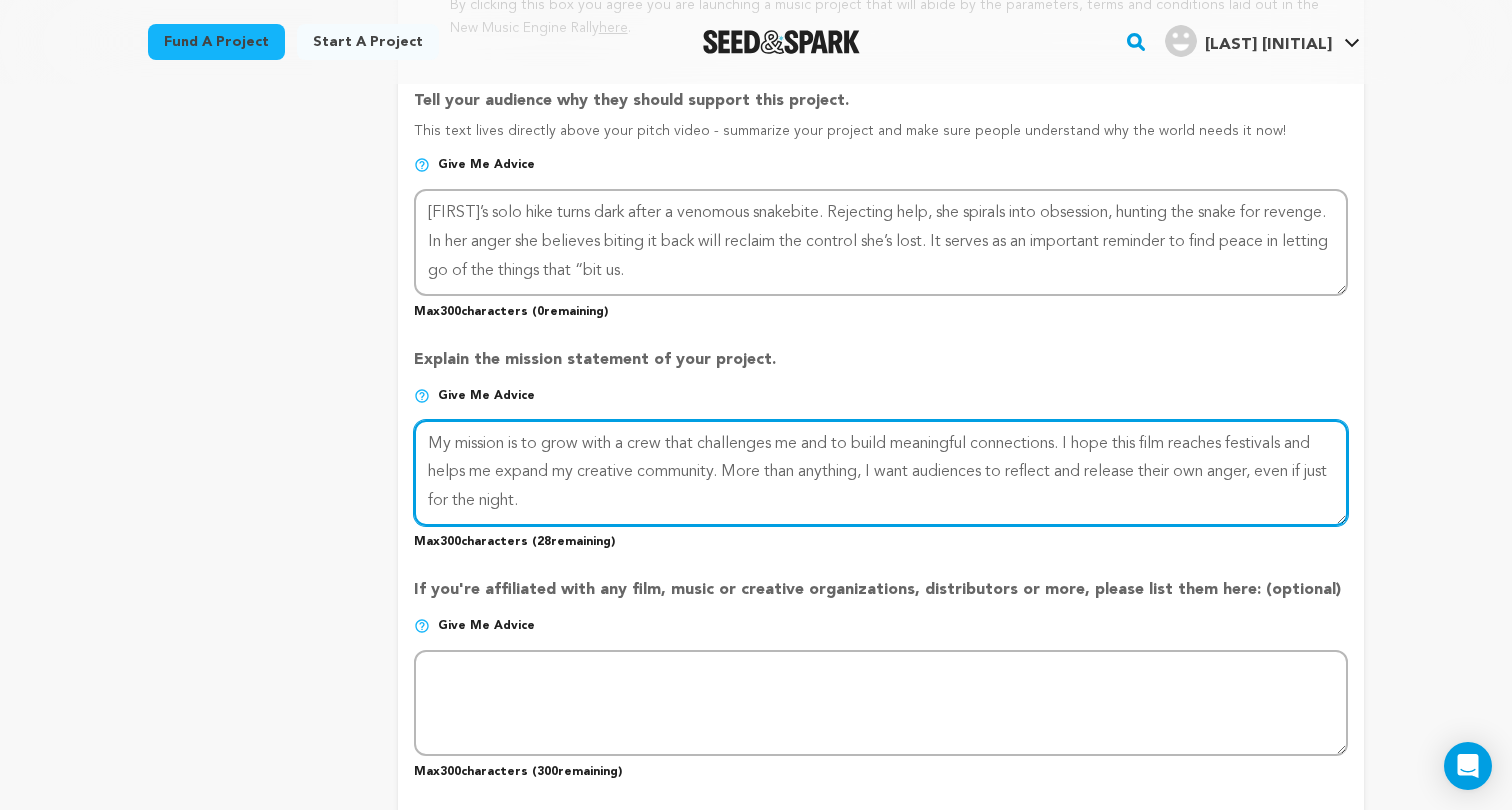click at bounding box center [881, 473] 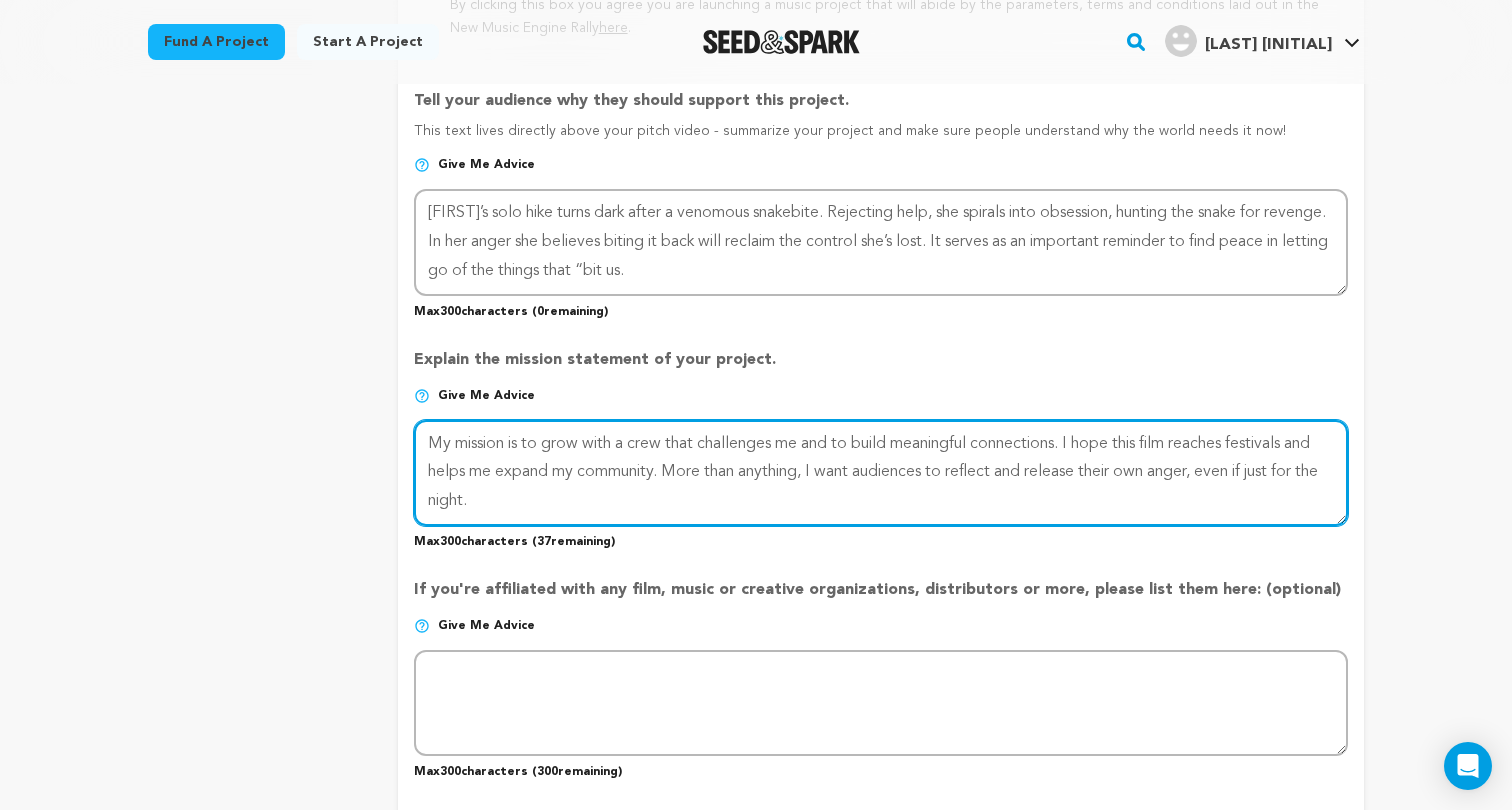 click at bounding box center (881, 473) 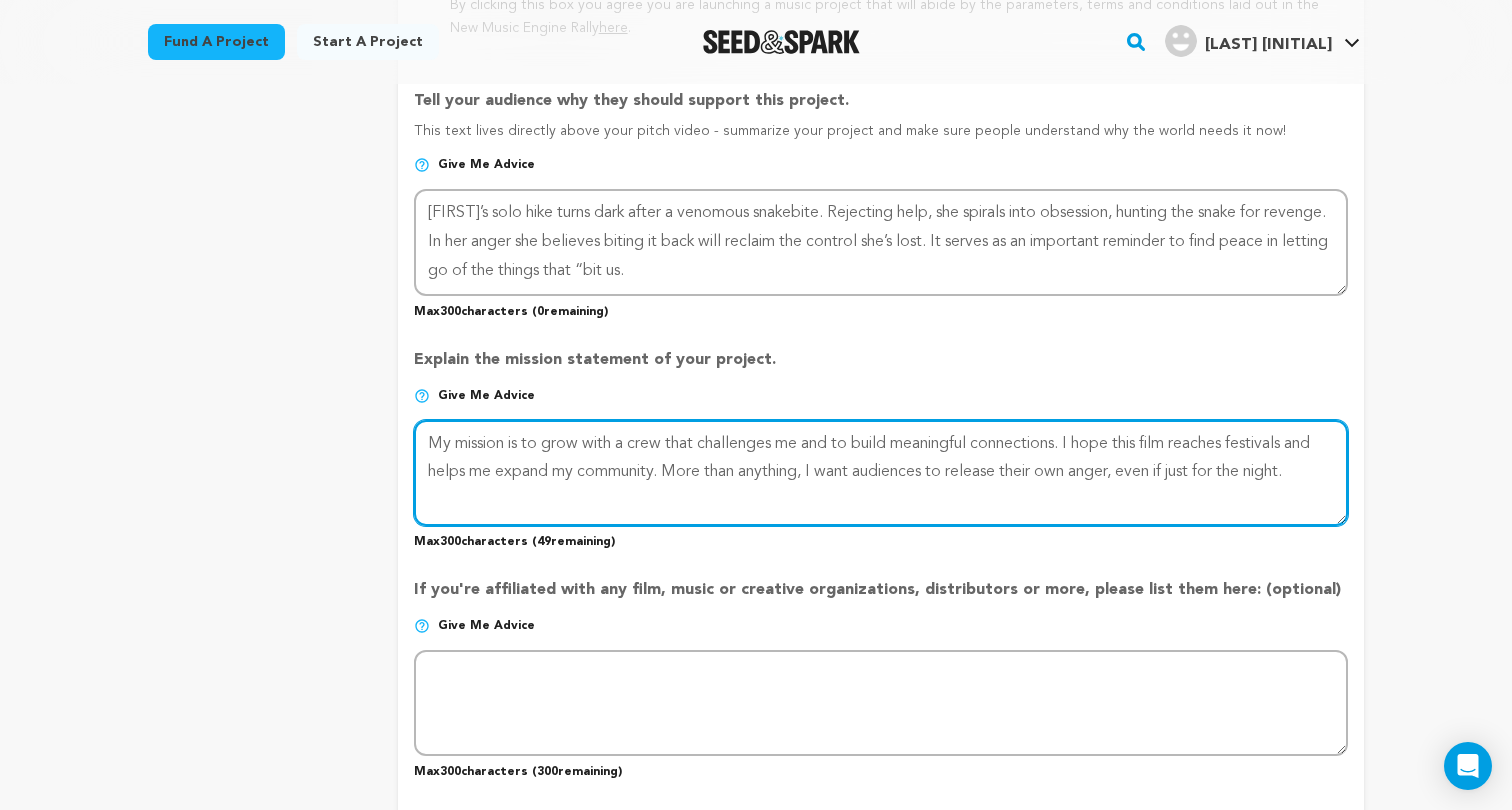 click at bounding box center (881, 473) 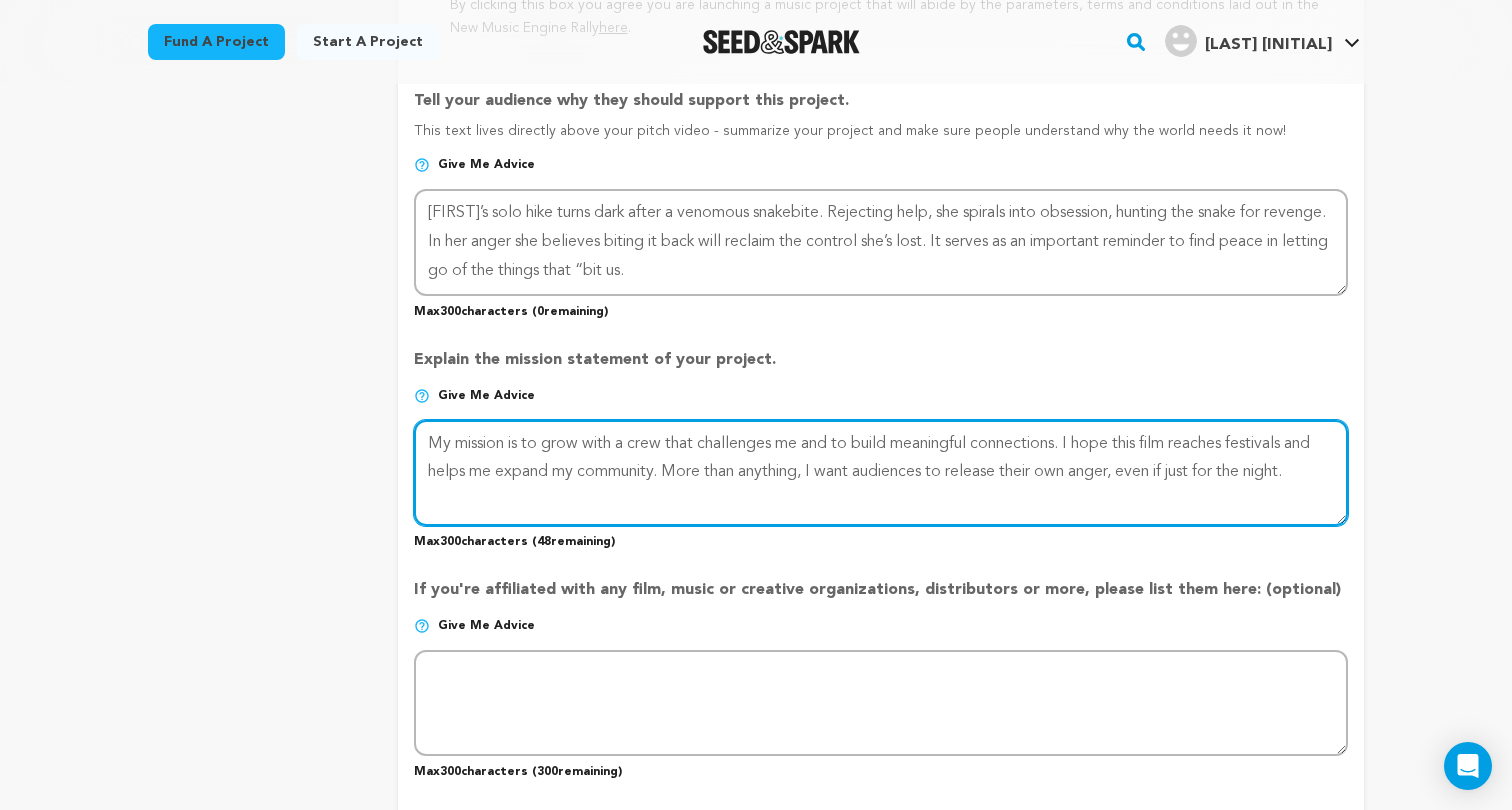 paste on "life I might’ve lived if I’d let go sooner" 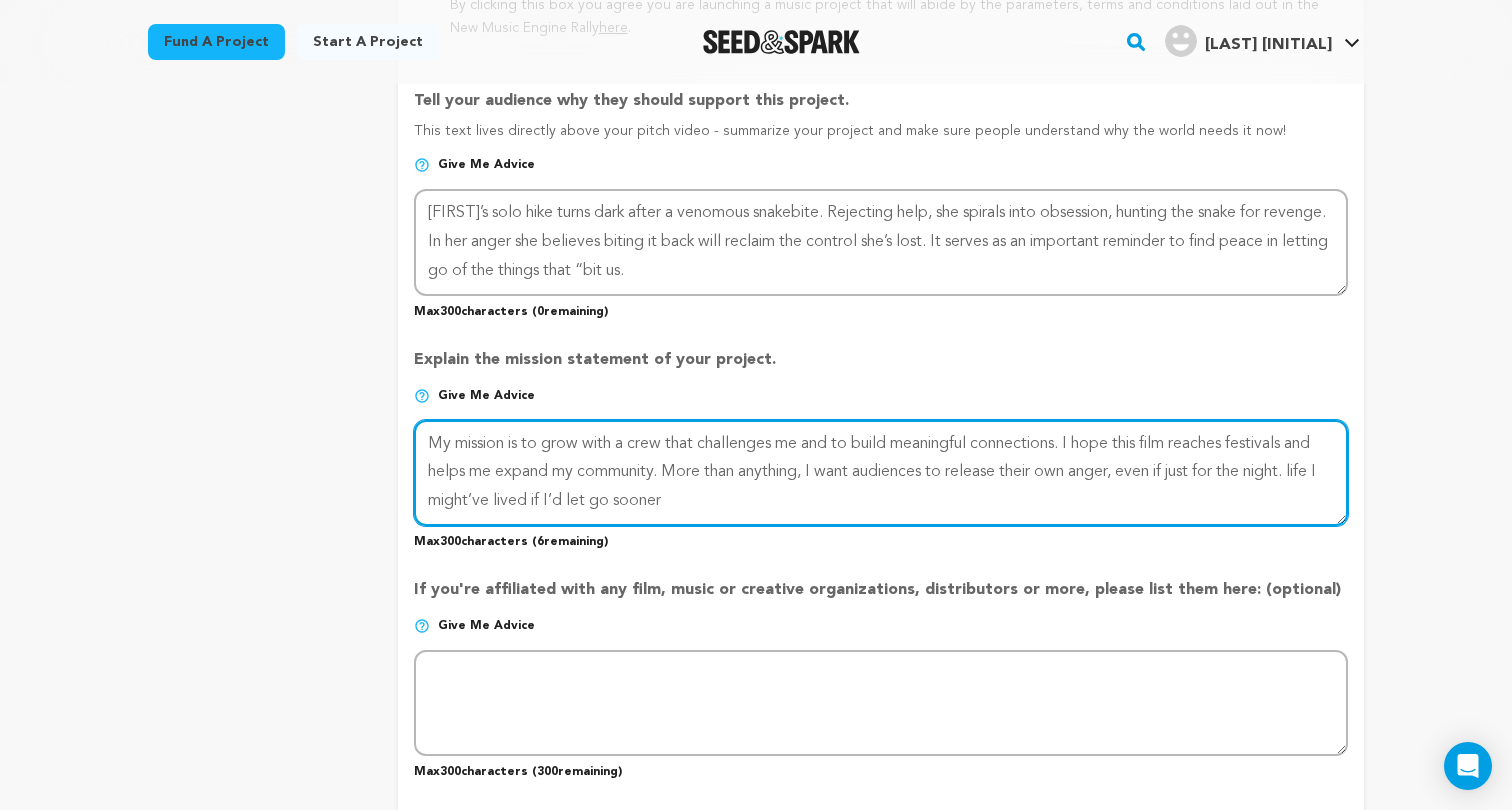click at bounding box center (881, 473) 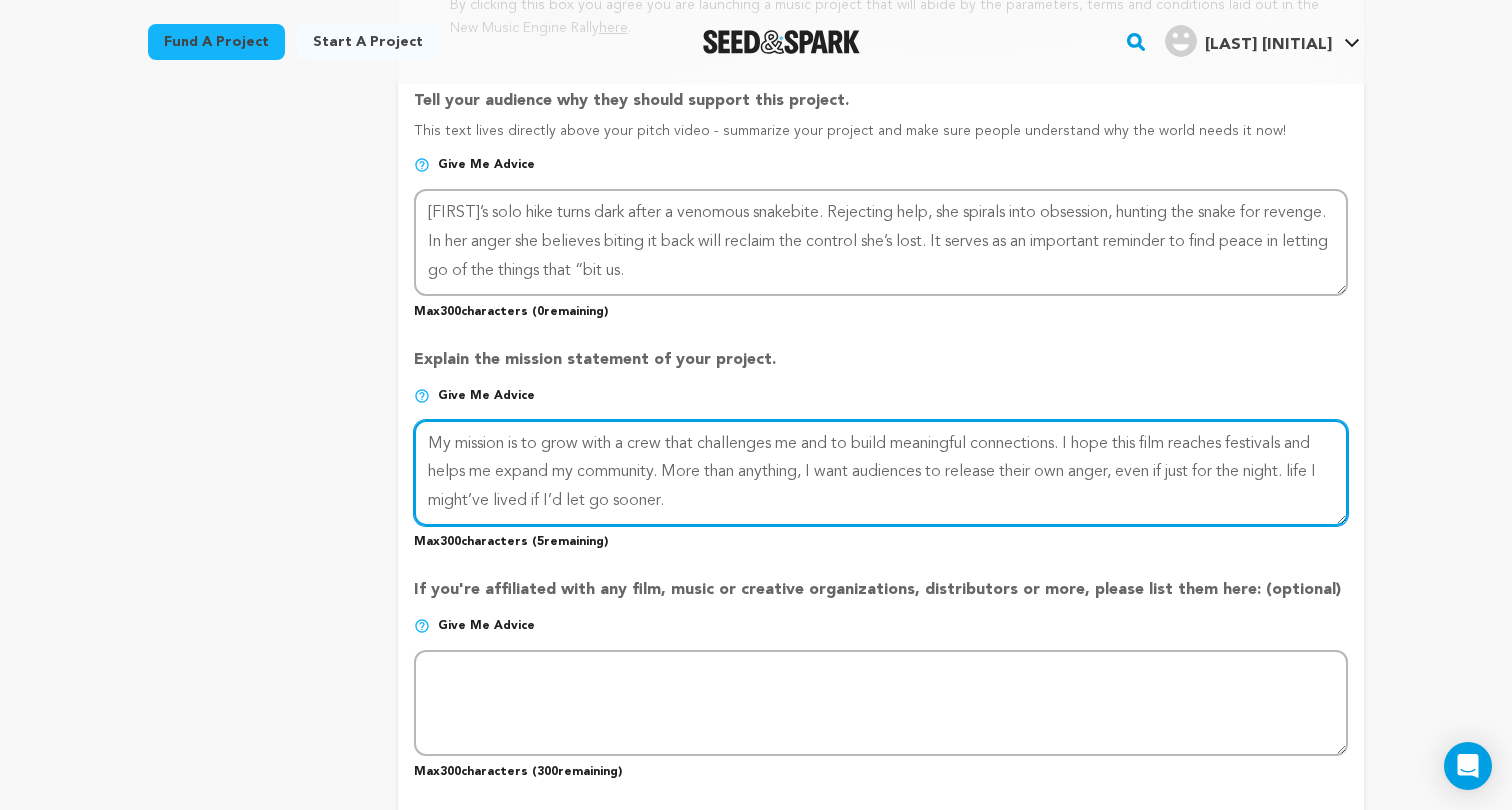 click at bounding box center [881, 473] 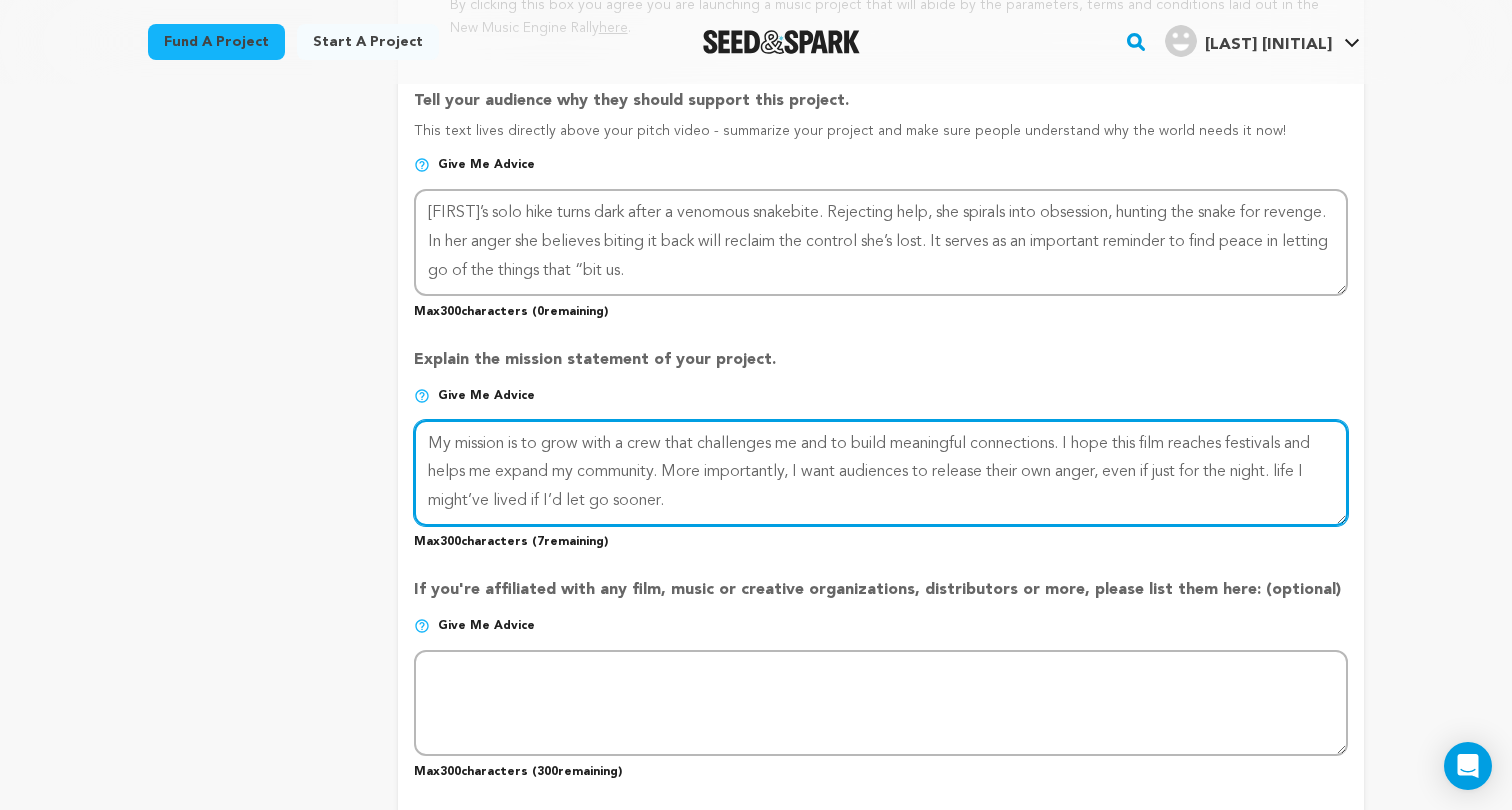 click at bounding box center (881, 473) 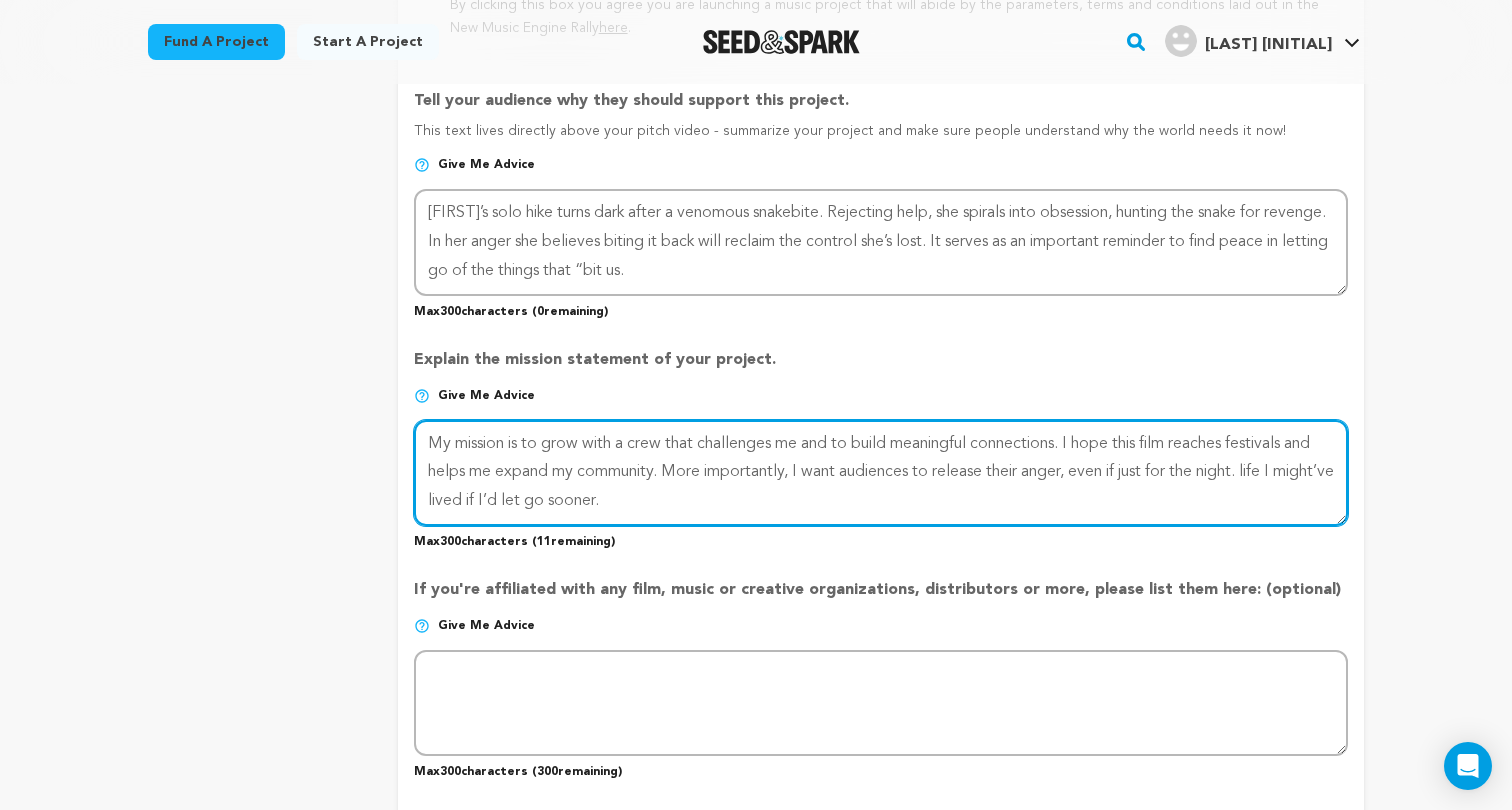 click at bounding box center [881, 473] 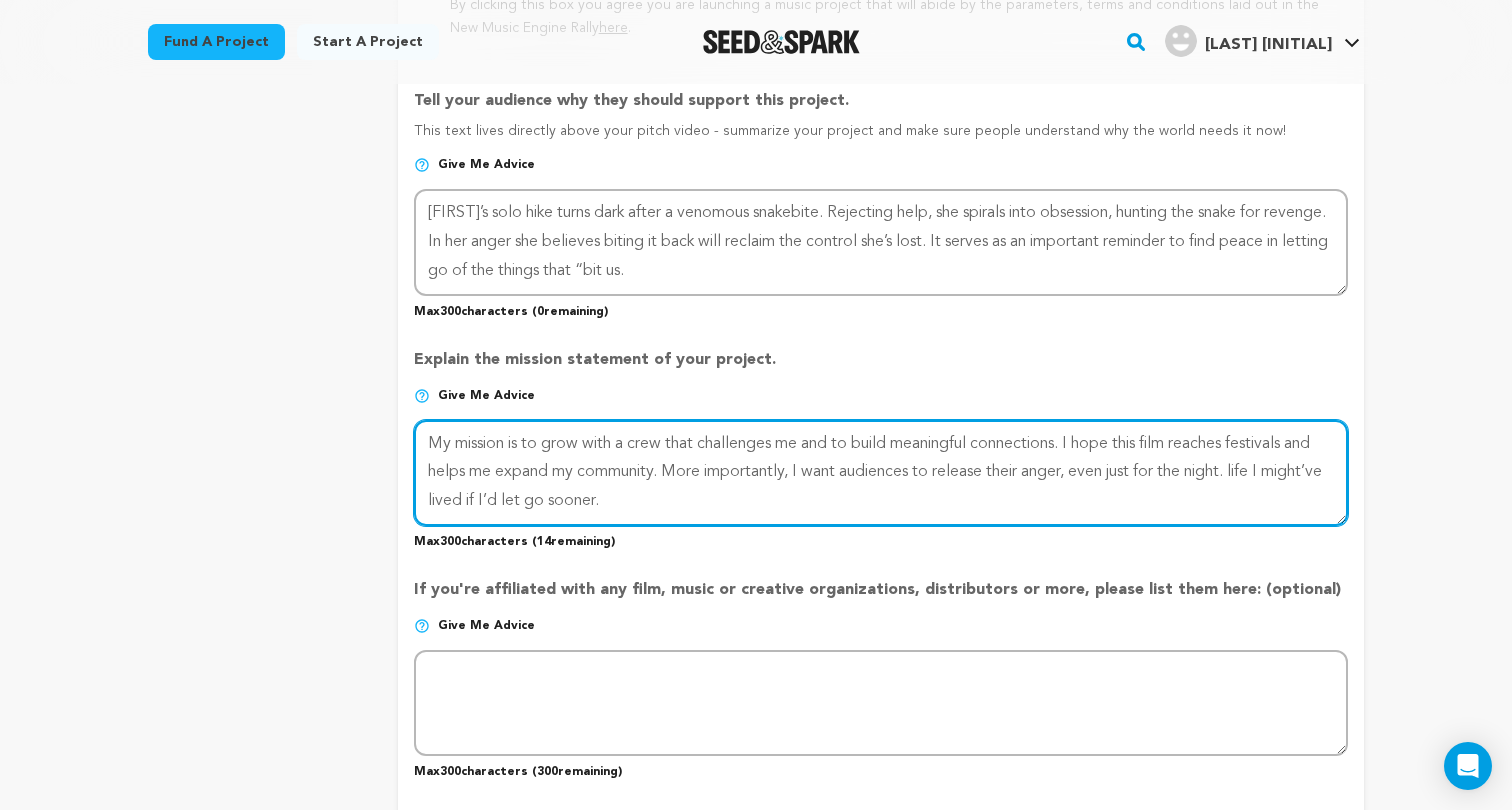 click at bounding box center [881, 473] 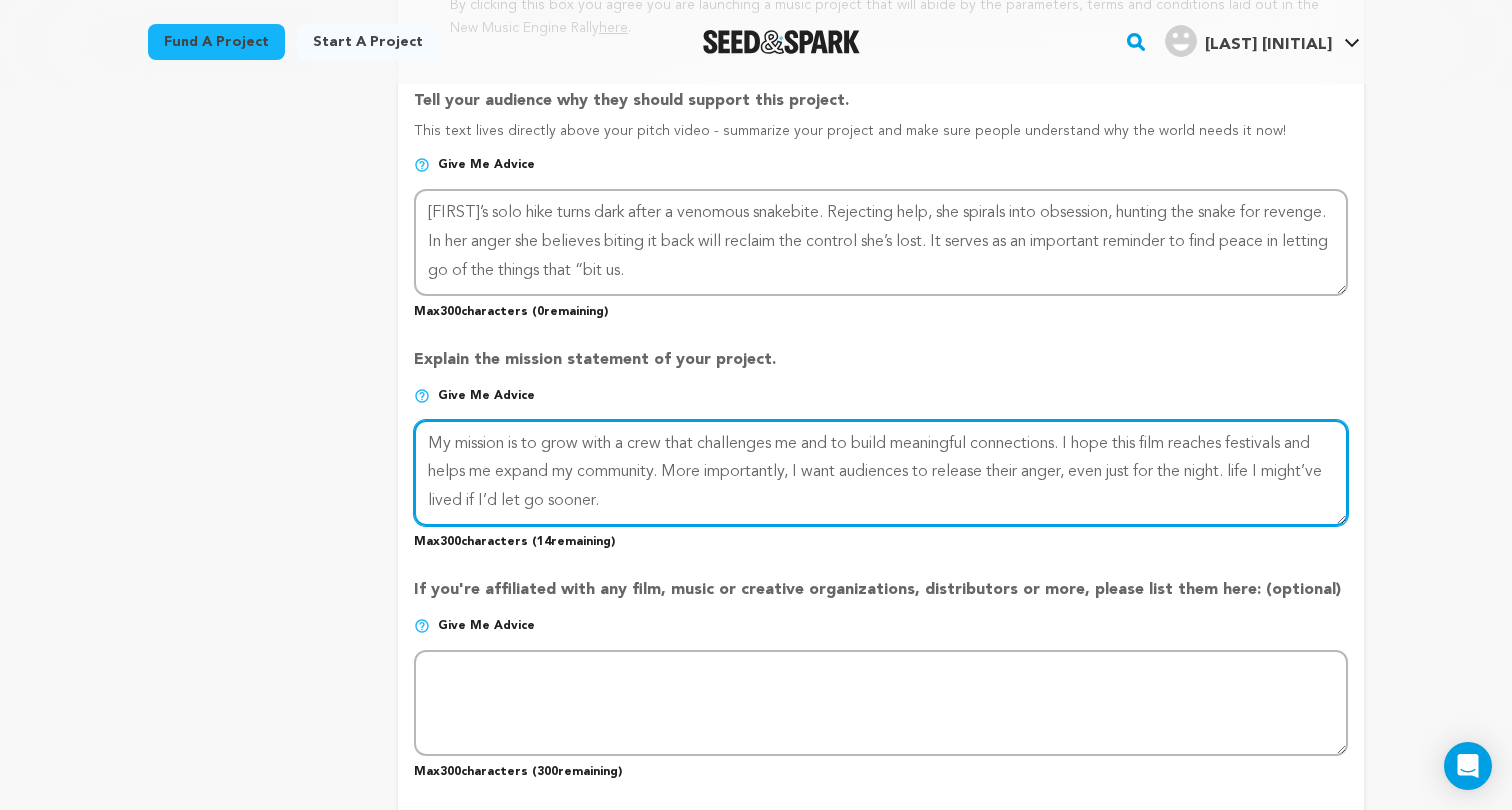 click at bounding box center [881, 473] 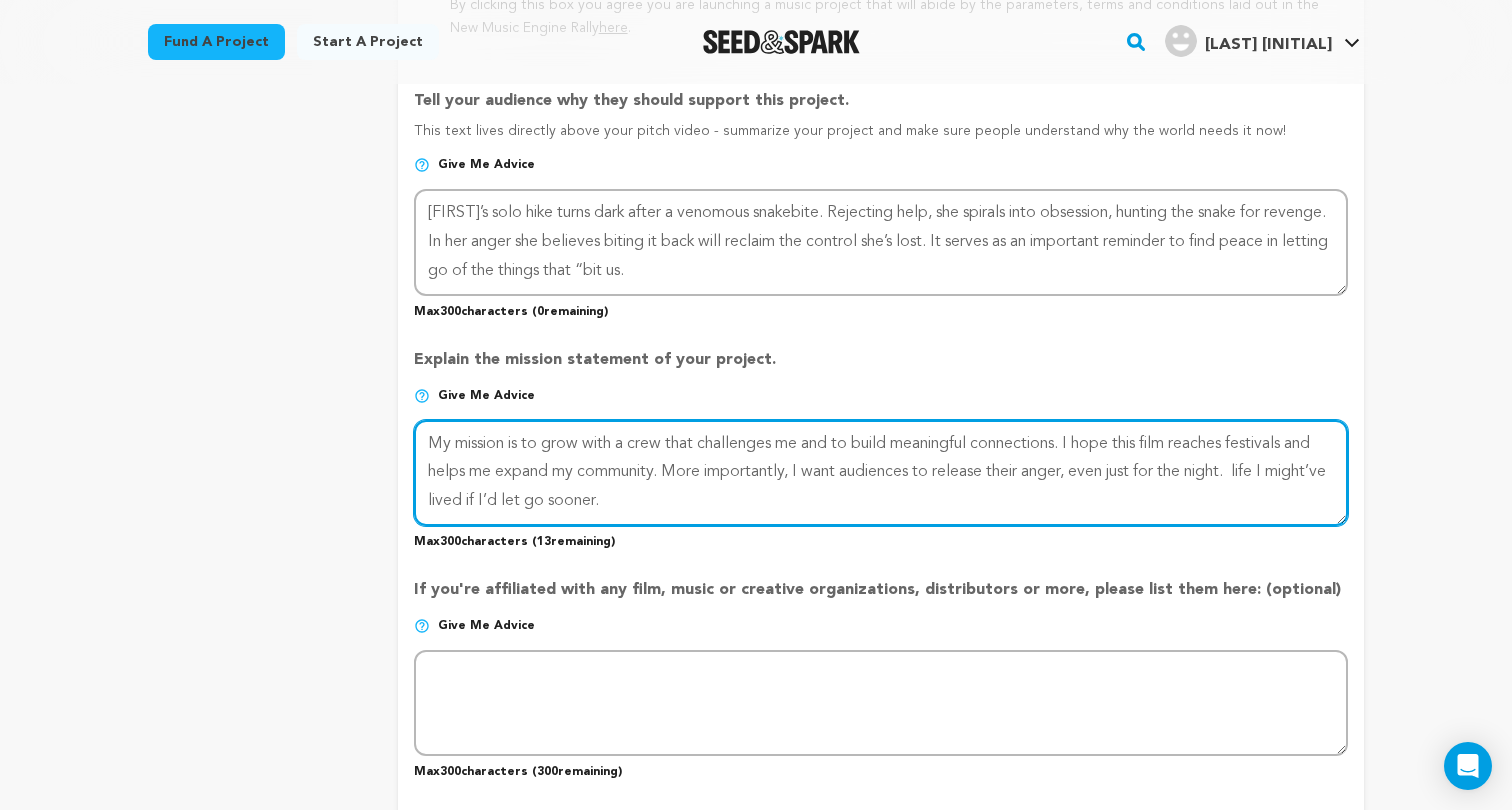 click at bounding box center [881, 473] 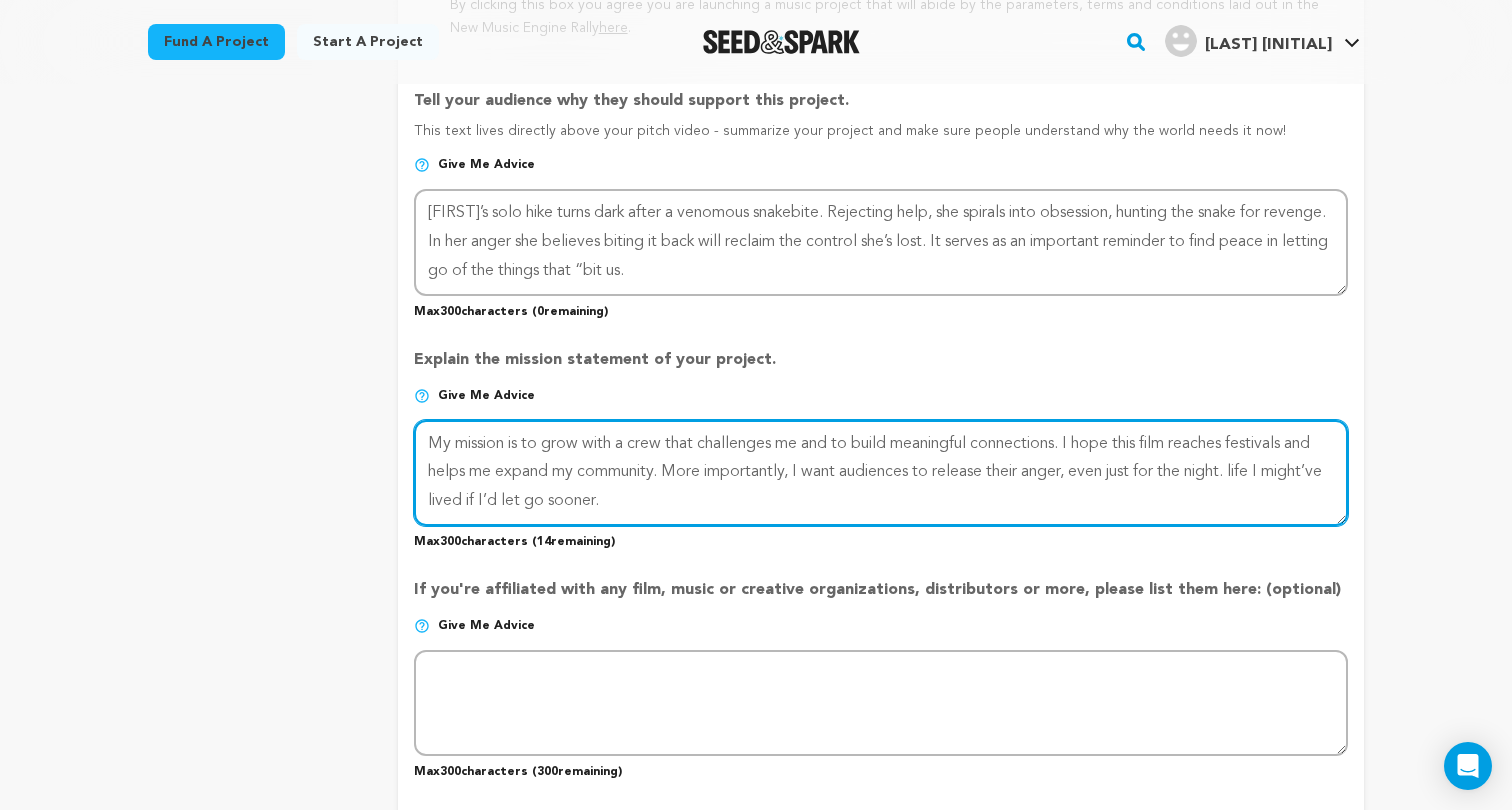drag, startPoint x: 1278, startPoint y: 457, endPoint x: 1336, endPoint y: 502, distance: 73.409805 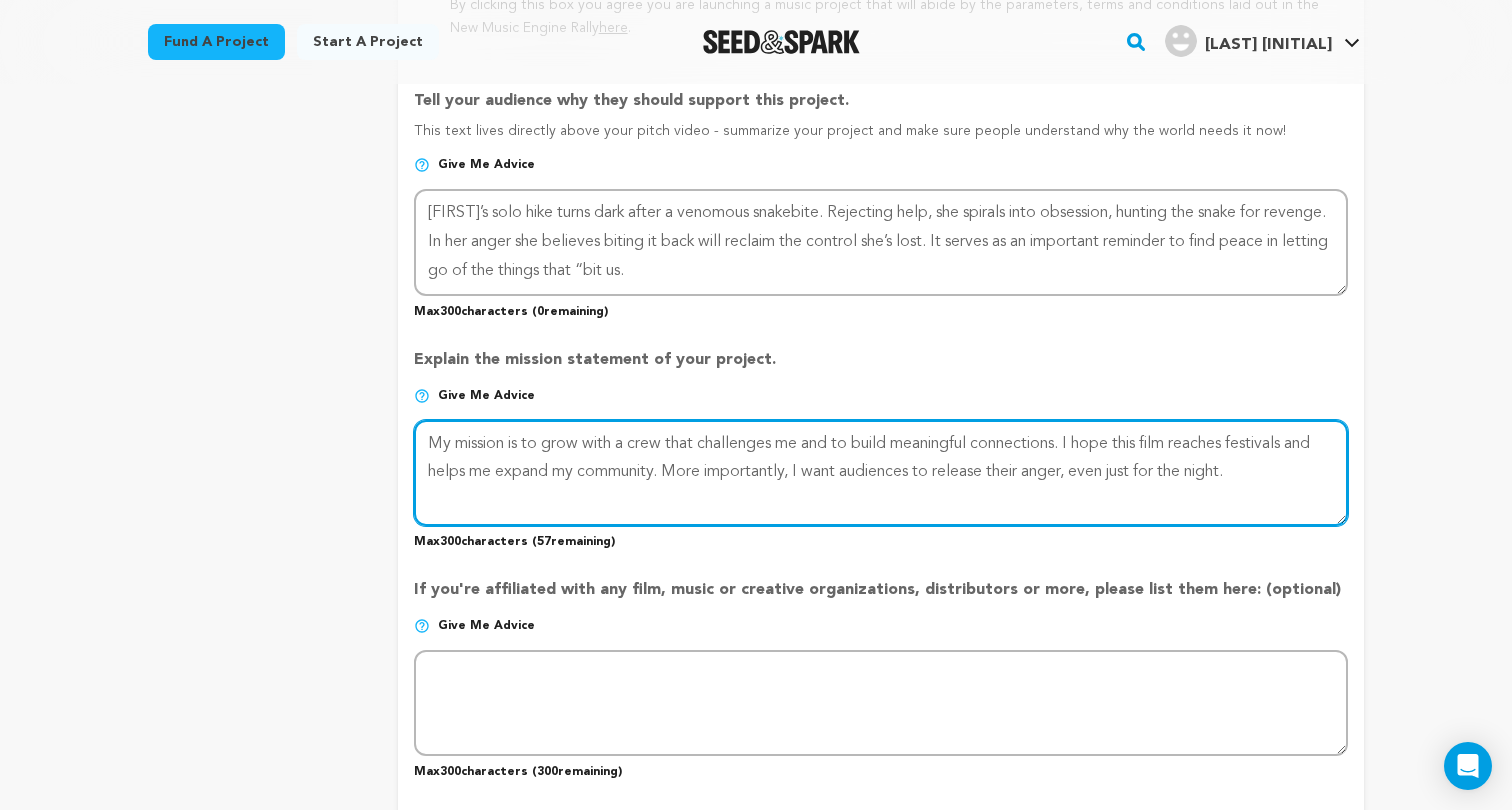 paste on "A story shaped by rage—so others don’t let go too late." 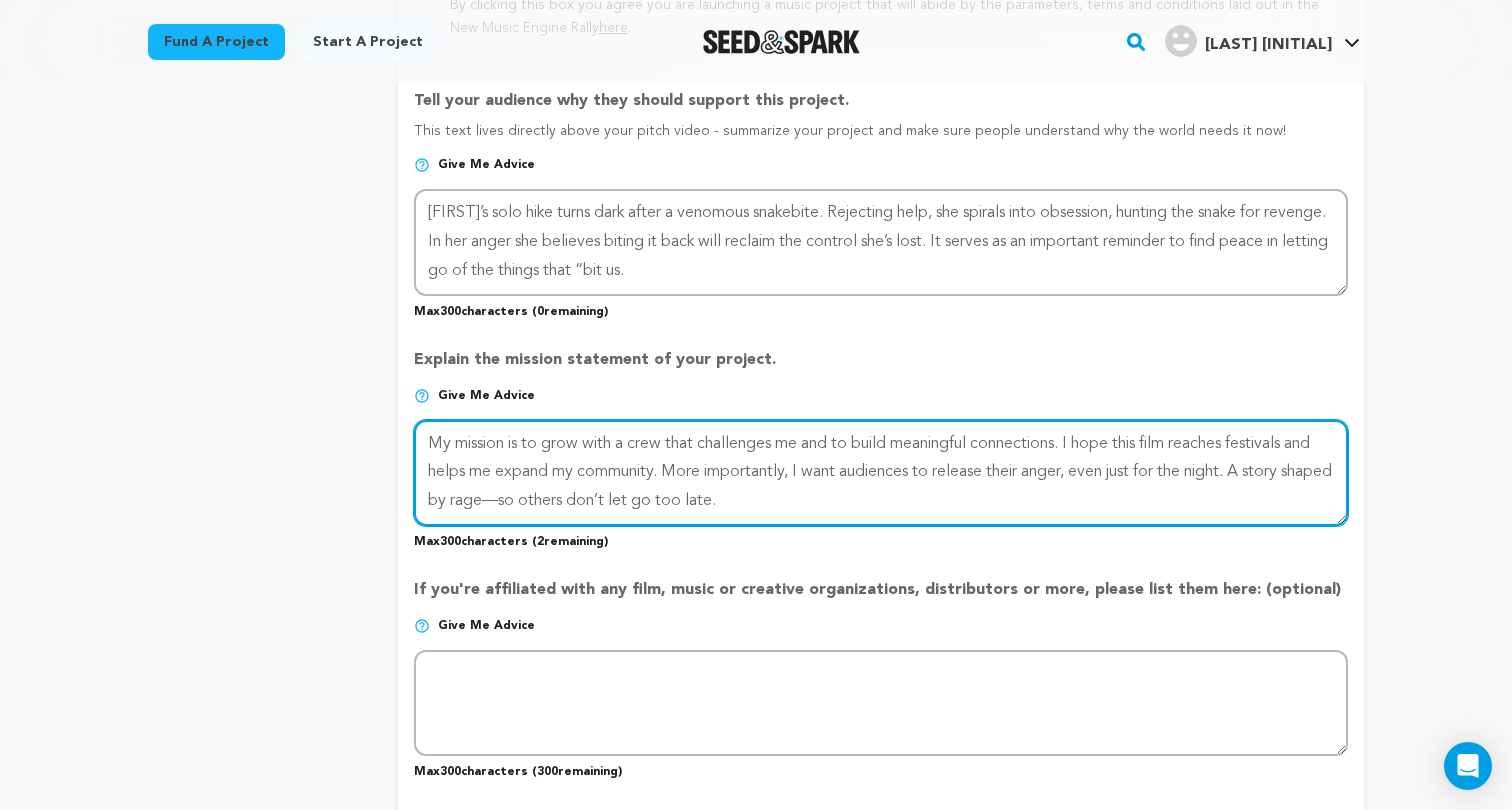 click at bounding box center (881, 473) 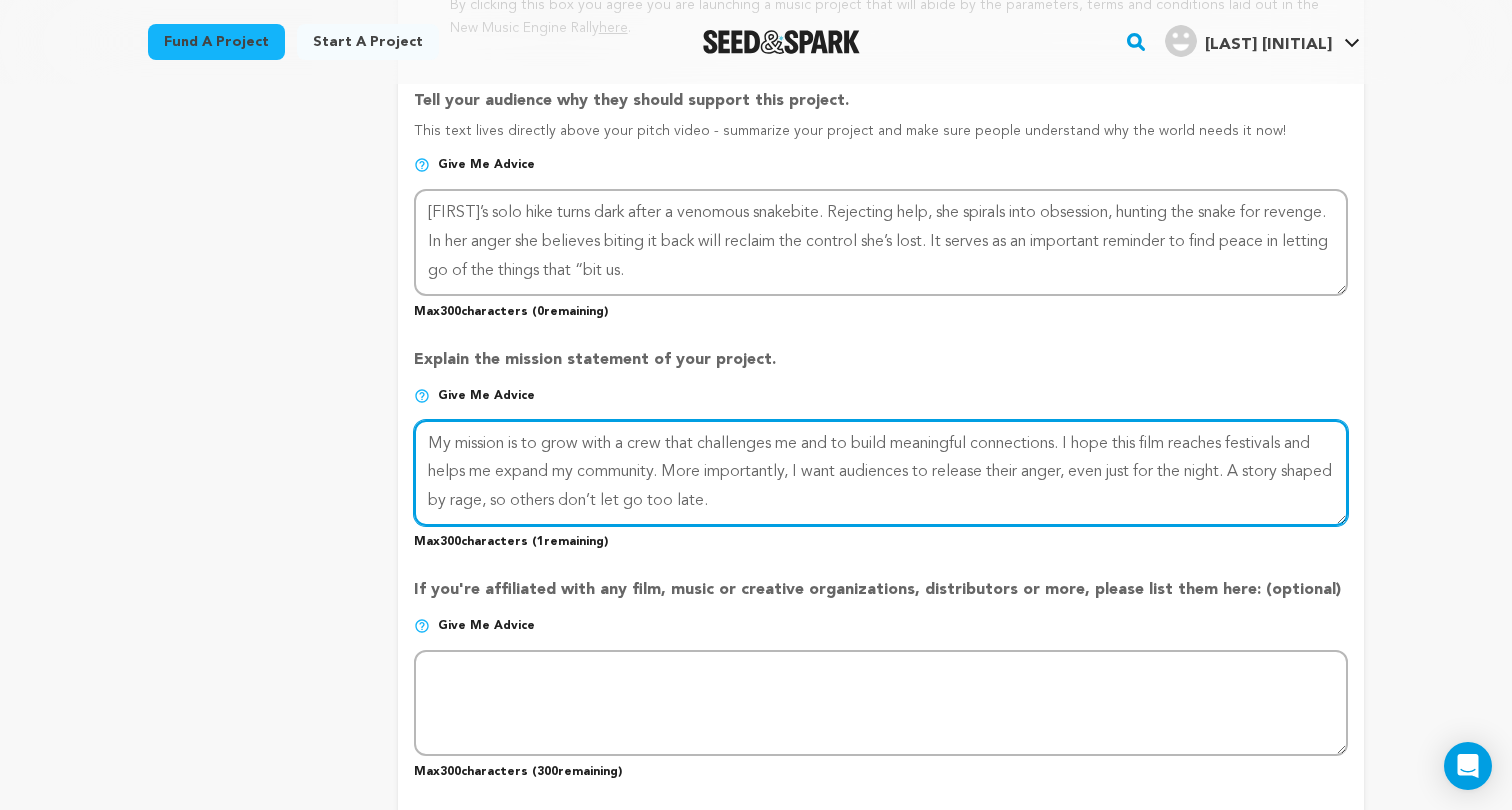 click at bounding box center (881, 473) 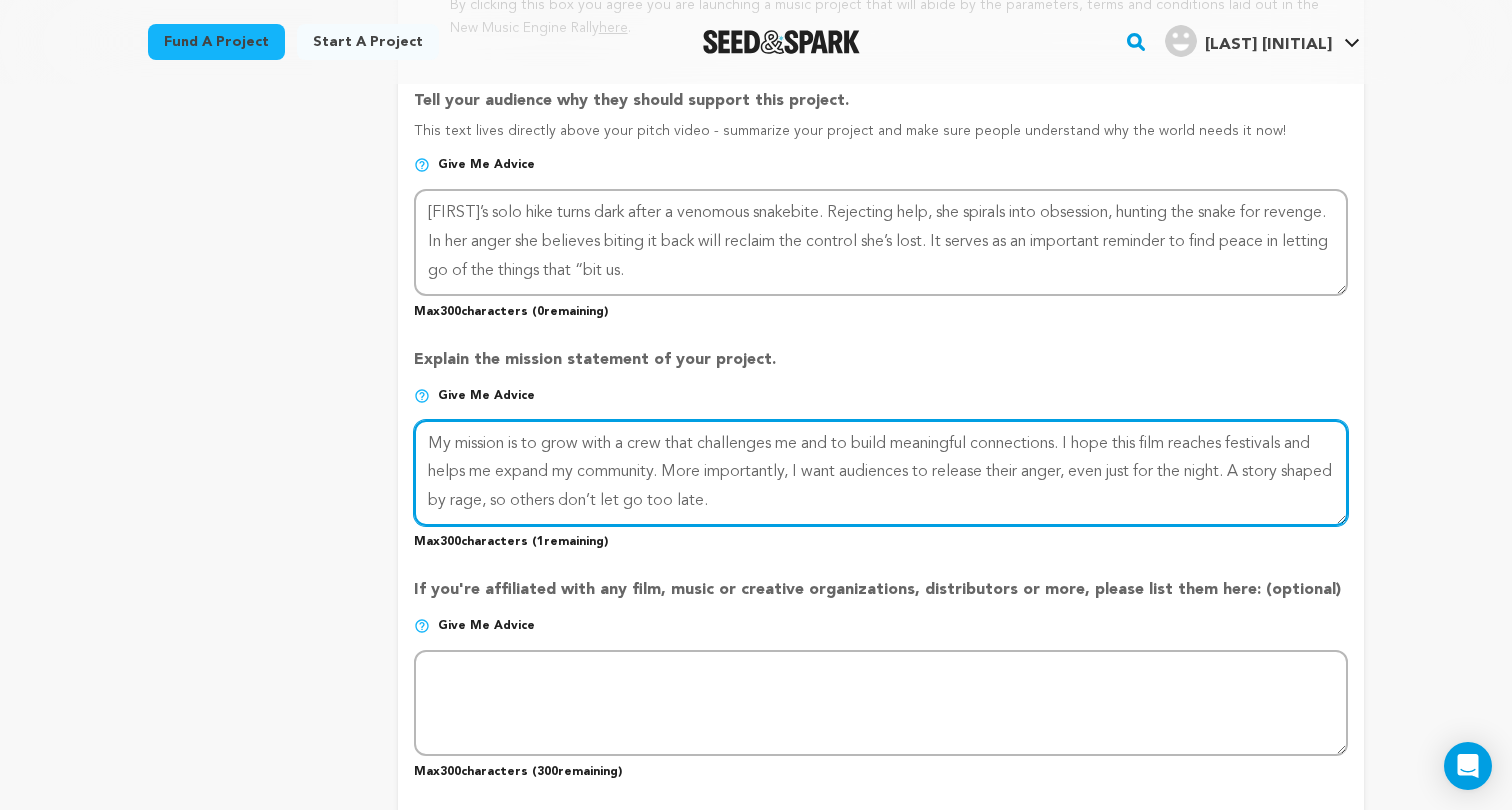 drag, startPoint x: 1246, startPoint y: 430, endPoint x: 1080, endPoint y: 425, distance: 166.07529 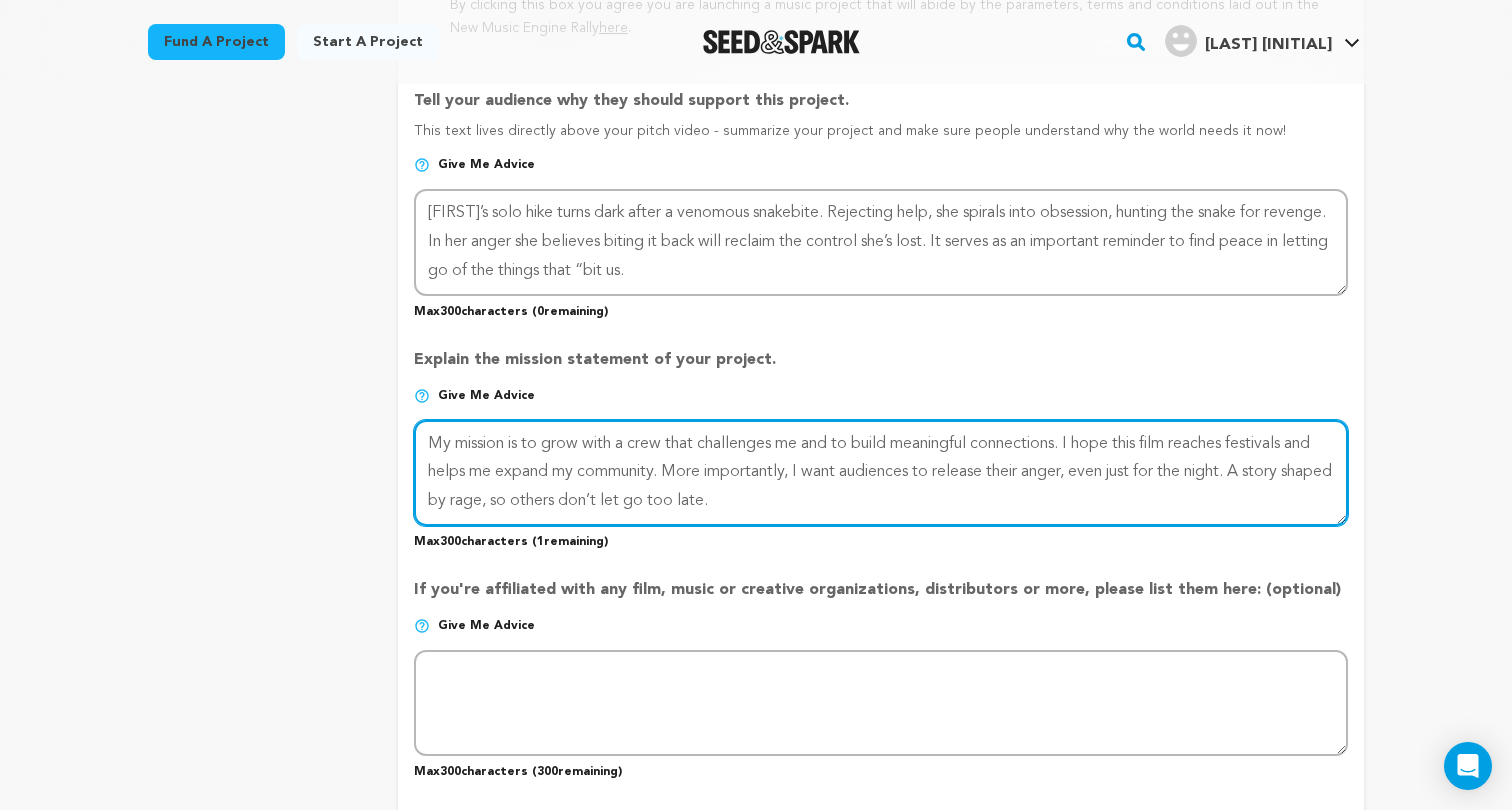 click at bounding box center [881, 473] 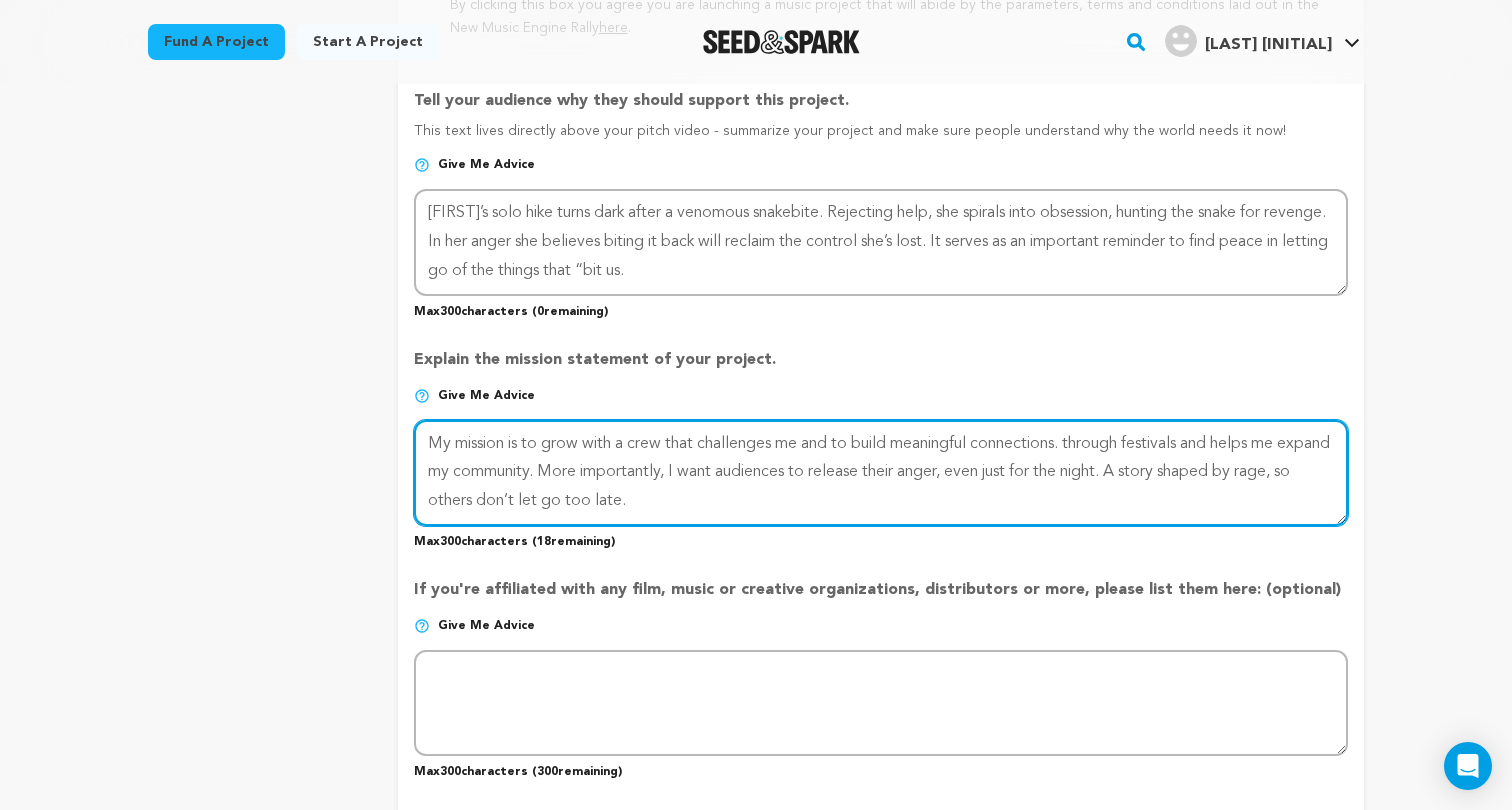 click at bounding box center [881, 473] 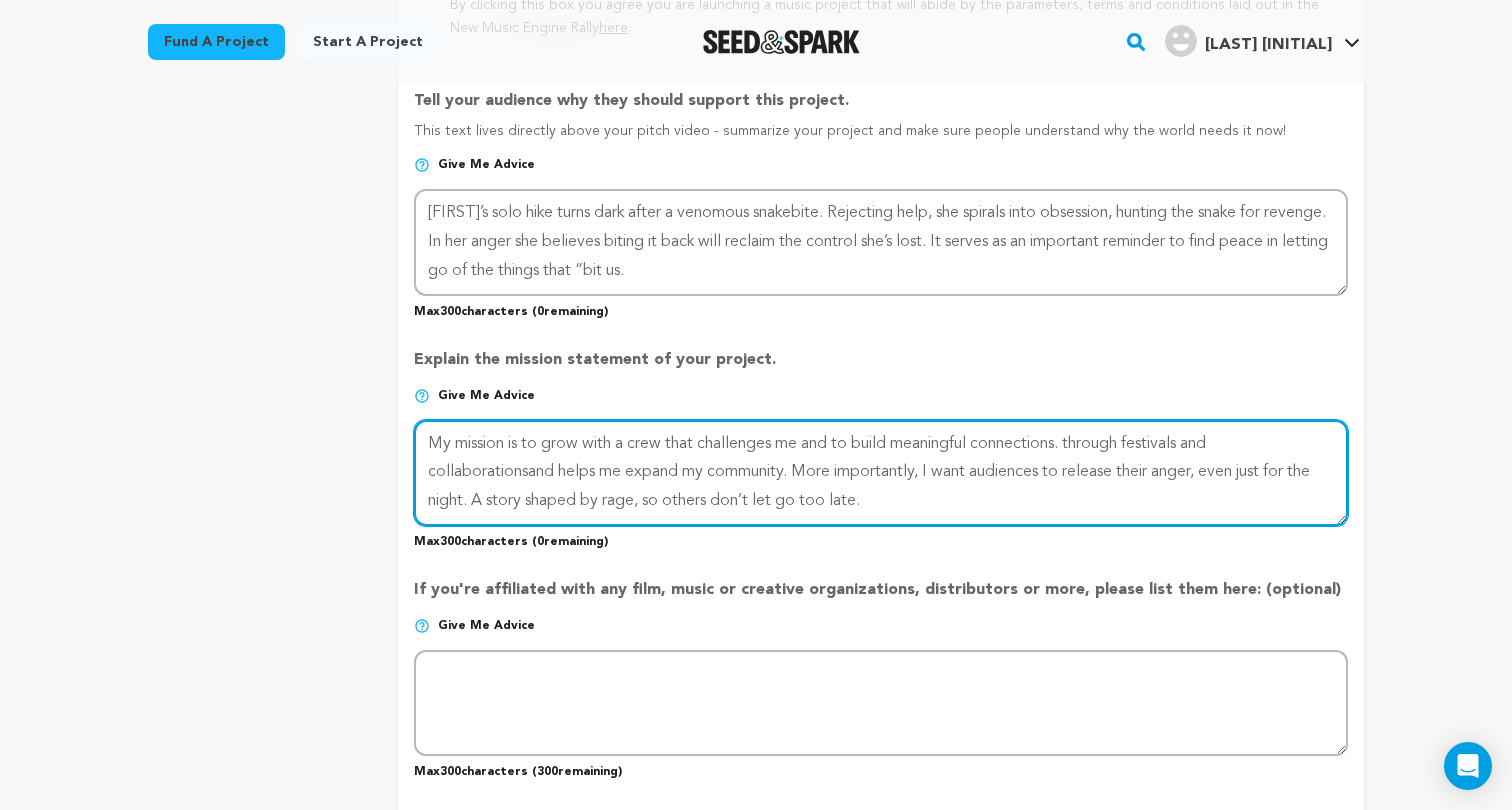 drag, startPoint x: 794, startPoint y: 465, endPoint x: 532, endPoint y: 459, distance: 262.0687 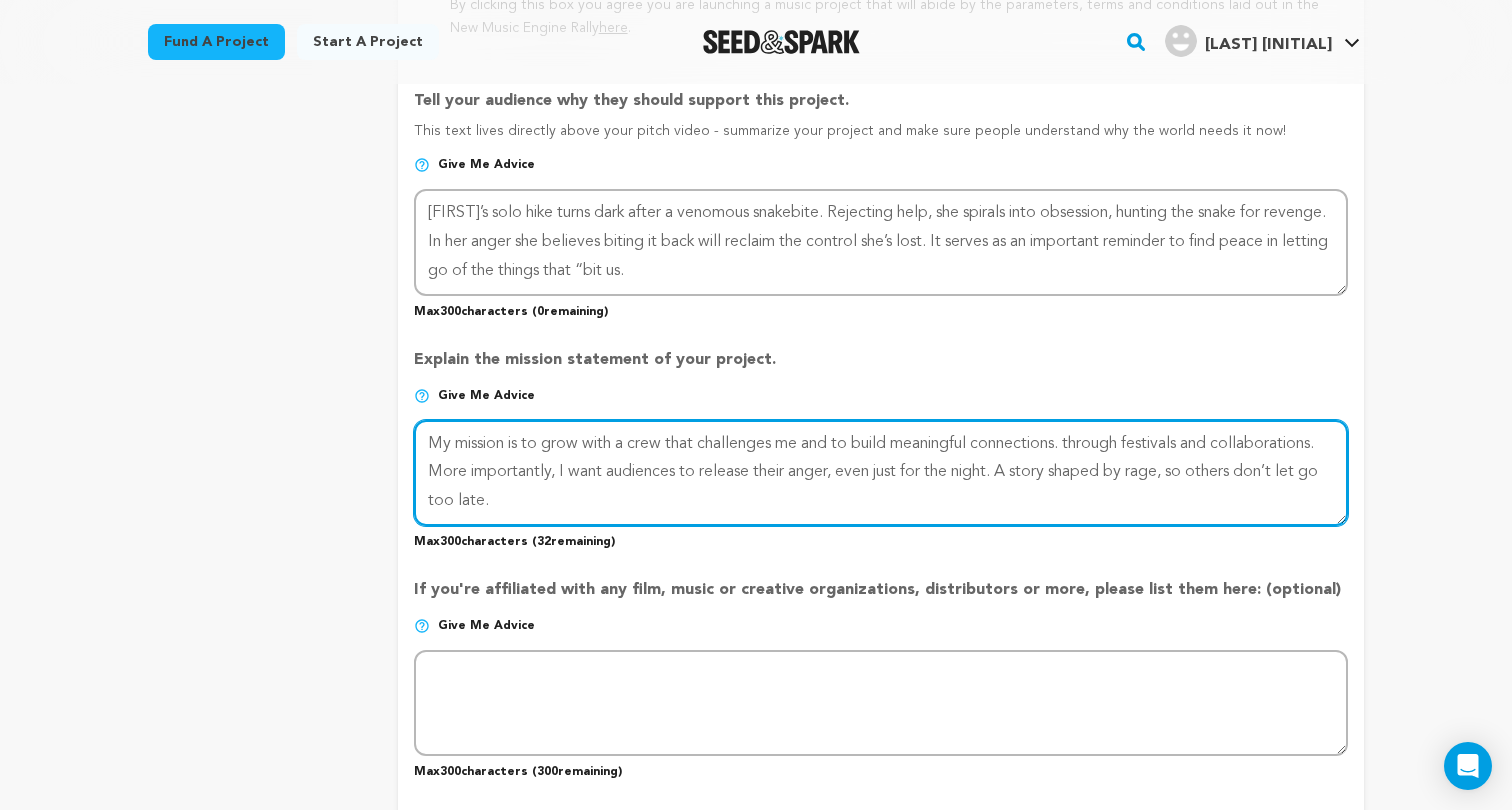 click at bounding box center (881, 473) 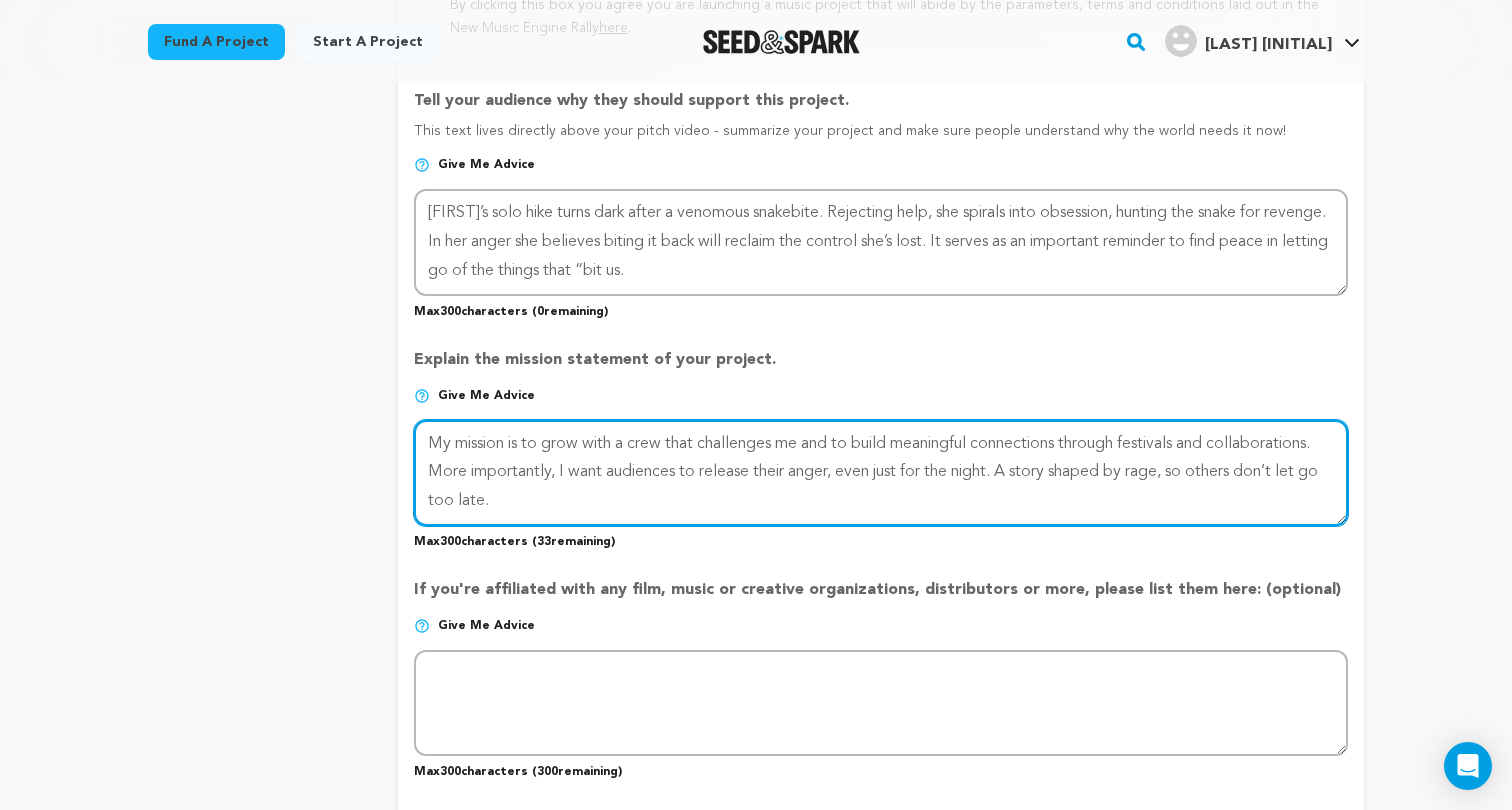 click at bounding box center (881, 473) 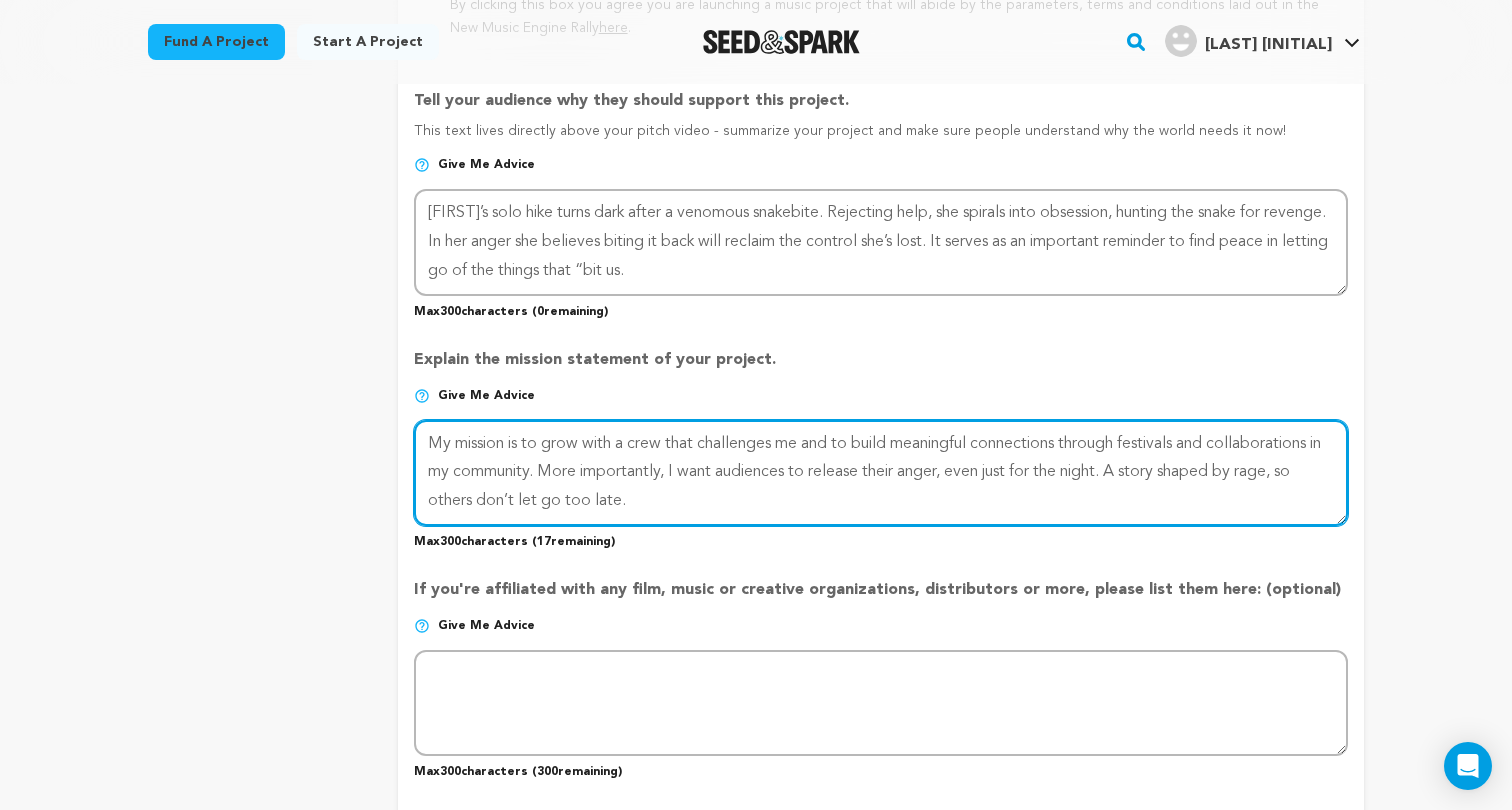 click at bounding box center (881, 473) 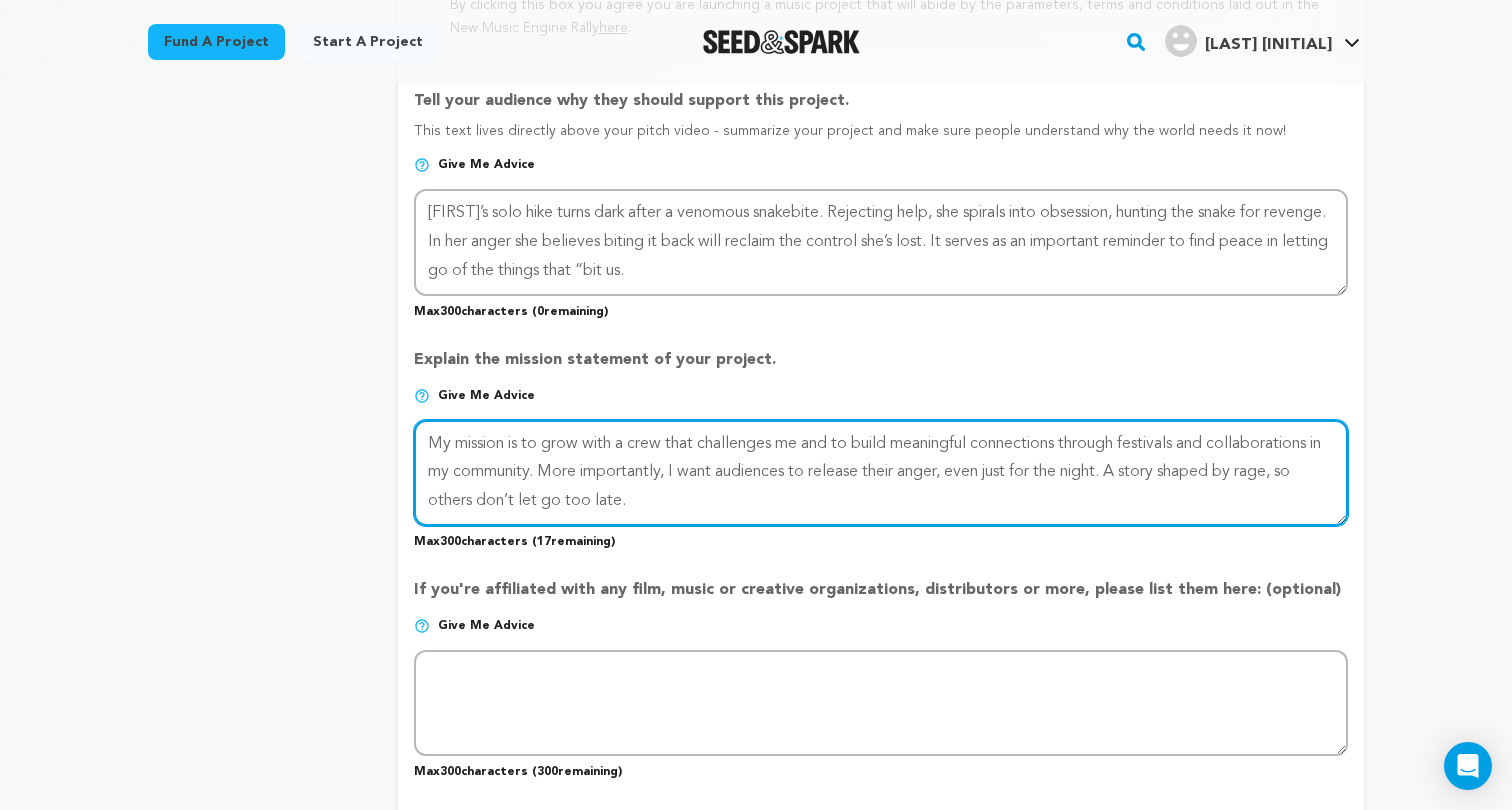 drag, startPoint x: 1147, startPoint y: 462, endPoint x: 796, endPoint y: 458, distance: 351.0228 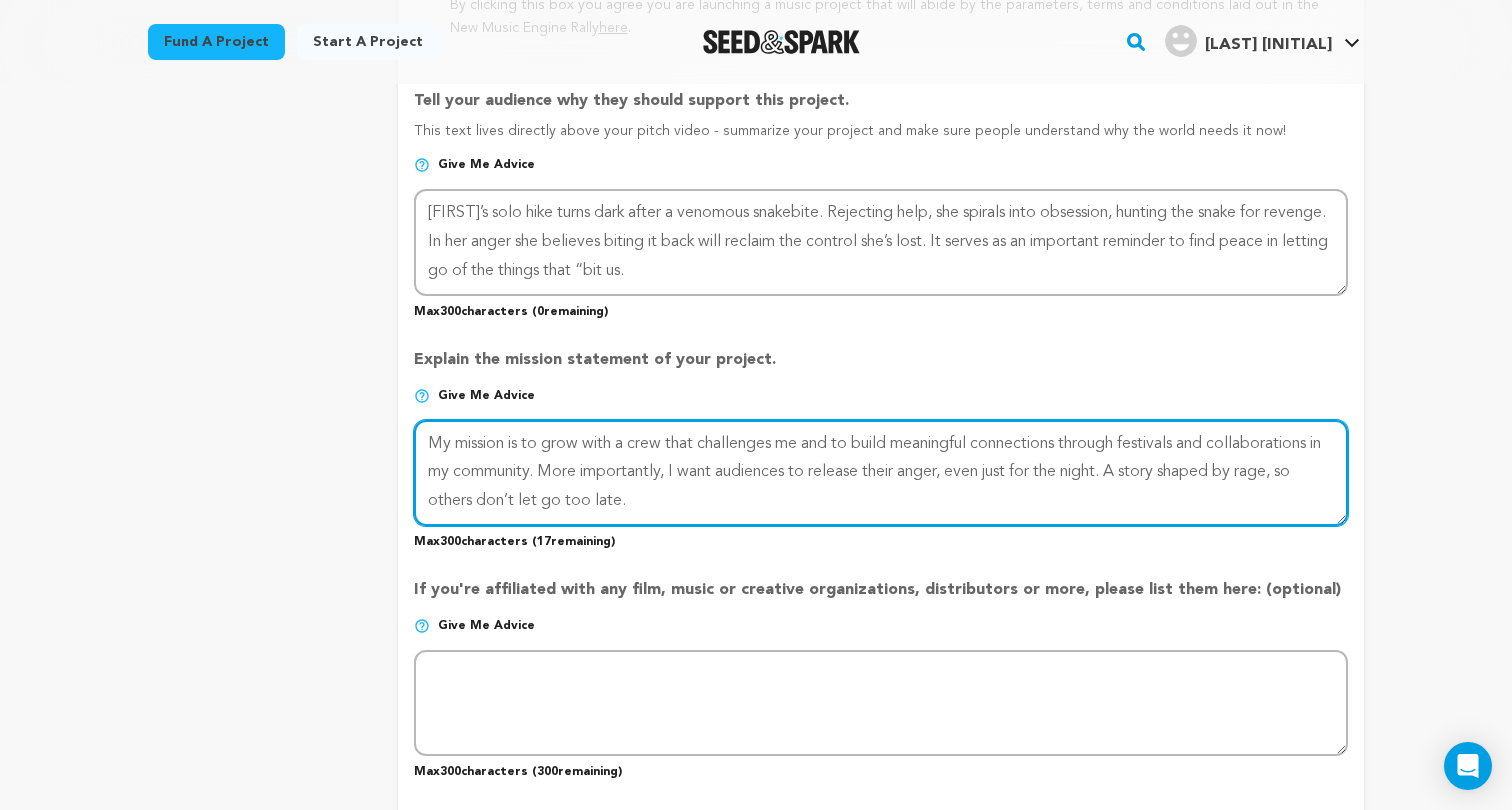 click at bounding box center (881, 473) 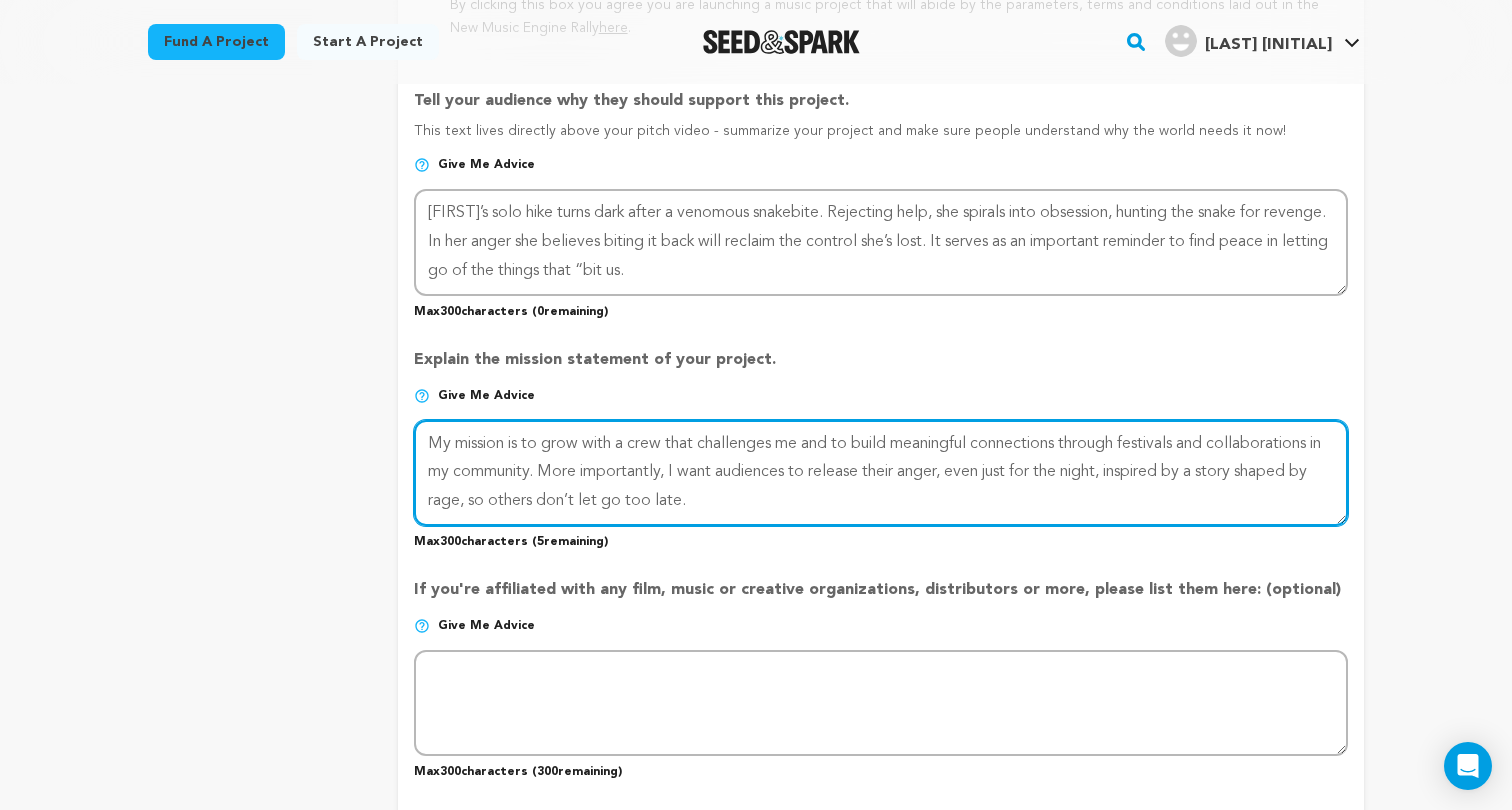 click at bounding box center (881, 473) 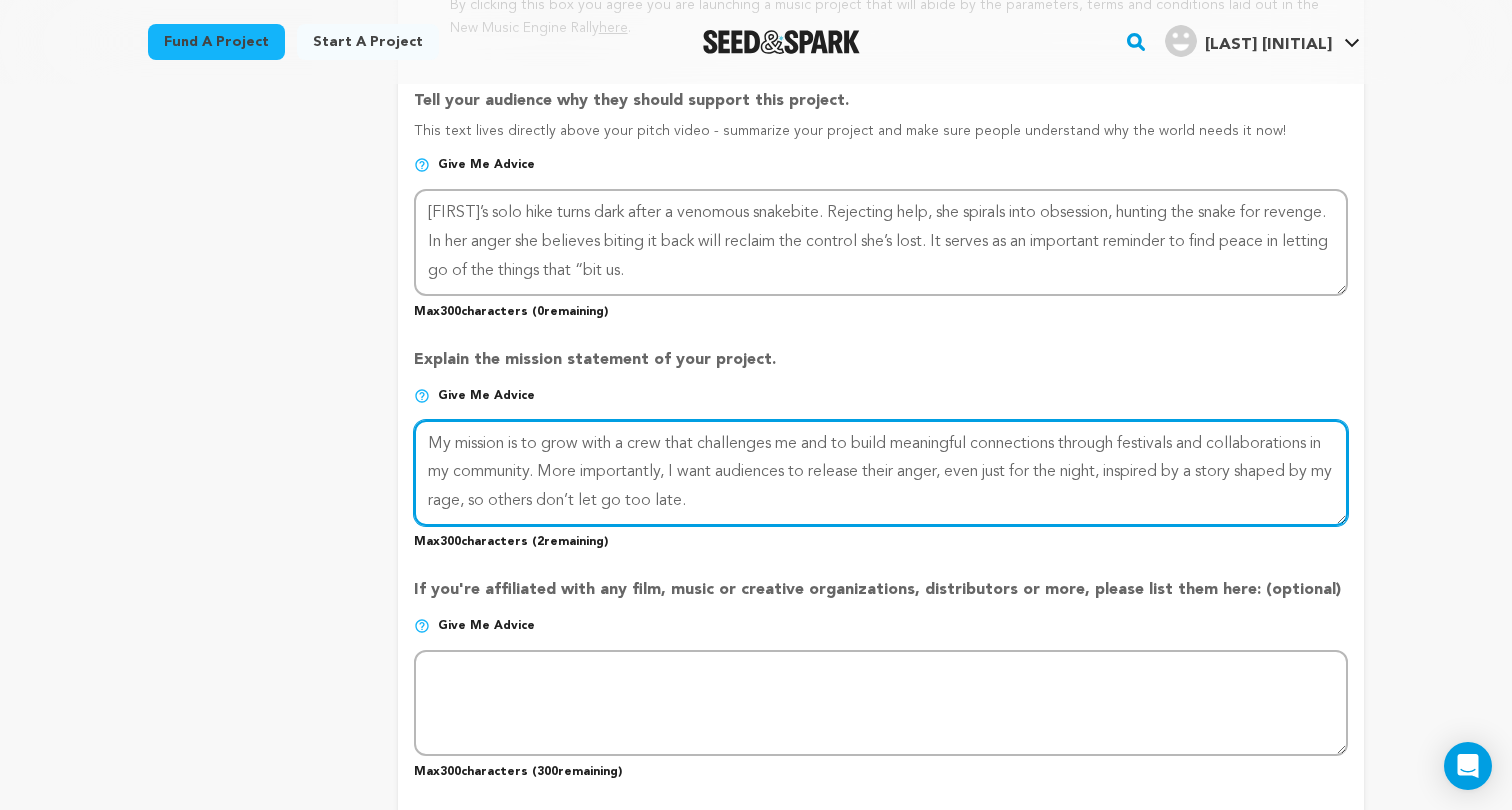click at bounding box center [881, 473] 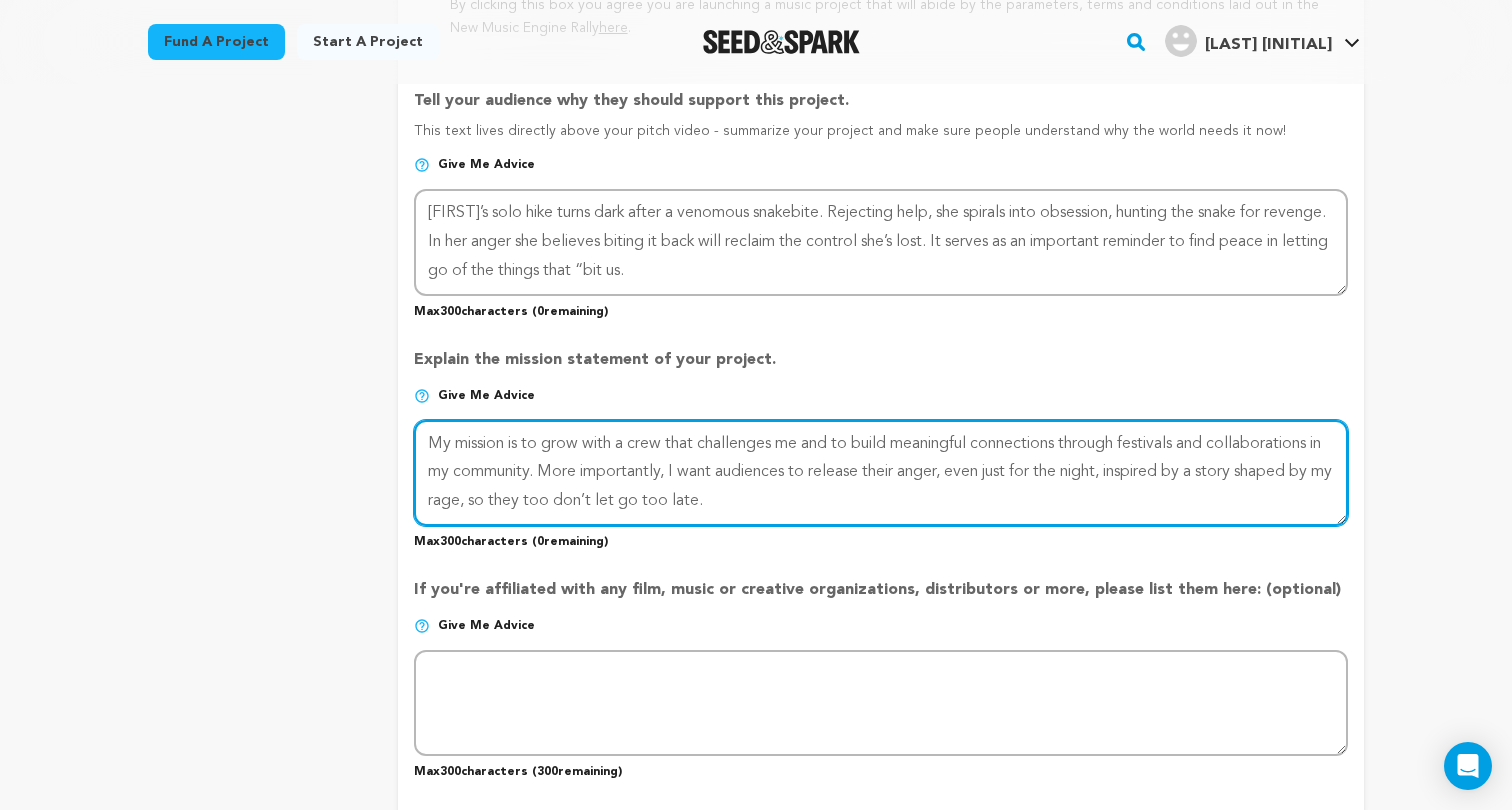 click at bounding box center [881, 473] 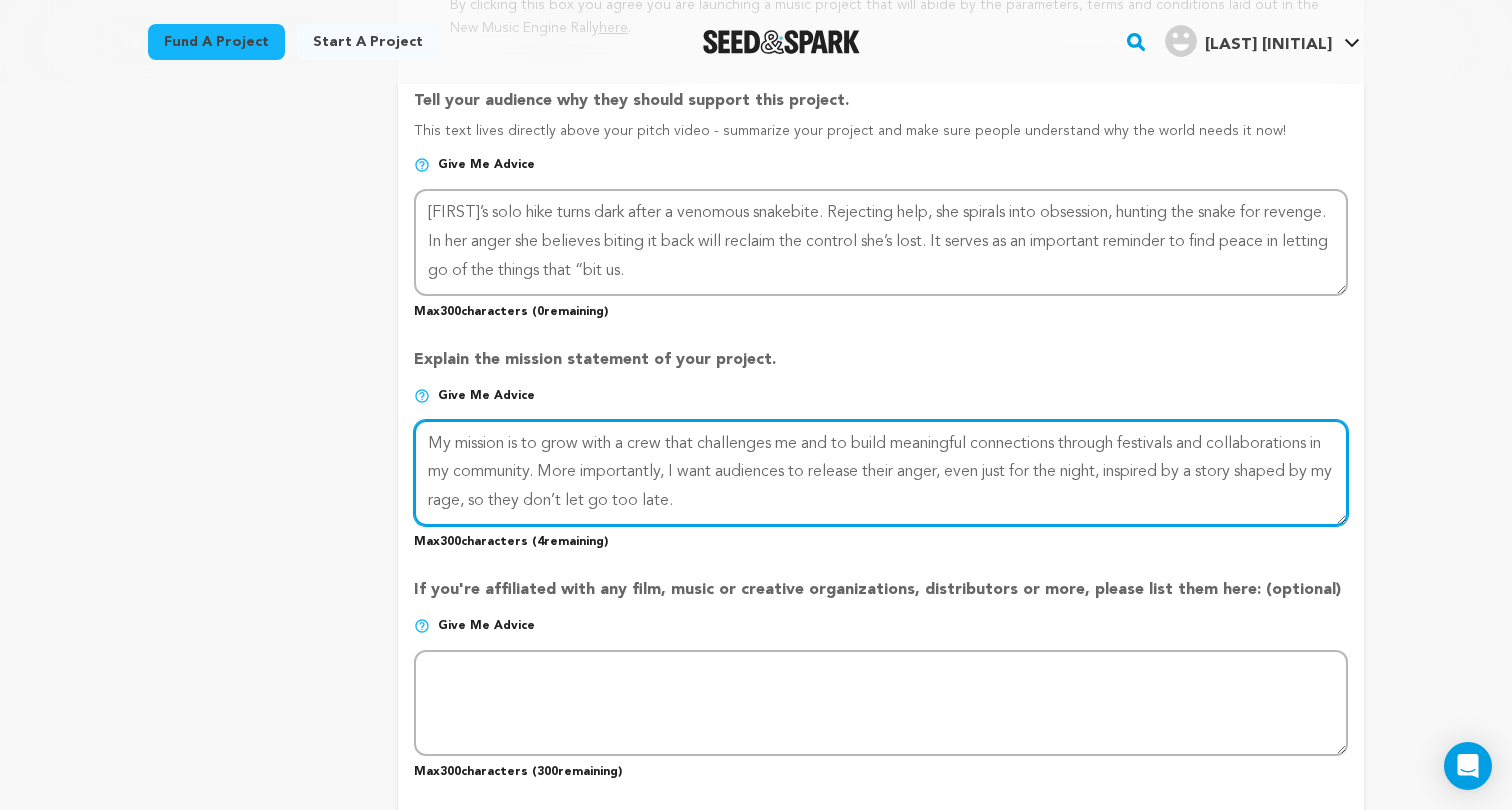 click at bounding box center (881, 473) 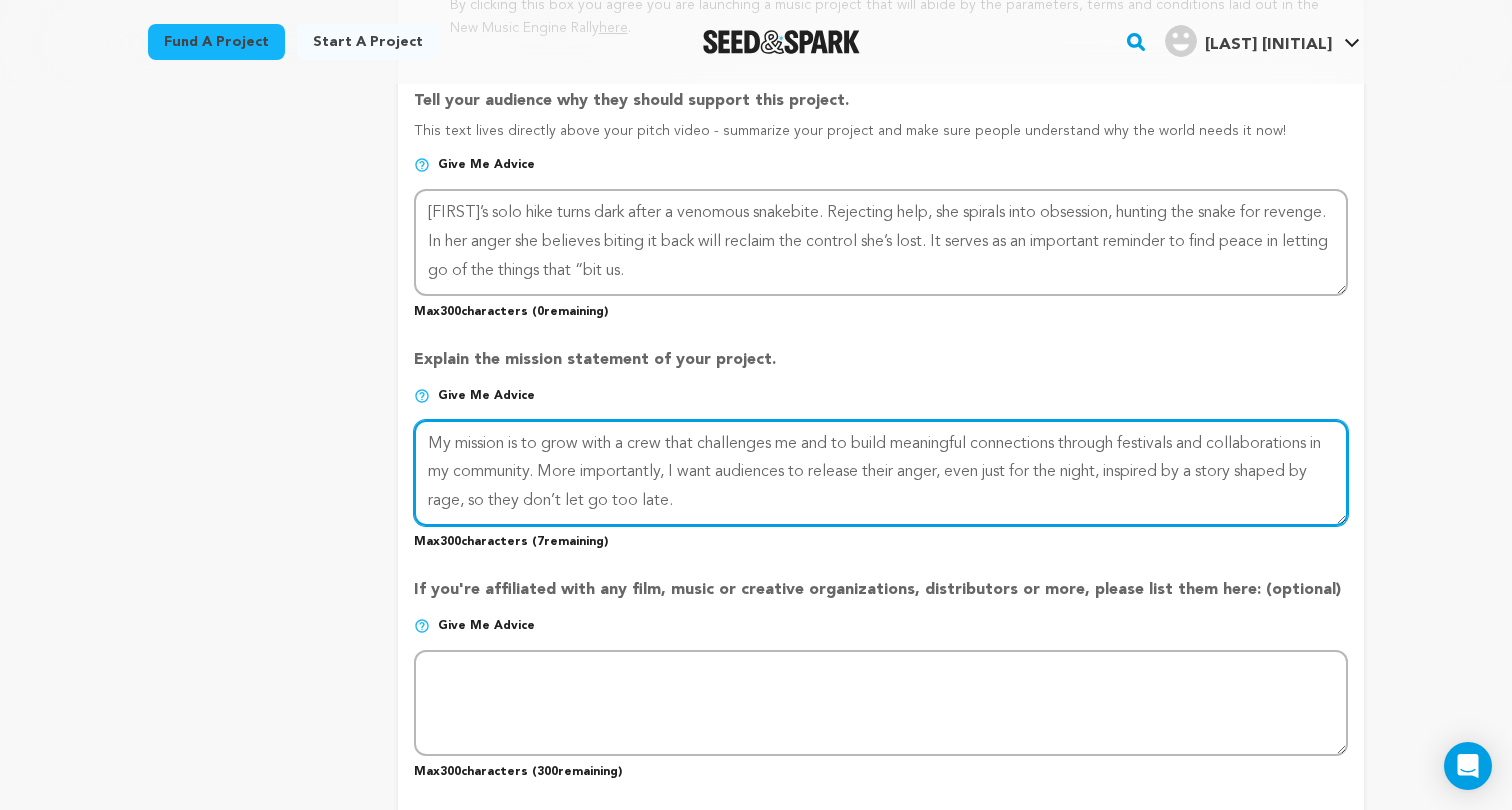 click at bounding box center [881, 473] 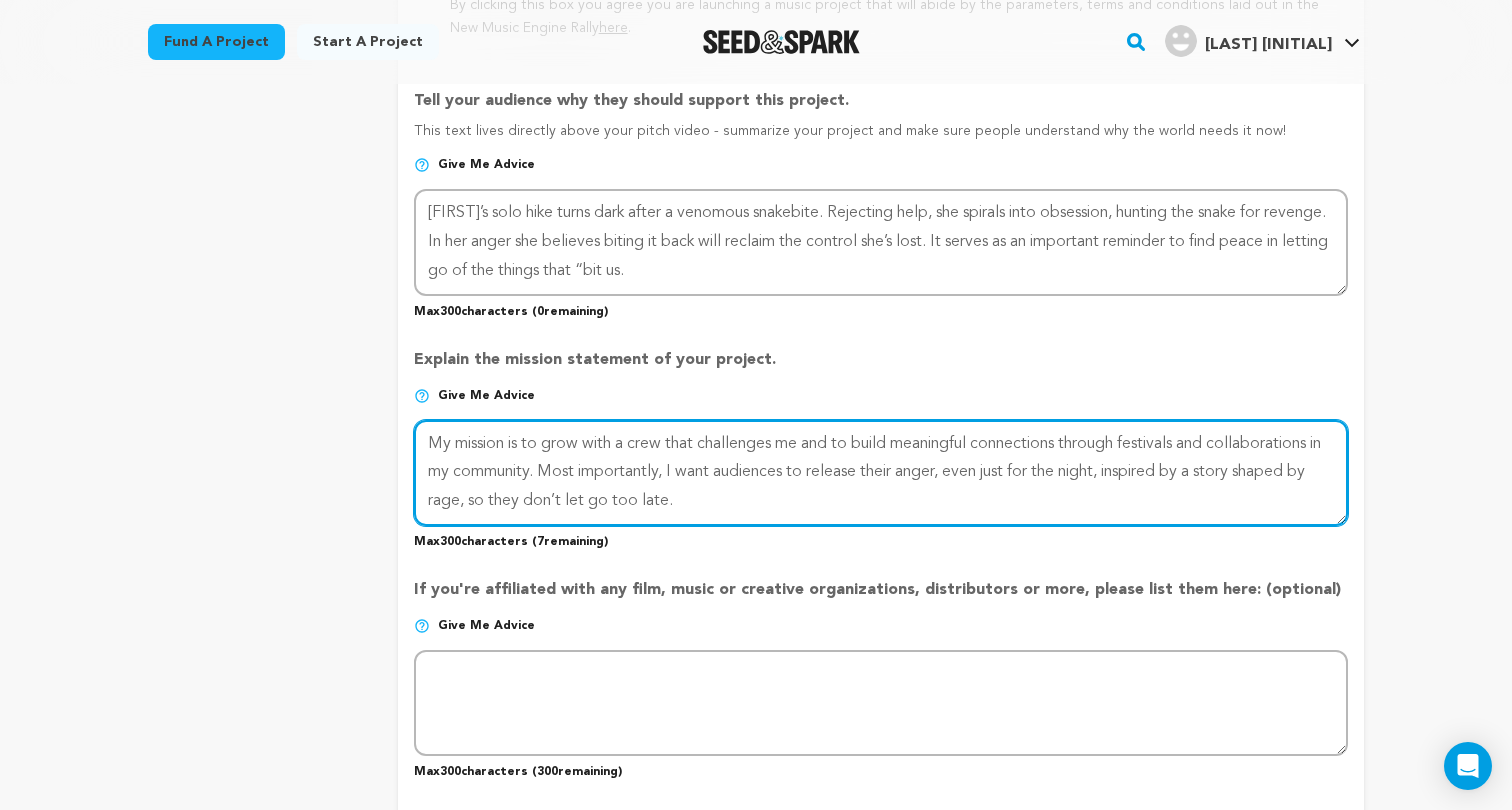 click at bounding box center [881, 473] 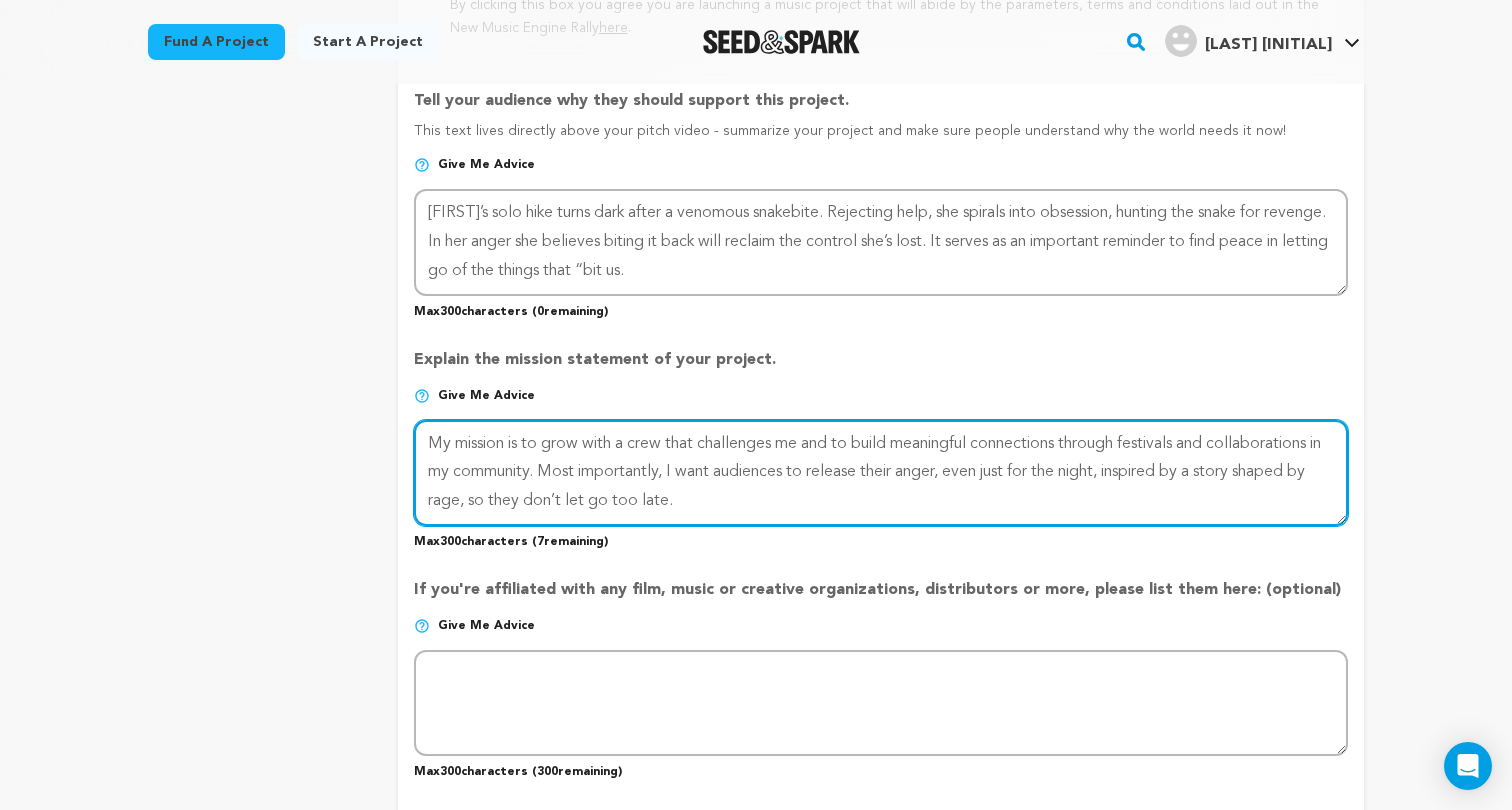 drag, startPoint x: 548, startPoint y: 490, endPoint x: 511, endPoint y: 486, distance: 37.215588 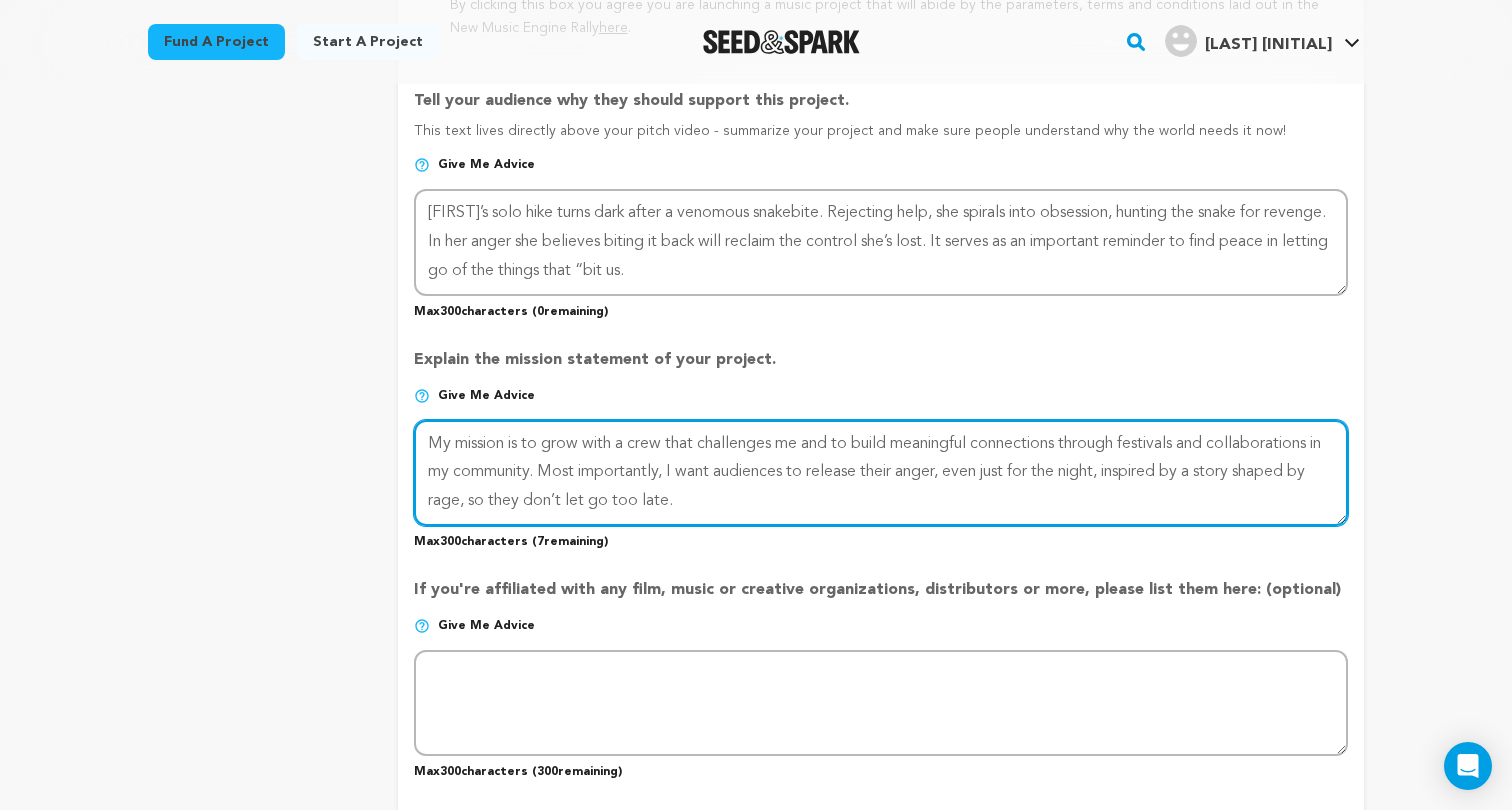 click at bounding box center (881, 473) 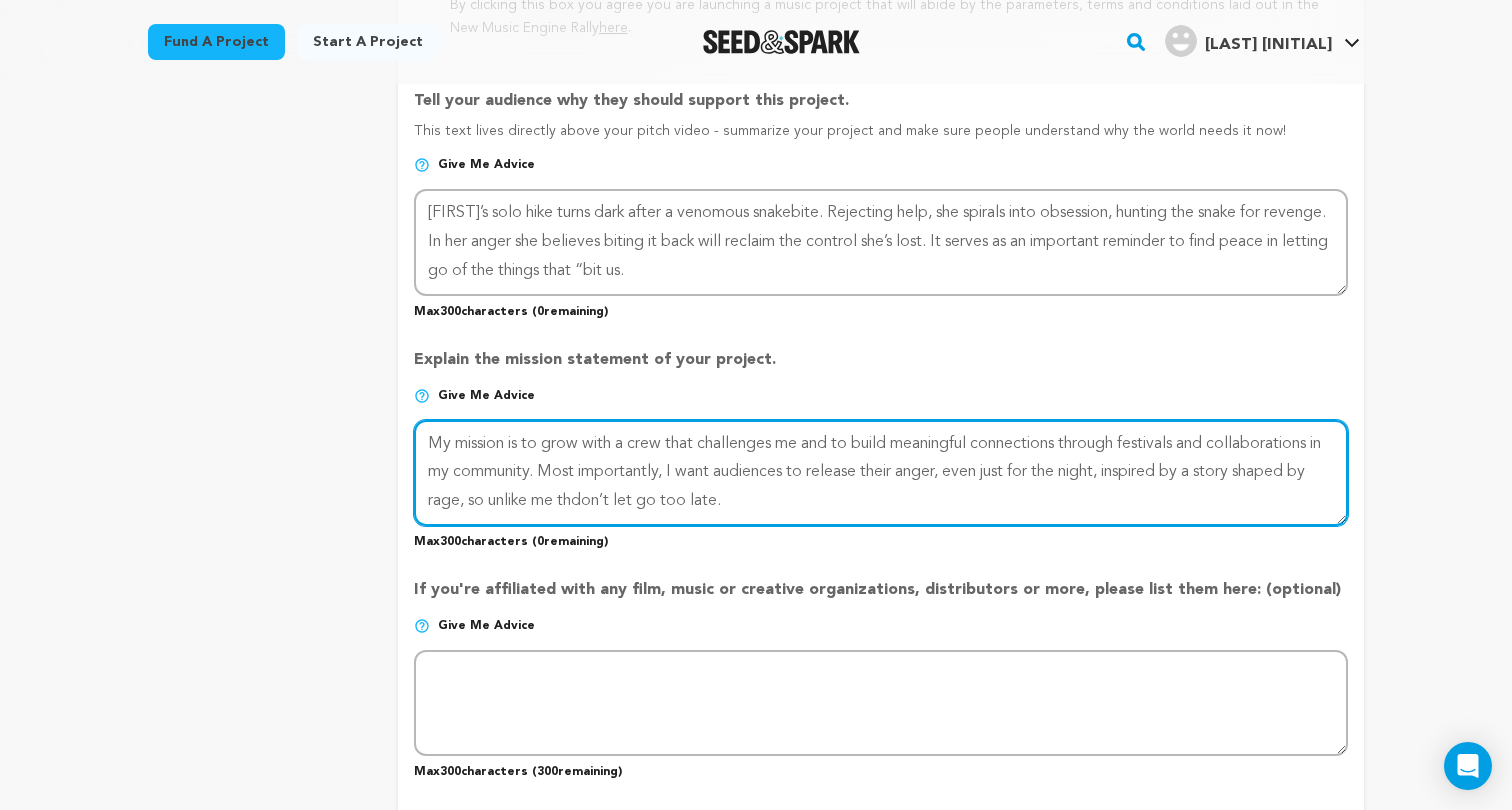 drag, startPoint x: 754, startPoint y: 486, endPoint x: 560, endPoint y: 454, distance: 196.62146 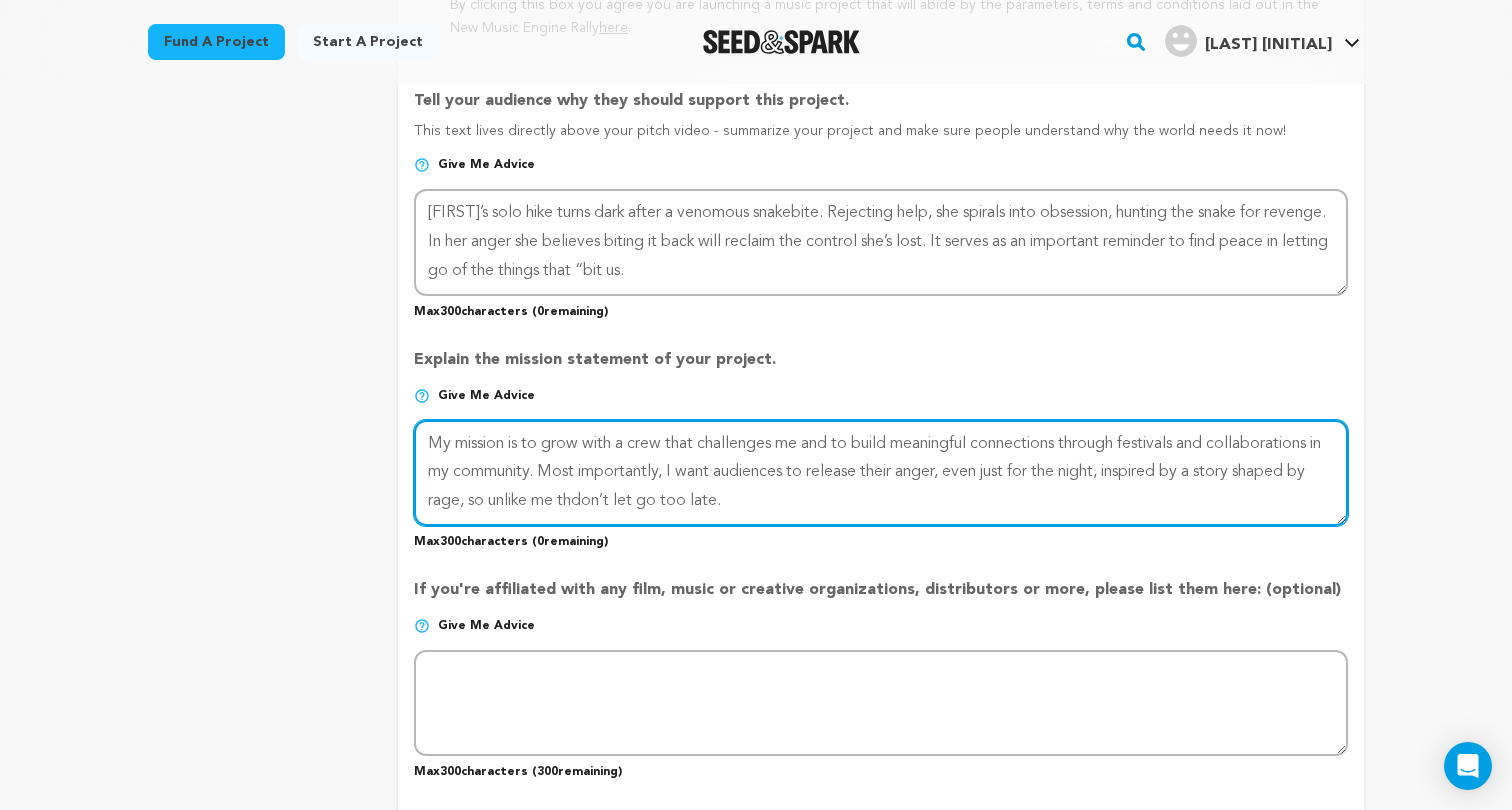 click at bounding box center (881, 473) 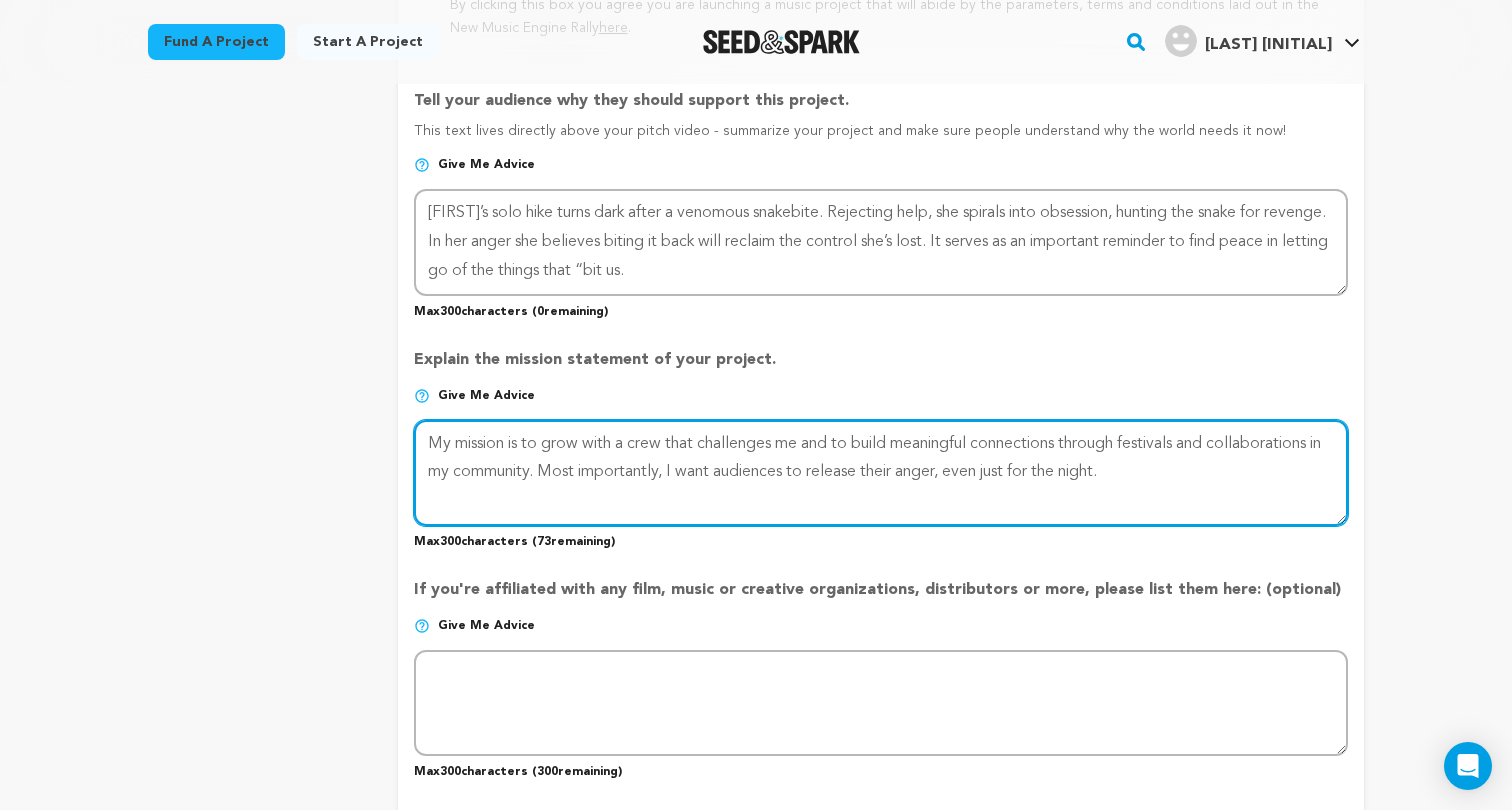 paste on "This is a story shaped by rage—so unlike me, they don’t wait too long to" 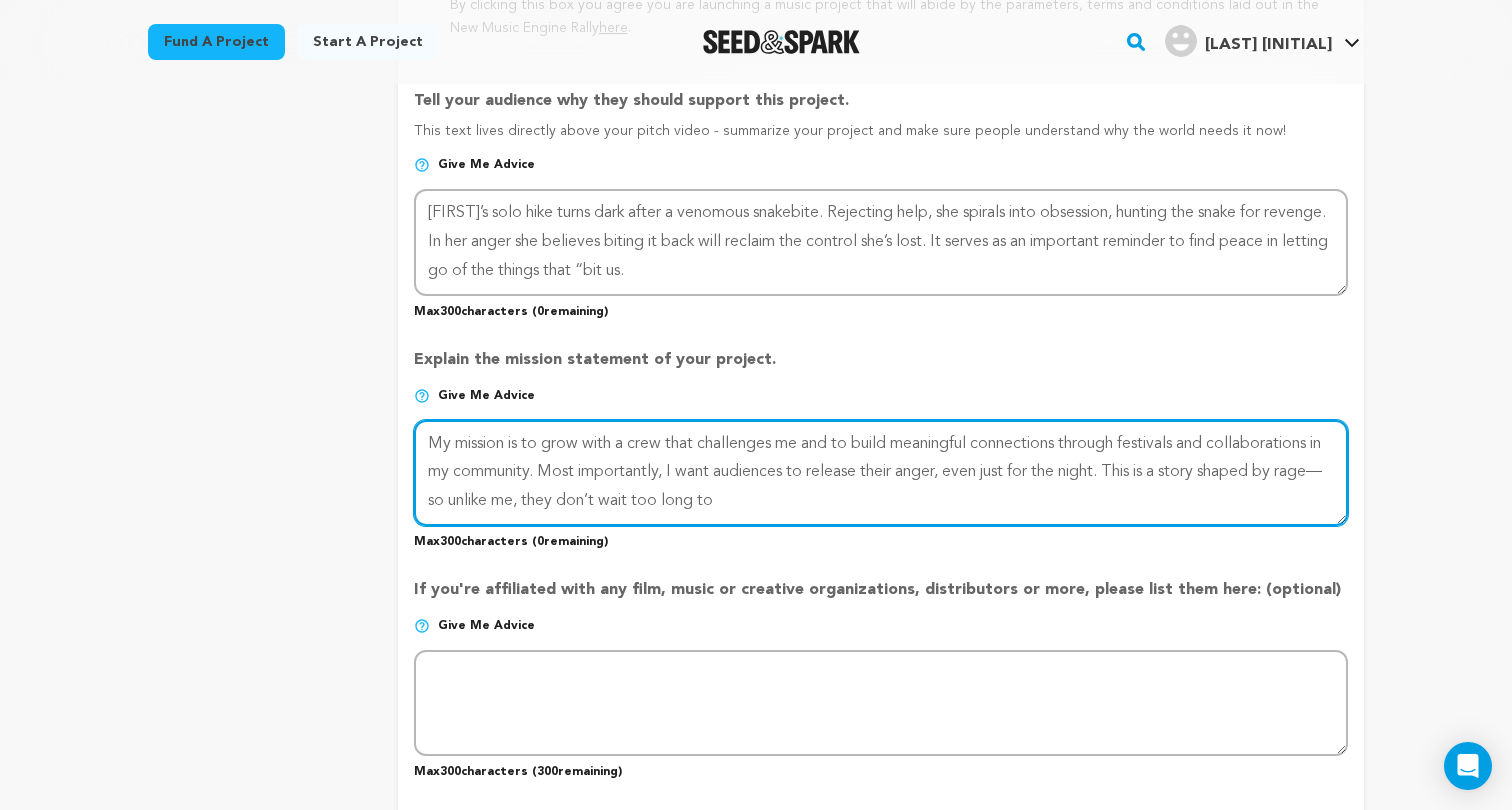 click at bounding box center [881, 473] 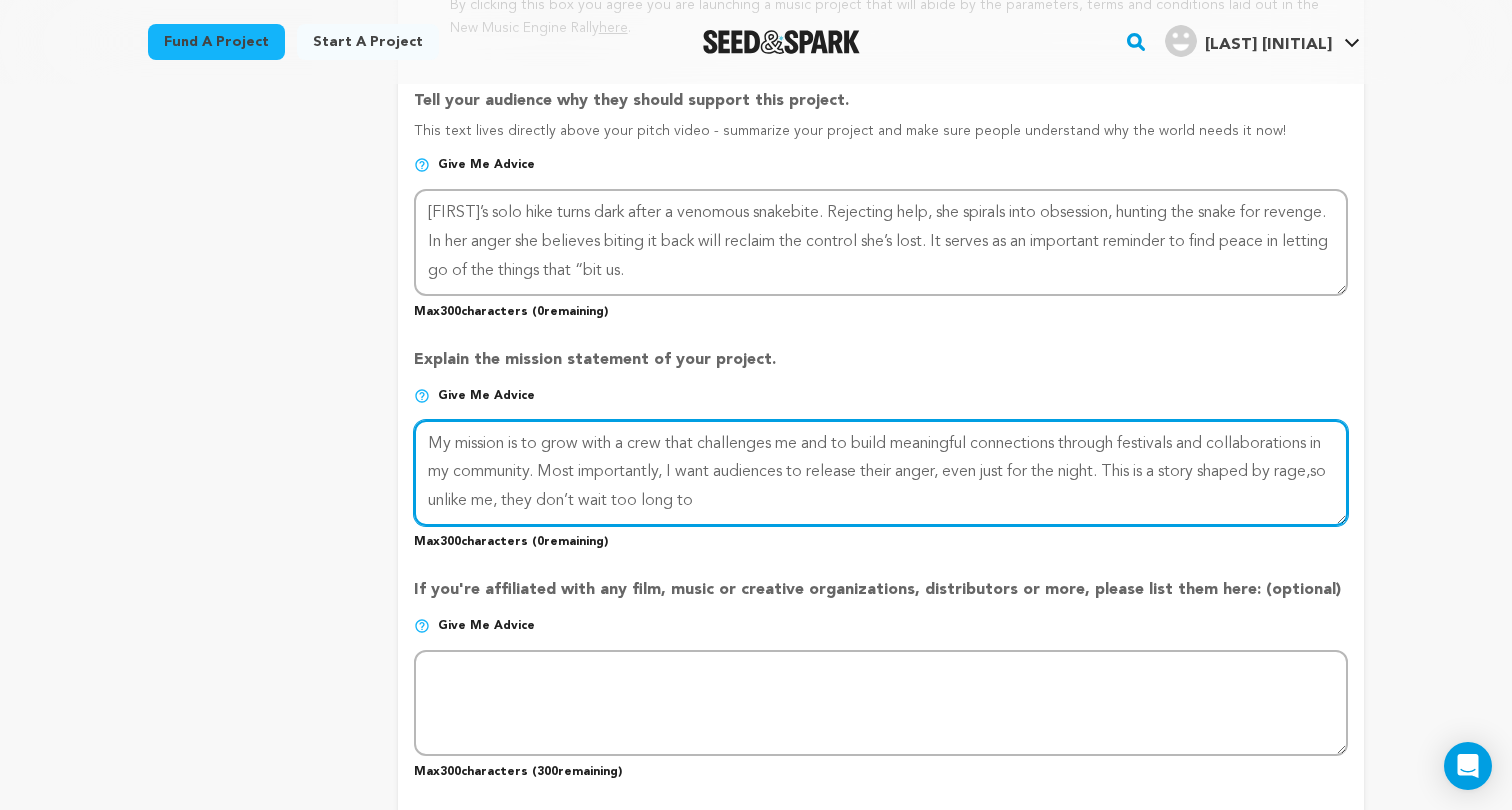drag, startPoint x: 685, startPoint y: 459, endPoint x: 563, endPoint y: 467, distance: 122.26202 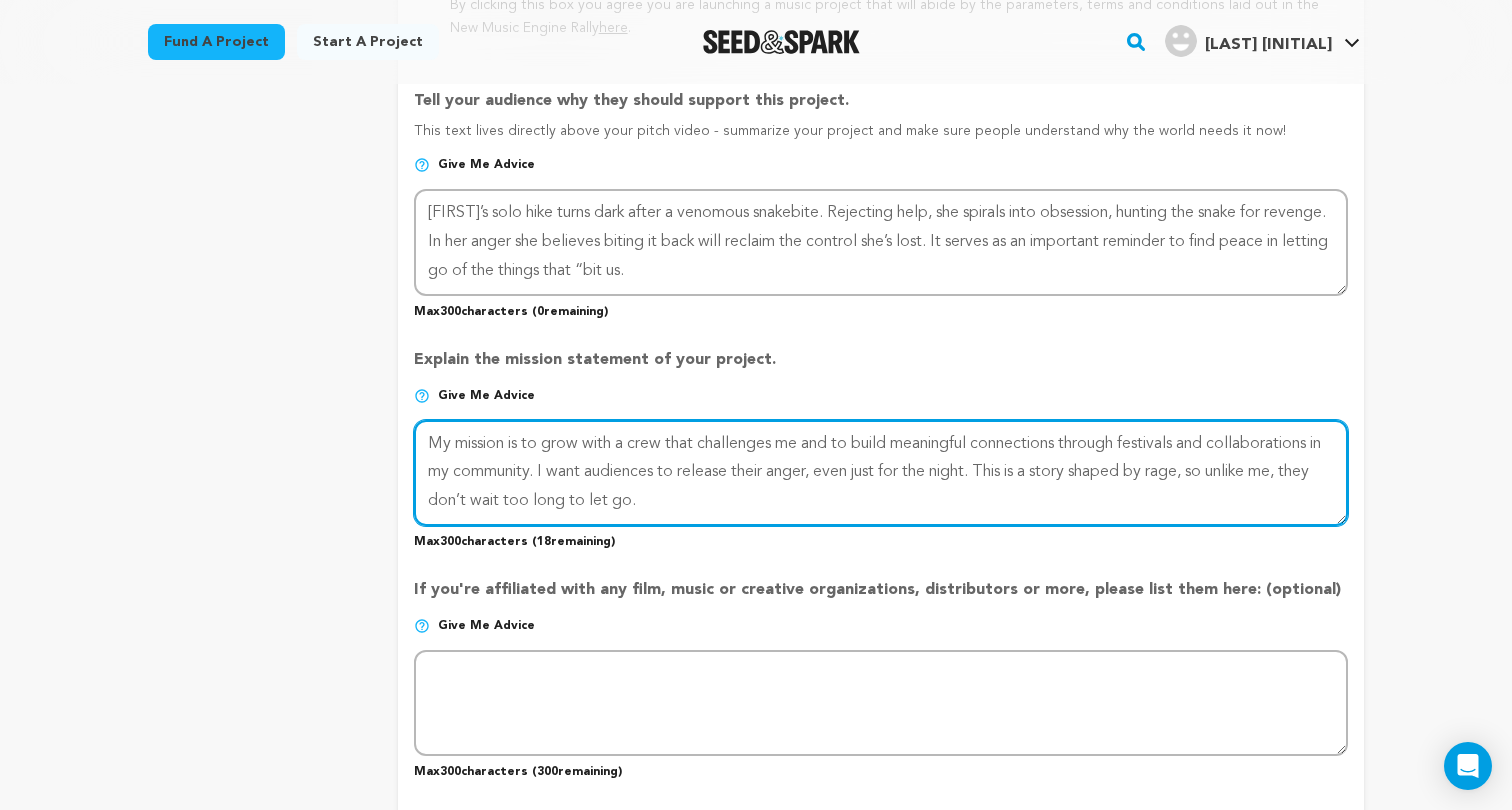 click at bounding box center (881, 473) 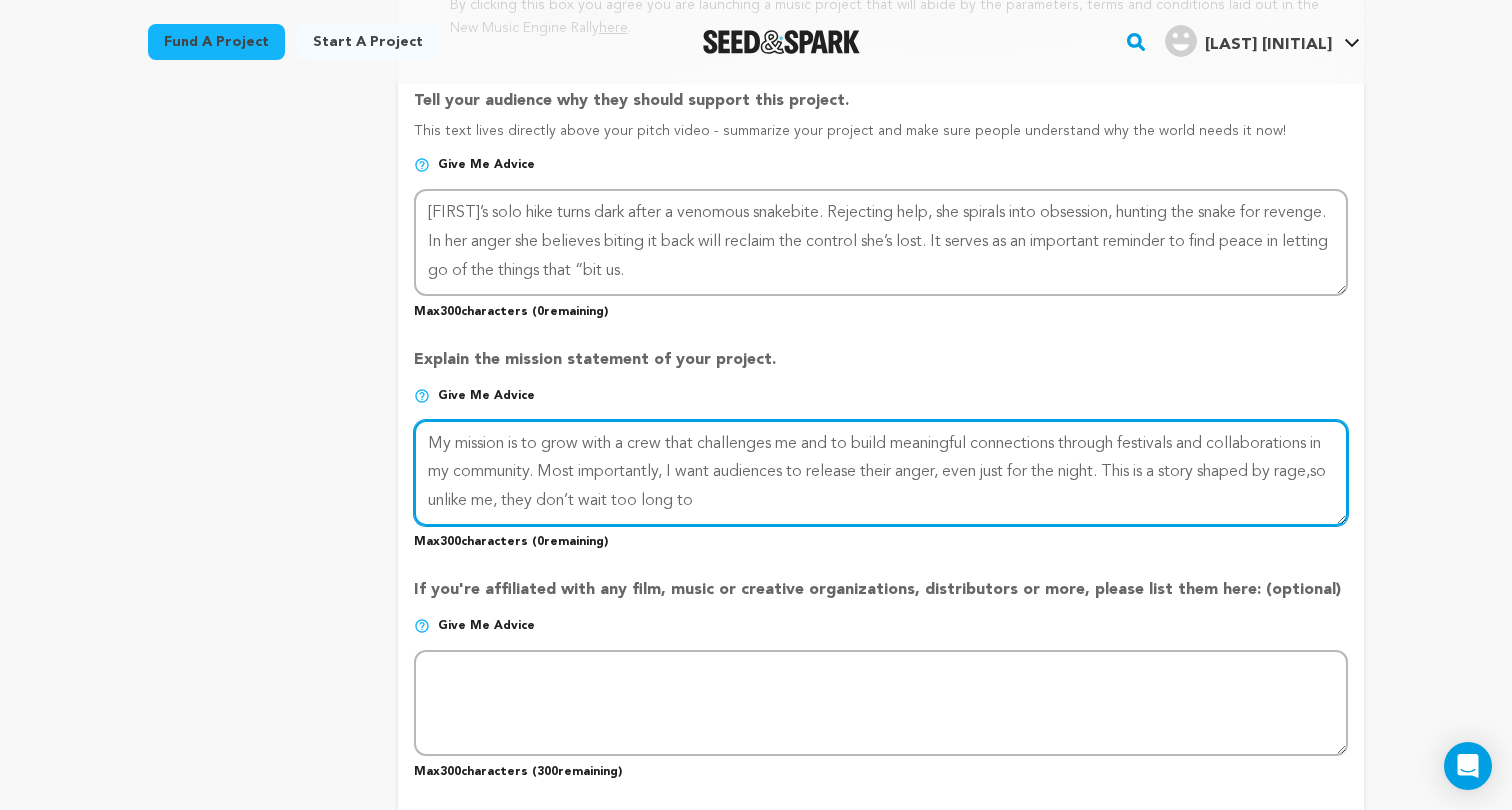 click at bounding box center [881, 473] 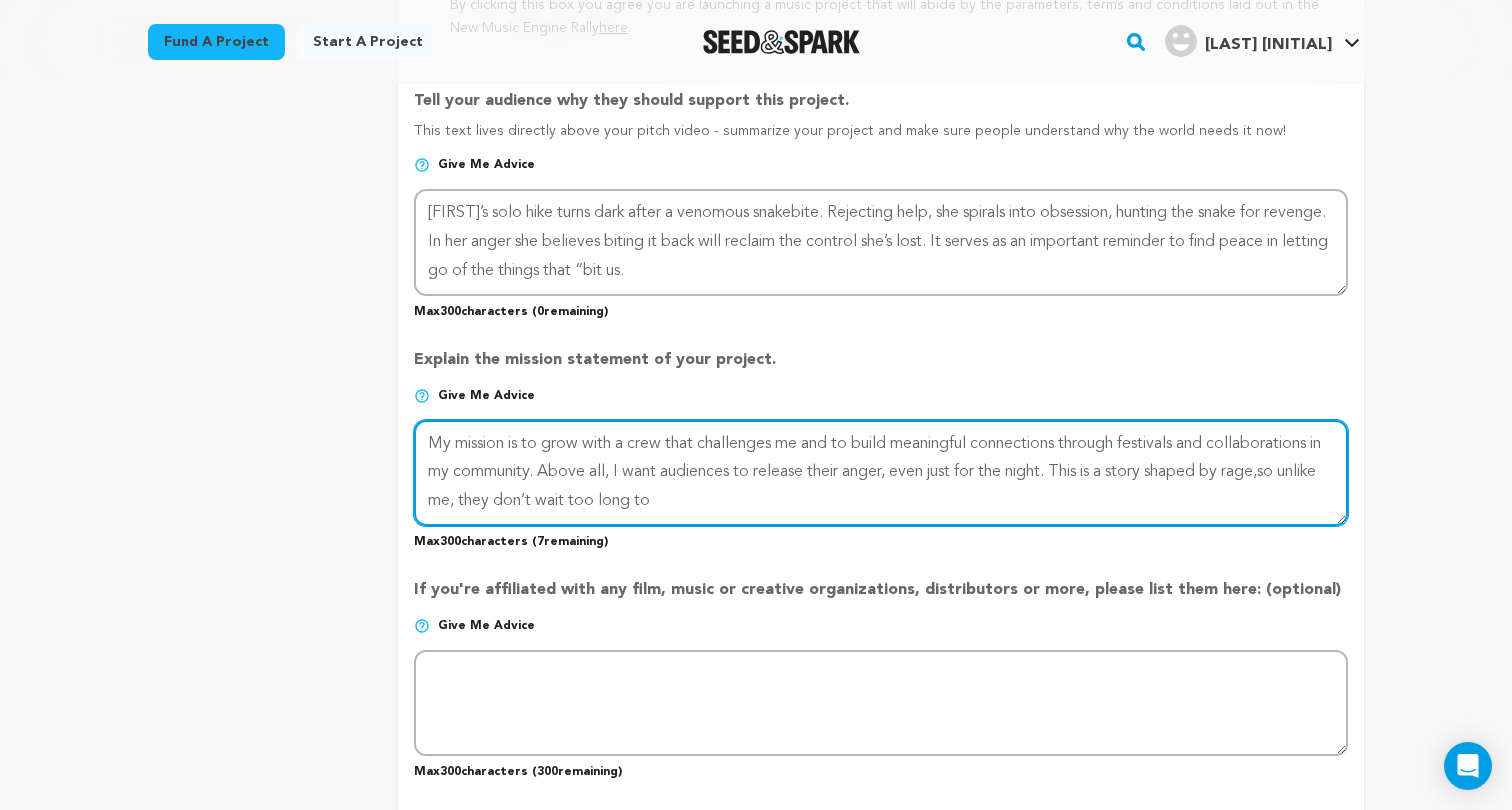 click at bounding box center (881, 473) 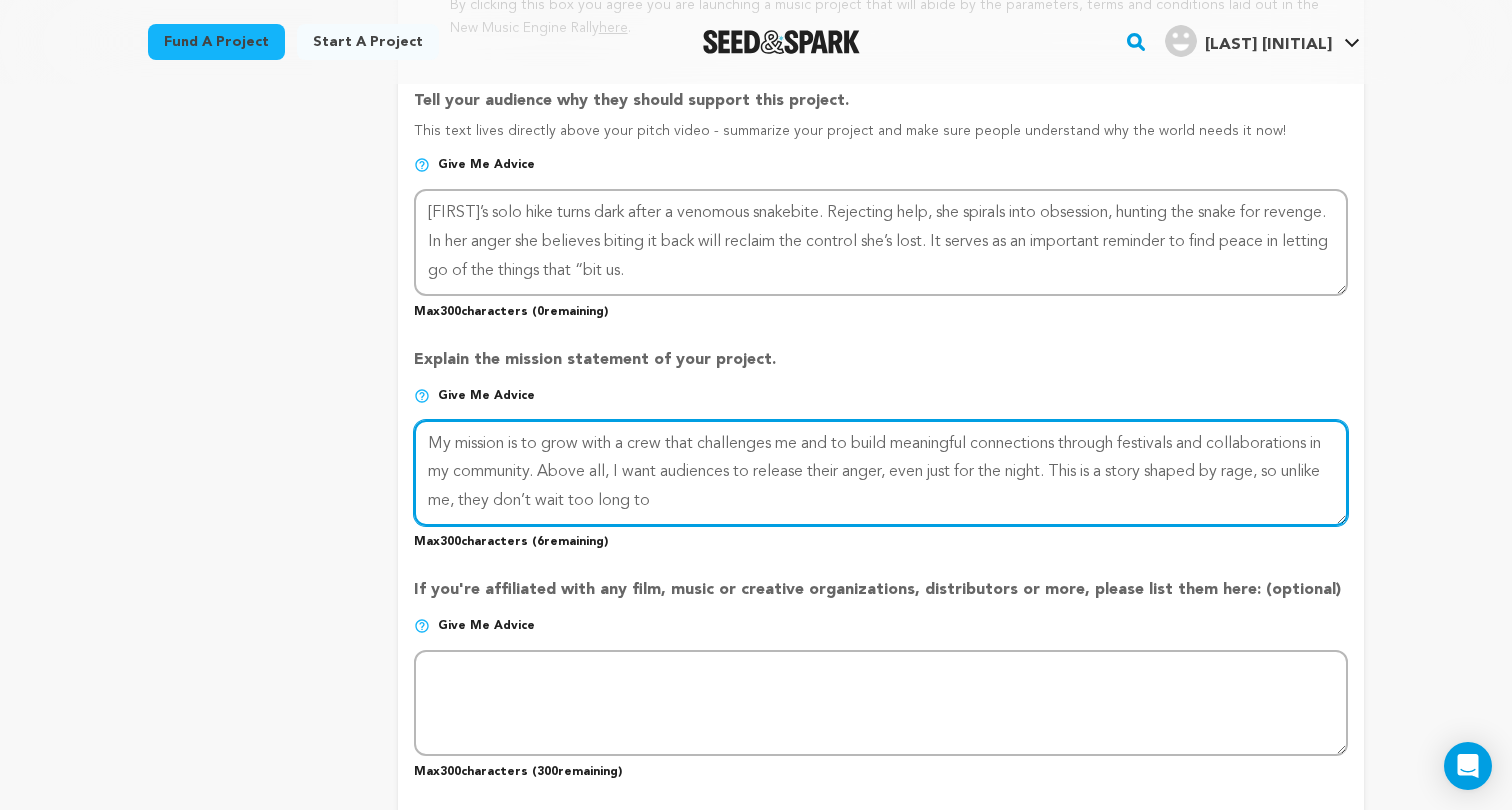 click at bounding box center (881, 473) 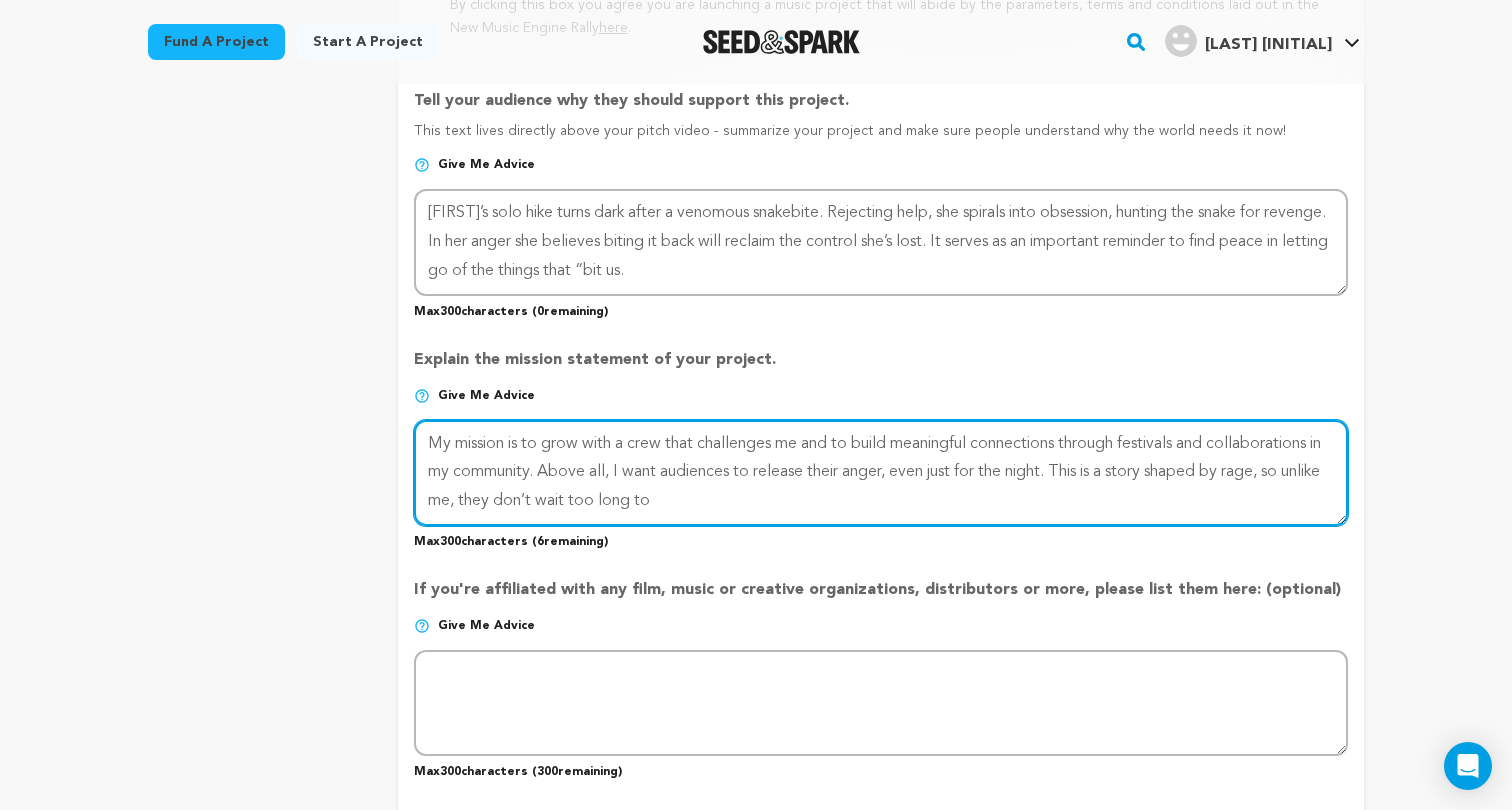 drag, startPoint x: 1076, startPoint y: 455, endPoint x: 1317, endPoint y: 460, distance: 241.05186 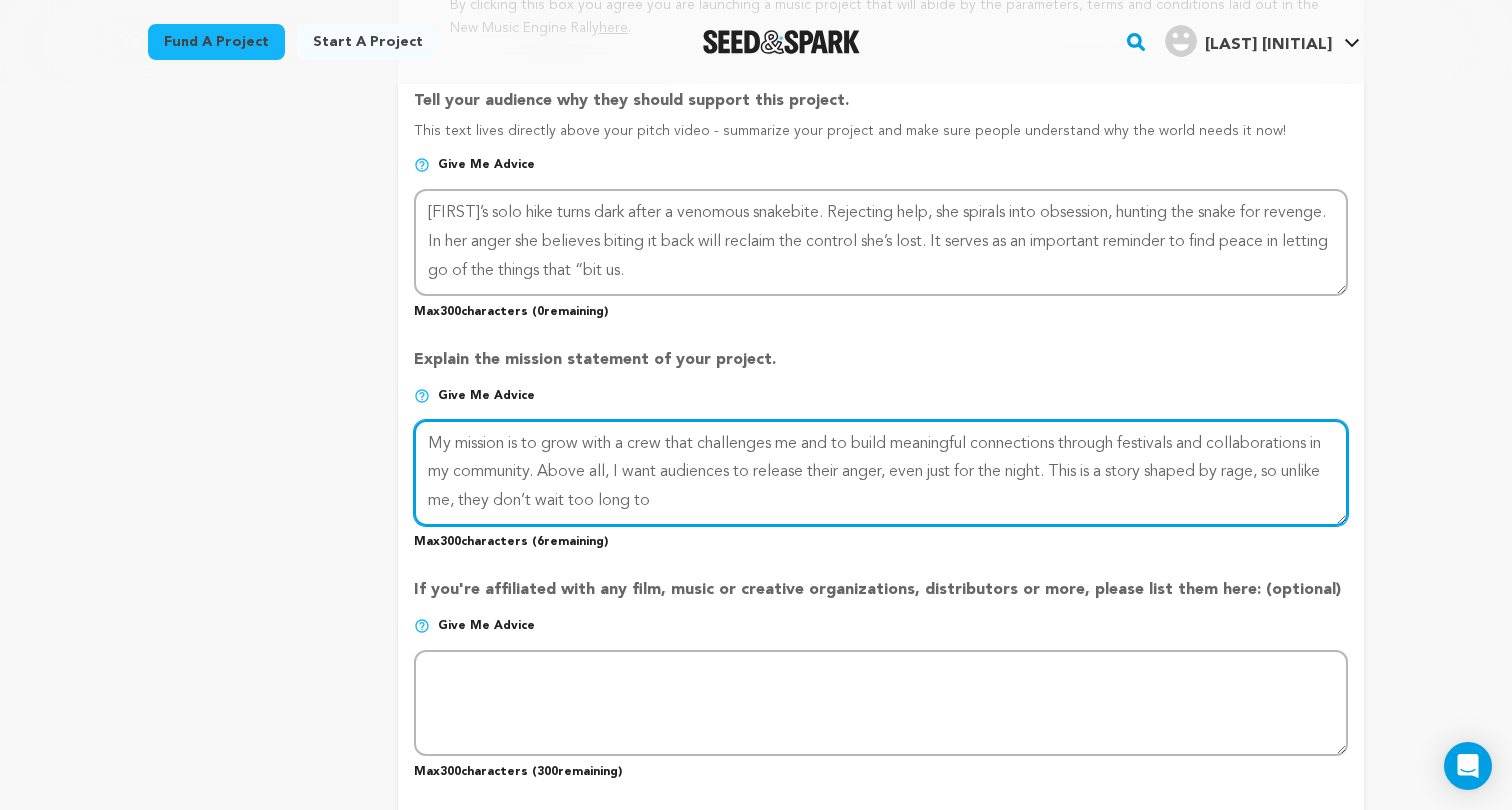 click at bounding box center (881, 473) 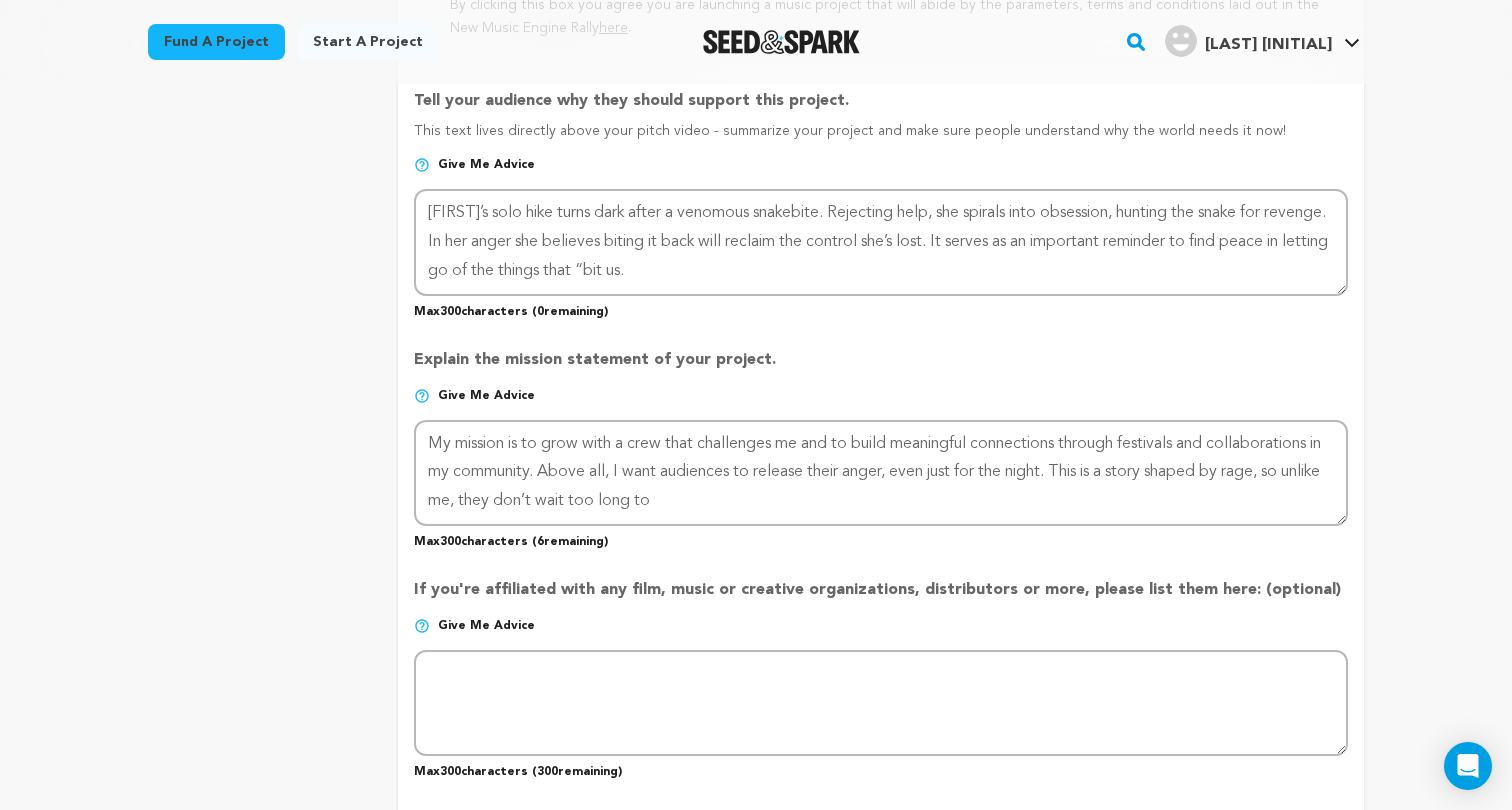 drag, startPoint x: 657, startPoint y: 804, endPoint x: 984, endPoint y: 472, distance: 465.9968 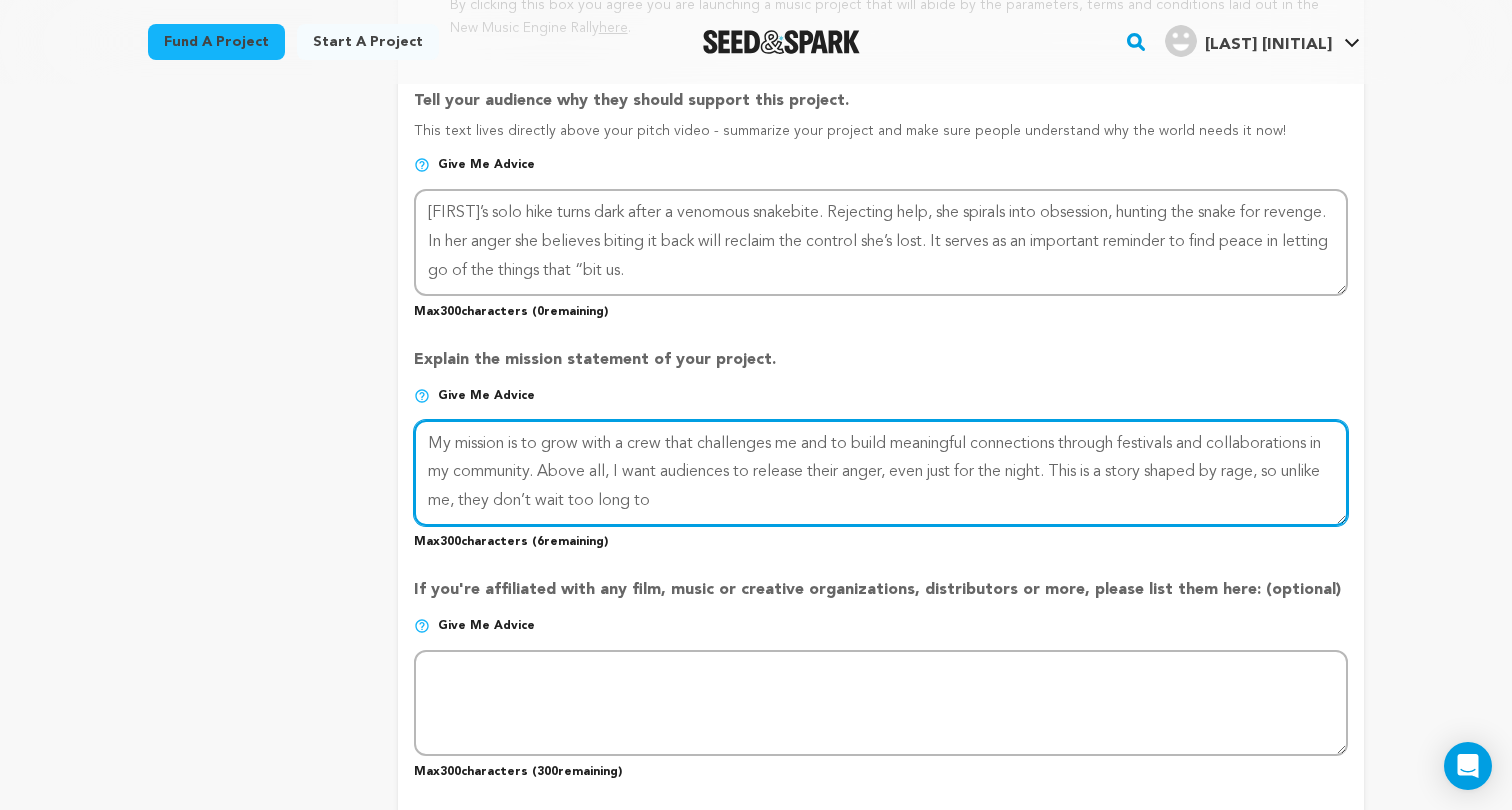 click at bounding box center [881, 473] 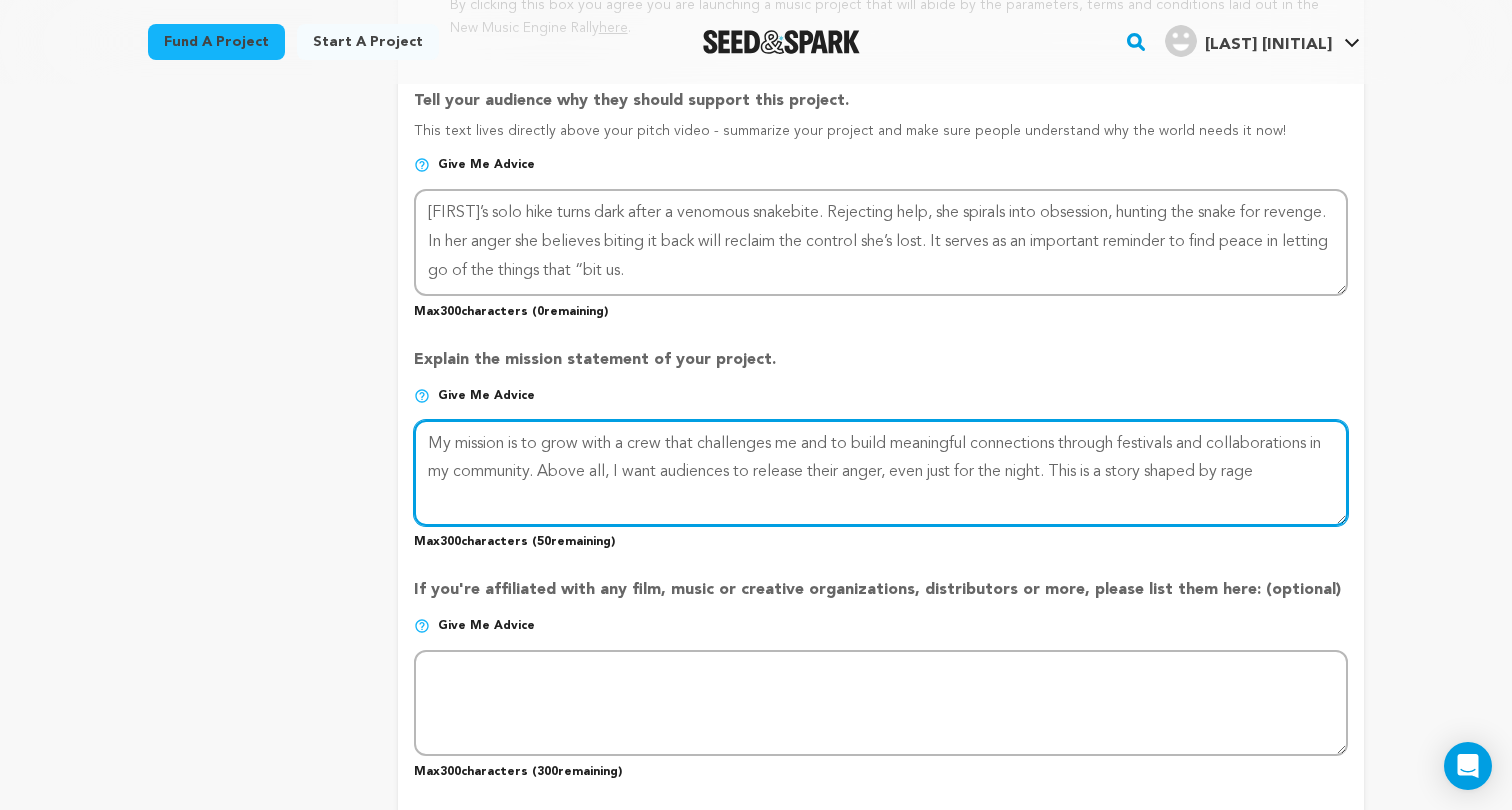 drag, startPoint x: 1082, startPoint y: 458, endPoint x: 1323, endPoint y: 460, distance: 241.0083 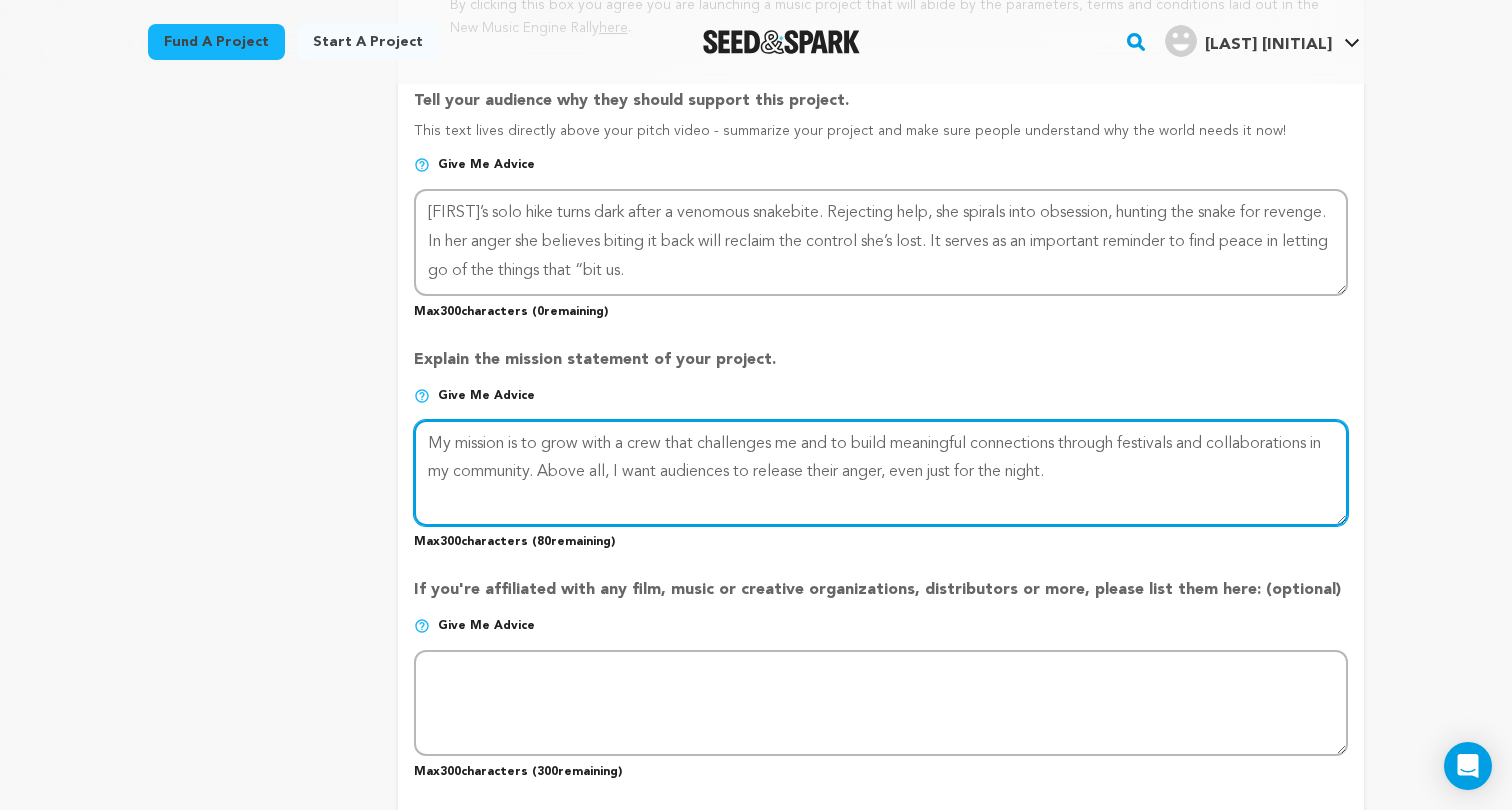click at bounding box center (881, 473) 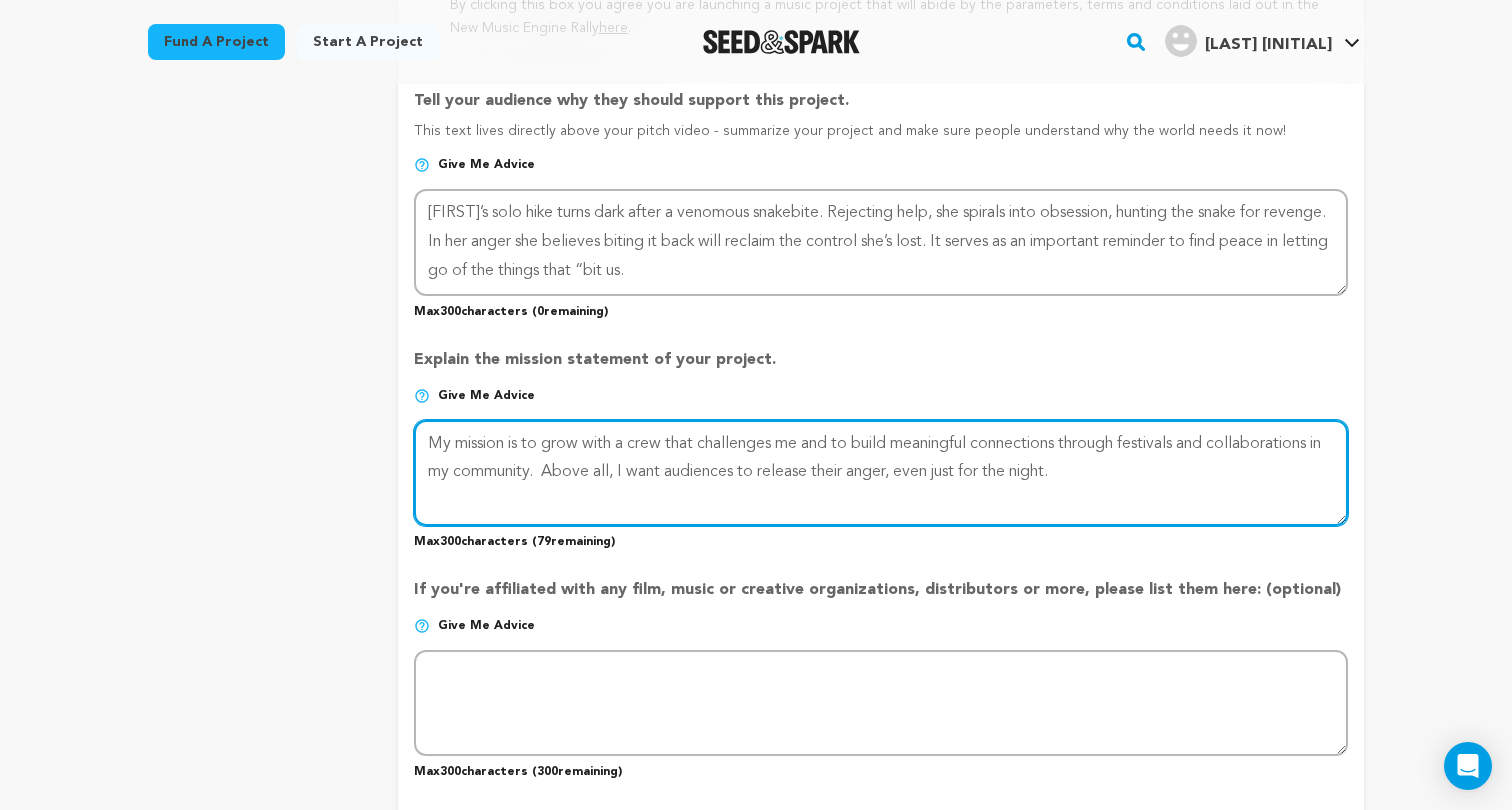 paste on "This is a story shaped by rage" 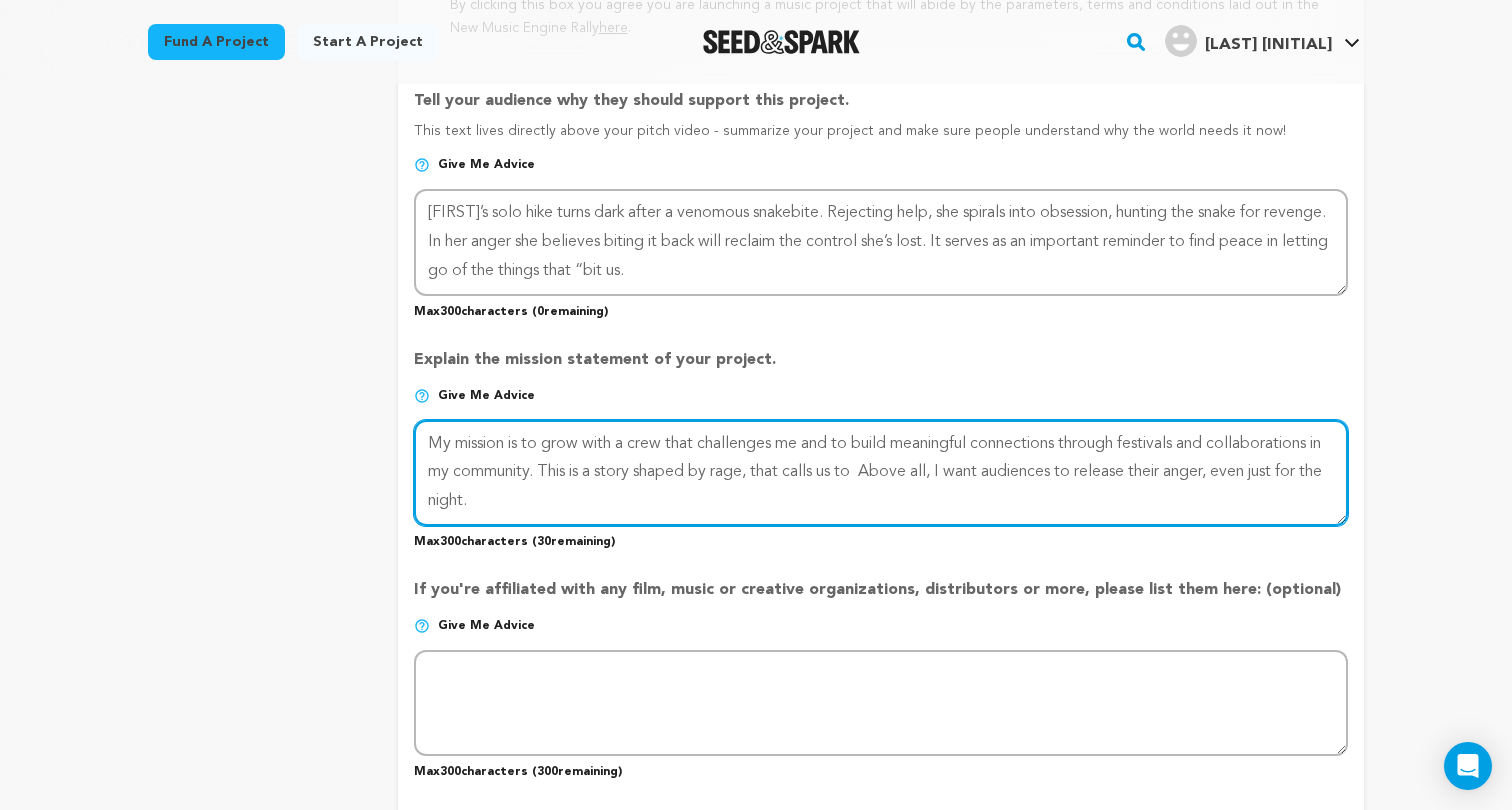 drag, startPoint x: 863, startPoint y: 463, endPoint x: 1008, endPoint y: 461, distance: 145.0138 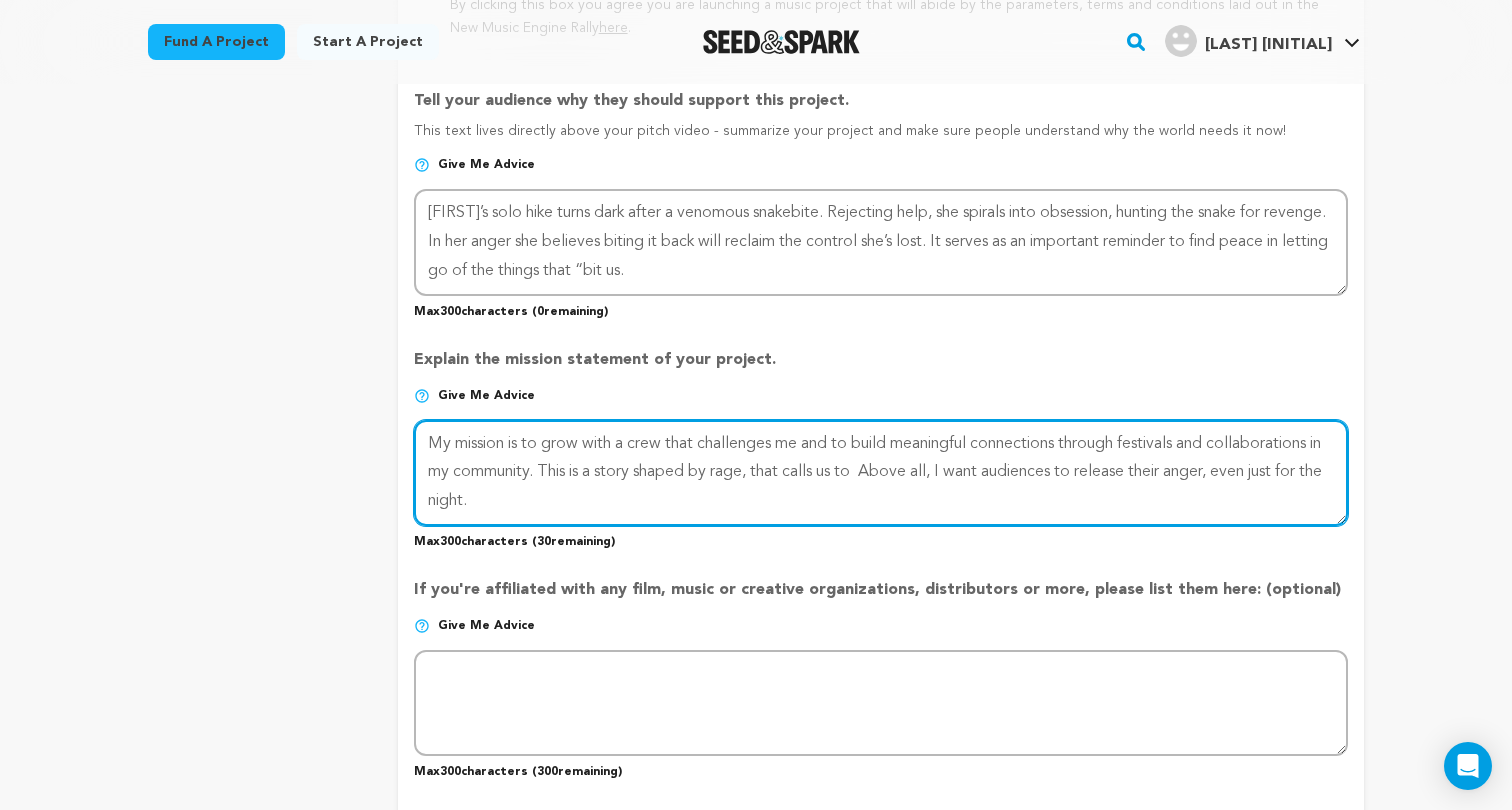 click at bounding box center [881, 473] 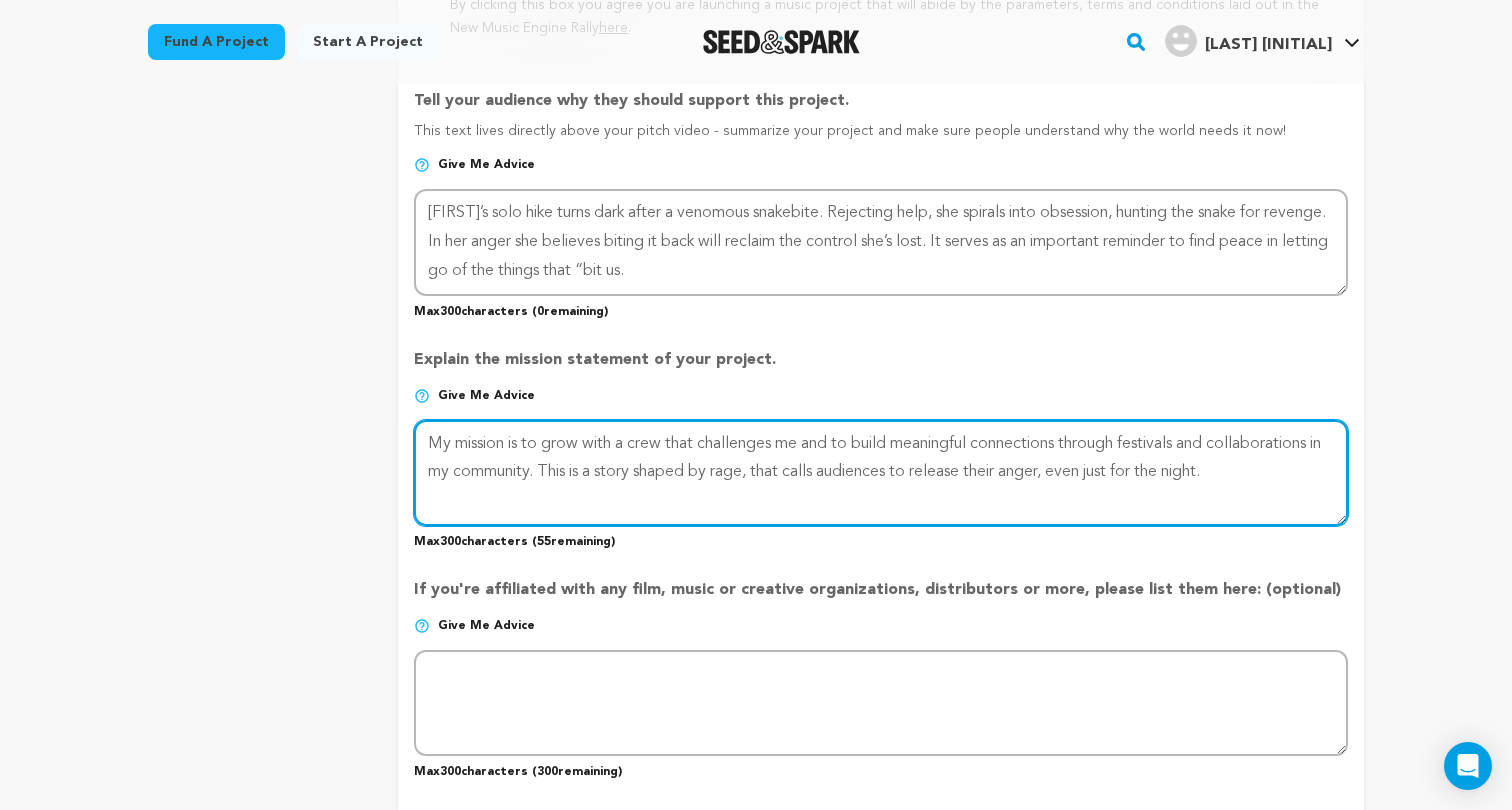 click at bounding box center (881, 473) 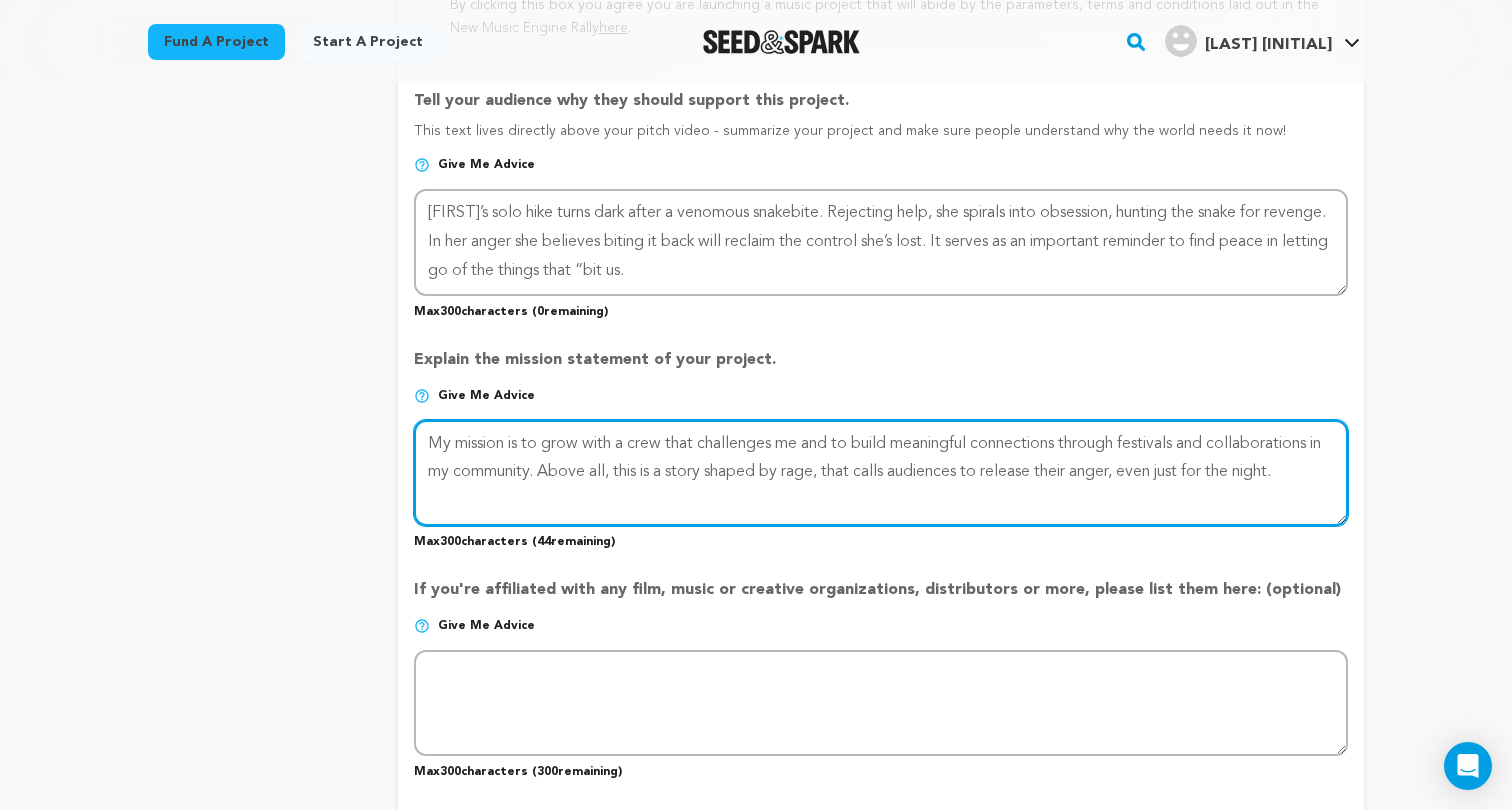 click at bounding box center (881, 473) 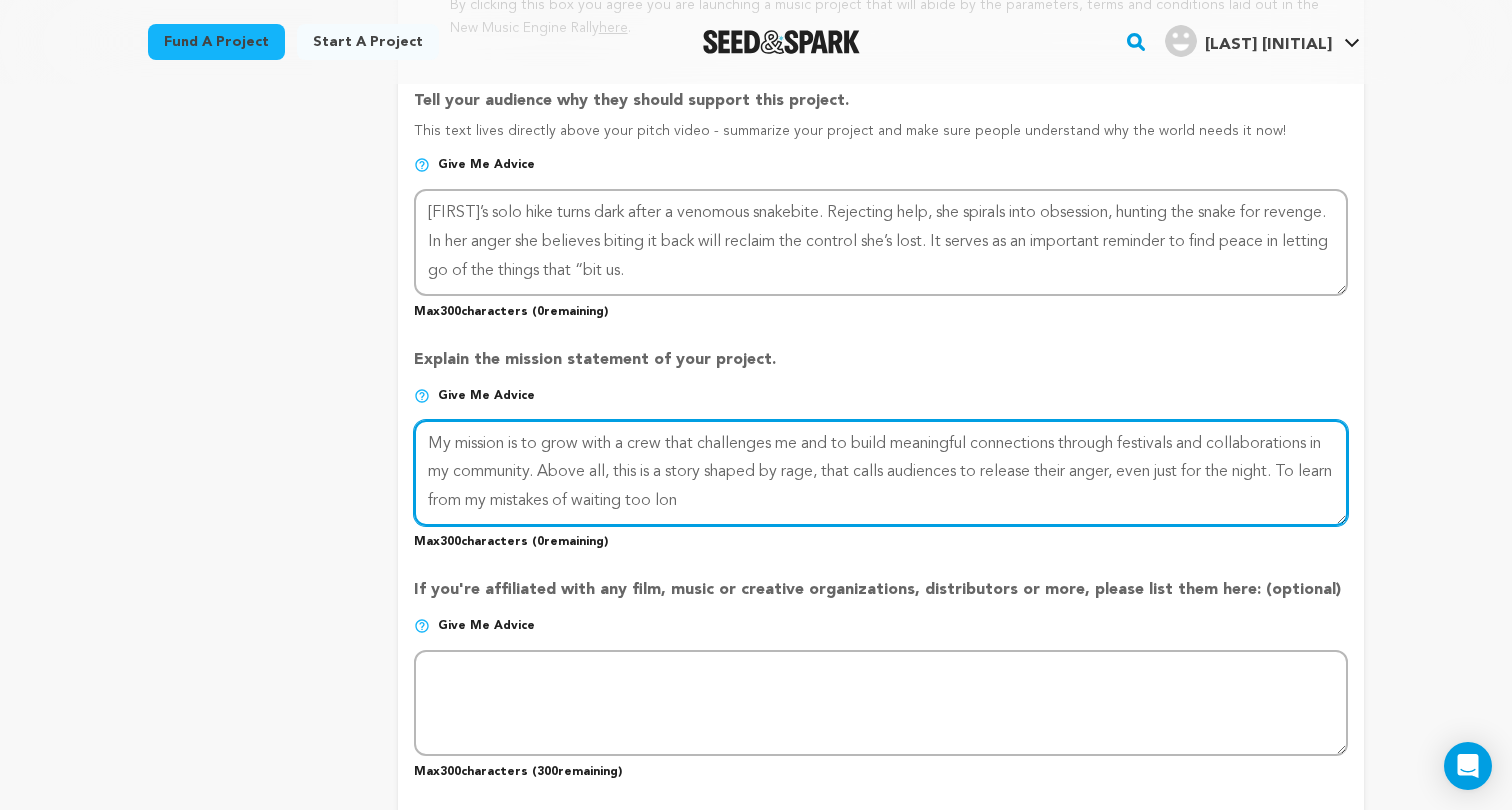 drag, startPoint x: 431, startPoint y: 489, endPoint x: 747, endPoint y: 491, distance: 316.00632 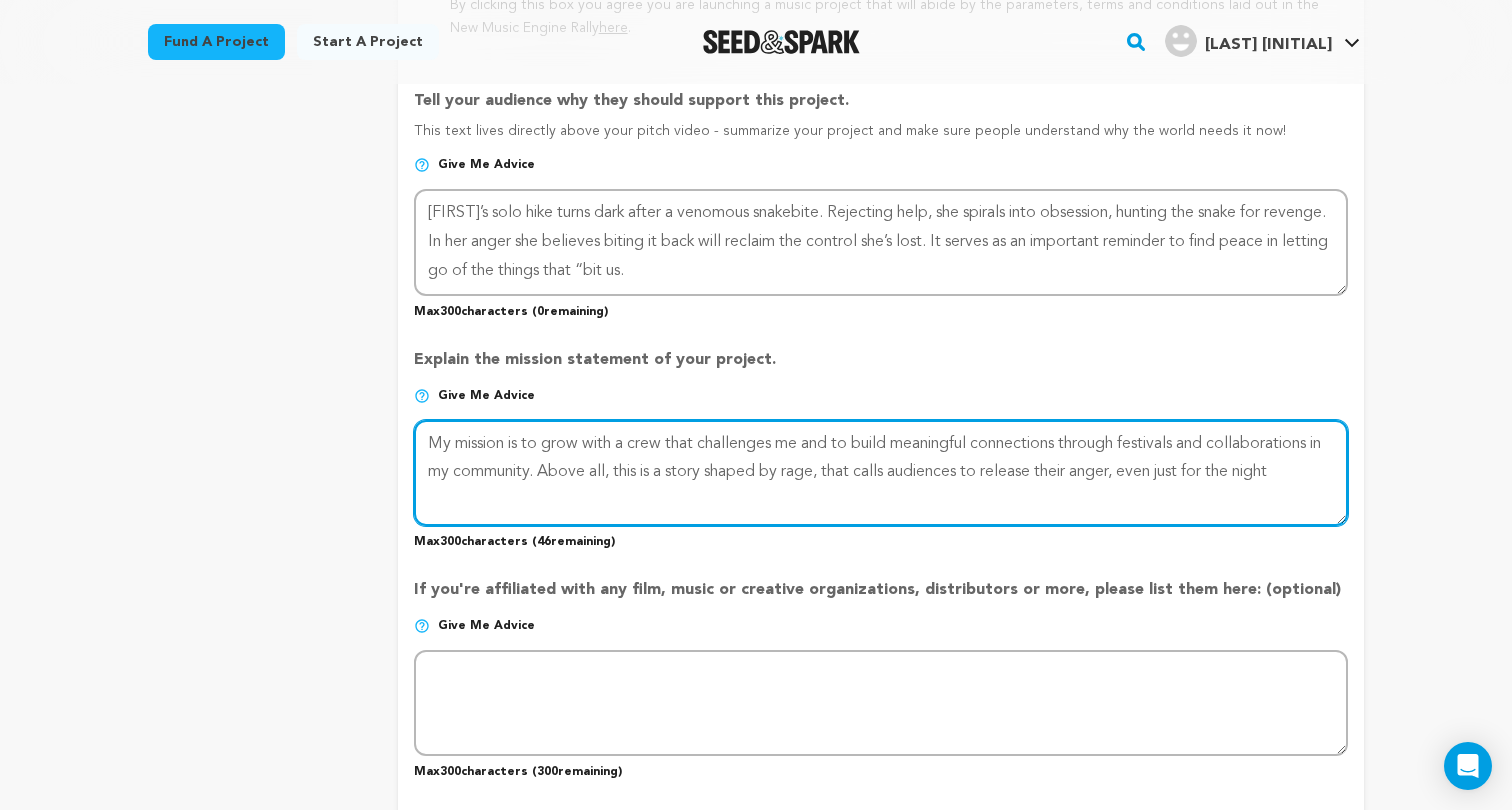 click at bounding box center (881, 473) 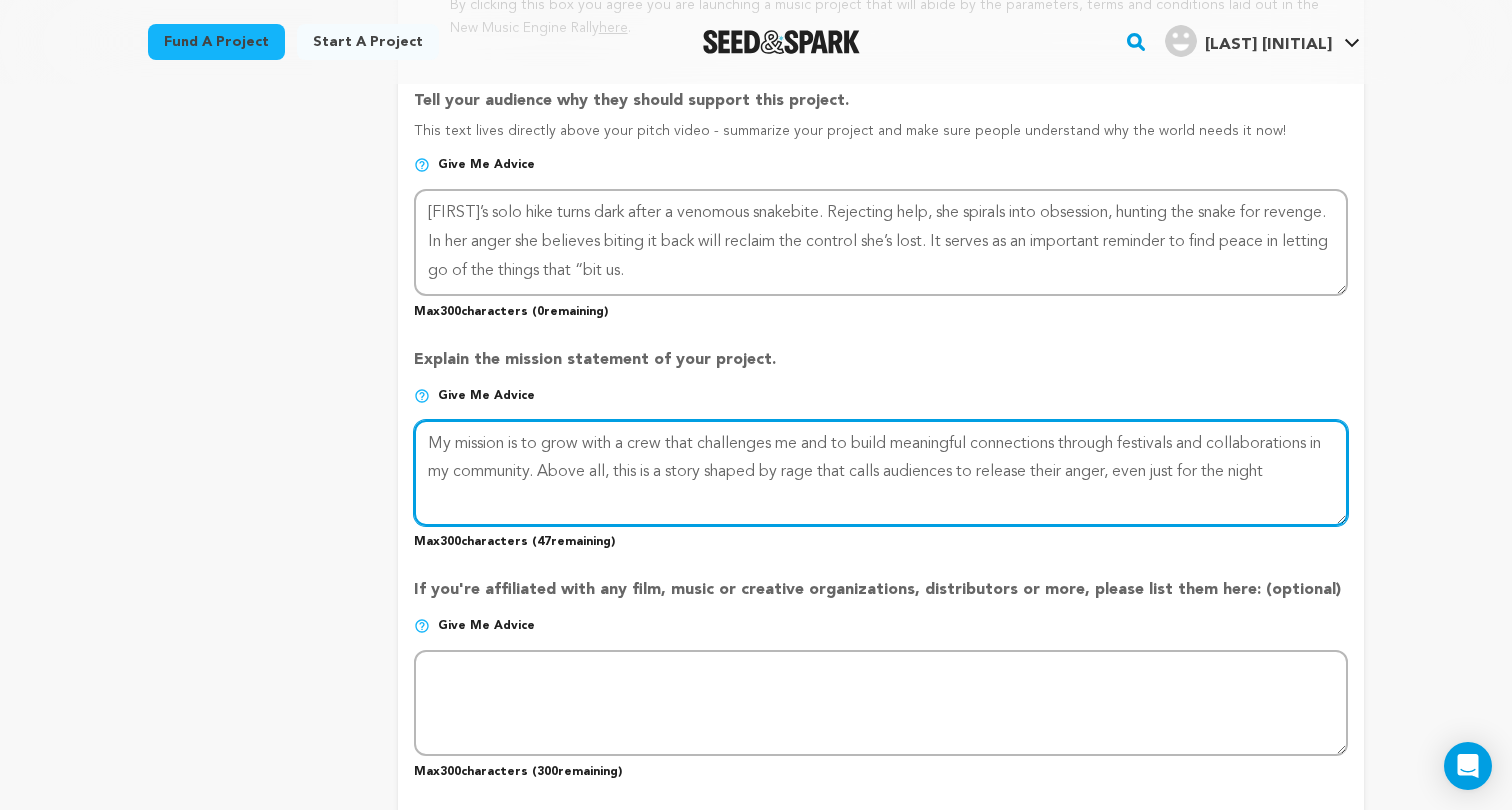 click at bounding box center (881, 473) 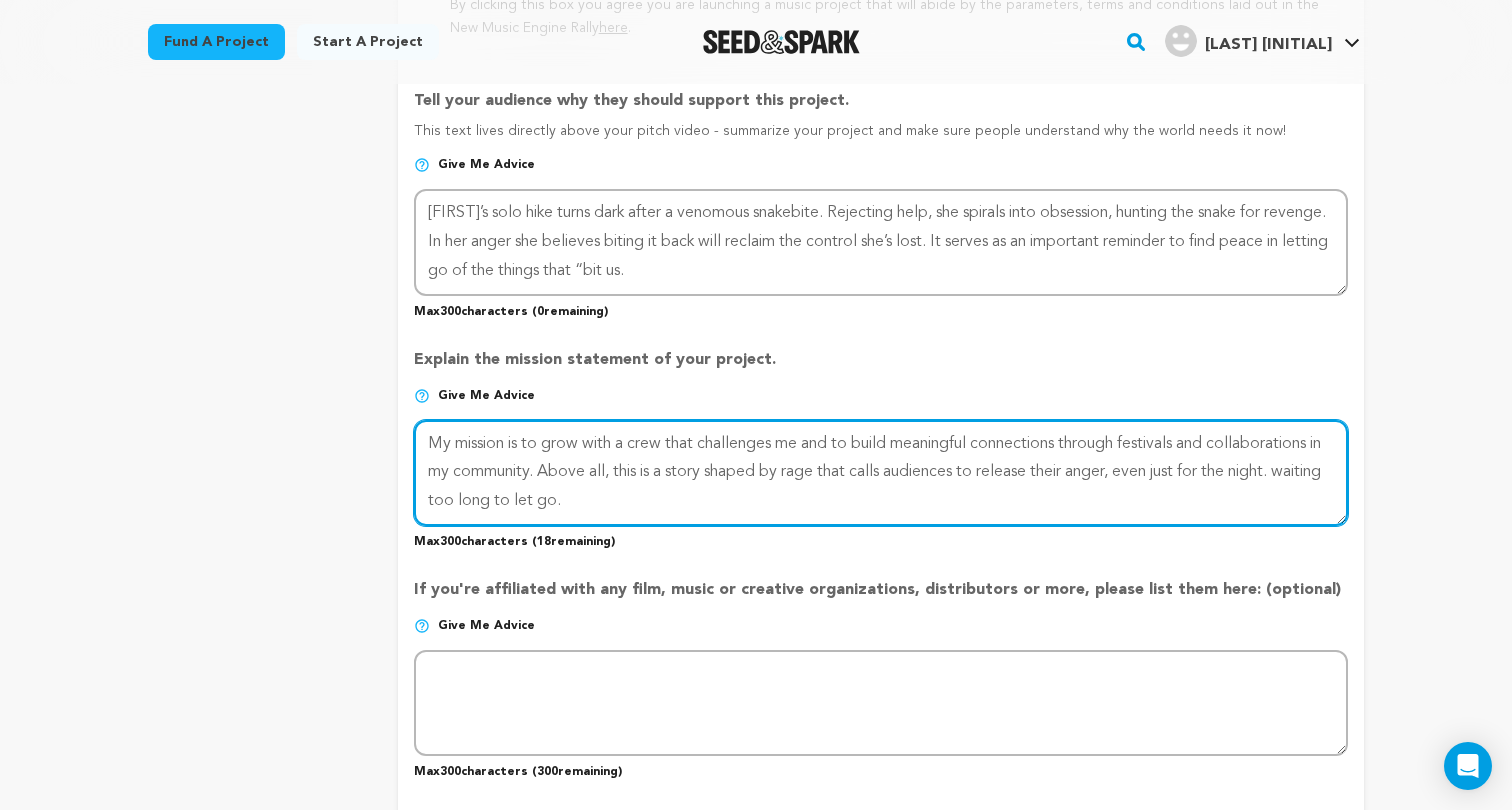 click at bounding box center (881, 473) 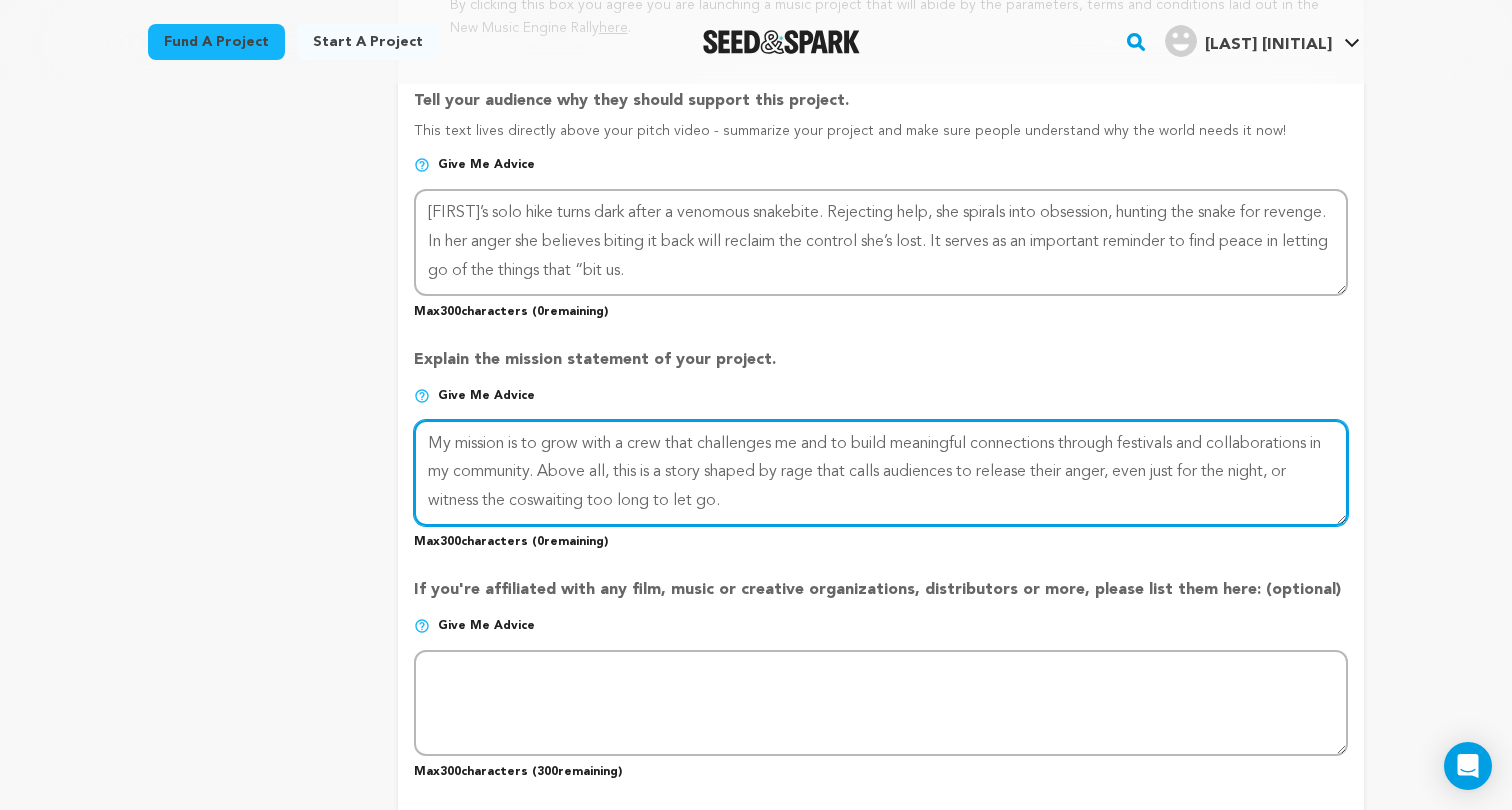 drag, startPoint x: 537, startPoint y: 488, endPoint x: 673, endPoint y: 491, distance: 136.03308 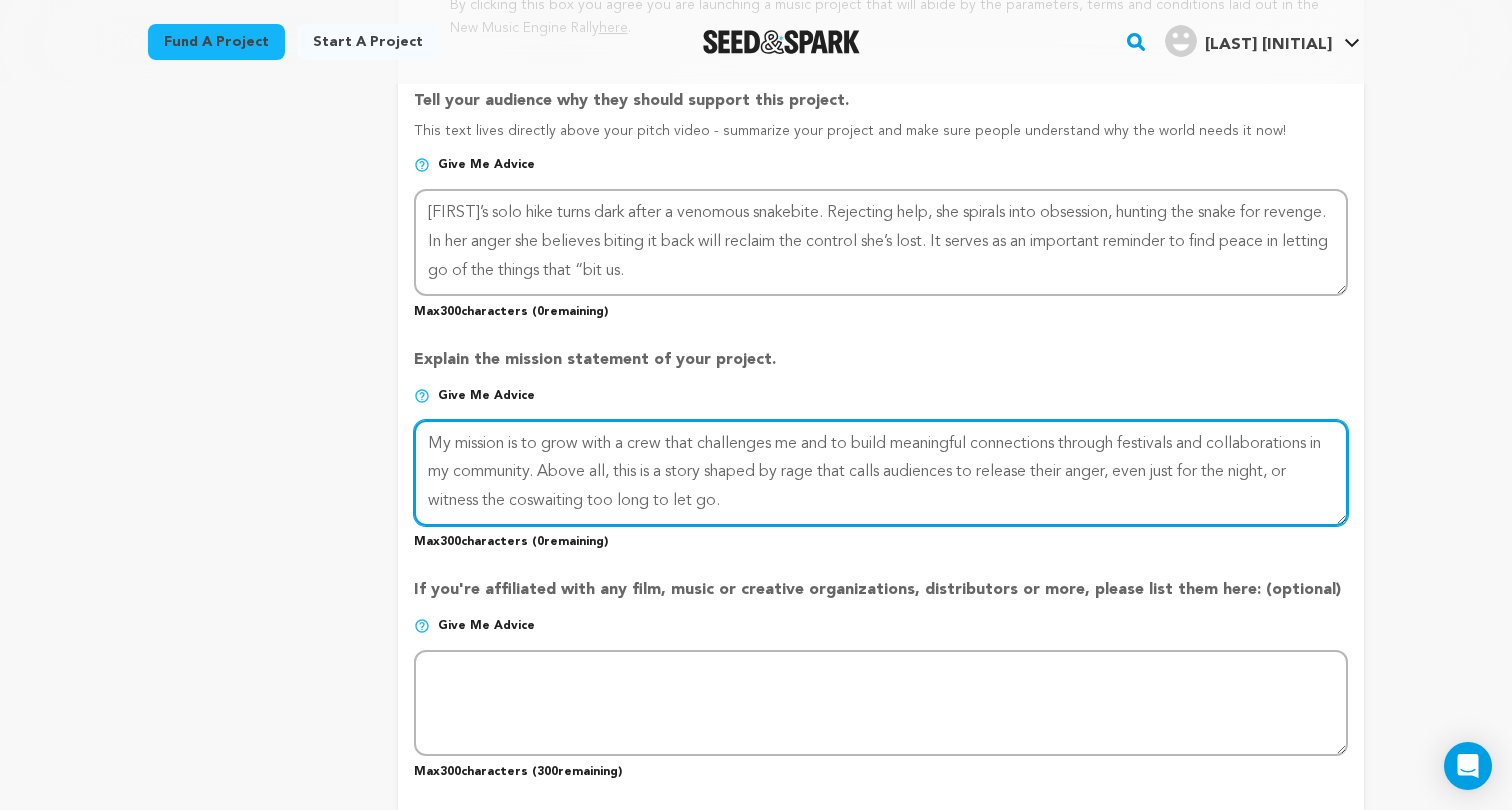 click at bounding box center [881, 473] 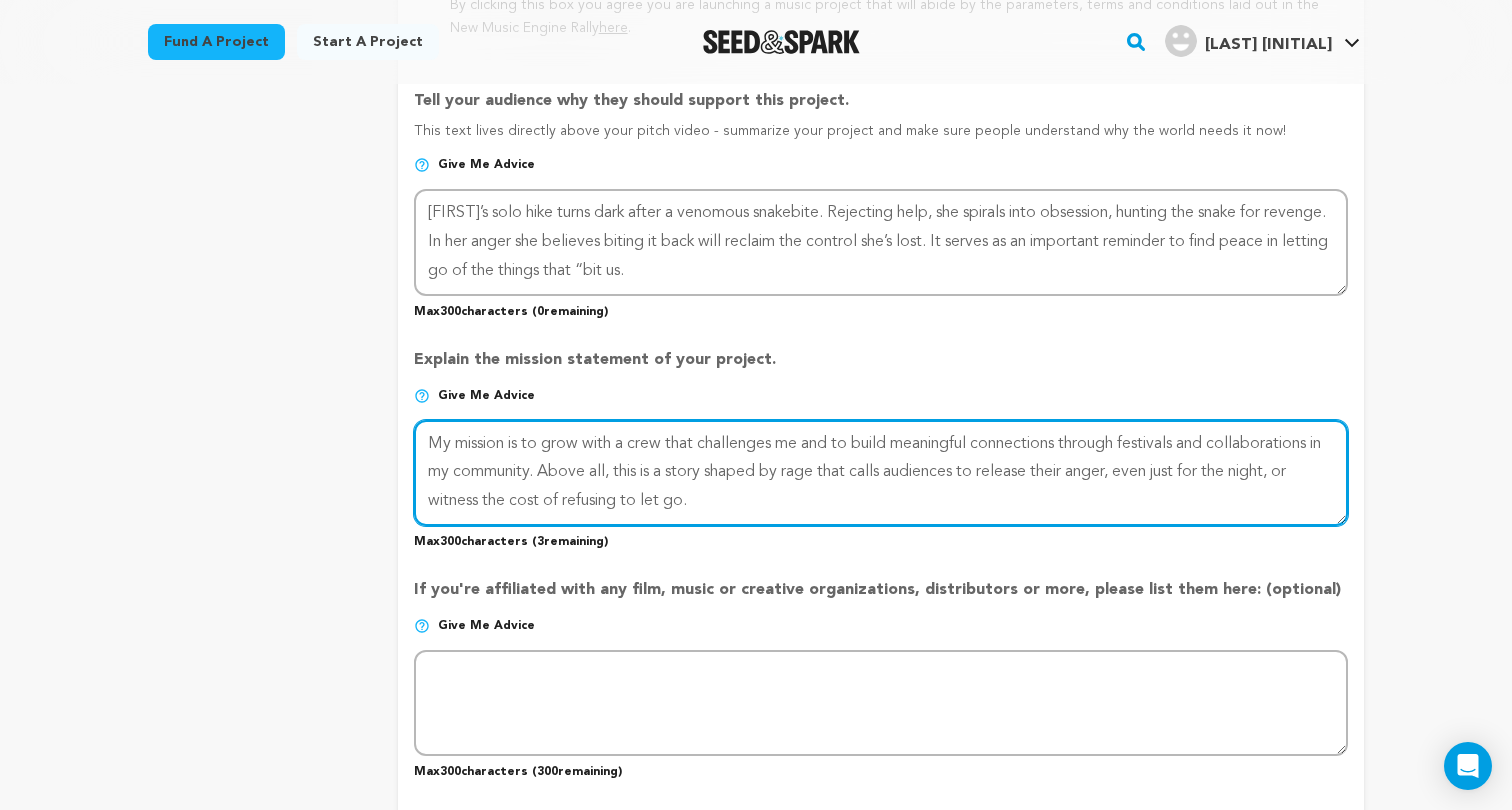 click at bounding box center (881, 473) 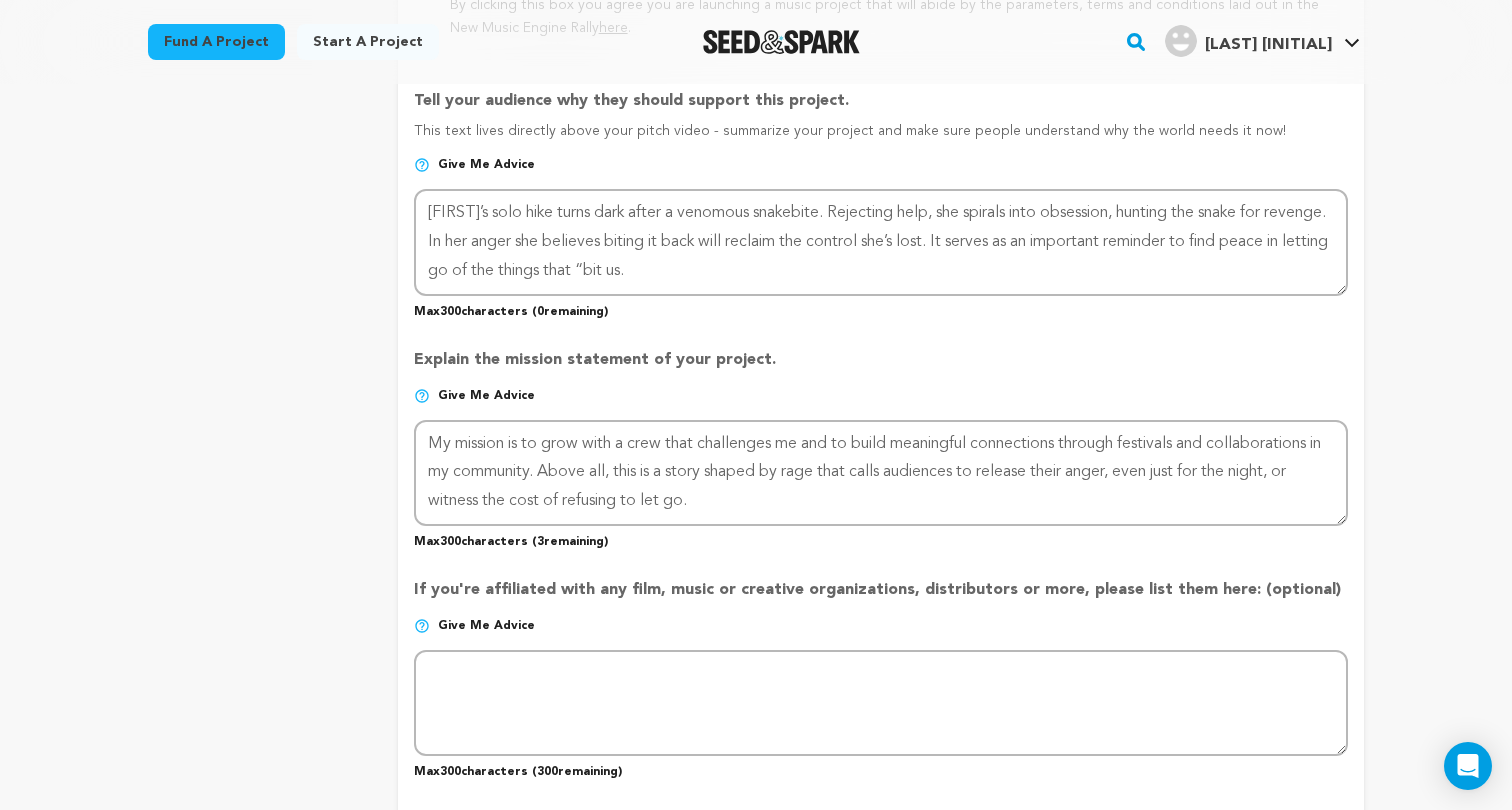 click on "Max  300  characters
( 3  remaining)" at bounding box center [881, 538] 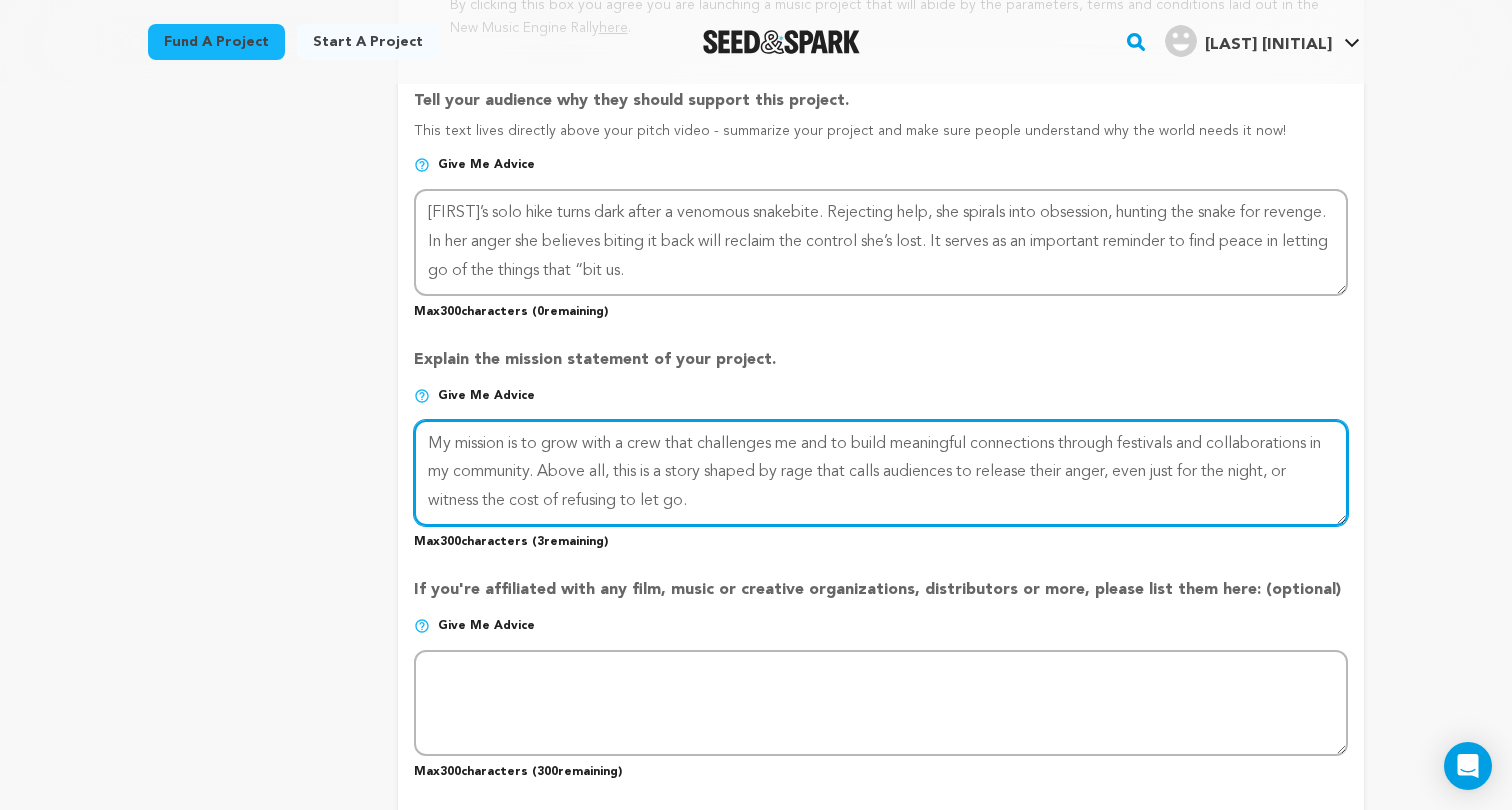click at bounding box center (881, 473) 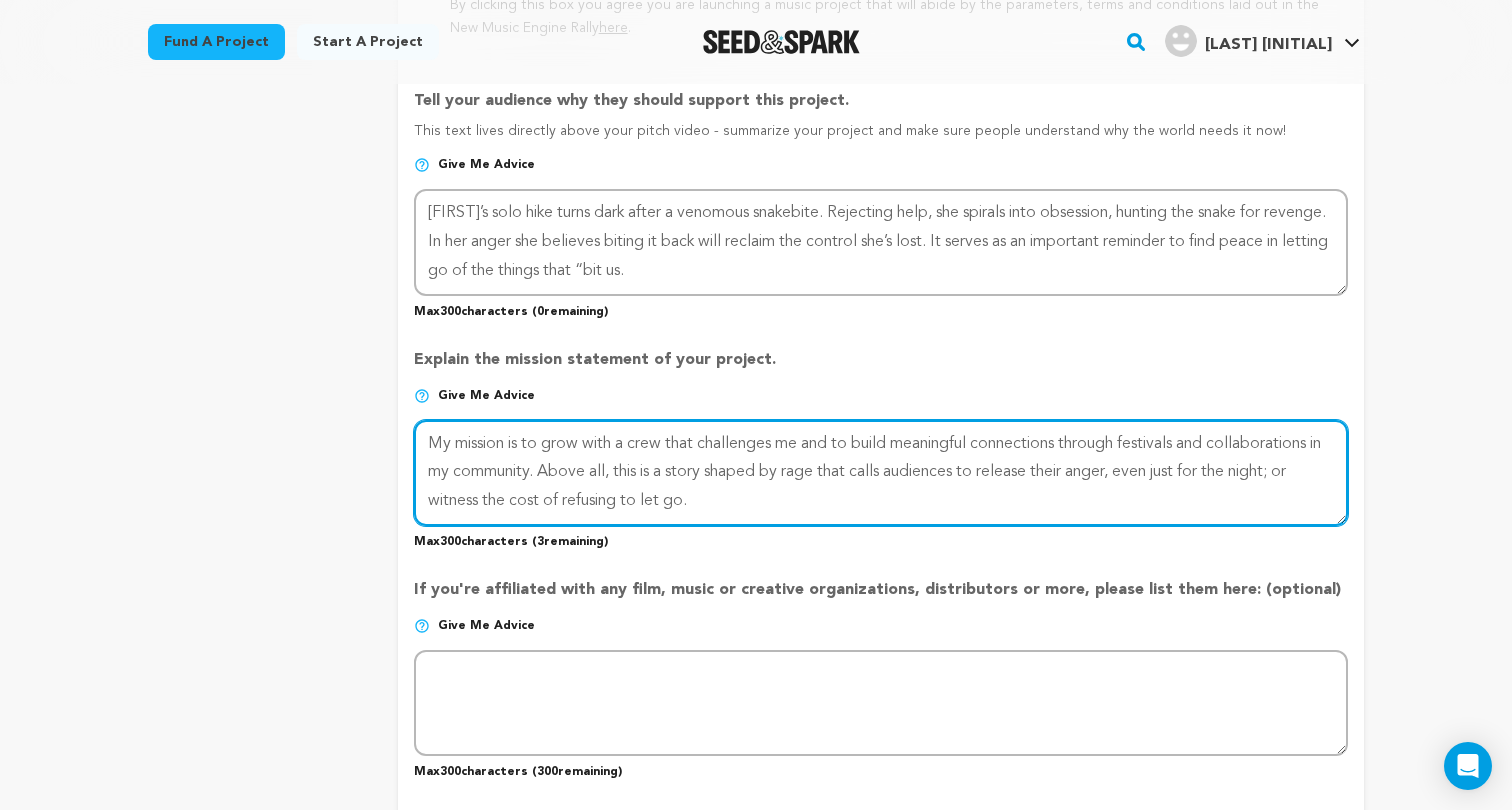click at bounding box center (881, 473) 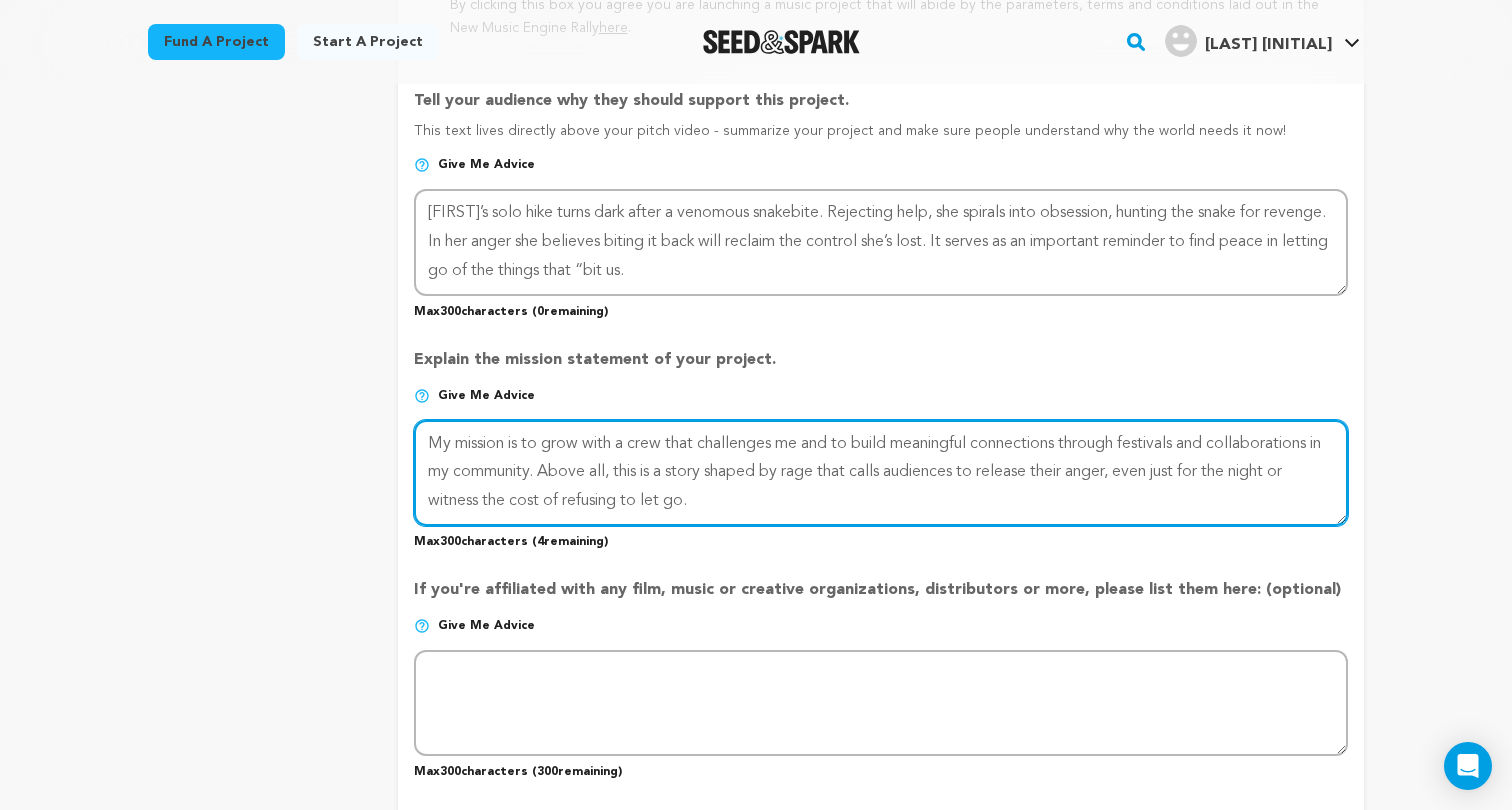 type on "My mission is to grow with a crew that challenges me and to build meaningful connections through festivals and collaborations in my community. Above all, this is a story shaped by rage that calls audiences to release their anger, even just for the night, or witness the cost of refusing to let go." 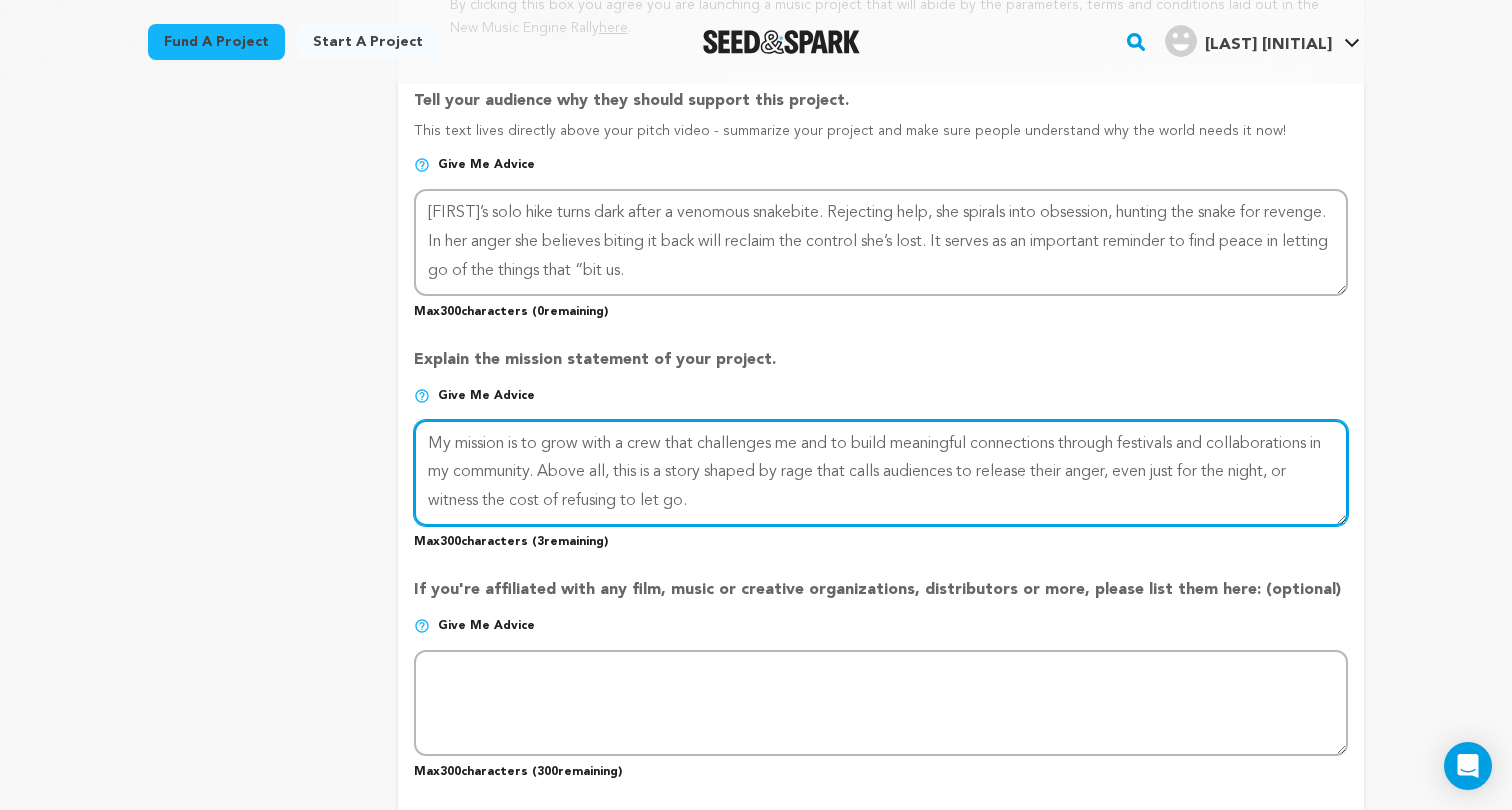 click at bounding box center [881, 473] 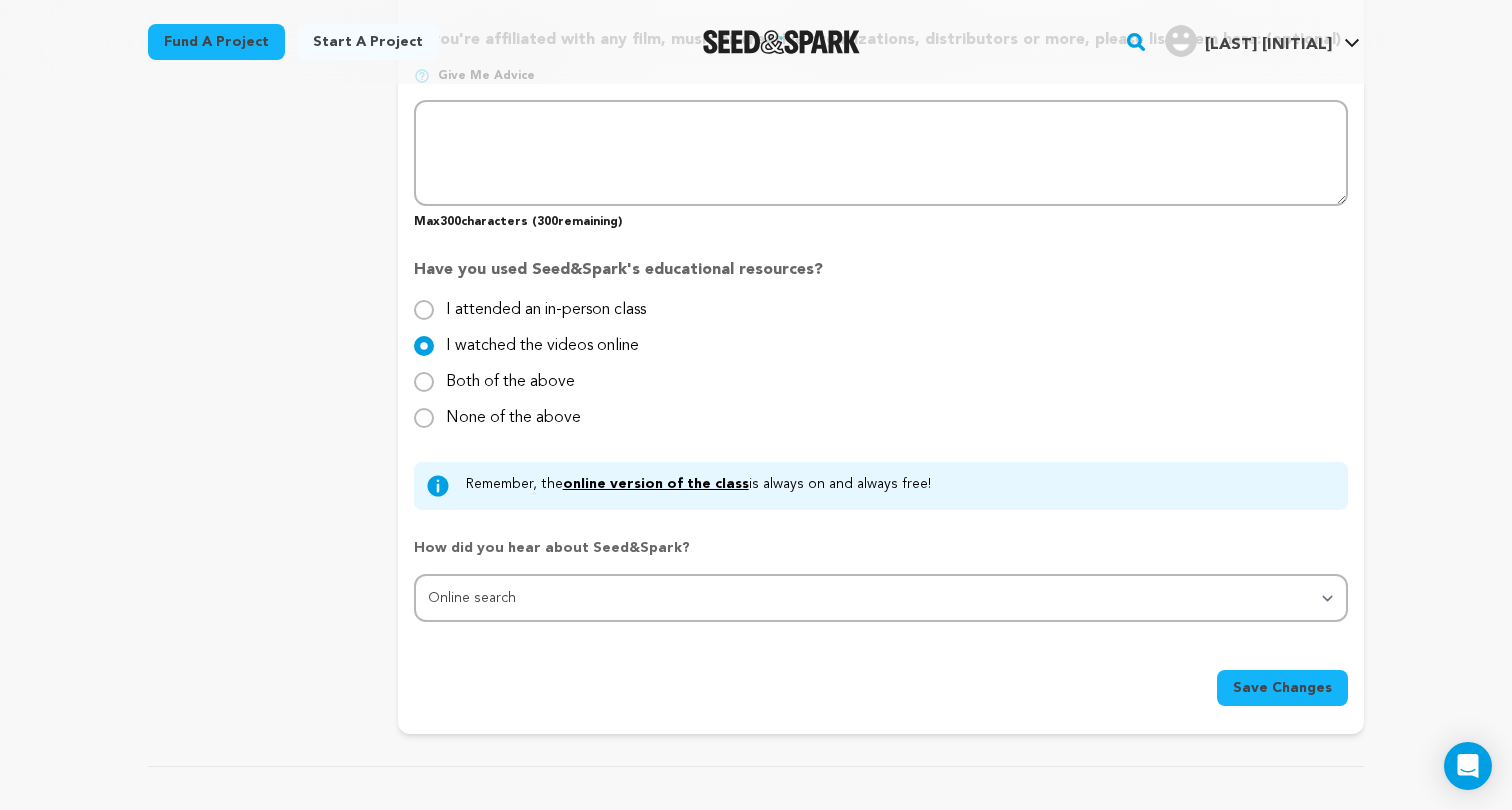 scroll, scrollTop: 1854, scrollLeft: 0, axis: vertical 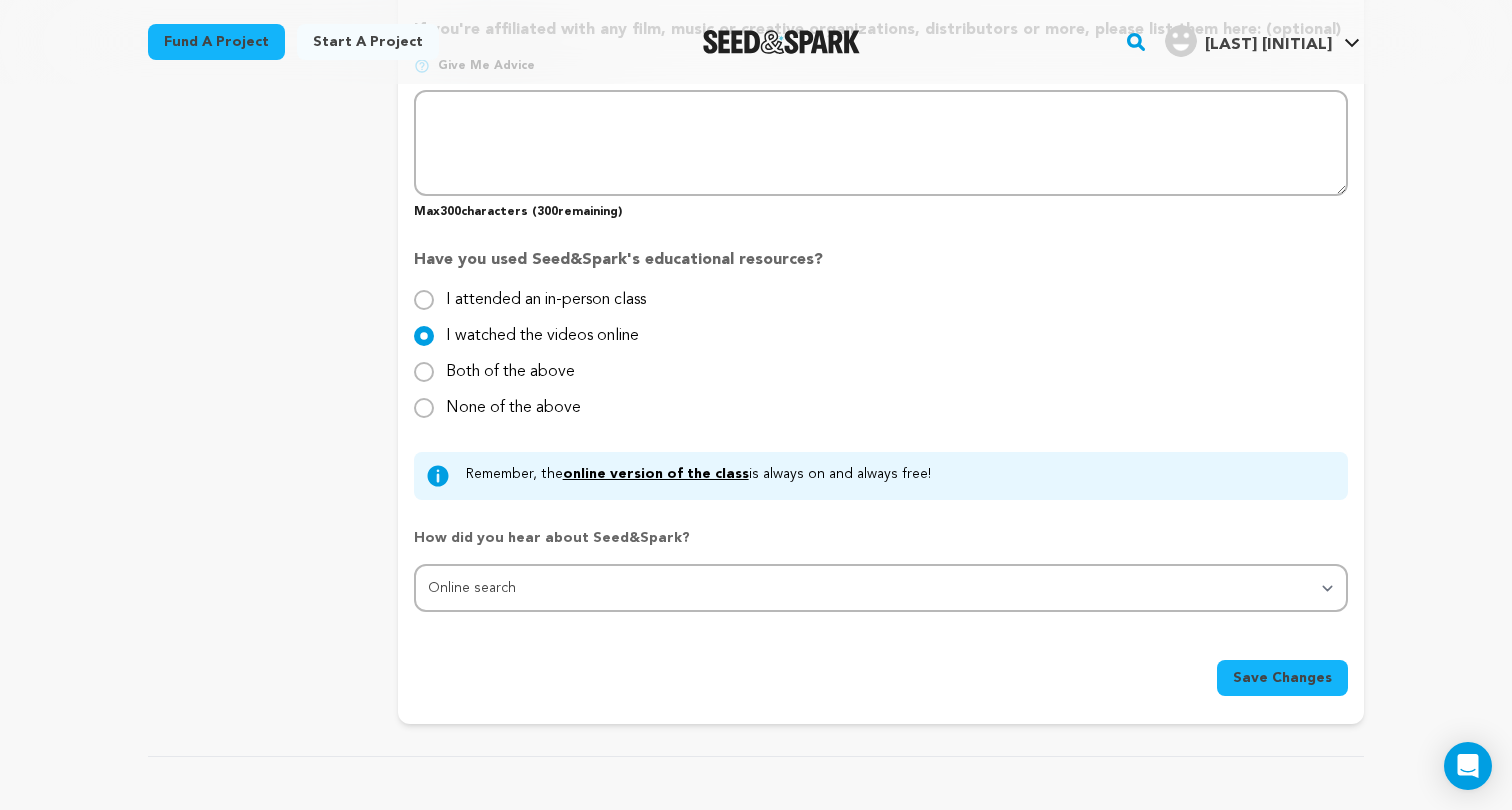 click on "Save Changes" at bounding box center (1282, 678) 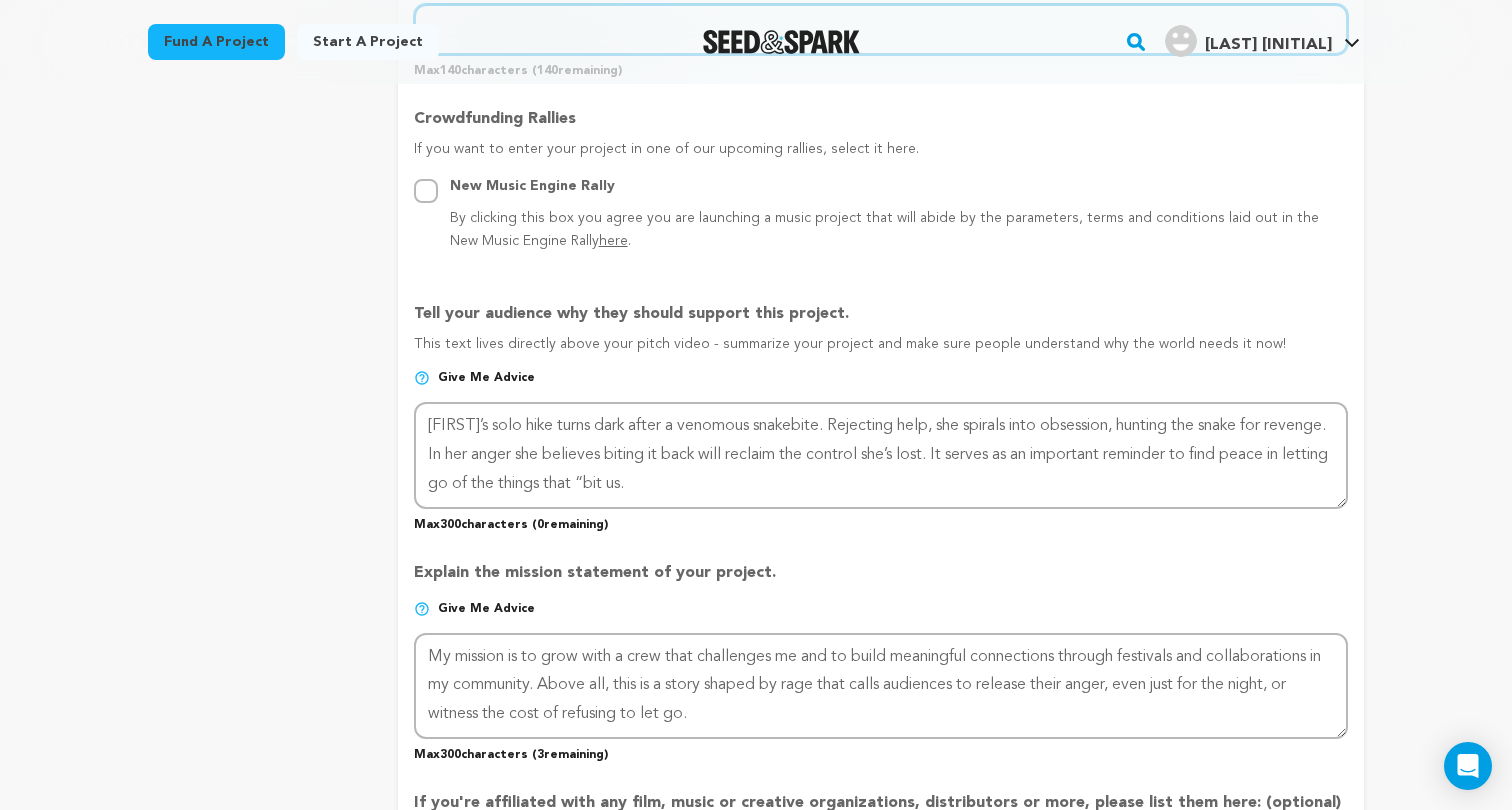 scroll, scrollTop: 1087, scrollLeft: 0, axis: vertical 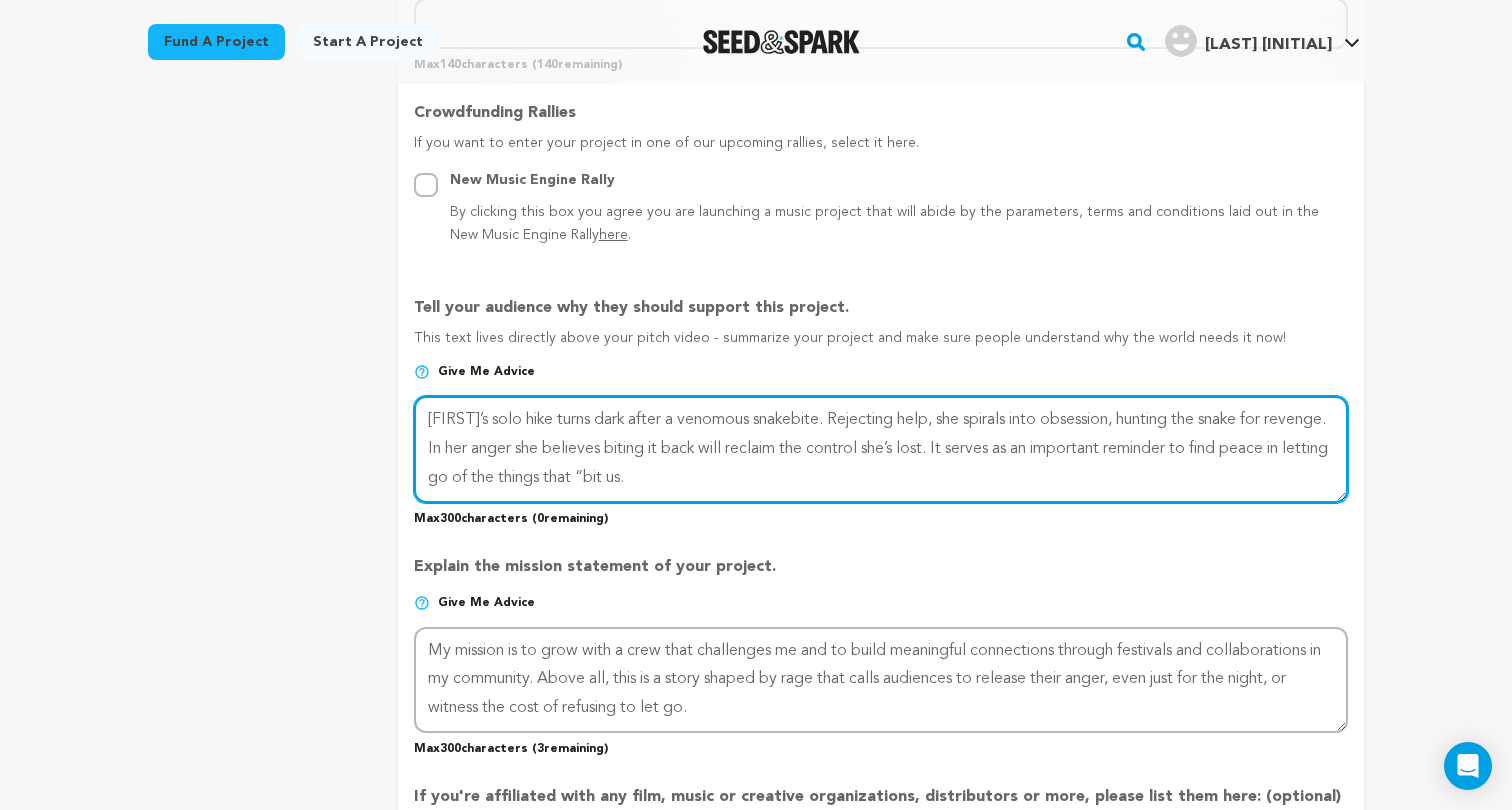 drag, startPoint x: 852, startPoint y: 469, endPoint x: 391, endPoint y: 398, distance: 466.43542 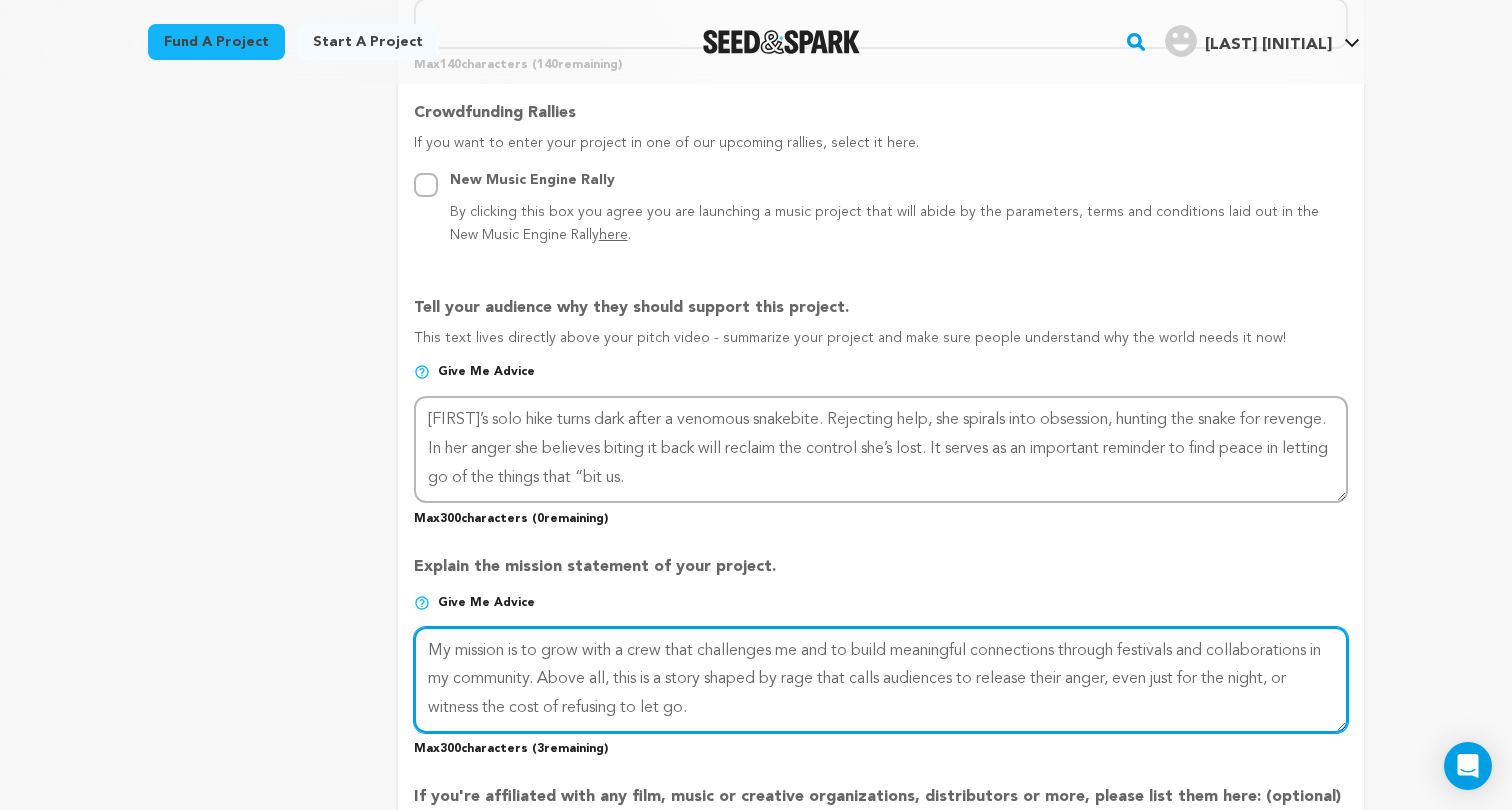 drag, startPoint x: 726, startPoint y: 697, endPoint x: 401, endPoint y: 627, distance: 332.453 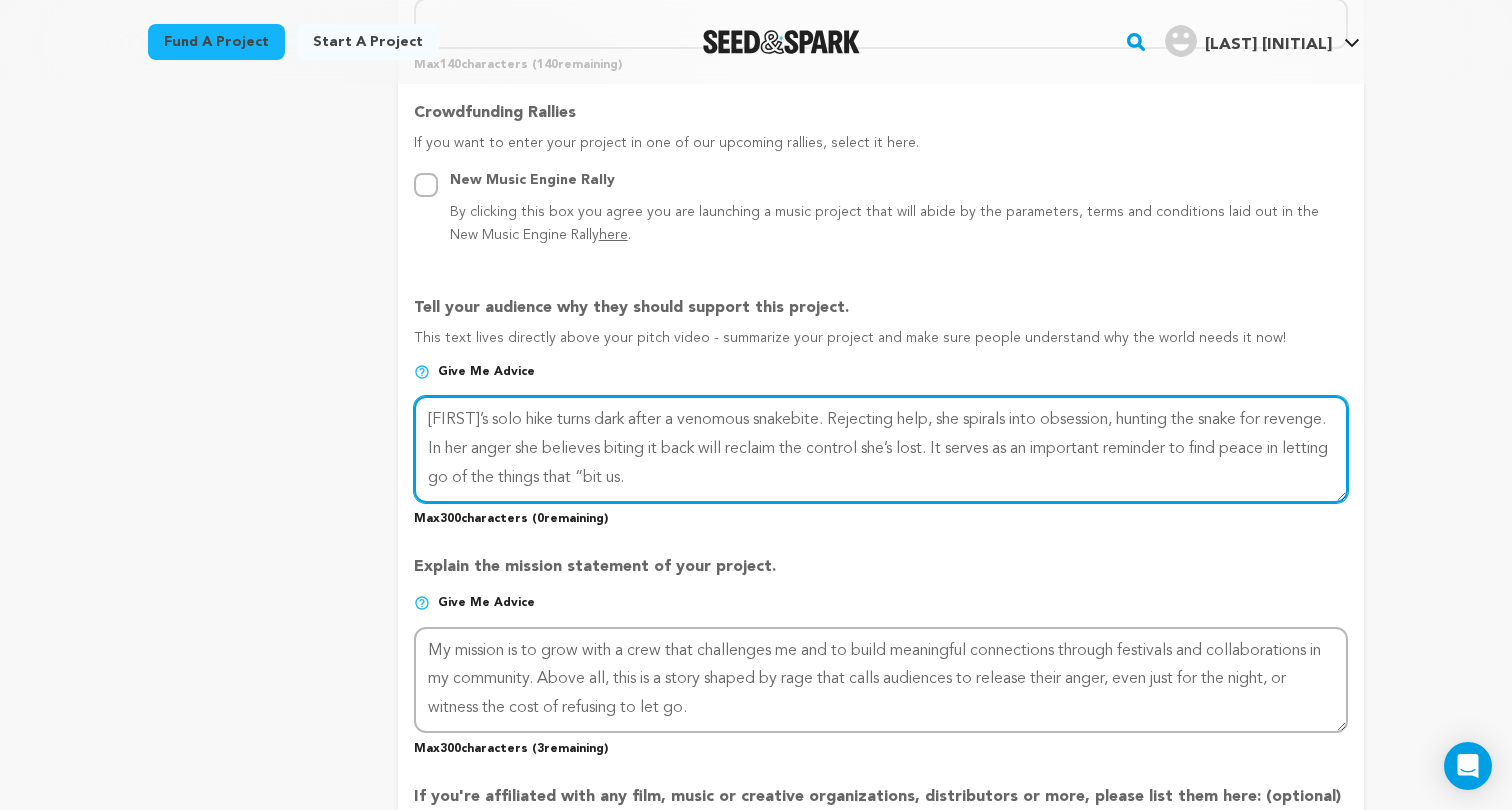click at bounding box center [881, 449] 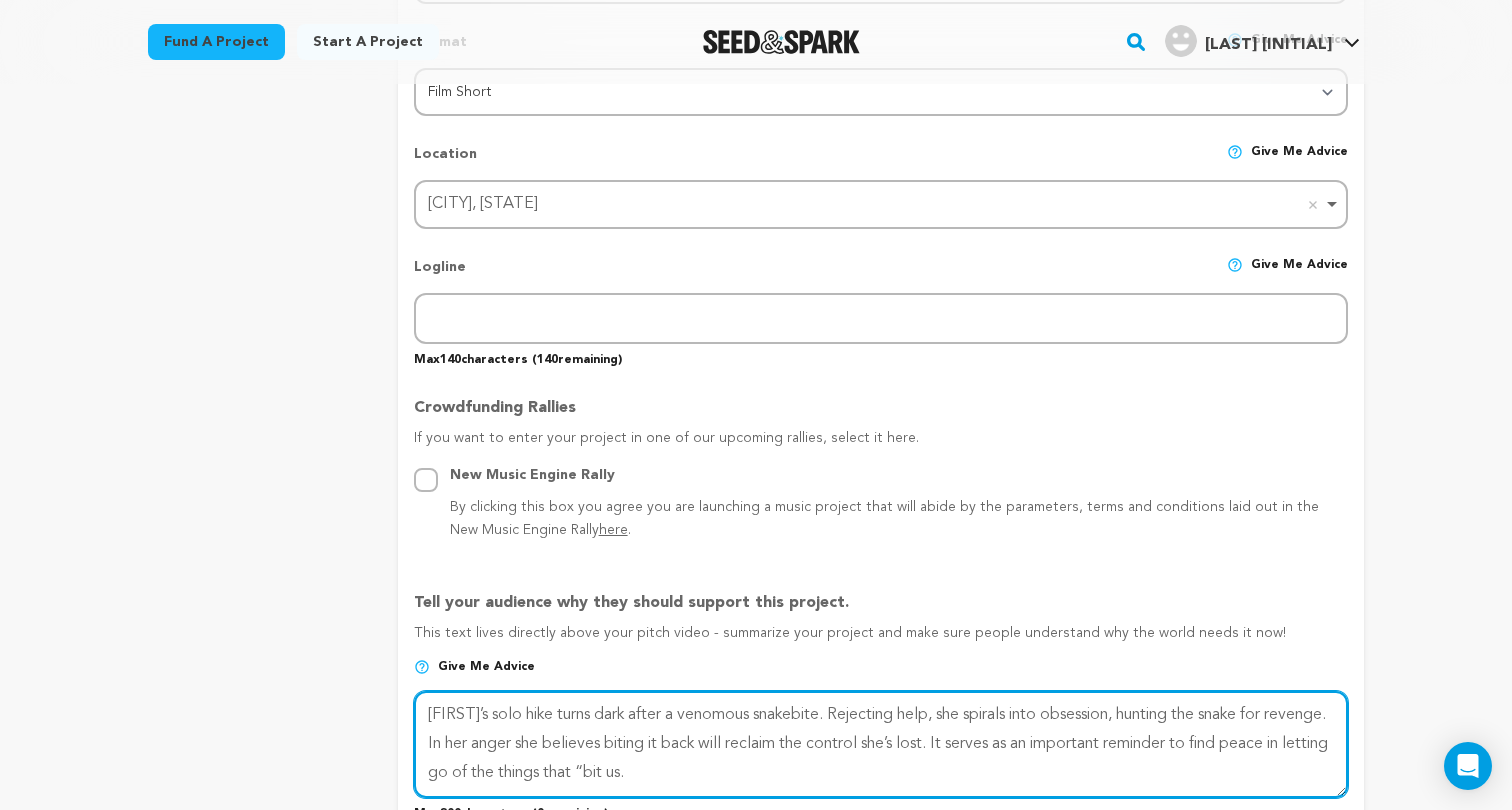 scroll, scrollTop: 787, scrollLeft: 0, axis: vertical 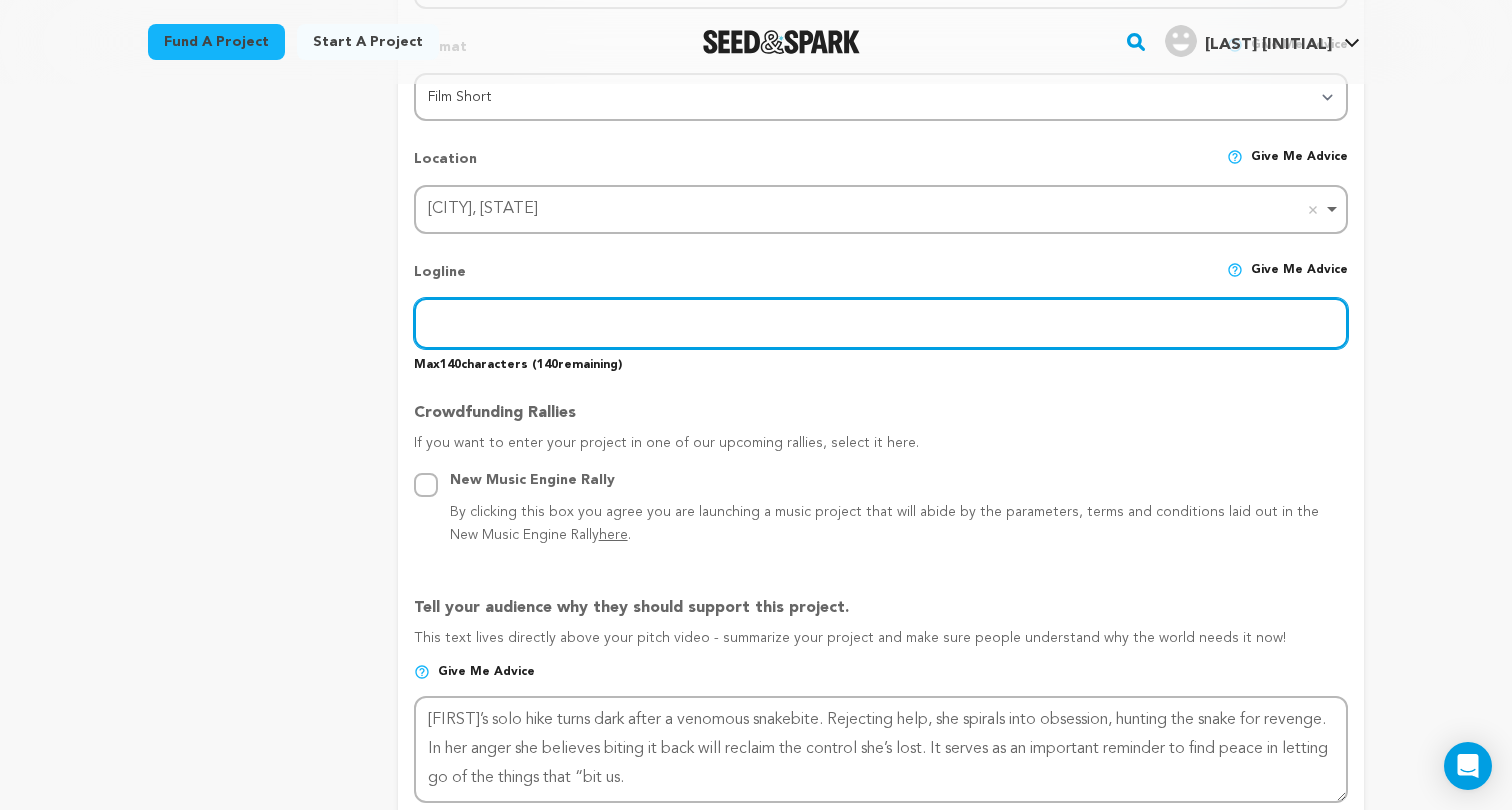 click at bounding box center [881, 323] 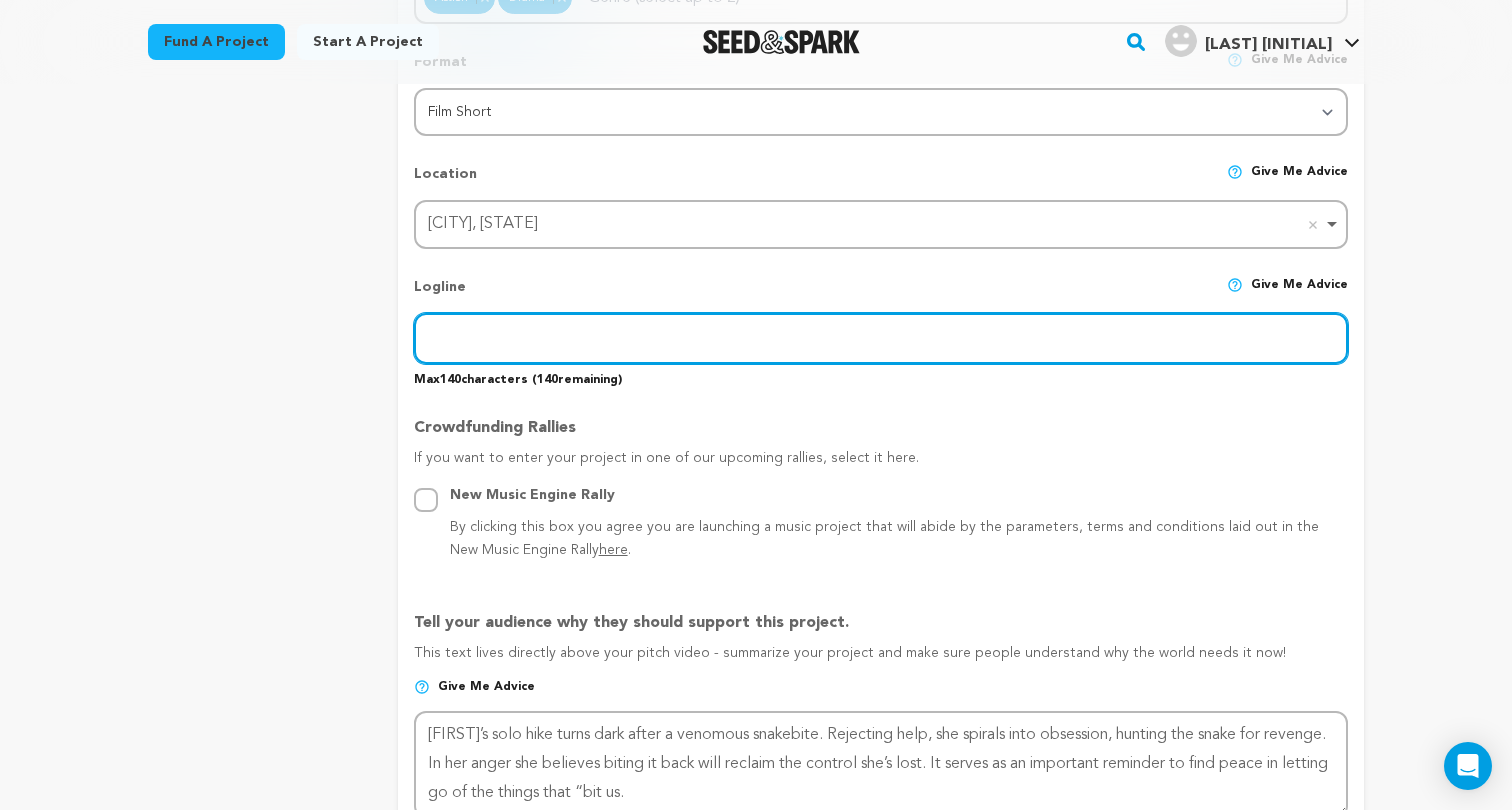 scroll, scrollTop: 768, scrollLeft: 0, axis: vertical 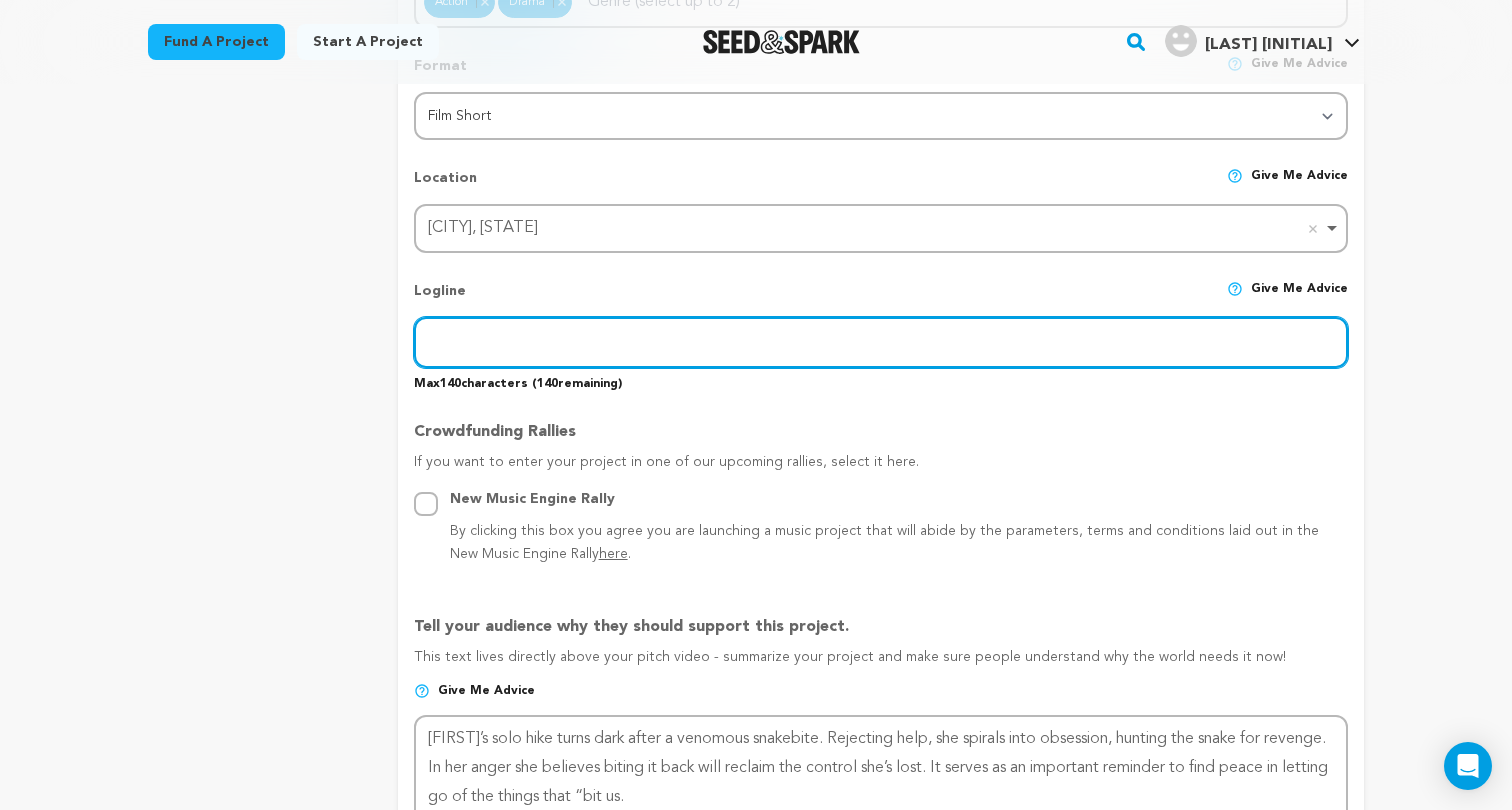 paste on "Riley, a stubborn young woman, refuses to seek help after being bitten by a snake and is consumed by anger (and venom) as she hunts it down" 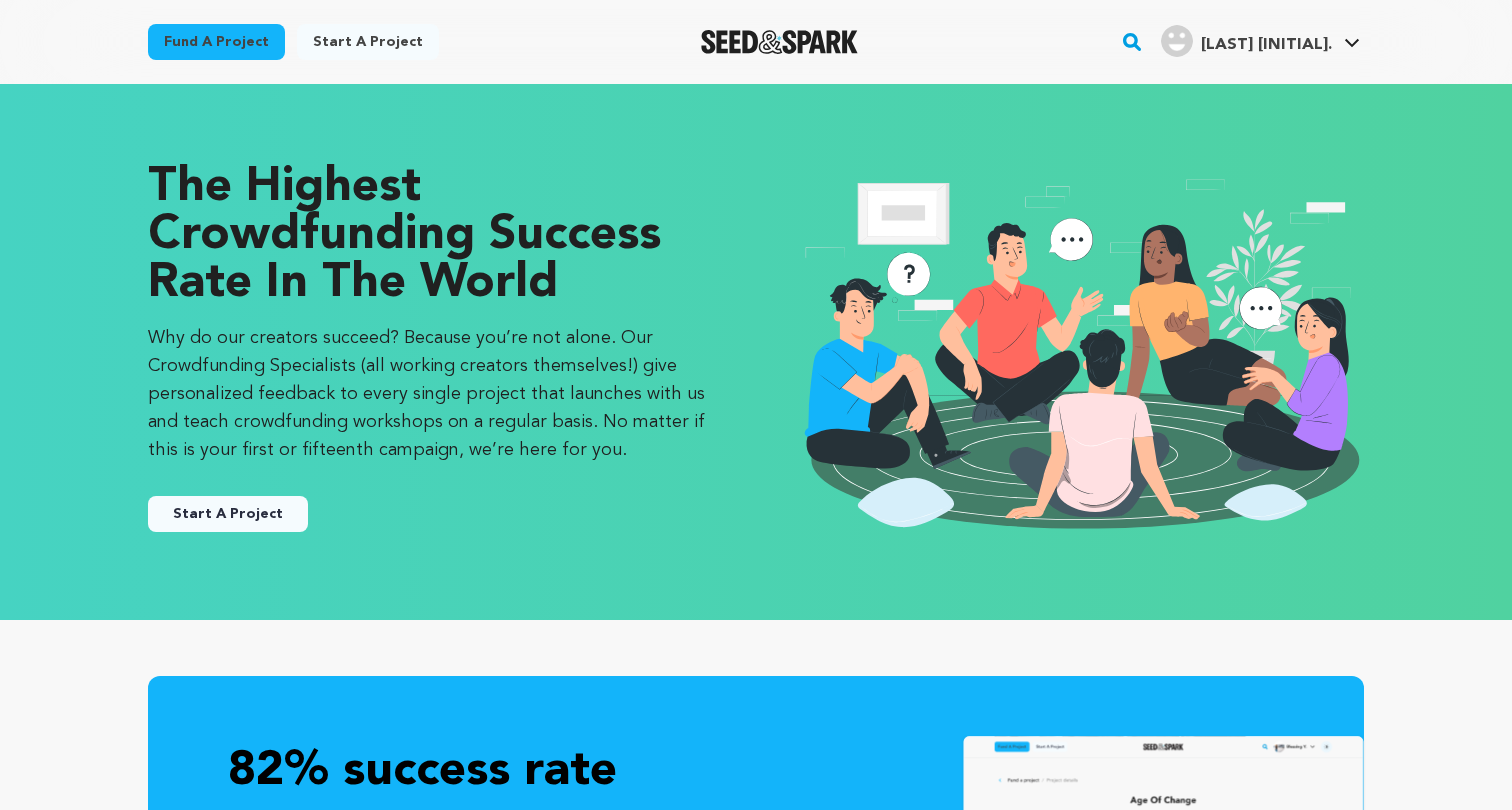 scroll, scrollTop: 0, scrollLeft: 0, axis: both 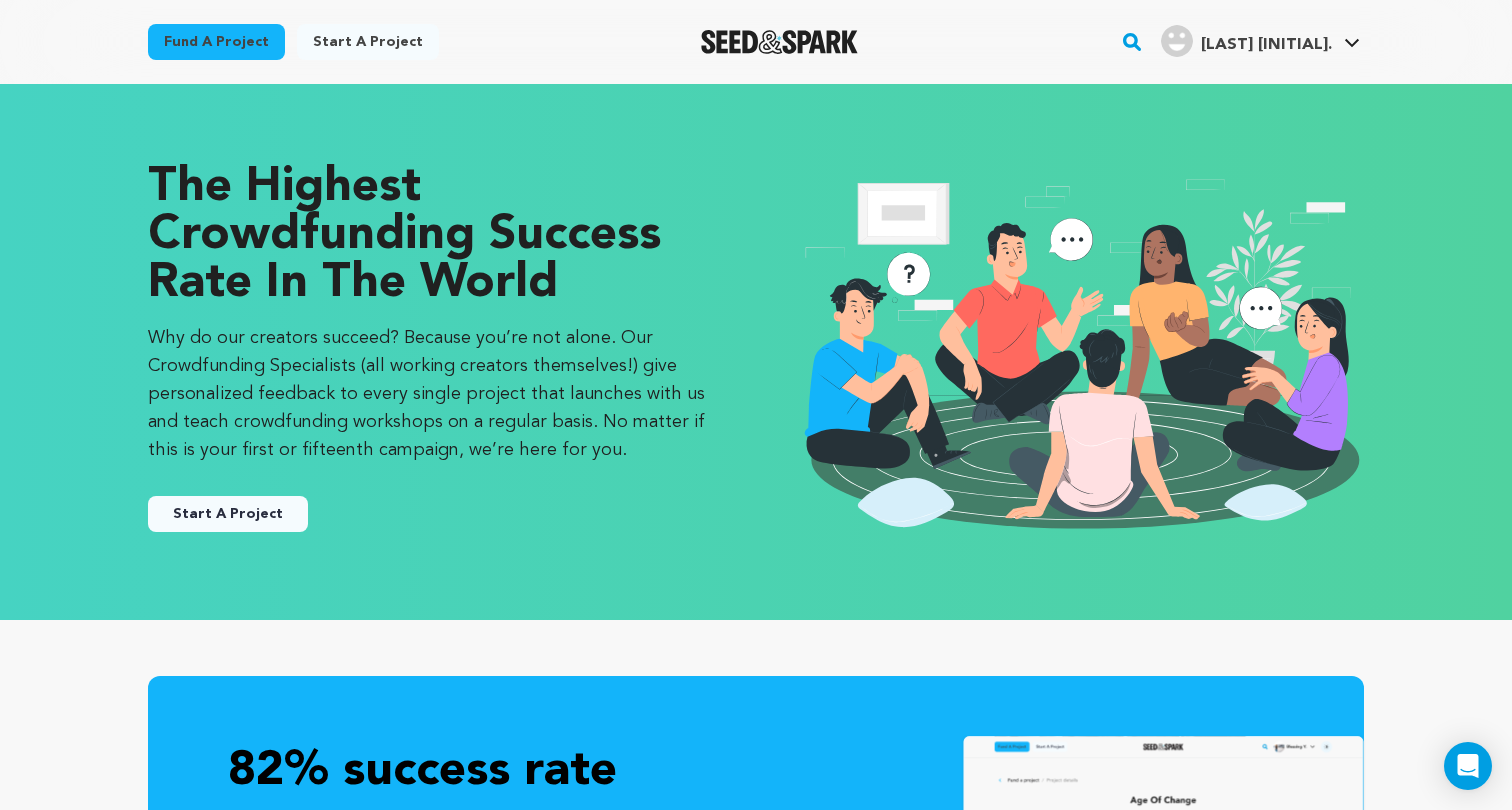 click at bounding box center [1080, 352] 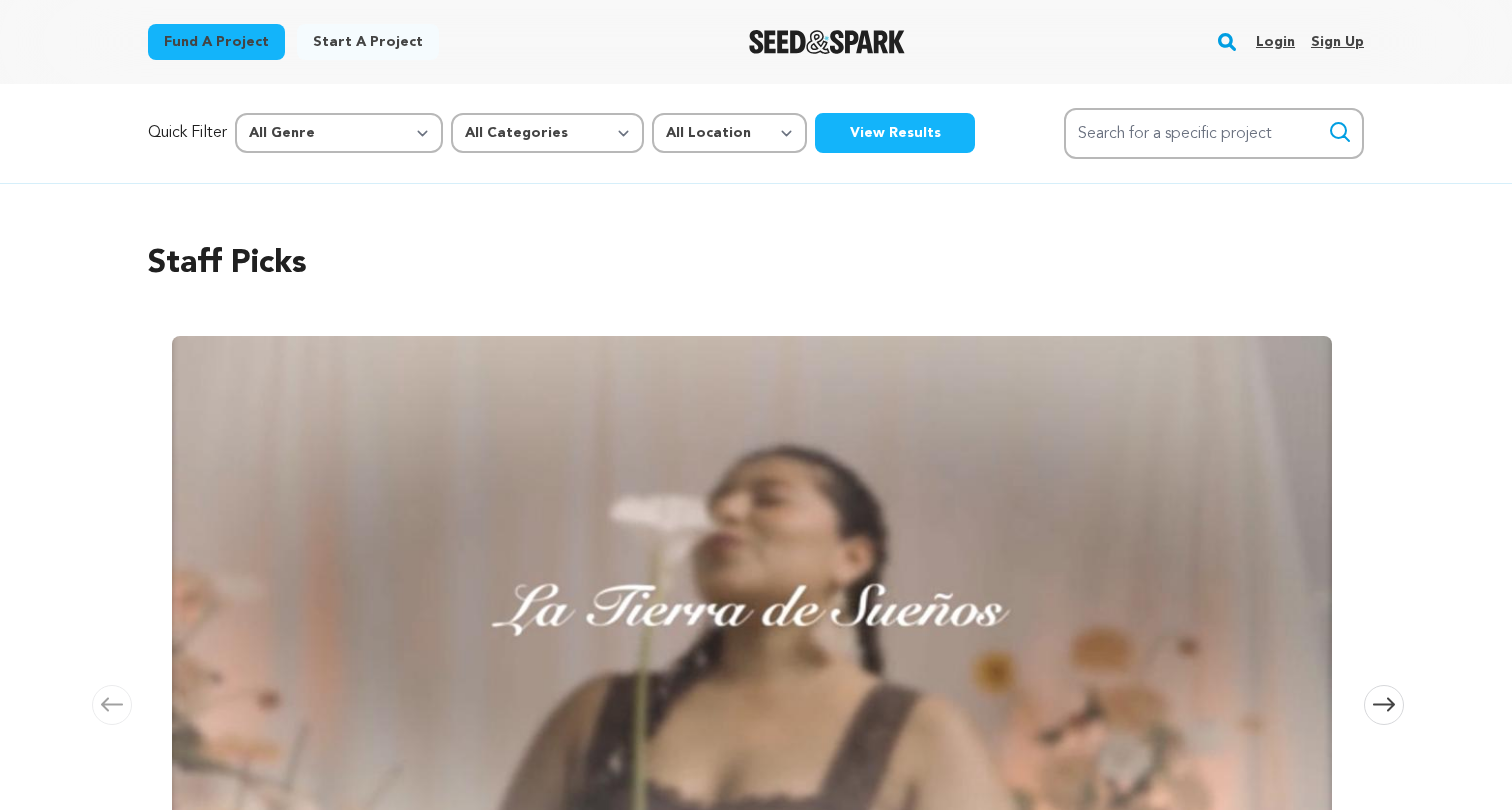 scroll, scrollTop: 768, scrollLeft: 0, axis: vertical 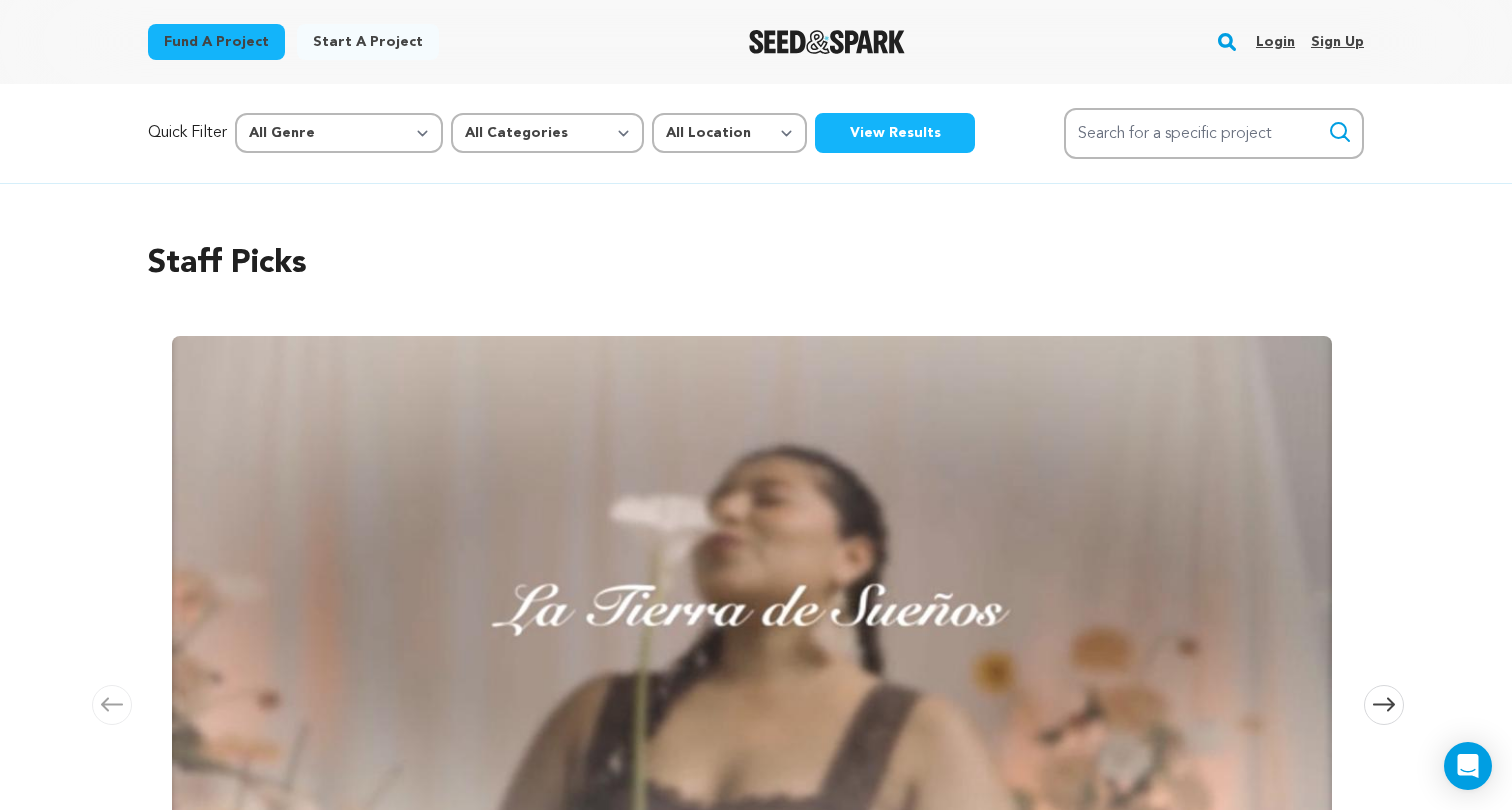 click on "Login" at bounding box center (1275, 42) 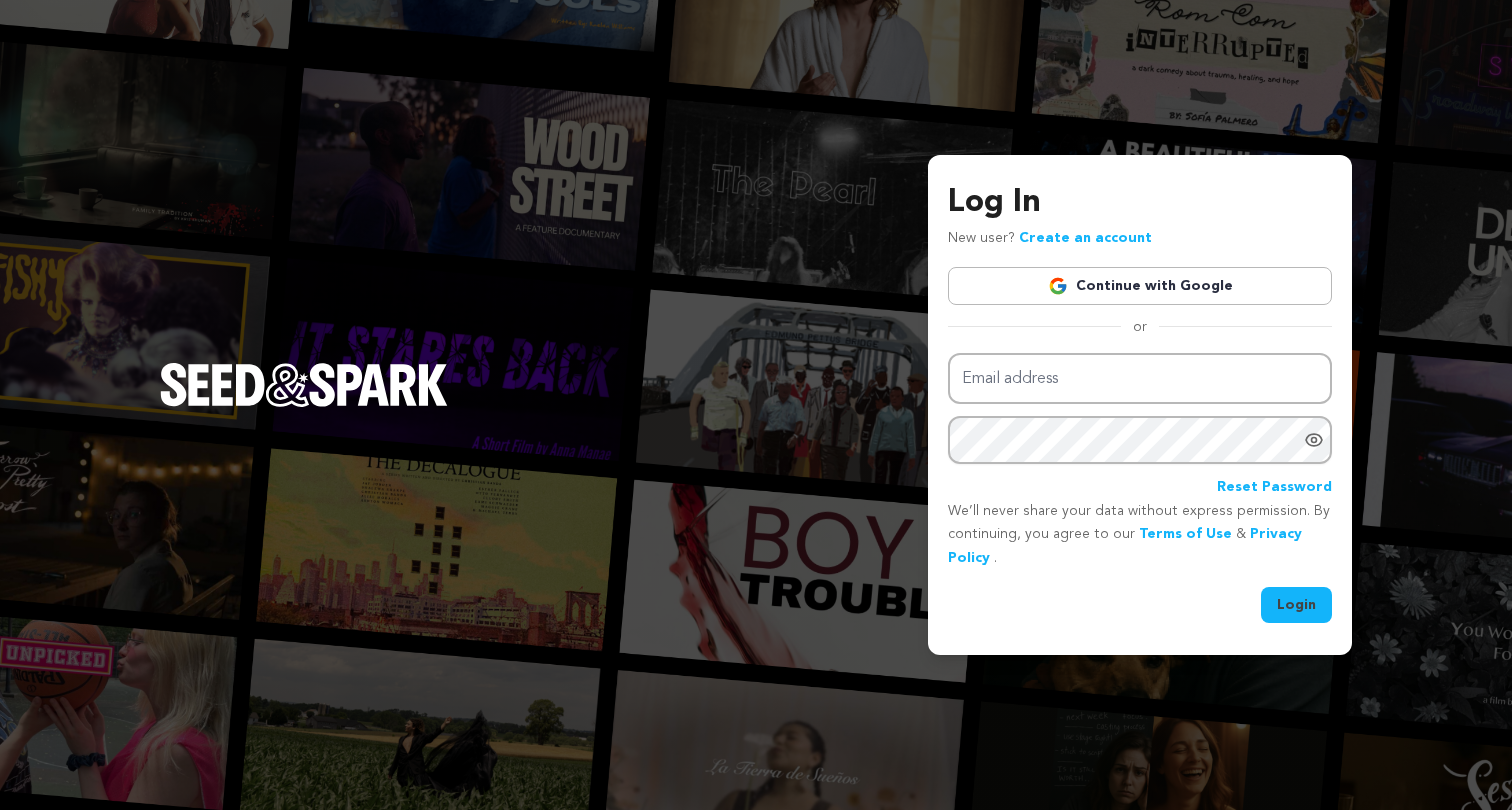 scroll, scrollTop: 0, scrollLeft: 0, axis: both 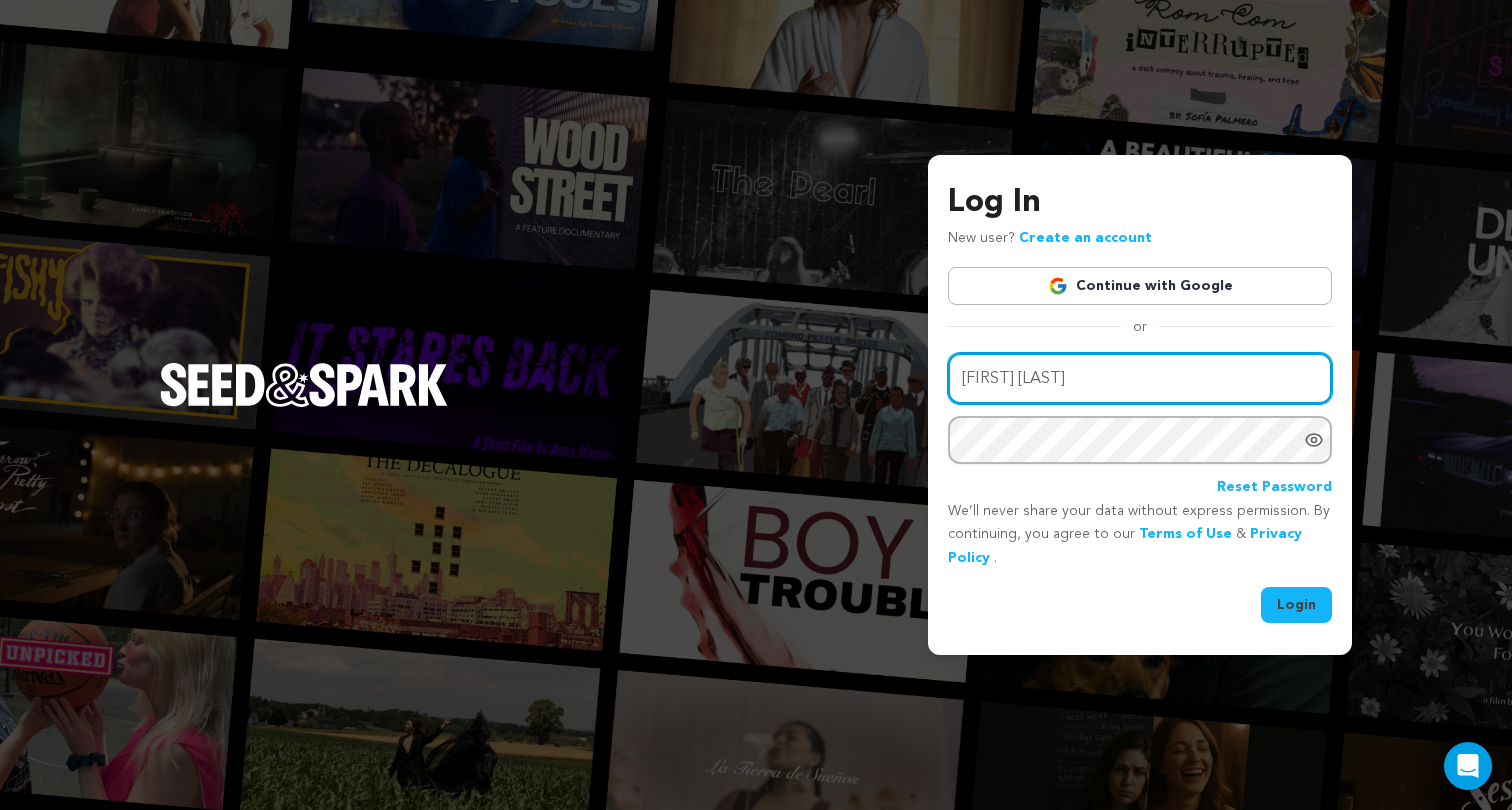 type on "itshaileymoore" 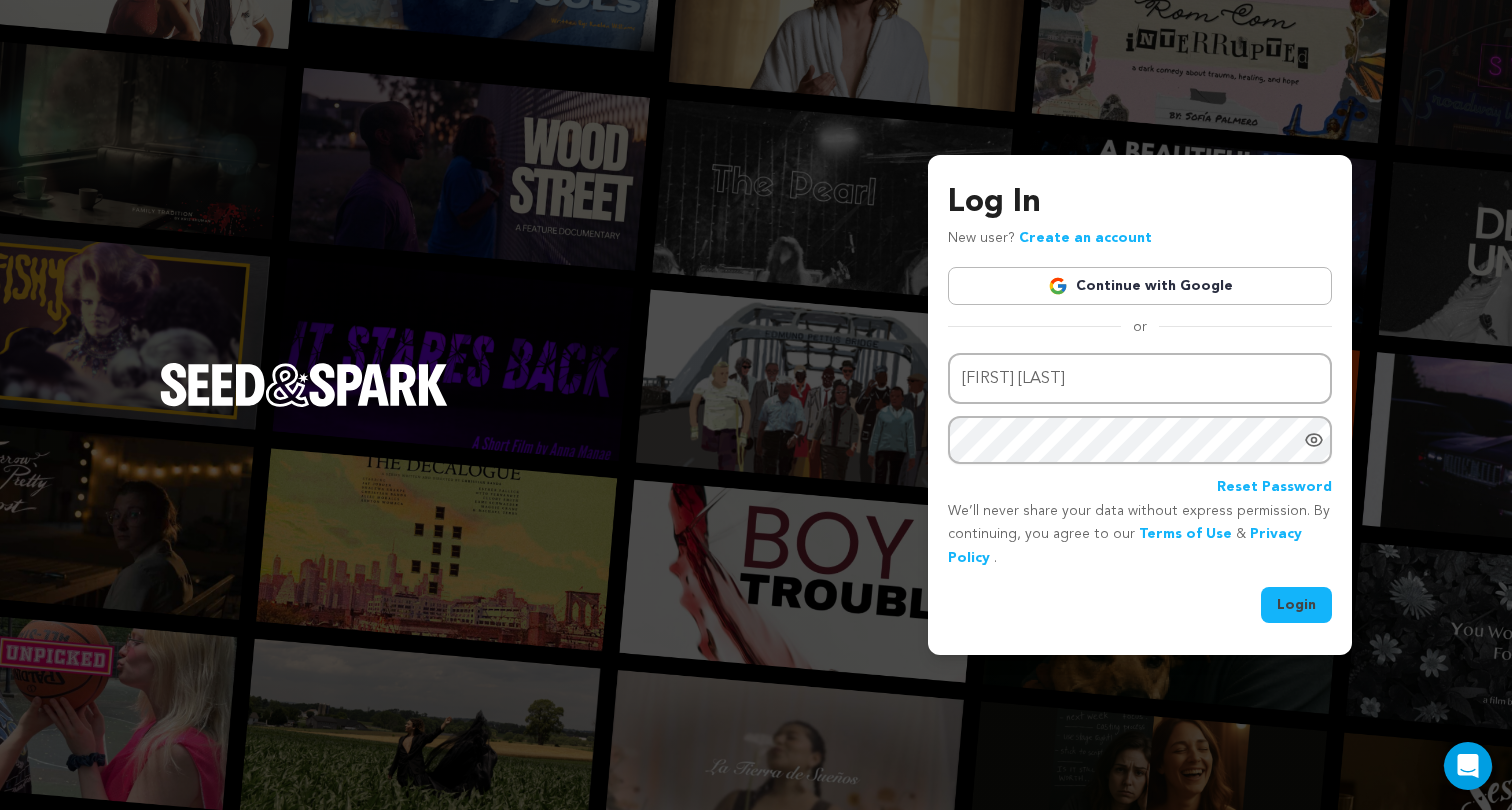 click on "Continue with Google" at bounding box center (1140, 286) 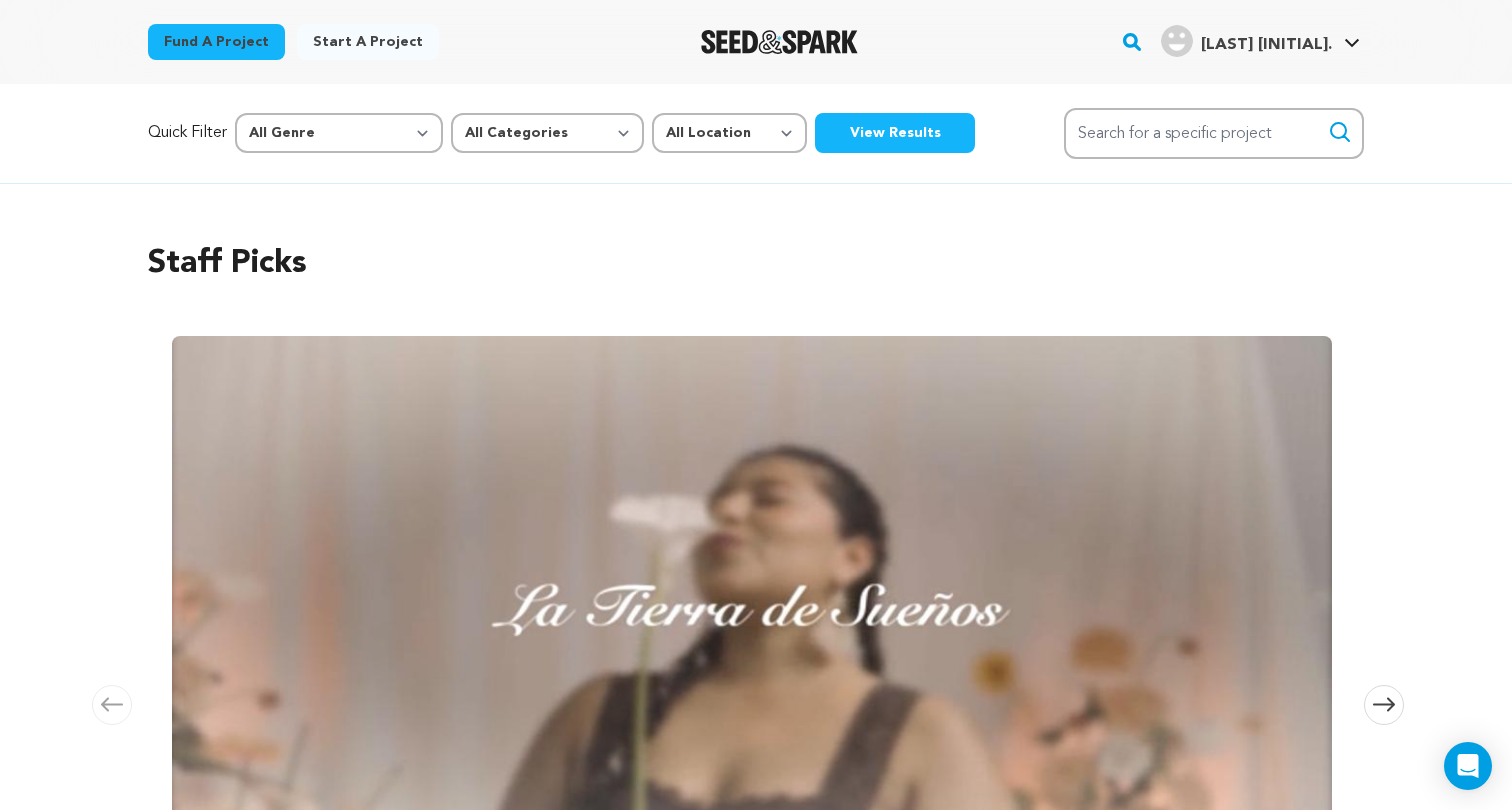scroll, scrollTop: 0, scrollLeft: 0, axis: both 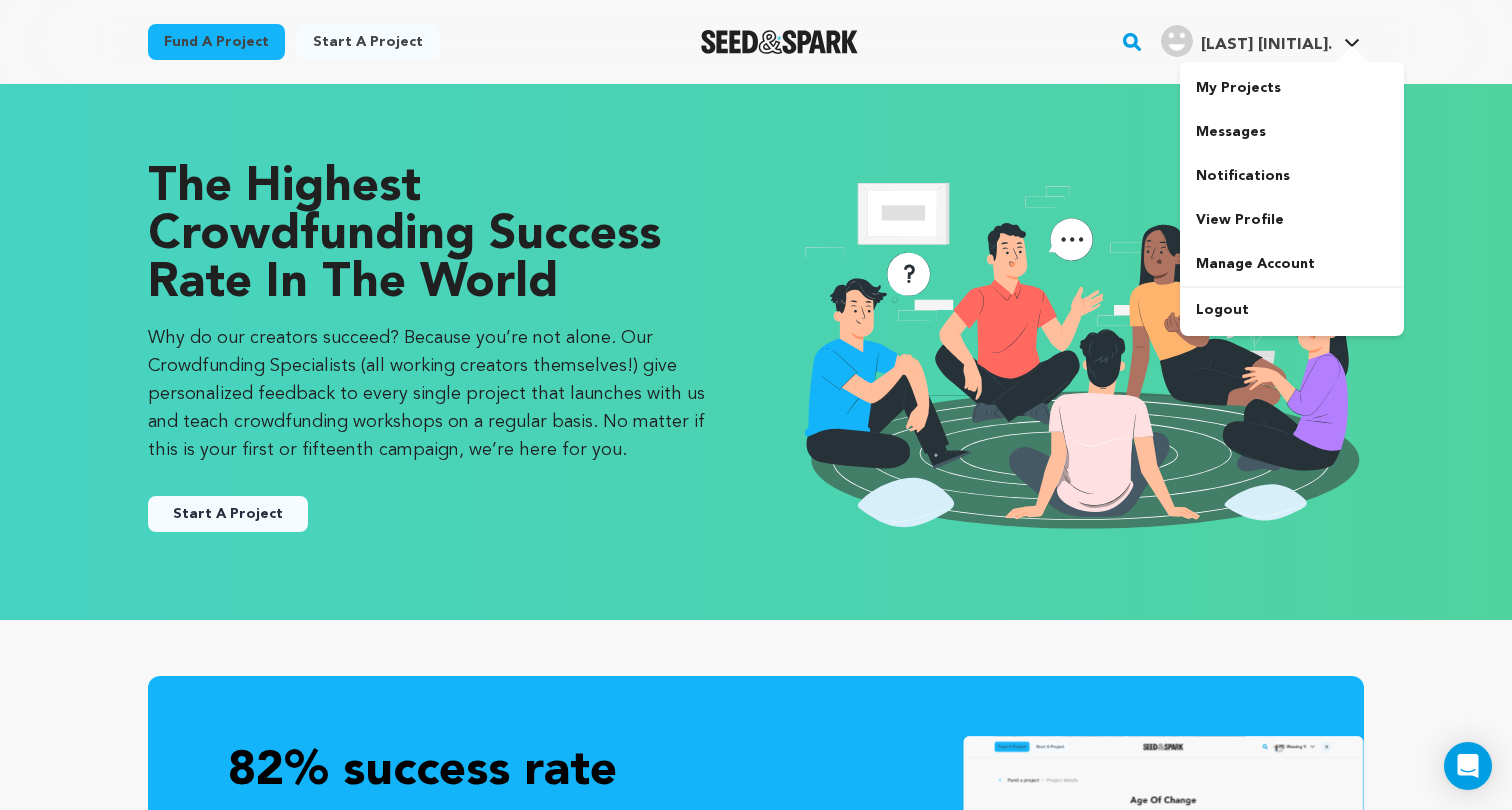 click on "[LAST] [INITIAL]." at bounding box center [1266, 45] 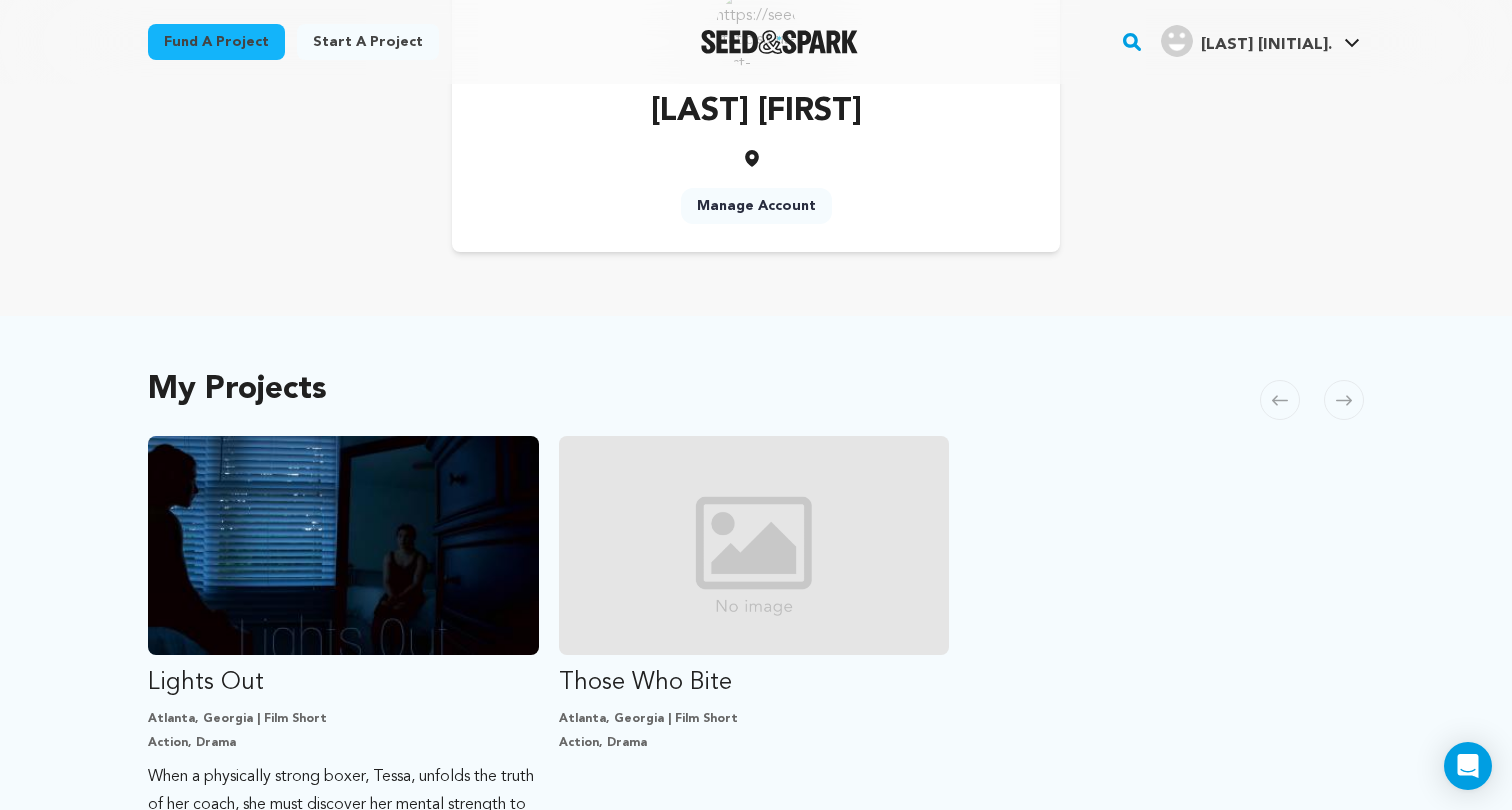 scroll, scrollTop: 150, scrollLeft: 0, axis: vertical 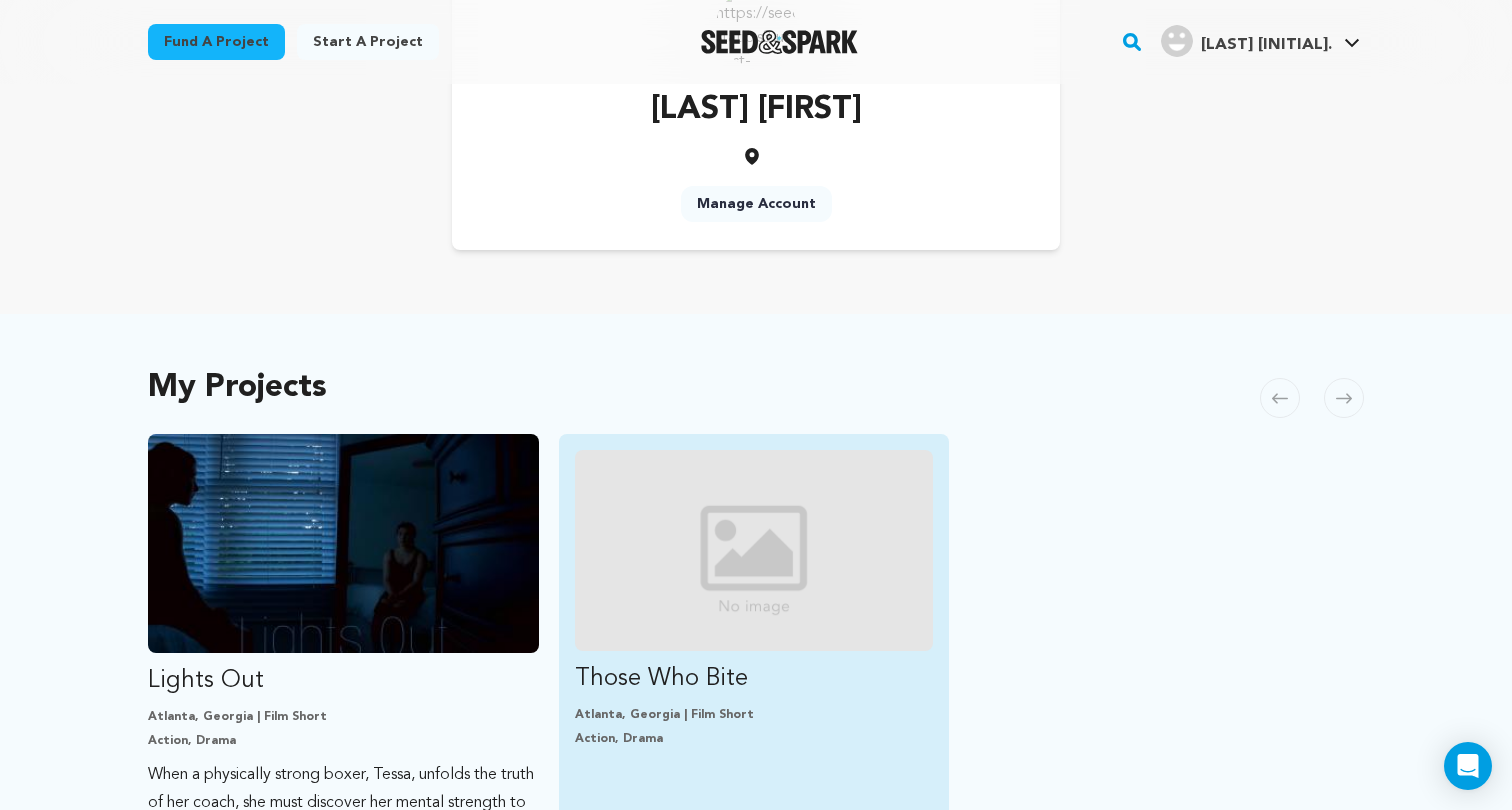 click at bounding box center (754, 550) 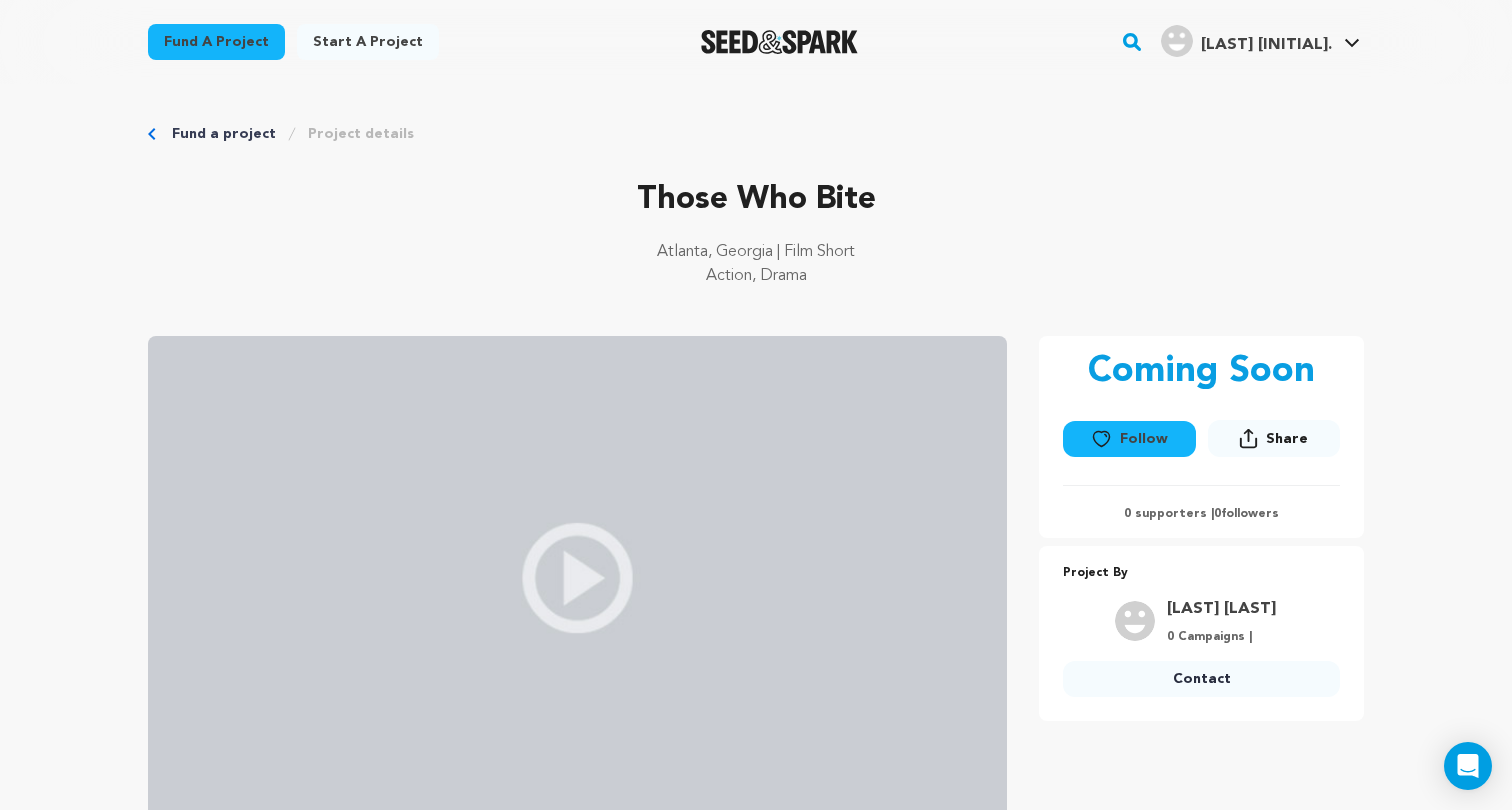scroll, scrollTop: 0, scrollLeft: 0, axis: both 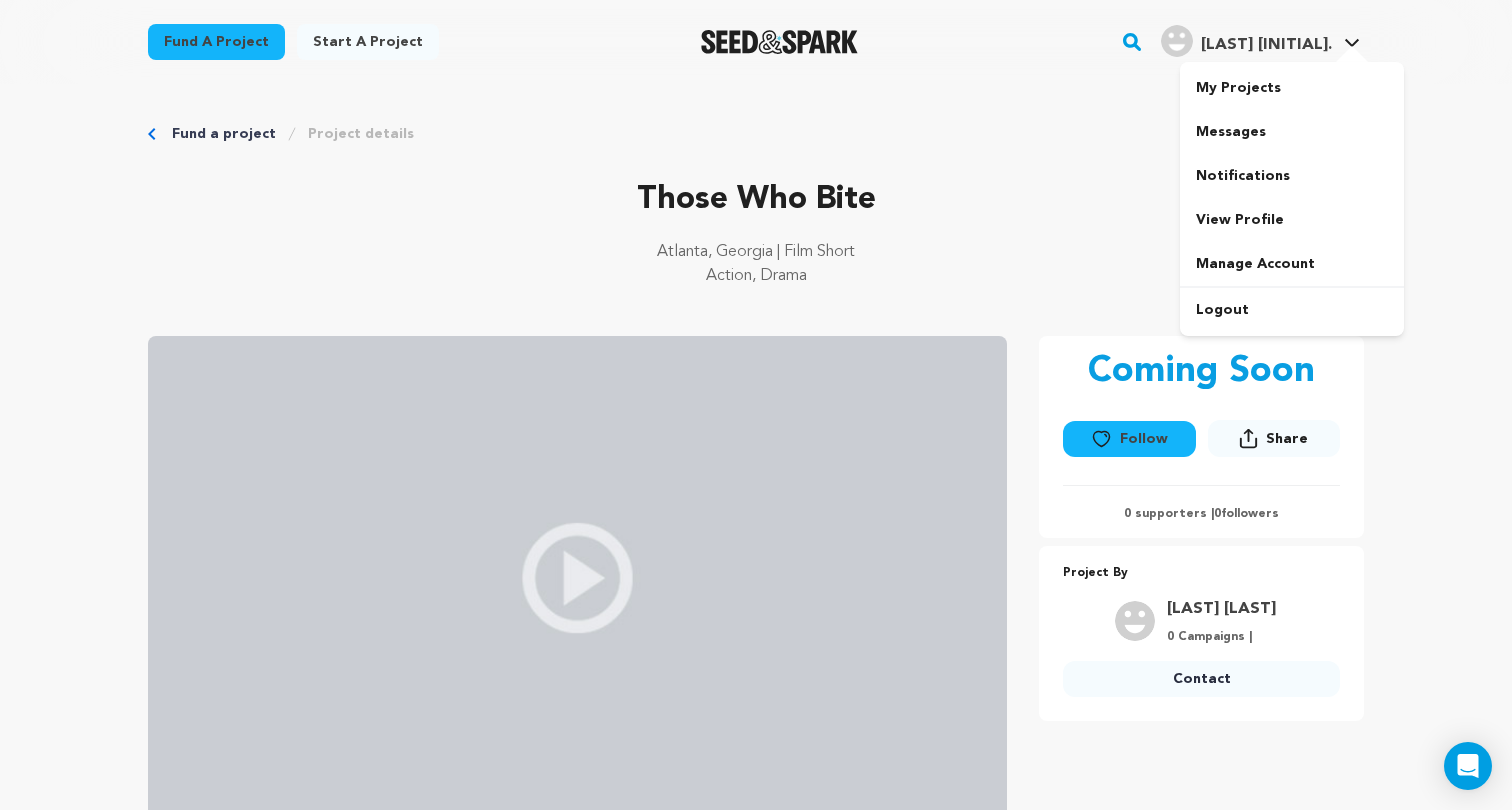 click 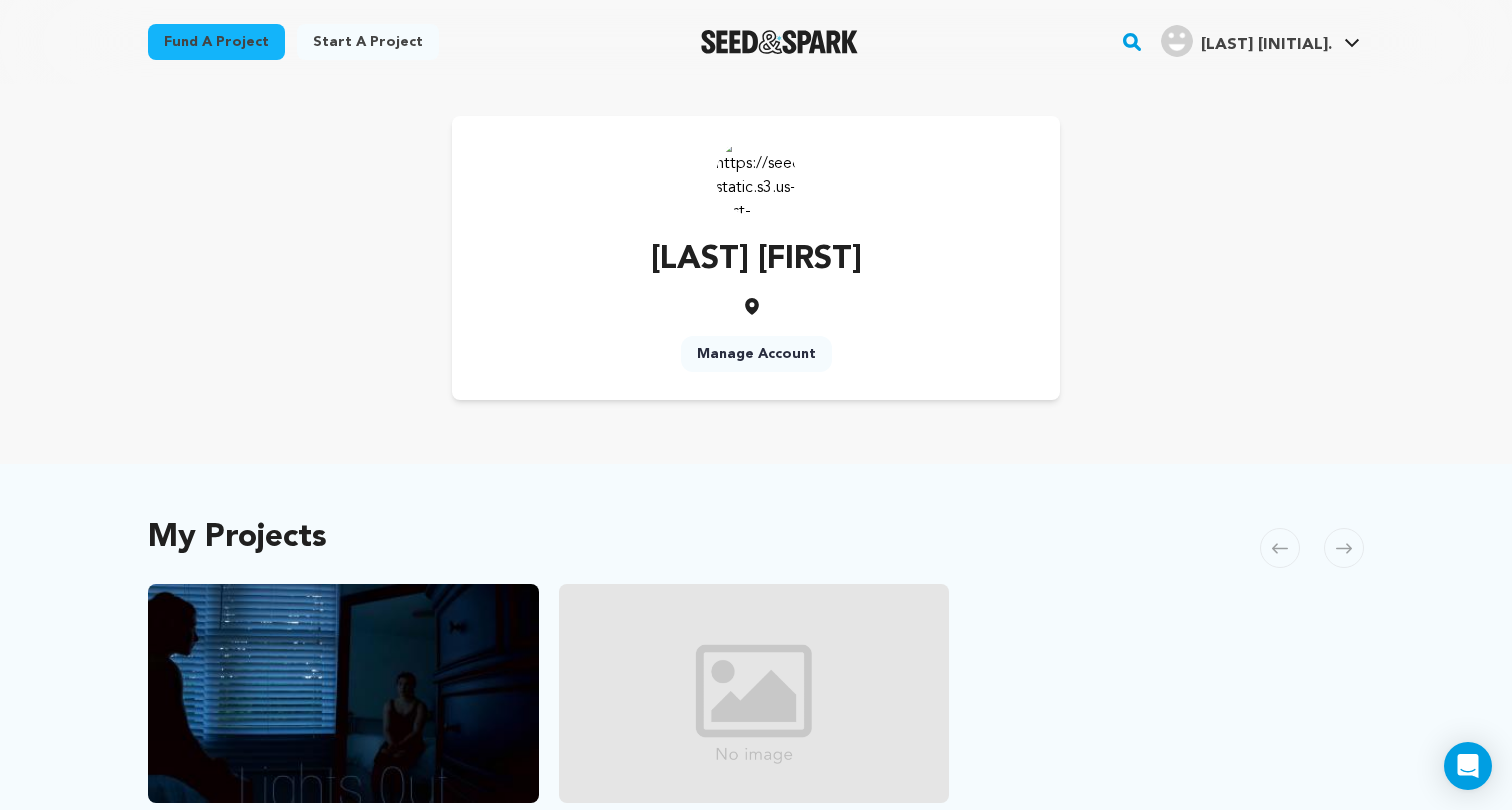 scroll, scrollTop: 0, scrollLeft: 0, axis: both 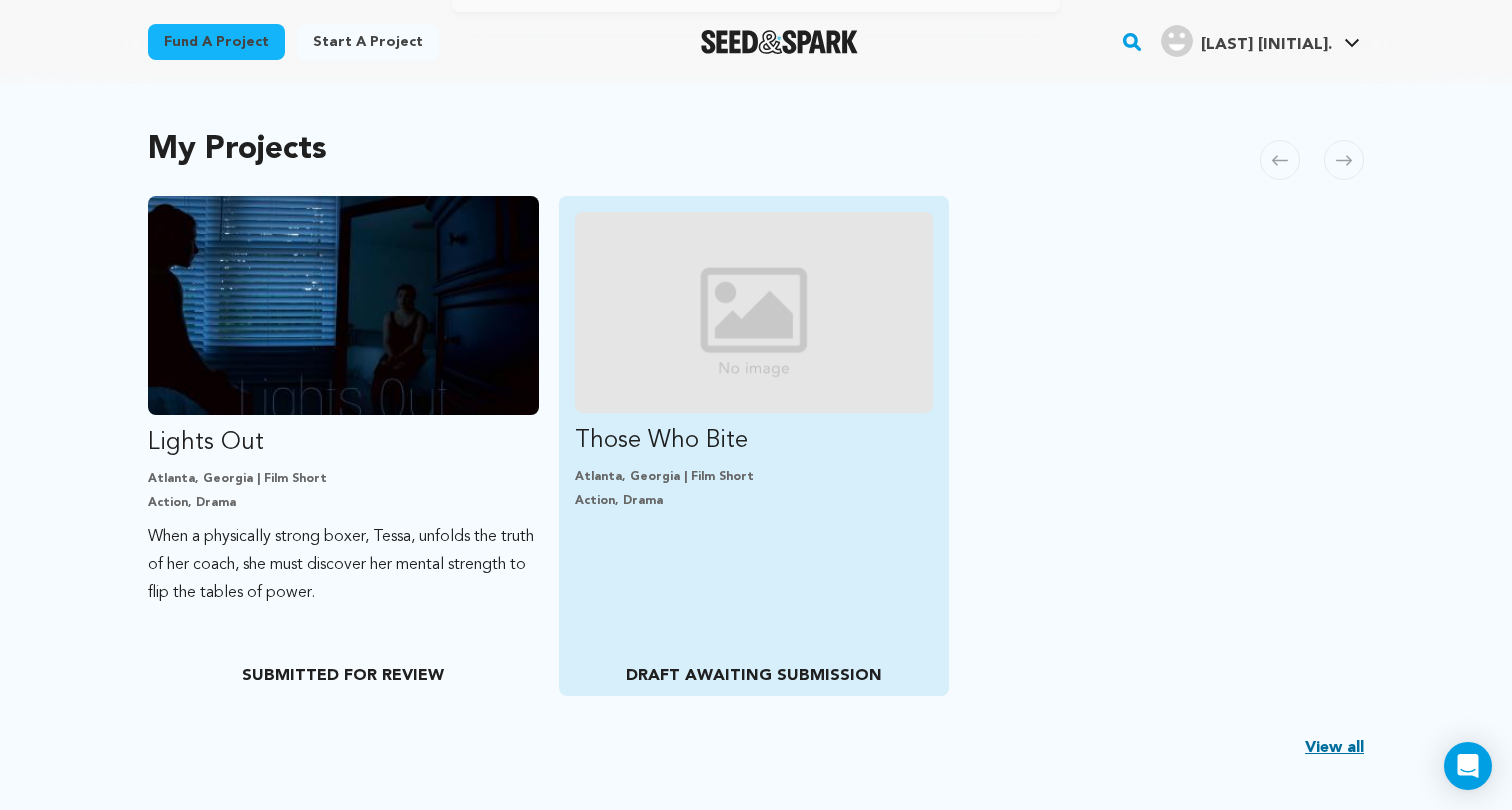 click at bounding box center (754, 312) 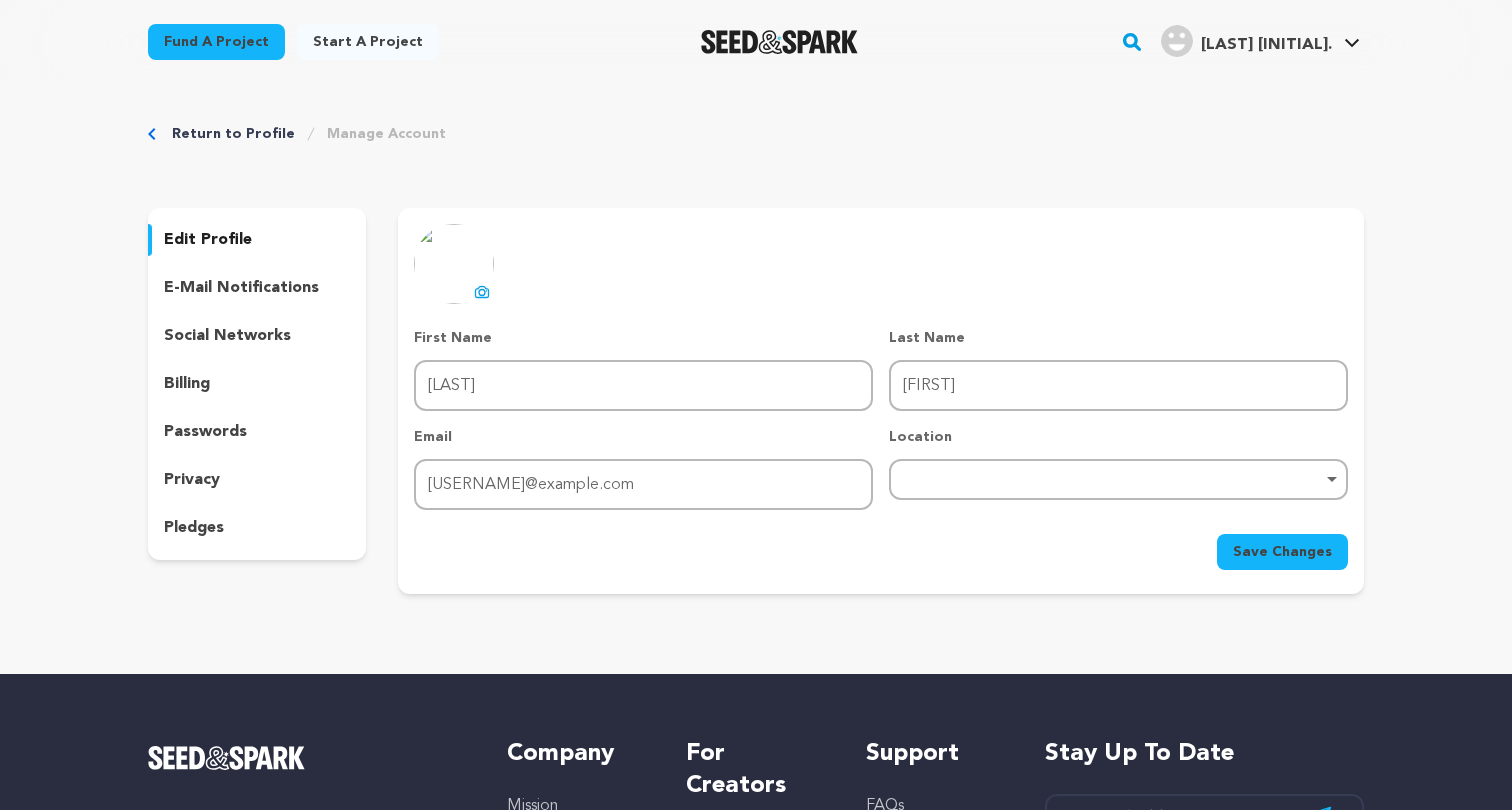 scroll, scrollTop: 0, scrollLeft: 0, axis: both 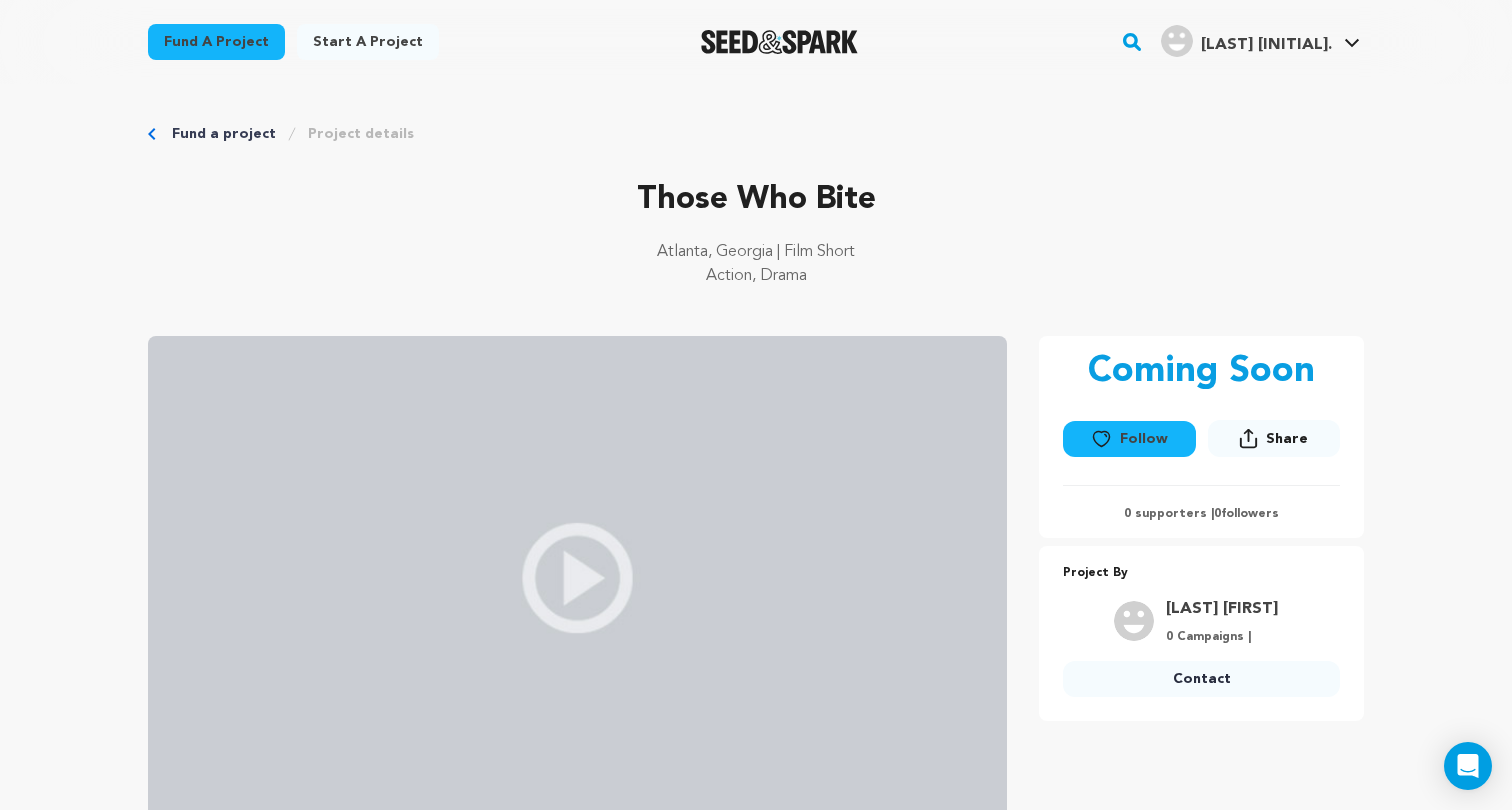 click on "Fund a project
Project details" at bounding box center [756, 134] 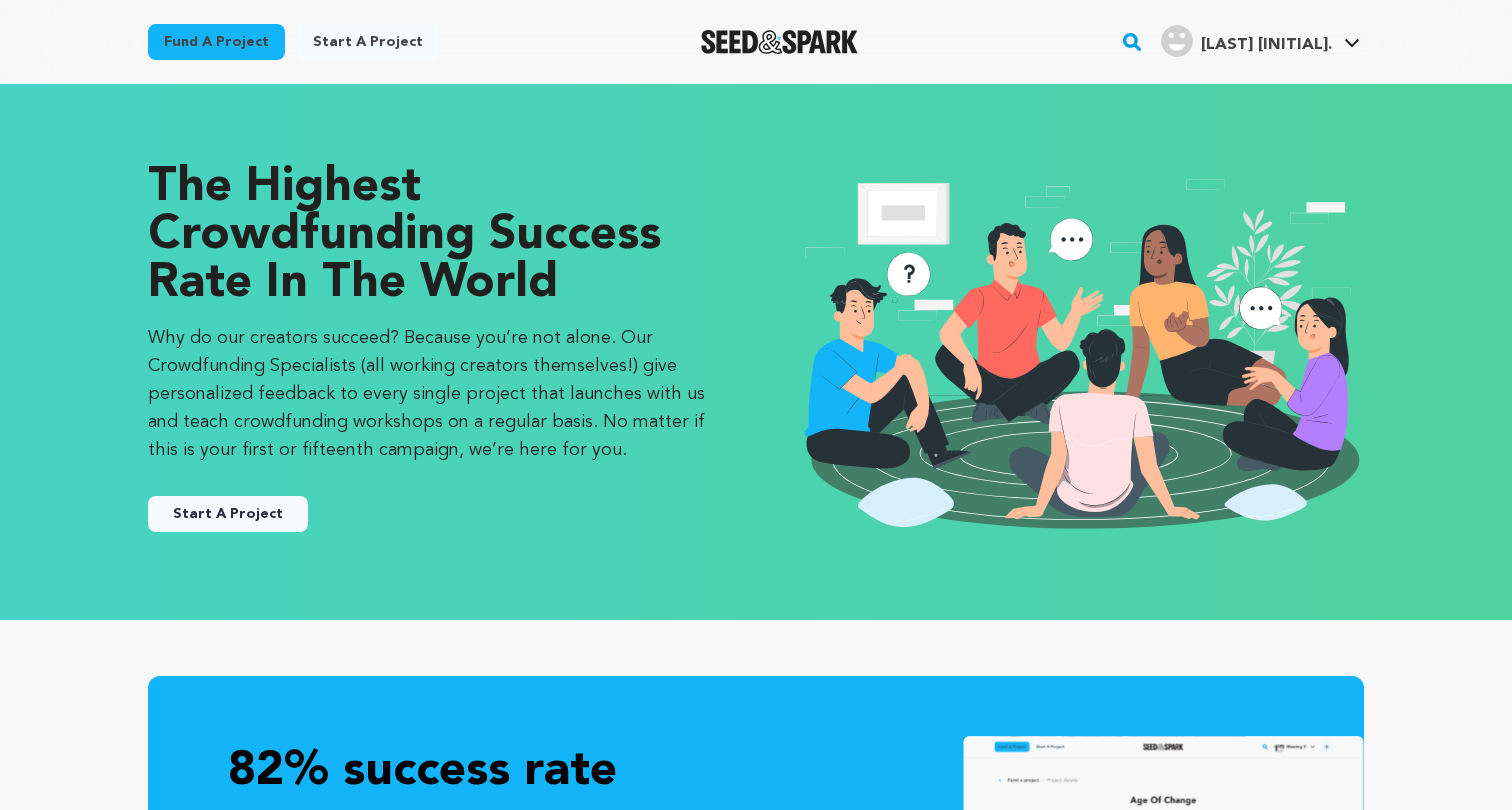 scroll, scrollTop: 0, scrollLeft: 0, axis: both 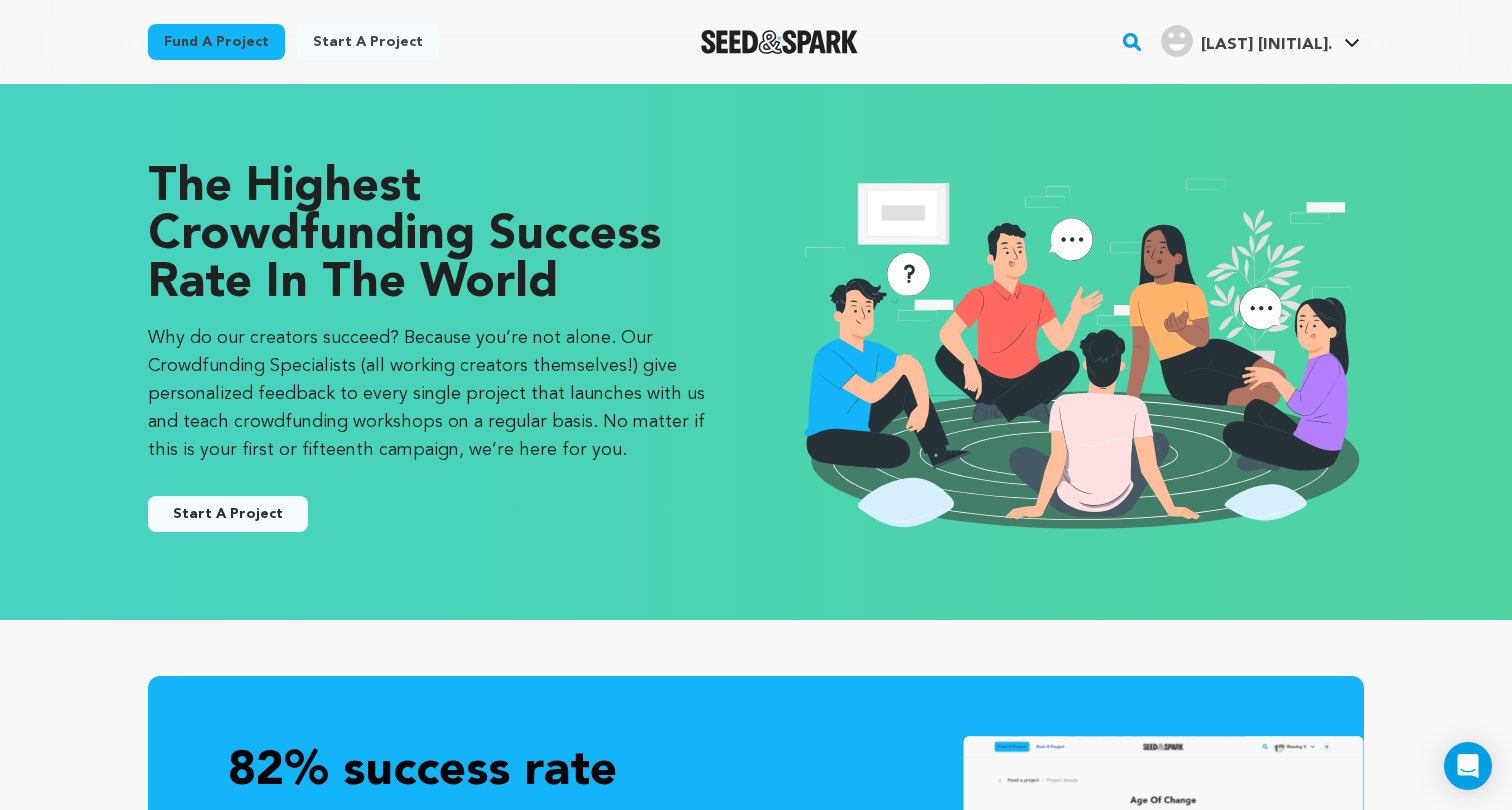 click on "Start a project" at bounding box center (368, 42) 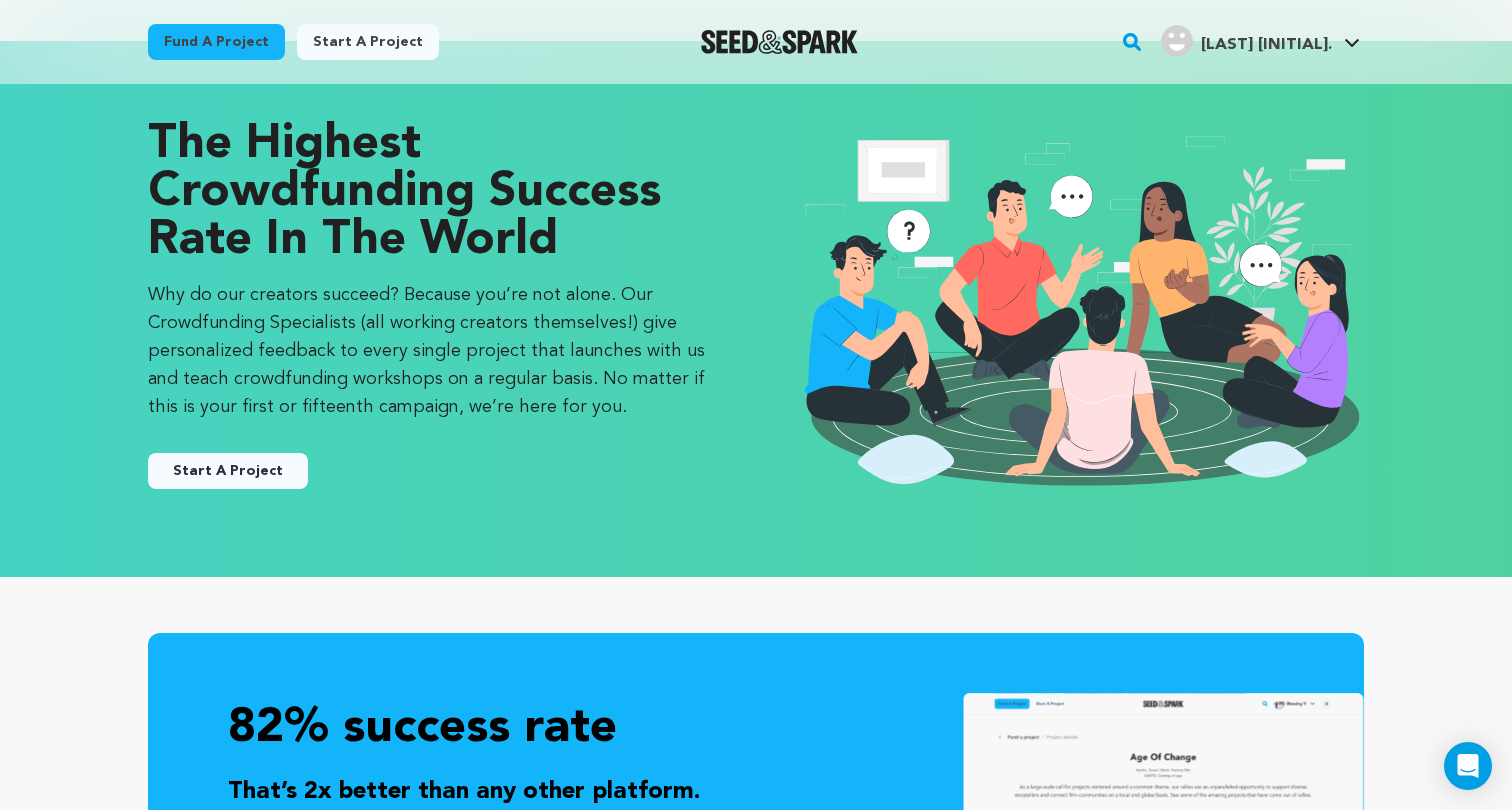 click on "Start A Project" at bounding box center [228, 471] 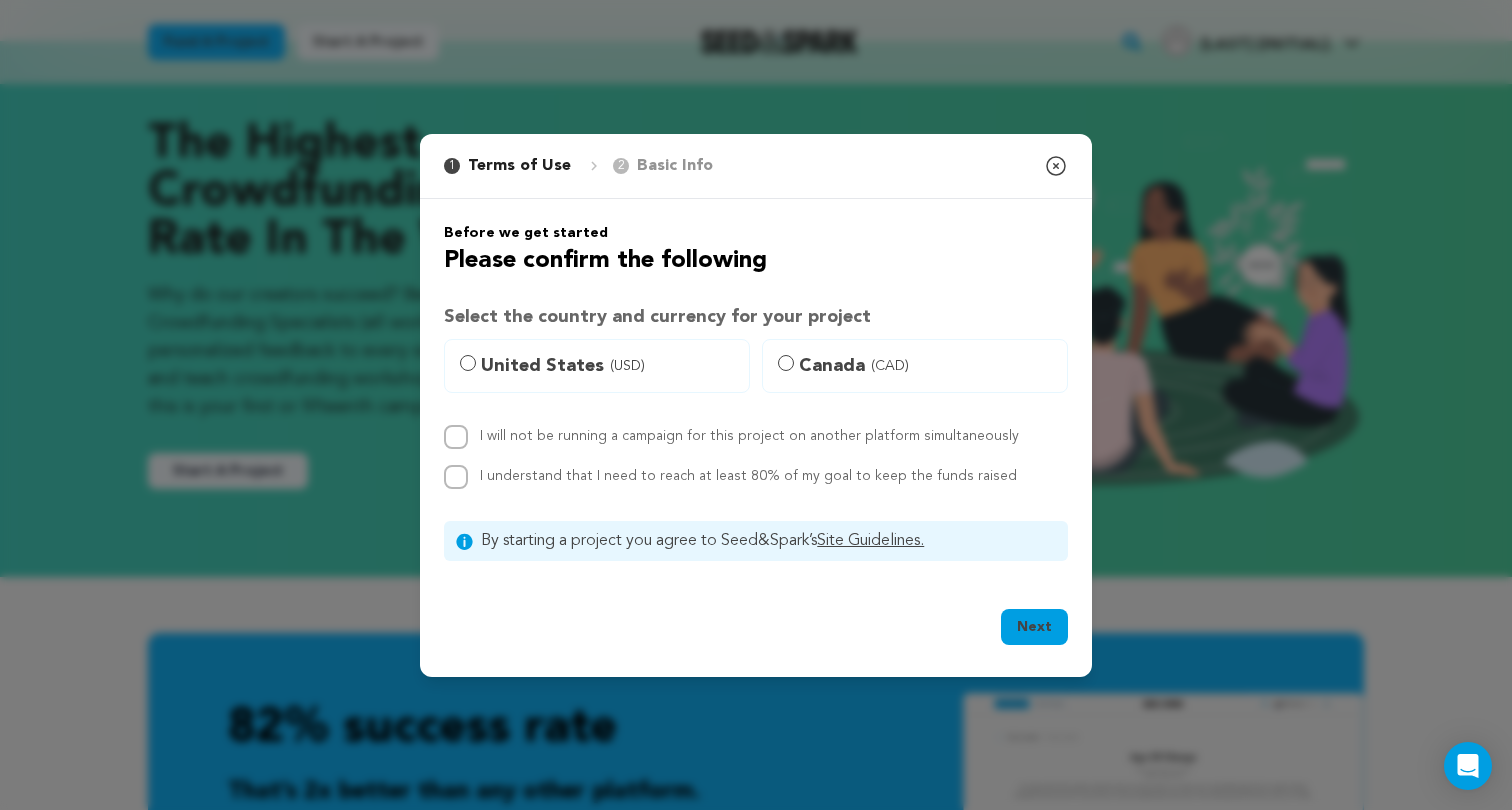 click 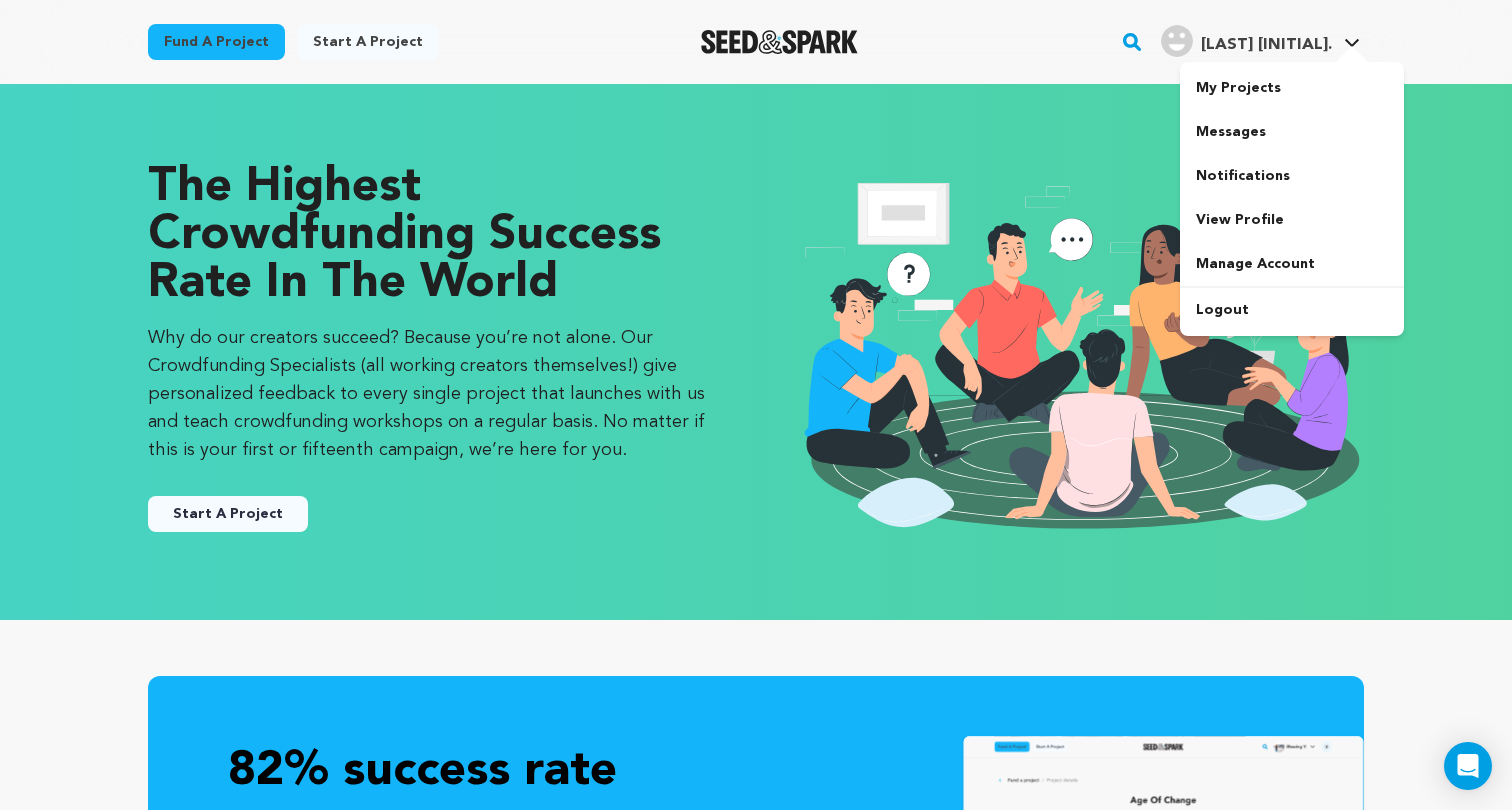 scroll, scrollTop: 0, scrollLeft: 0, axis: both 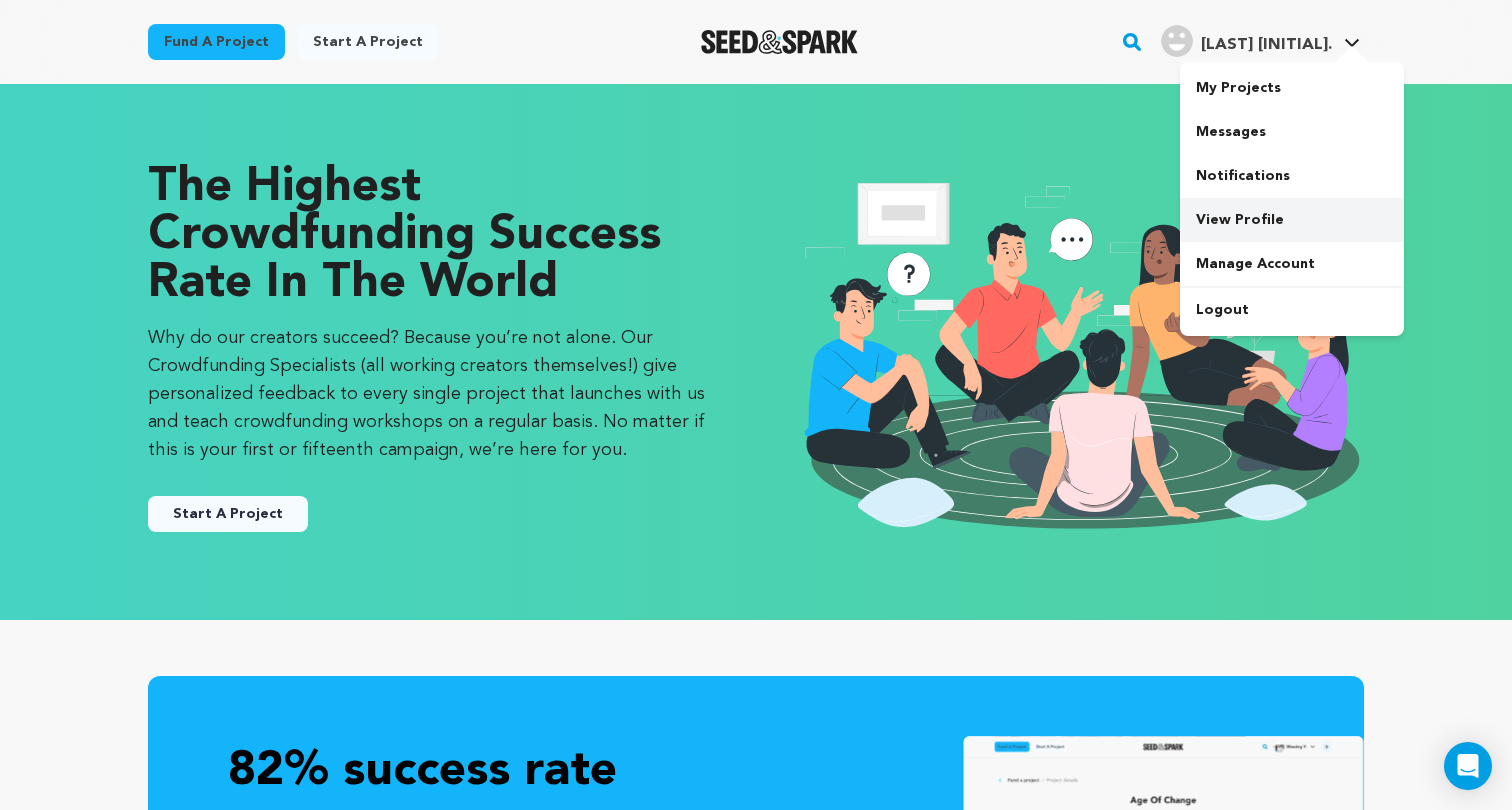 click on "View Profile" at bounding box center [1292, 220] 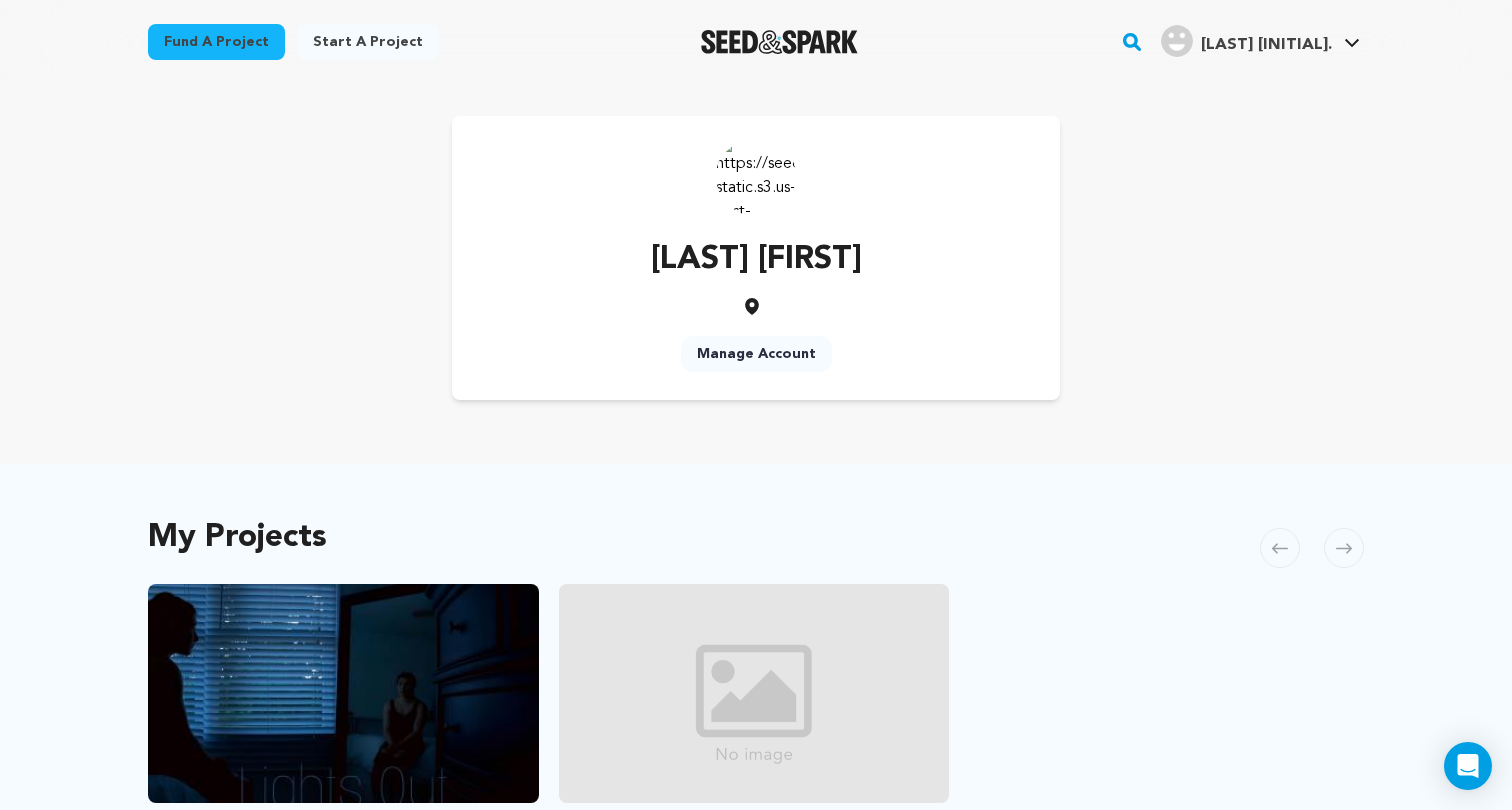 scroll, scrollTop: 27, scrollLeft: 0, axis: vertical 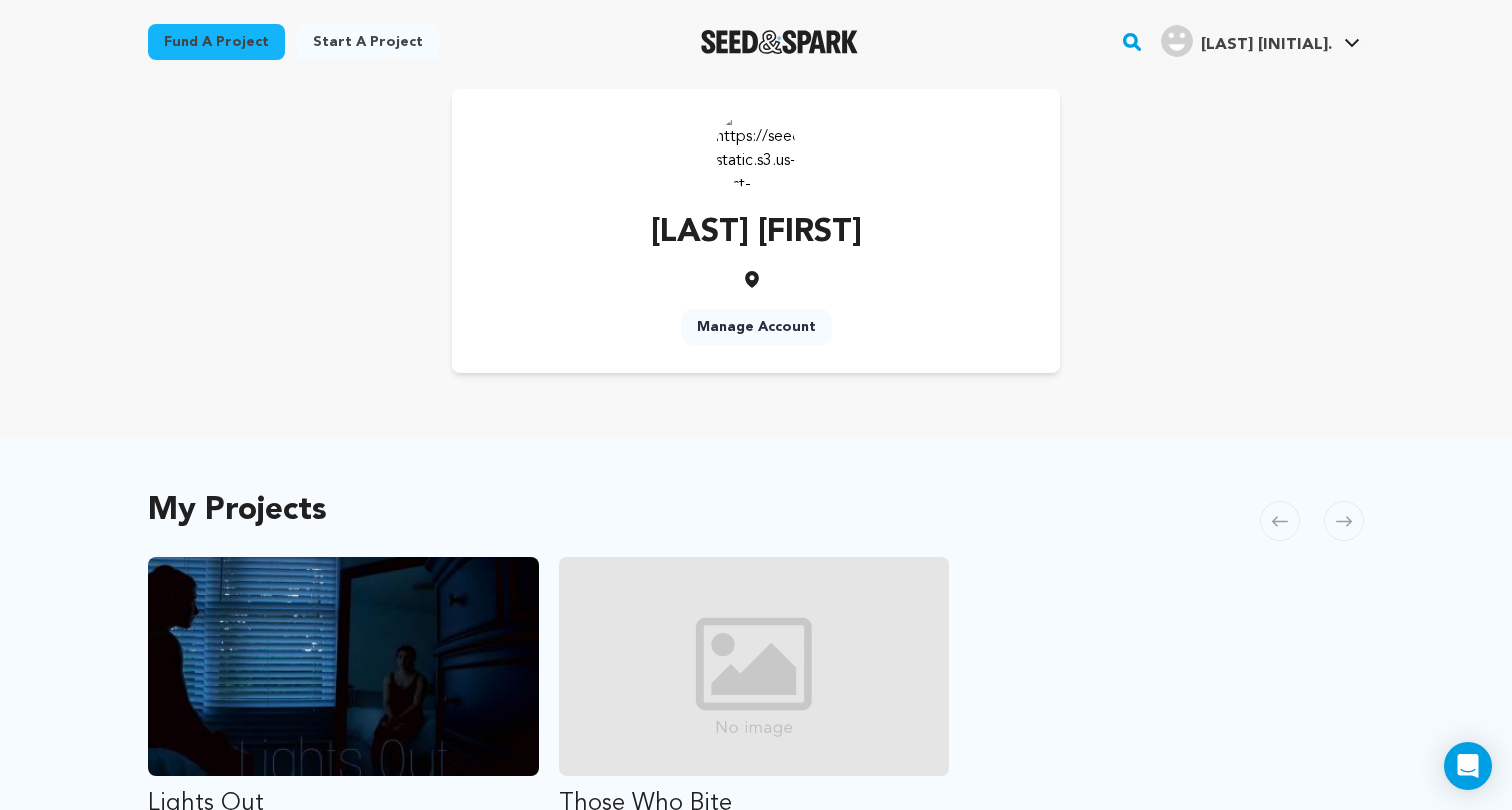 click on "Manage Account" at bounding box center [756, 327] 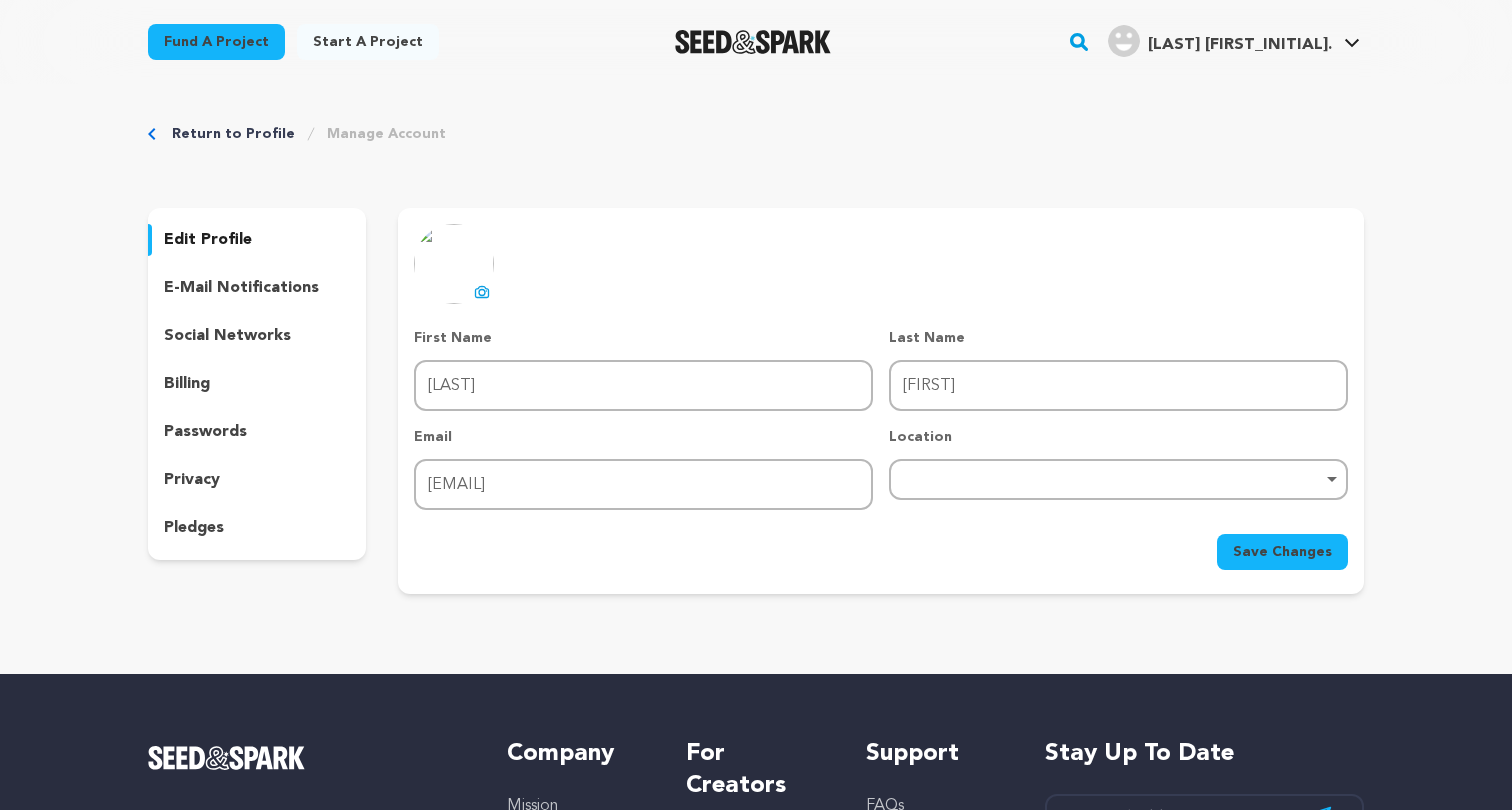 scroll, scrollTop: 0, scrollLeft: 0, axis: both 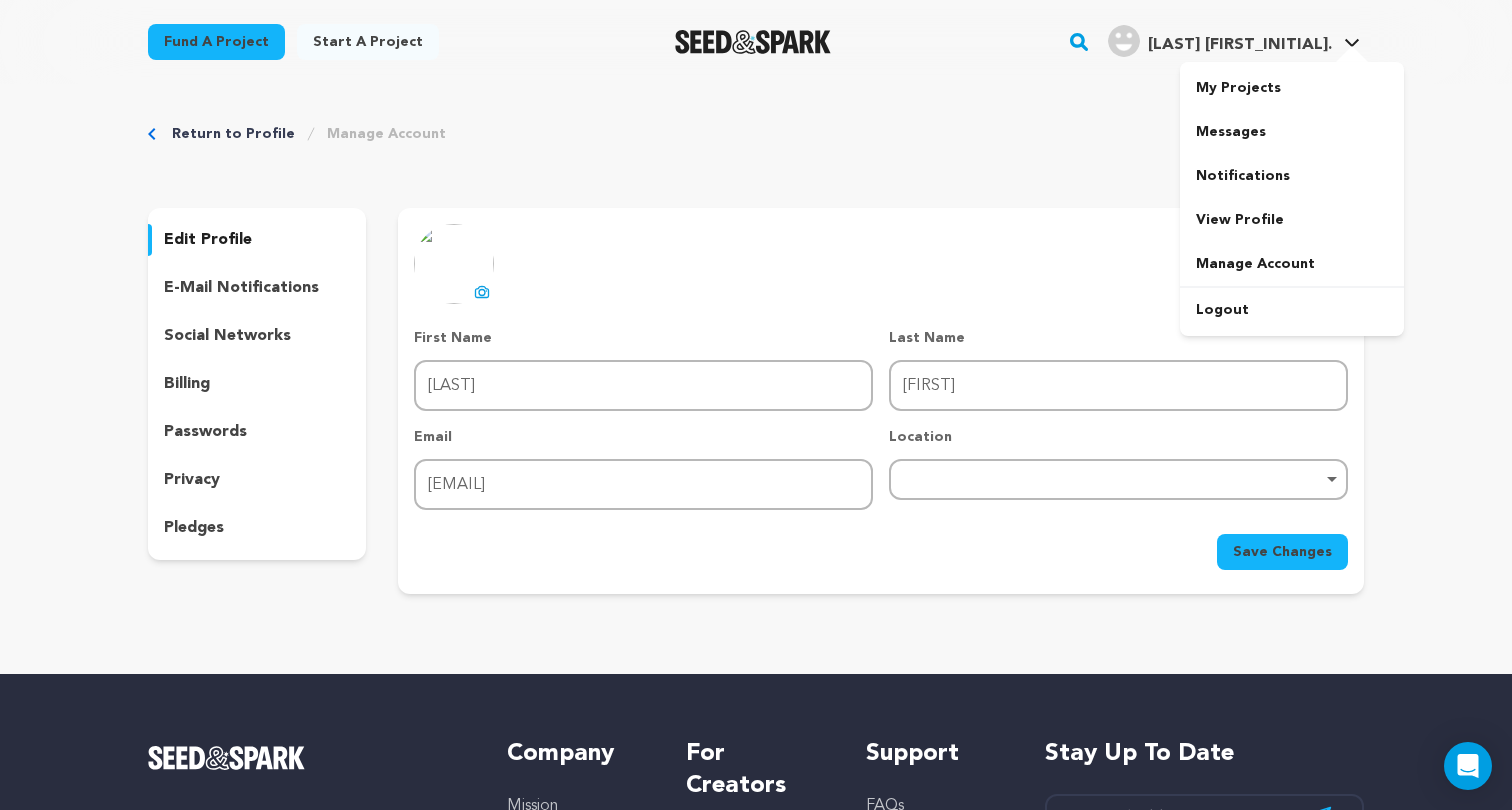 click on "[LAST] [INITIAL]" at bounding box center [1240, 45] 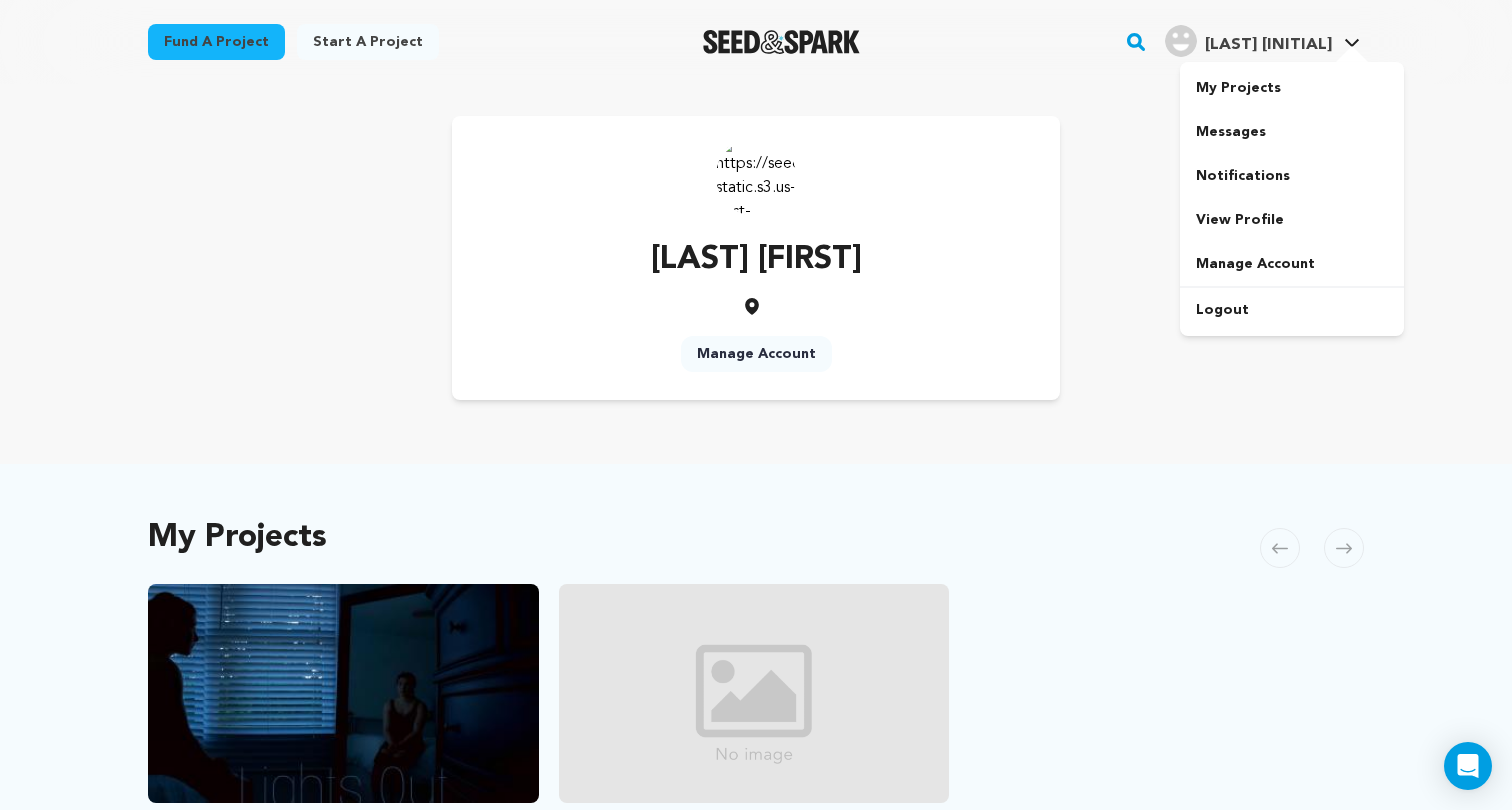 scroll, scrollTop: 0, scrollLeft: 0, axis: both 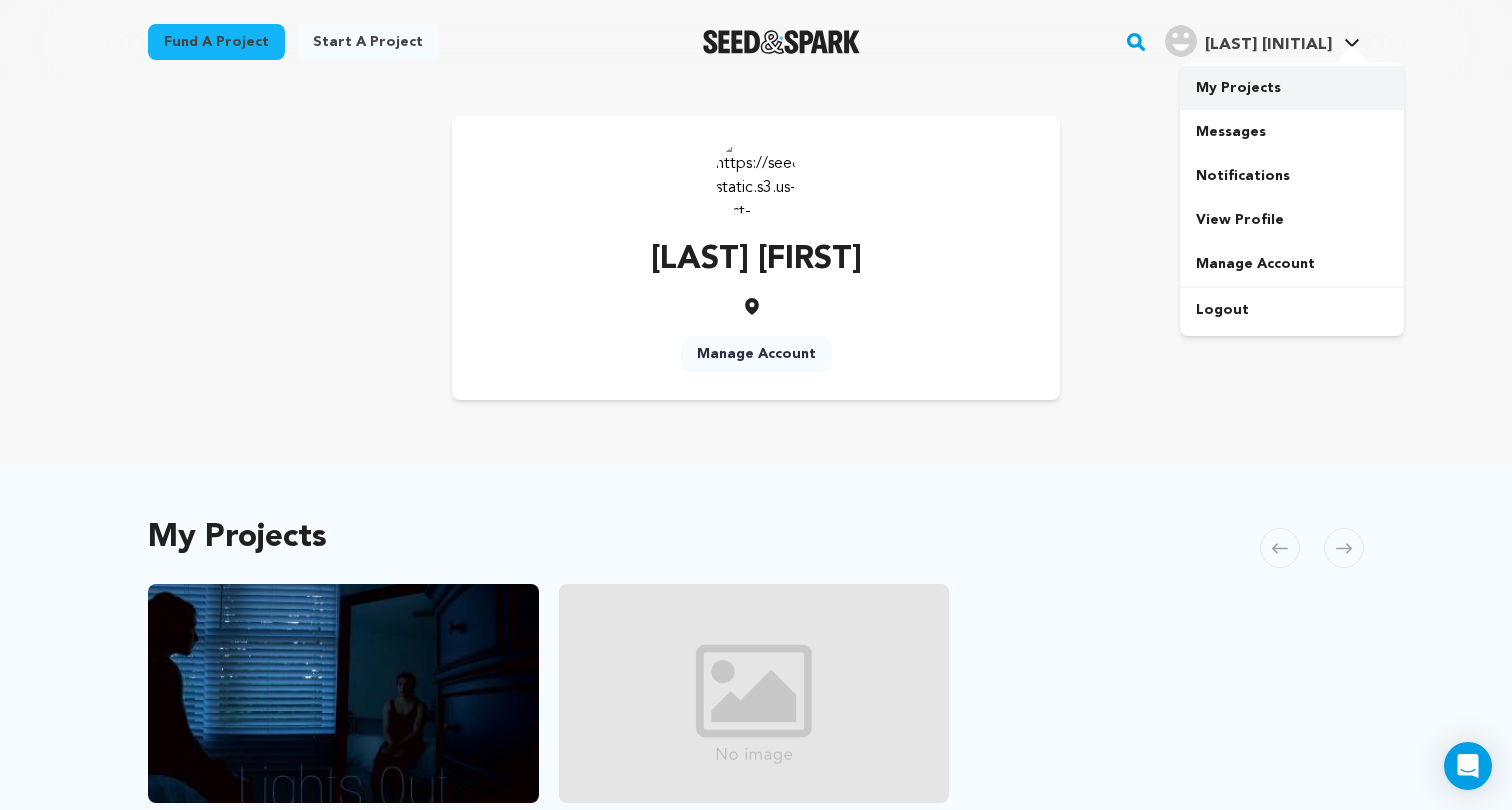 click on "My Projects" at bounding box center [1292, 88] 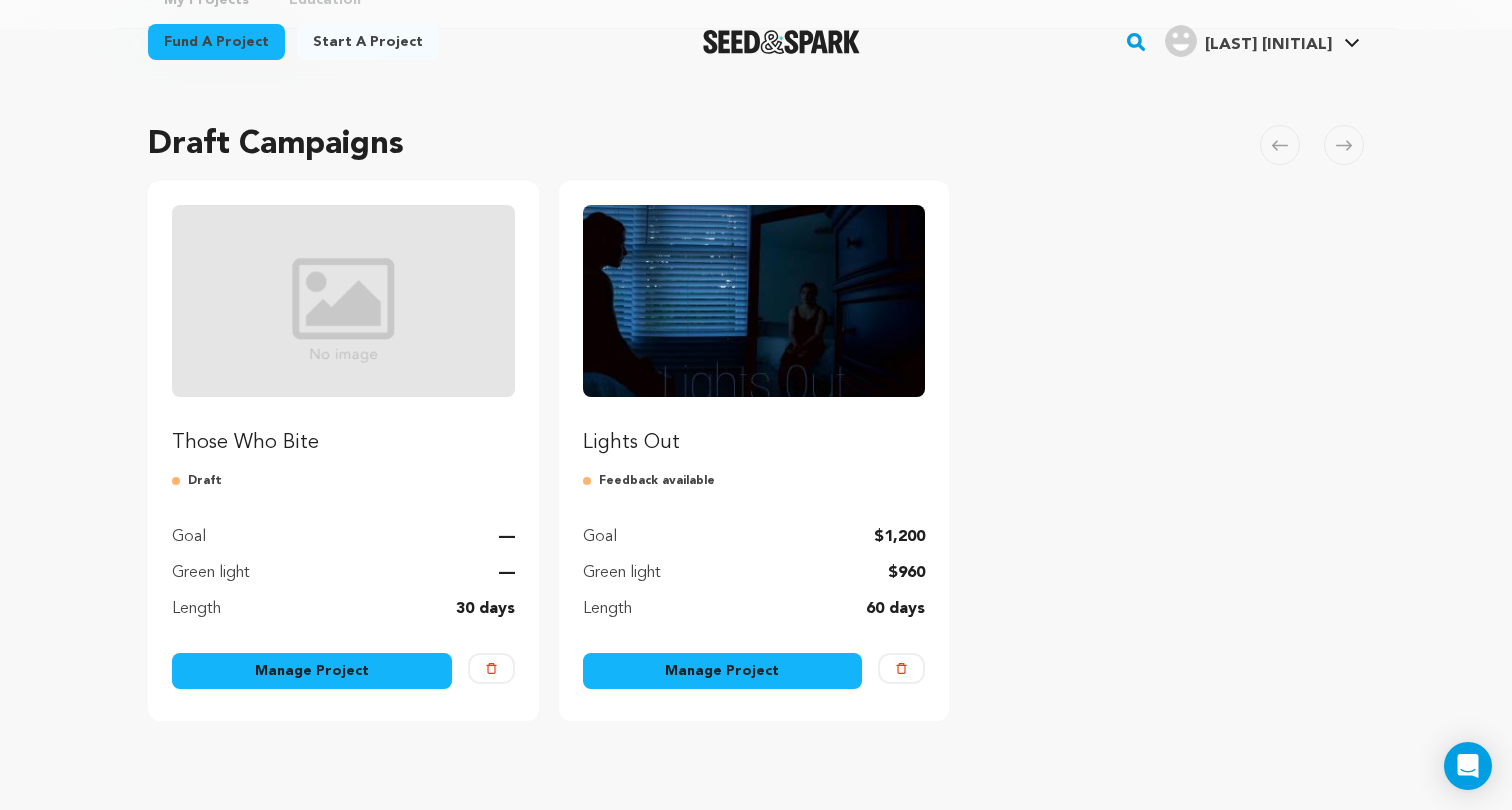 scroll, scrollTop: 131, scrollLeft: 0, axis: vertical 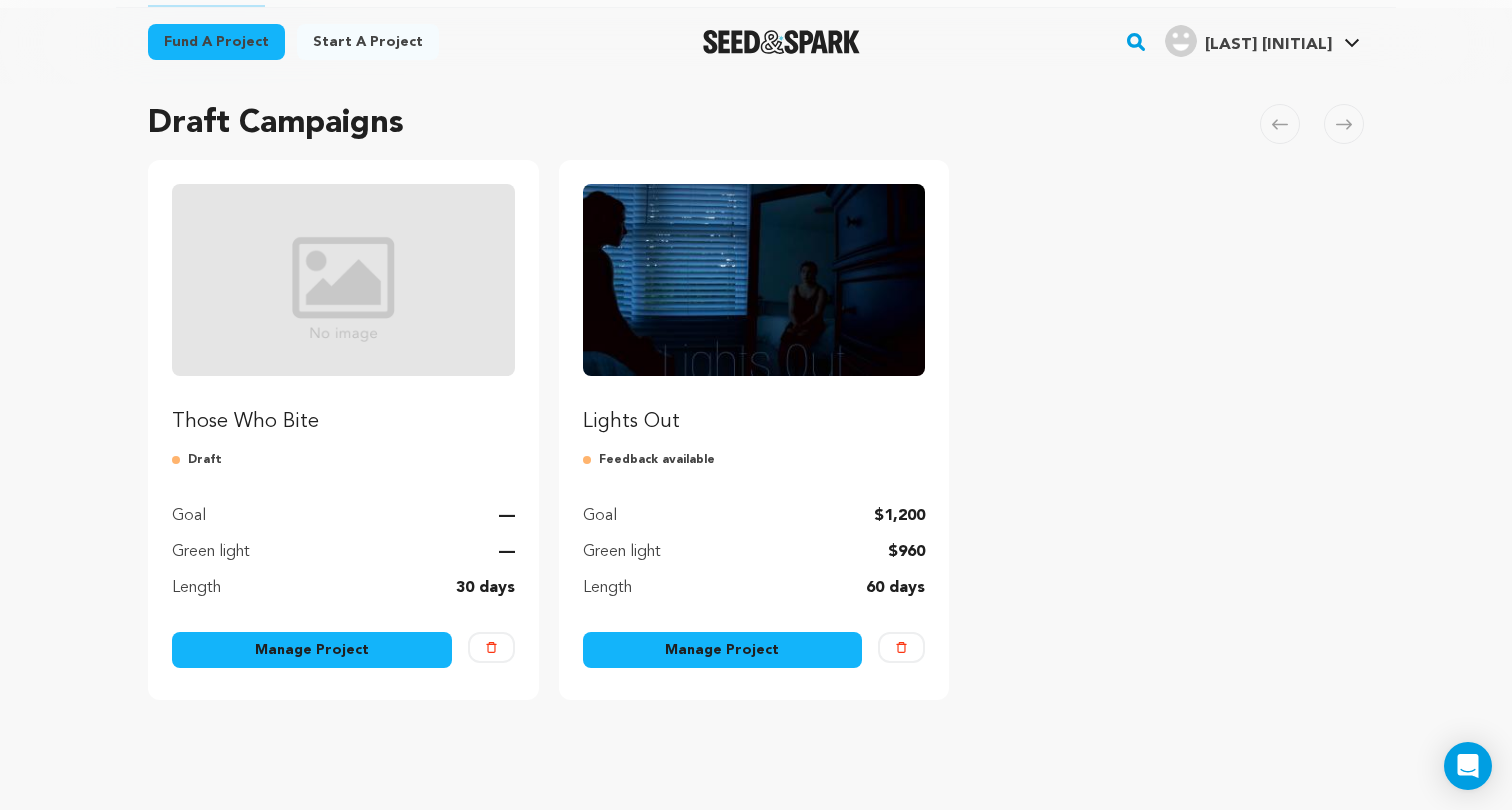 click on "Manage Project" at bounding box center (312, 650) 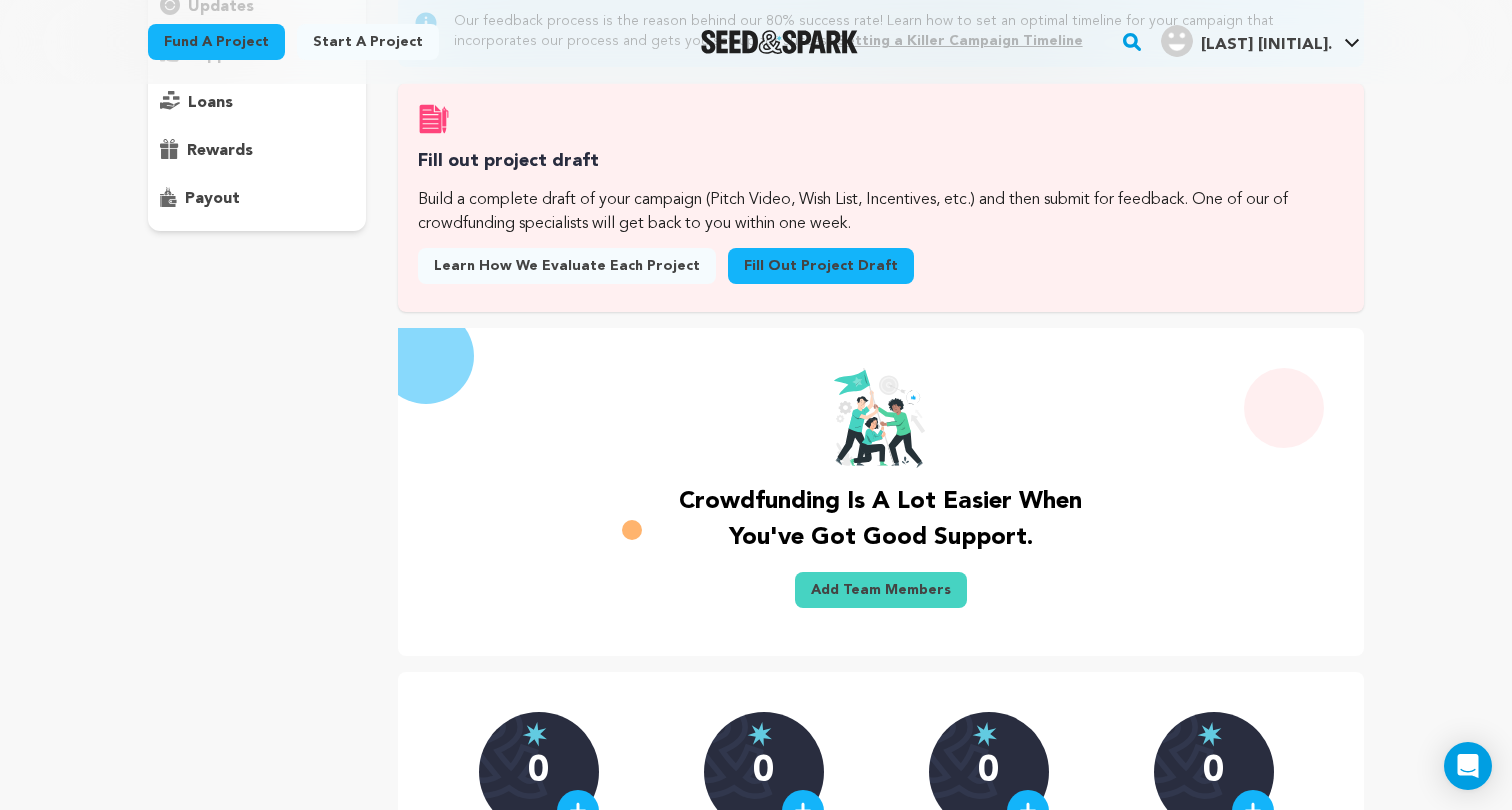 scroll, scrollTop: 295, scrollLeft: 0, axis: vertical 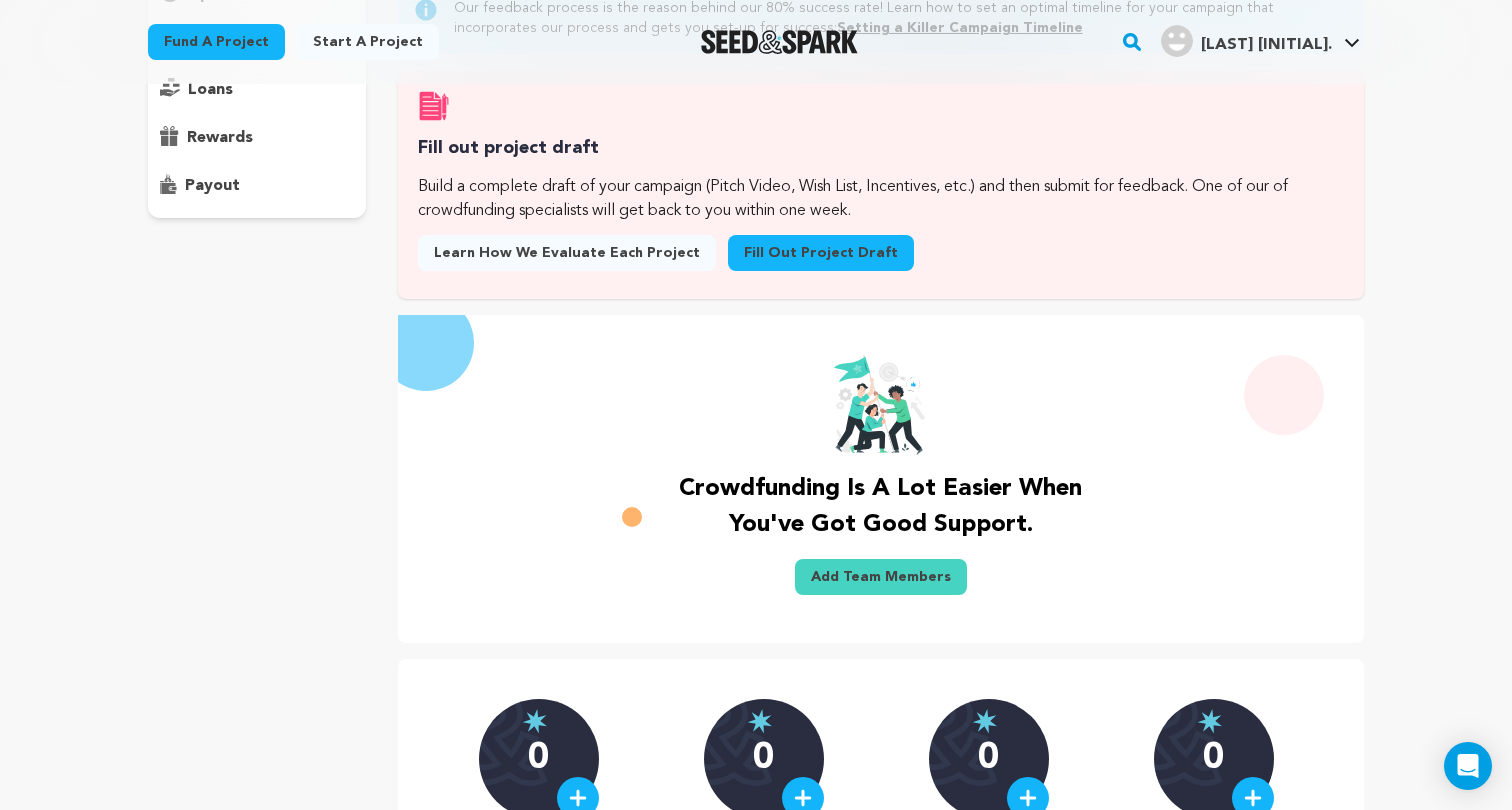 click on "Fill out project draft" at bounding box center [821, 253] 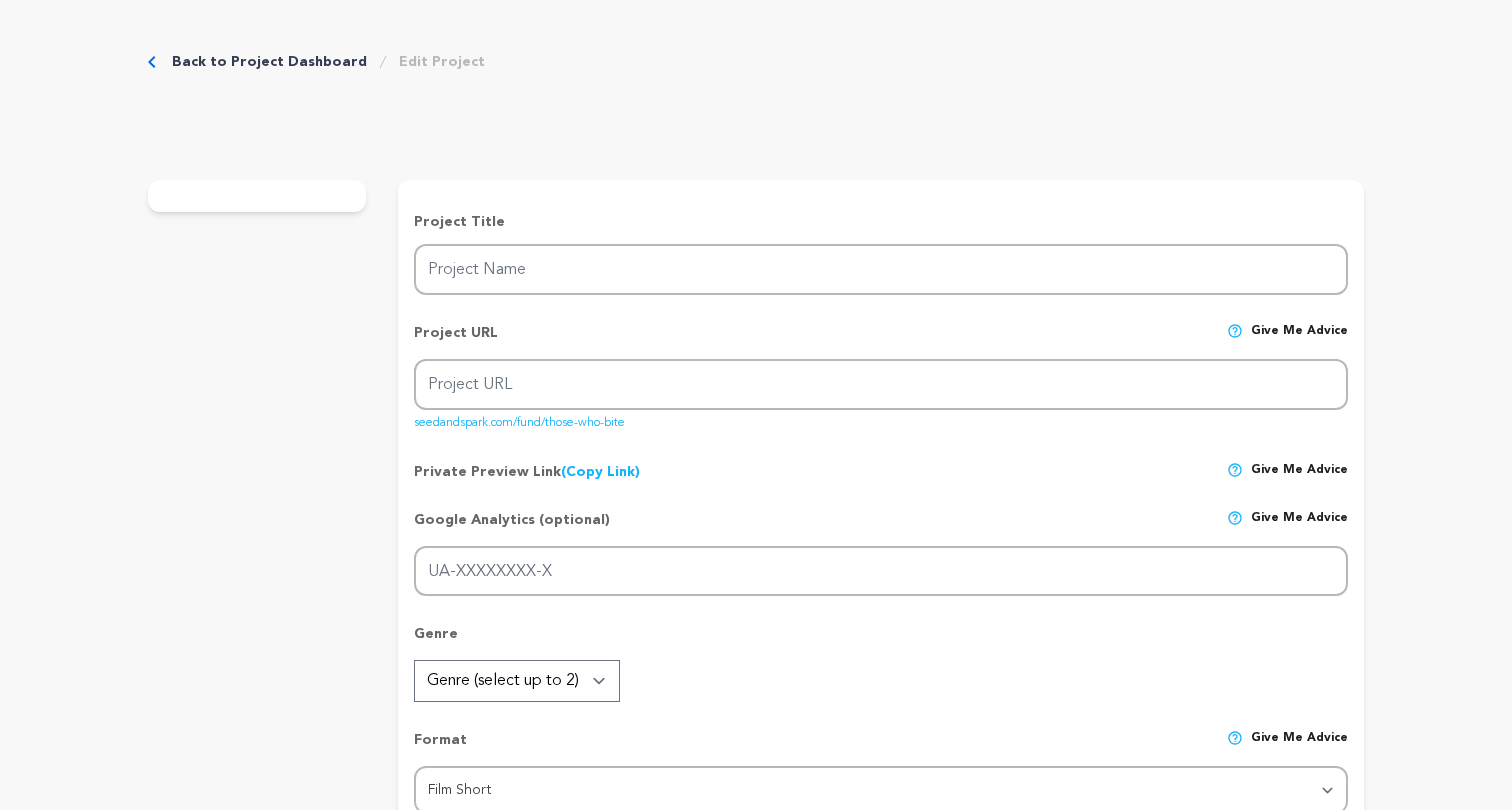 scroll, scrollTop: 0, scrollLeft: 0, axis: both 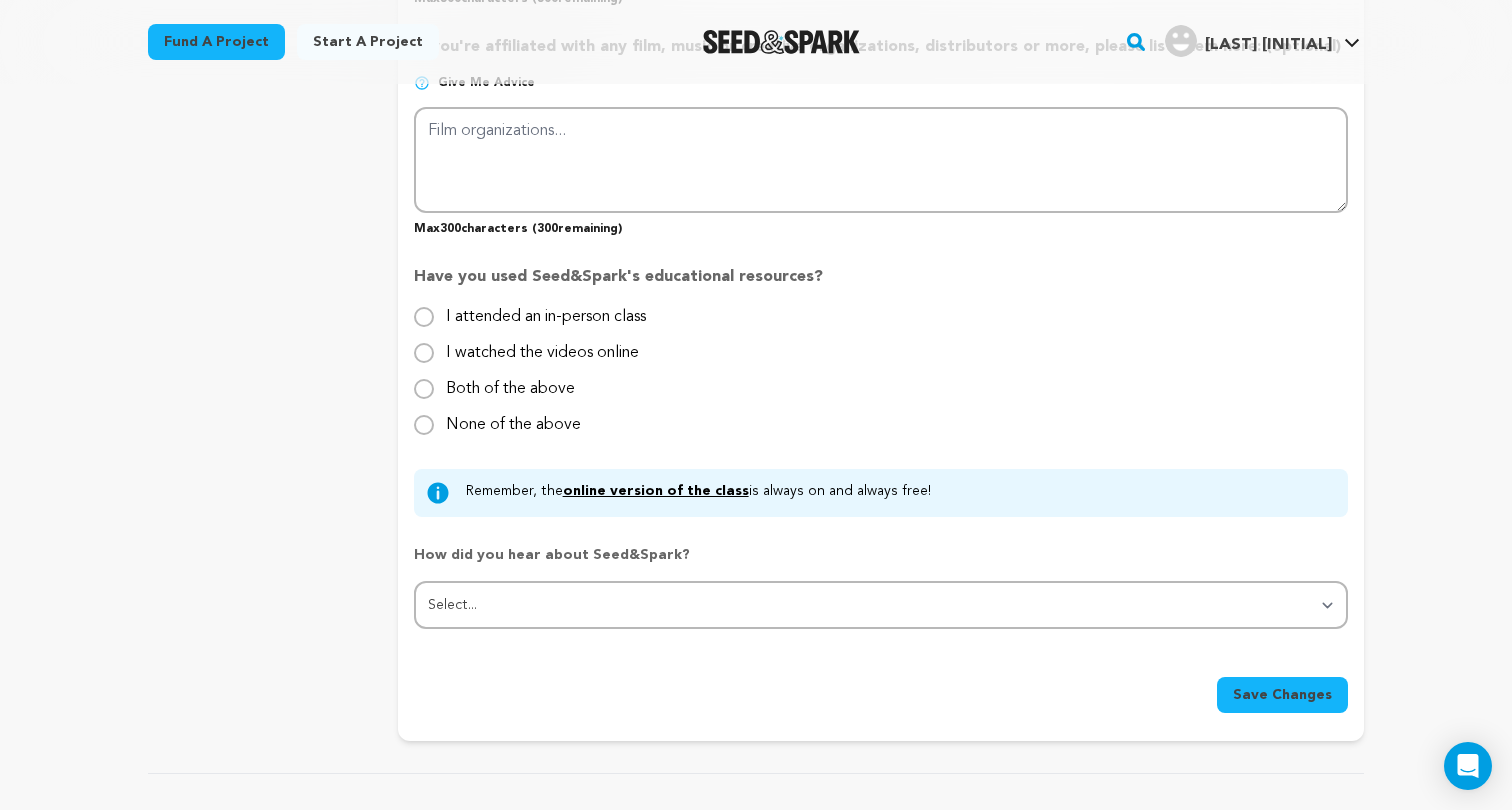 click on "I watched the videos online" at bounding box center (542, 345) 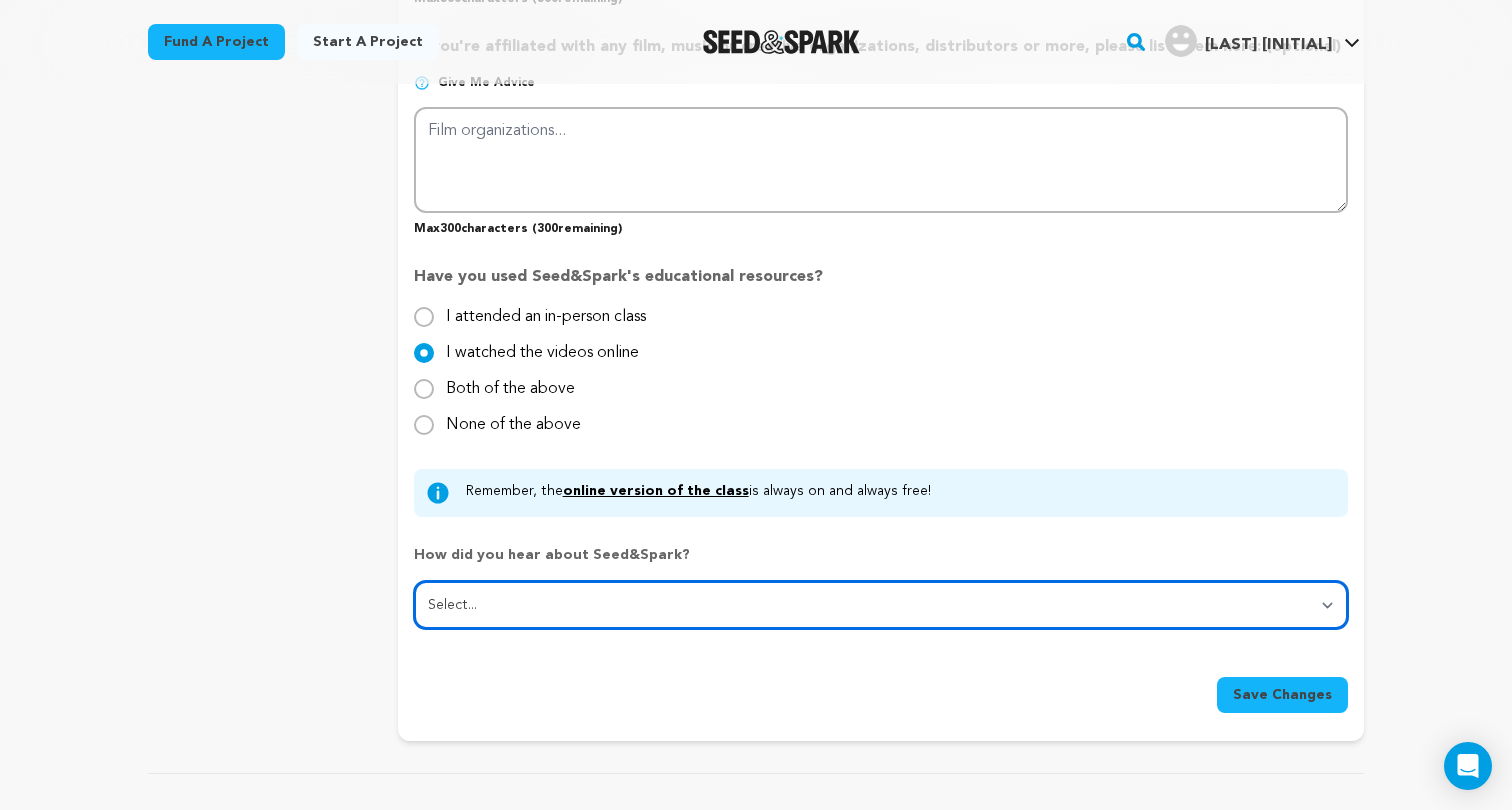select on "5" 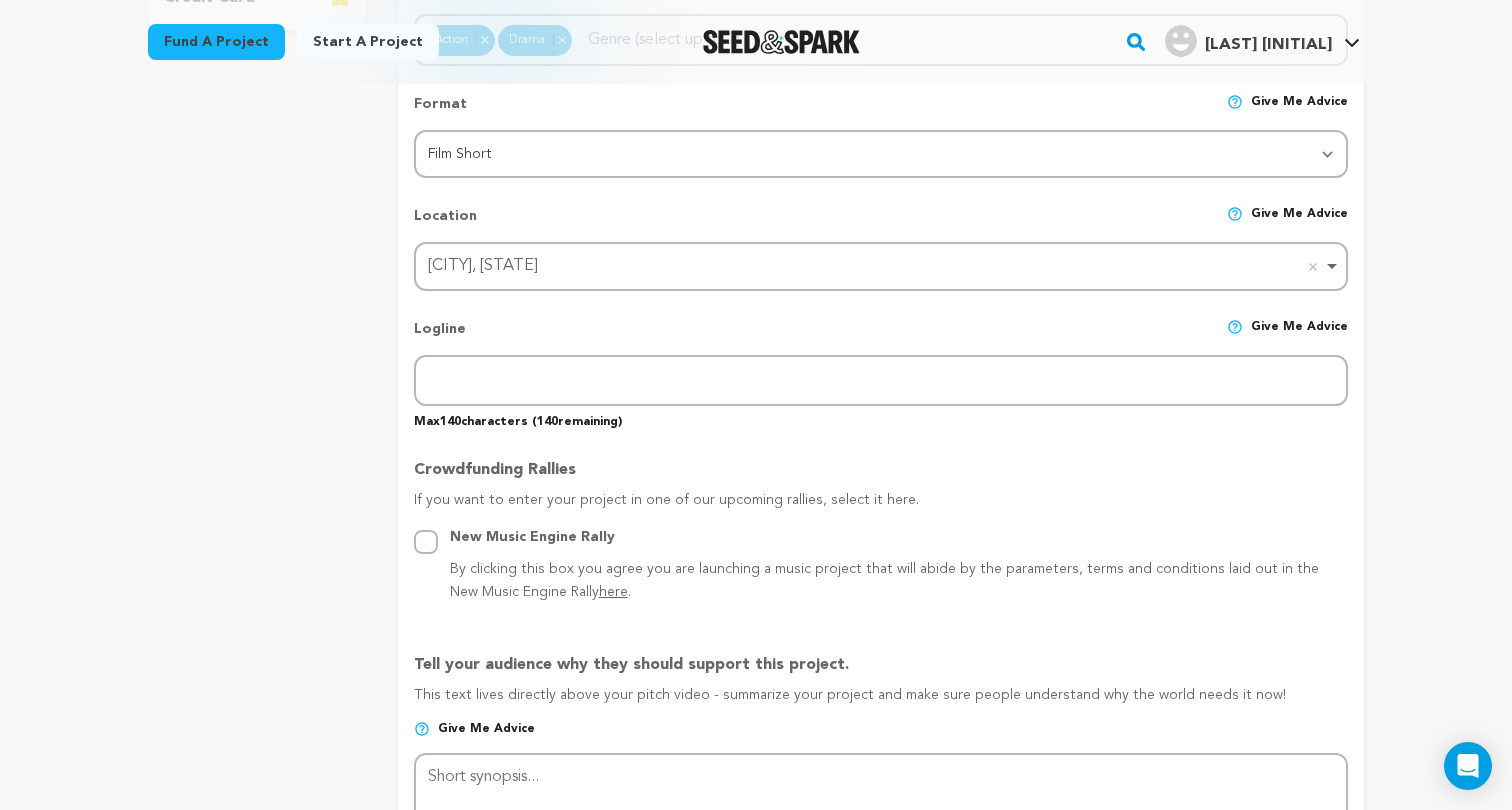 scroll, scrollTop: 708, scrollLeft: 0, axis: vertical 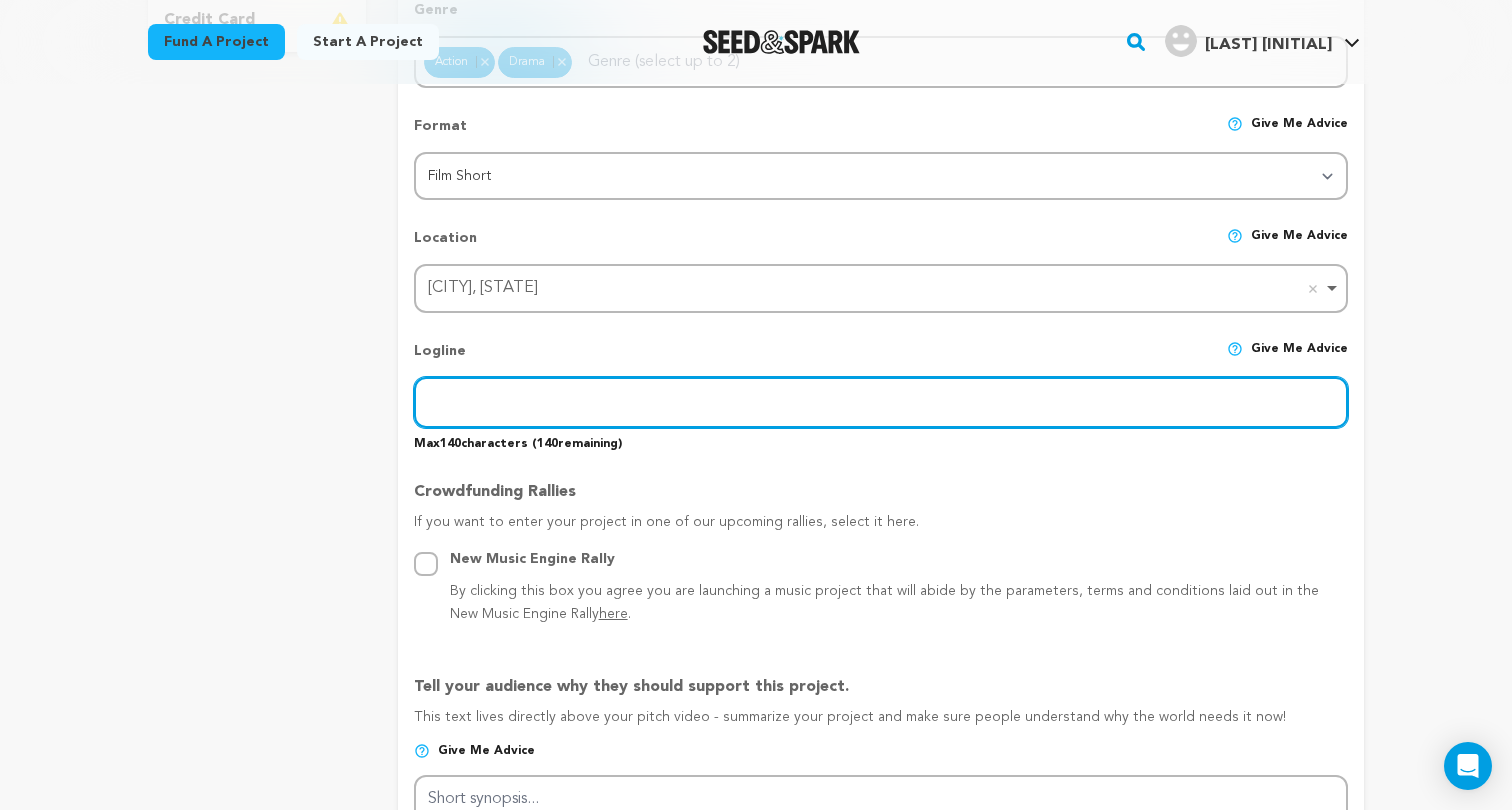 click at bounding box center [881, 402] 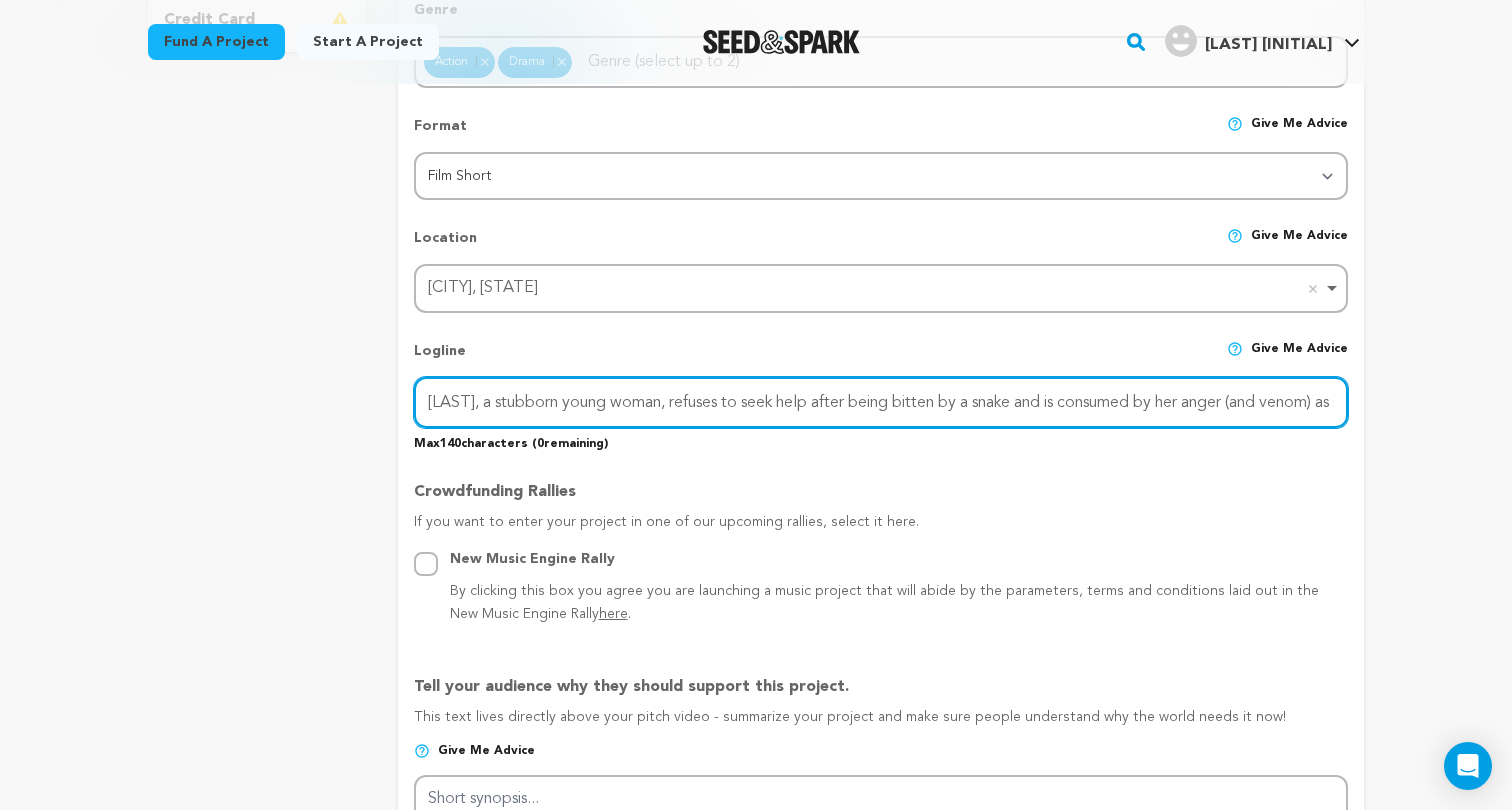 click on "Riley, a stubborn young woman, refuses to seek help after being bitten by a snake and is consumed by anger (and venom) as she hunts it down" at bounding box center [881, 402] 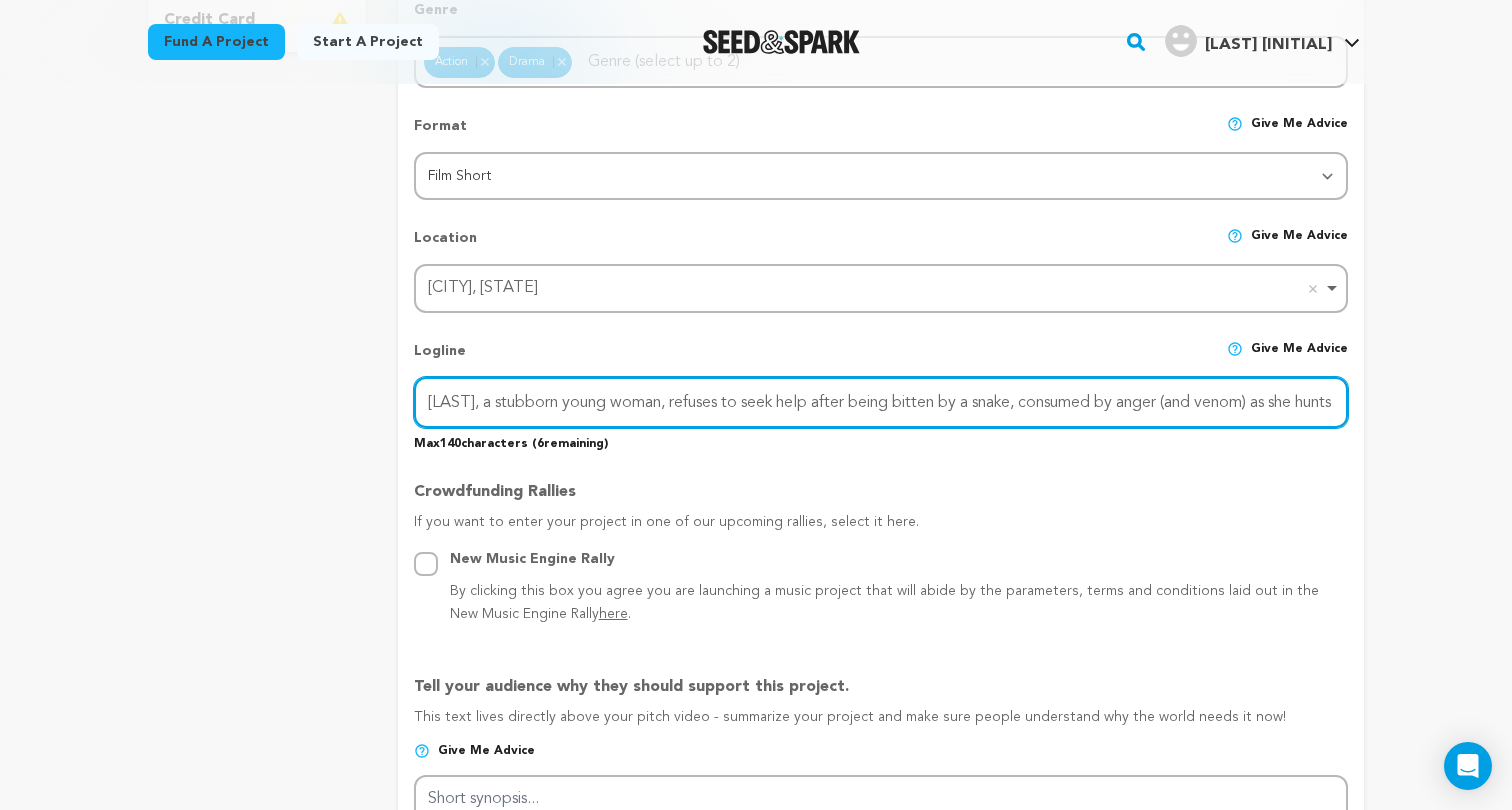 click on "Riley, a stubborn young woman, refuses to seek help after being bitten by a snake, consumed by anger (and venom) as she hunts it down" at bounding box center (881, 402) 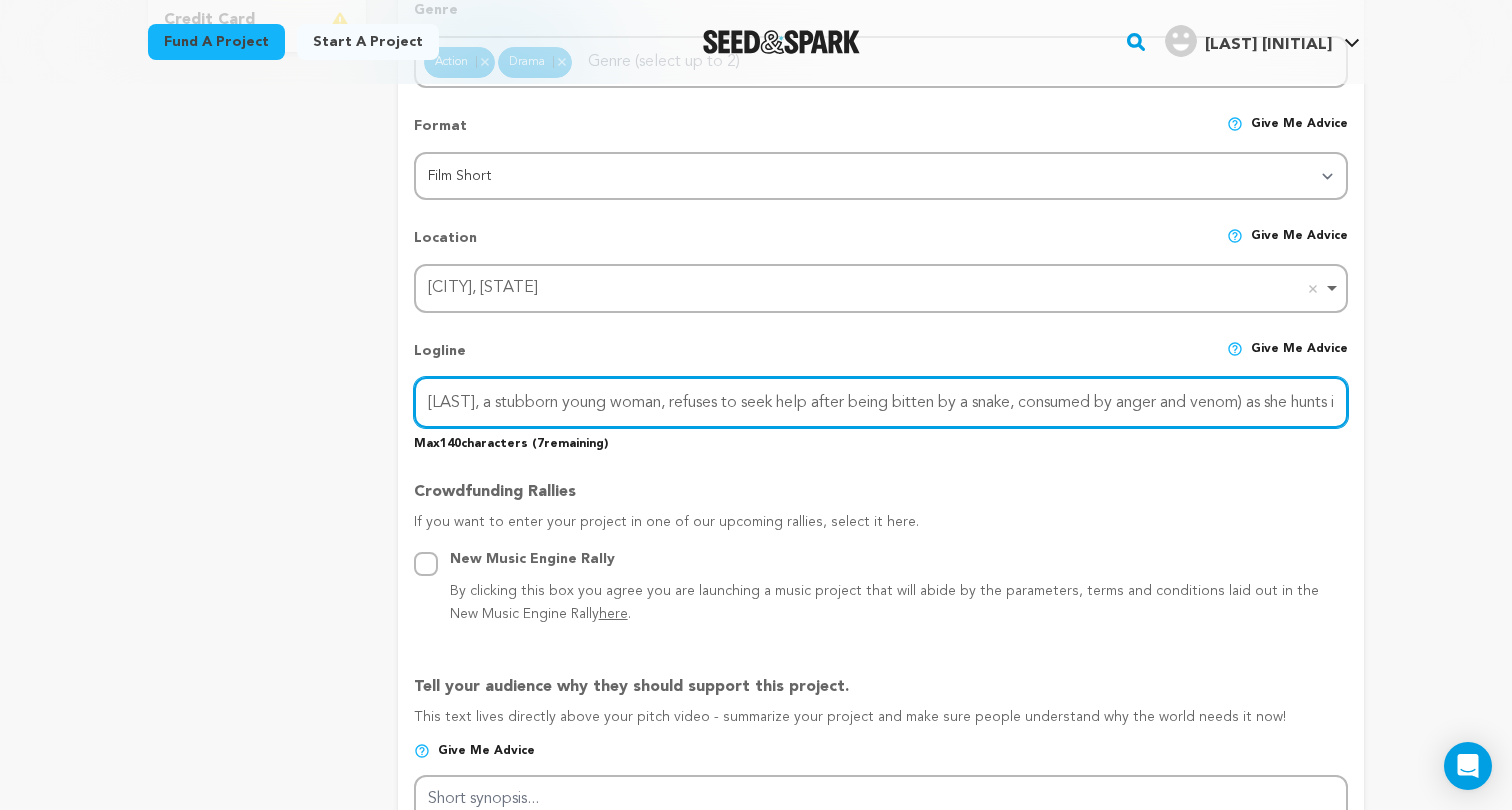 click on "Riley, a stubborn young woman, refuses to seek help after being bitten by a snake, consumed by anger and venom) as she hunts it down" at bounding box center [881, 402] 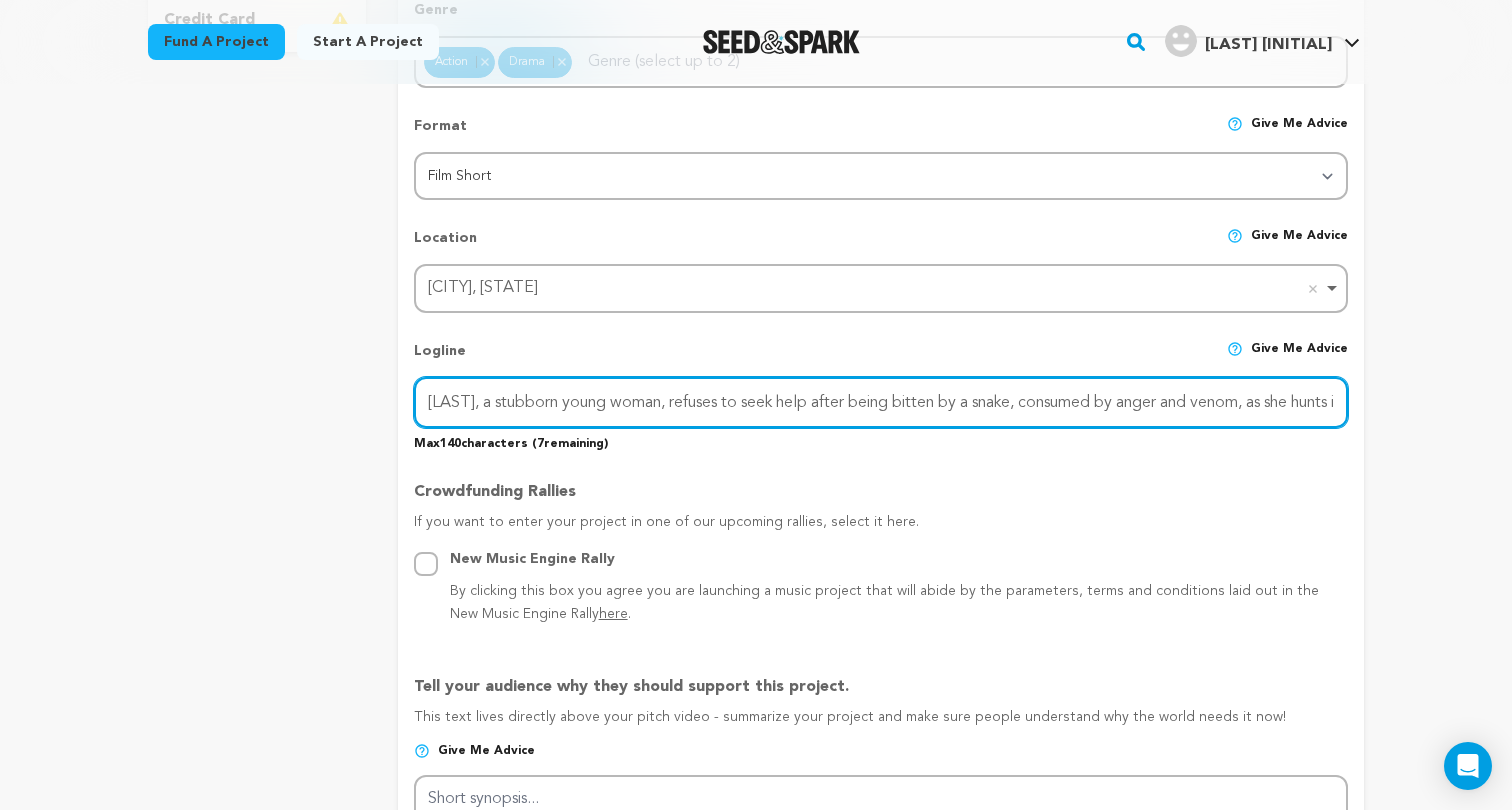 click on "Riley, a stubborn young woman, refuses to seek help after being bitten by a snake, consumed by anger and venom, as she hunts it down" at bounding box center [881, 402] 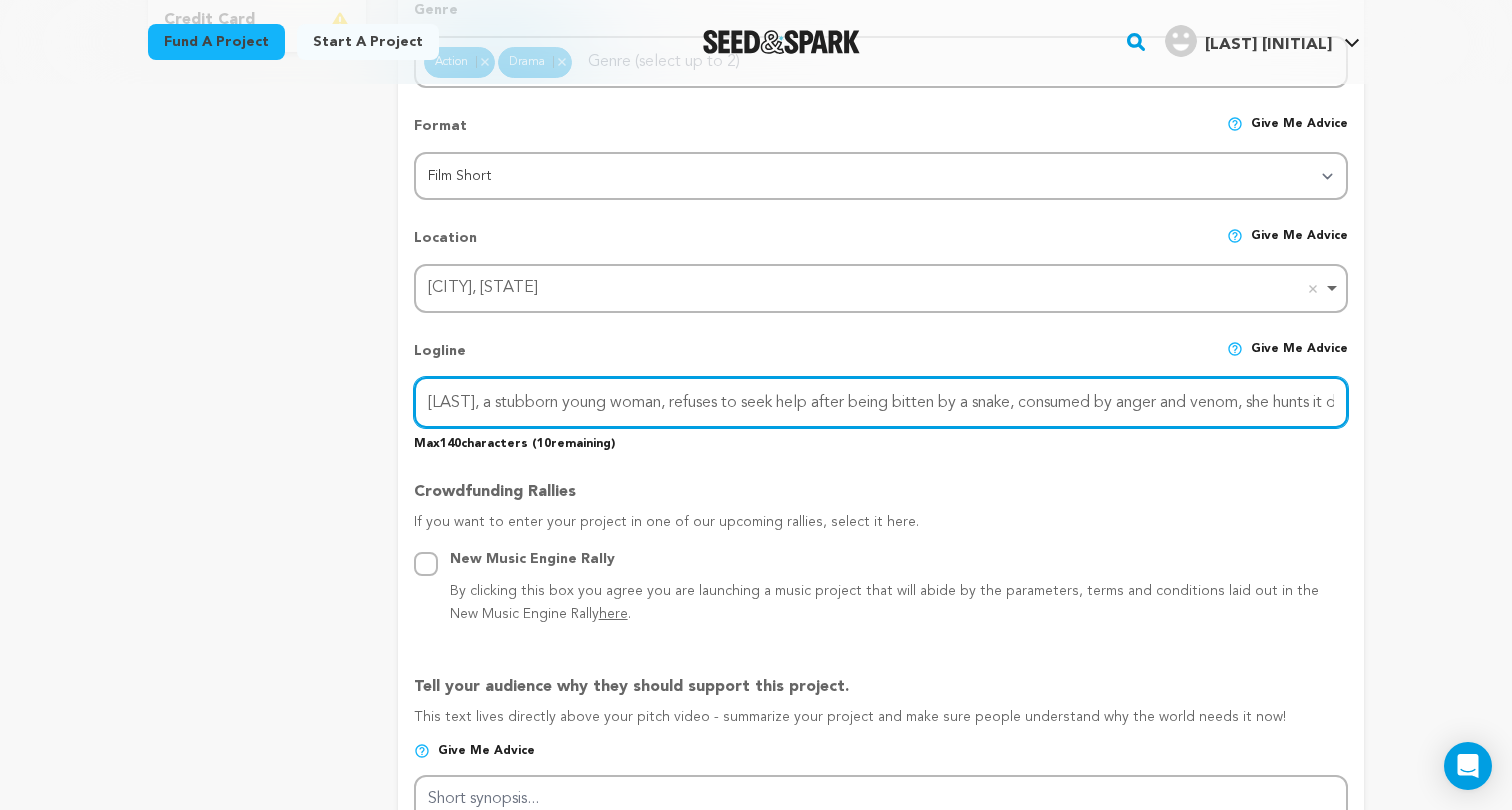 click on "Riley, a stubborn young woman, refuses to seek help after being bitten by a snake, consumed by anger and venom, she hunts it down" at bounding box center [881, 402] 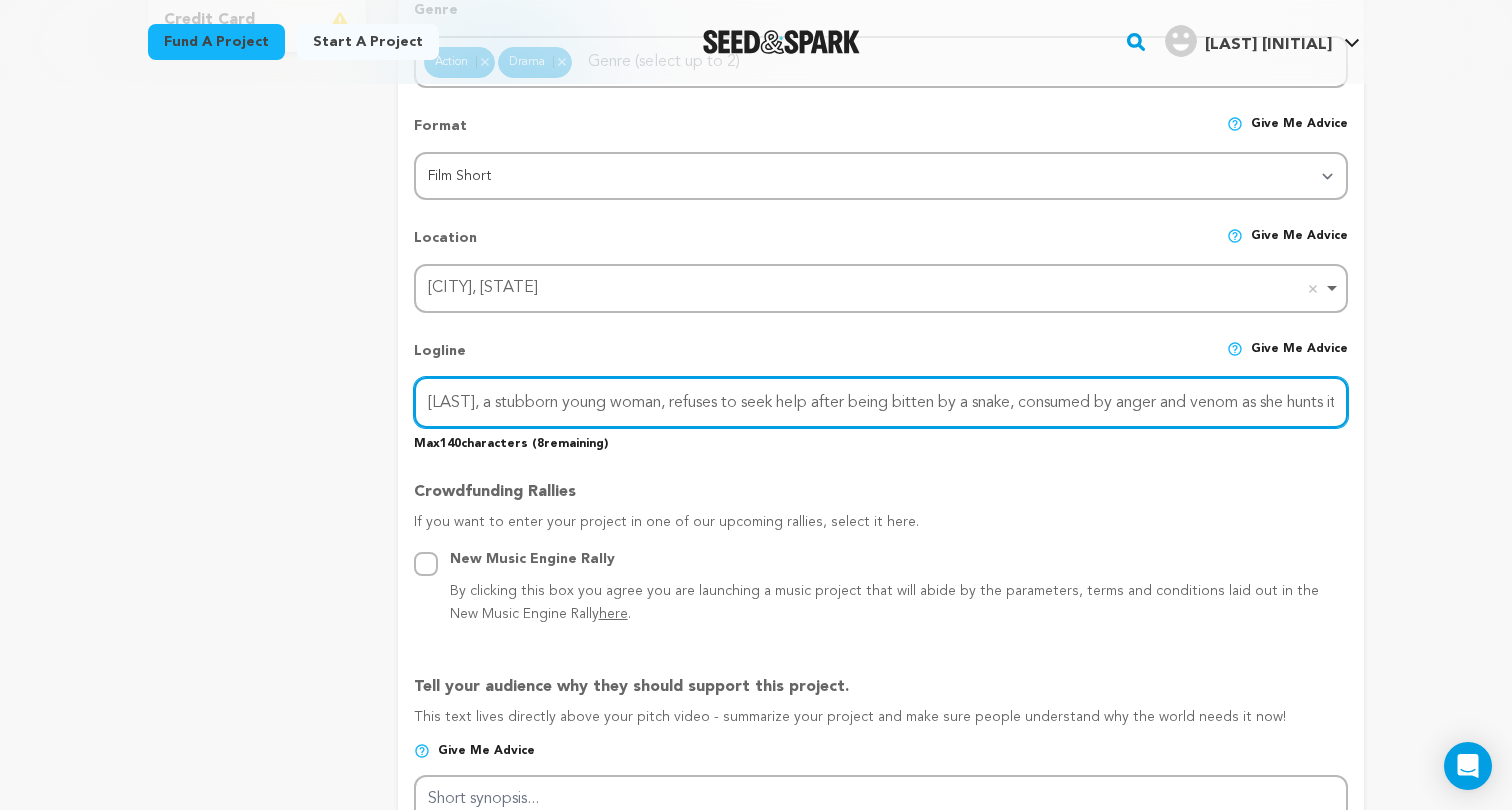 click on "Riley, a stubborn young woman, refuses to seek help after being bitten by a snake, consumed by anger and venom as she hunts it down" at bounding box center [881, 402] 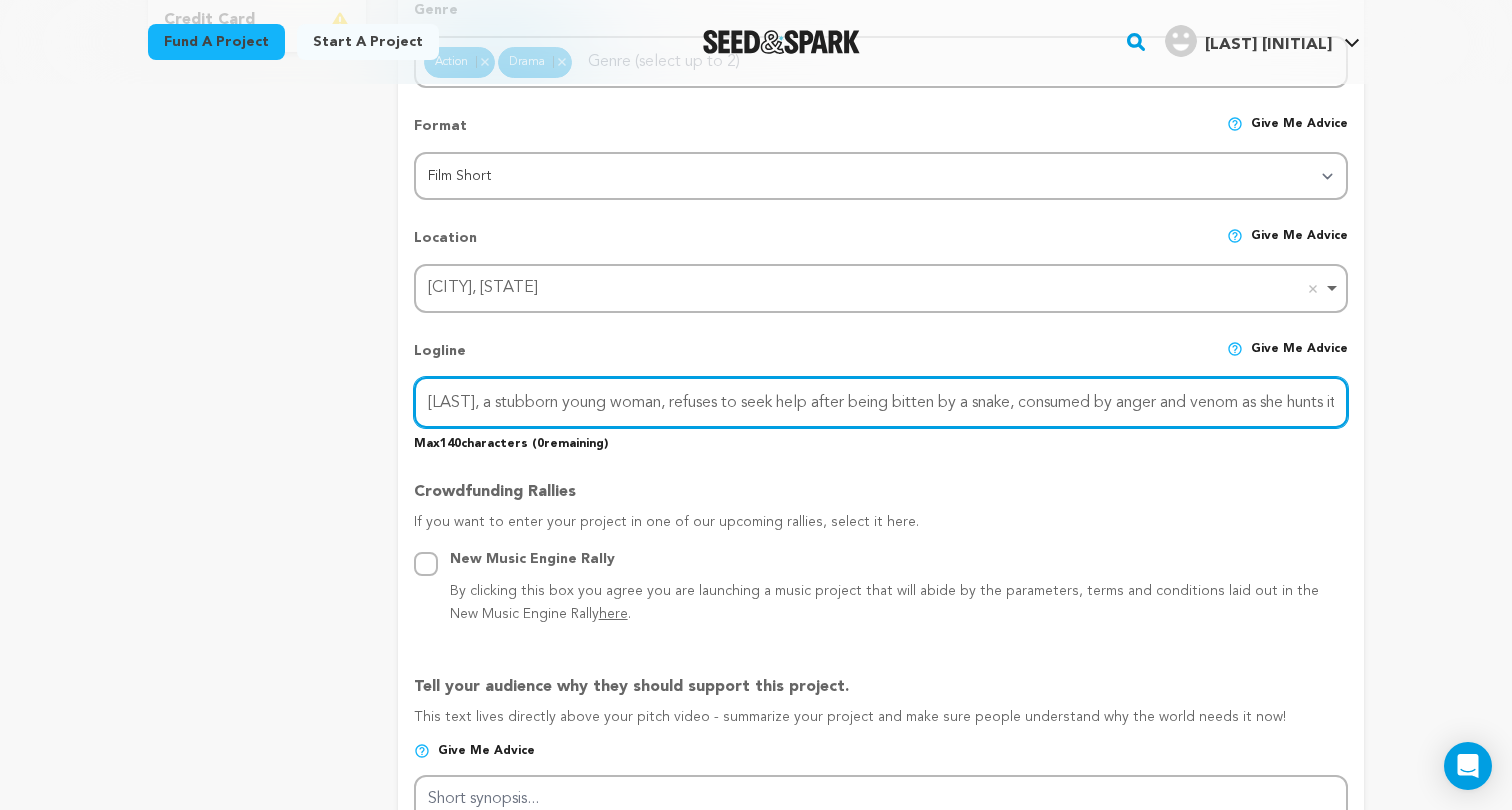 drag, startPoint x: 1336, startPoint y: 396, endPoint x: 314, endPoint y: 386, distance: 1022.04895 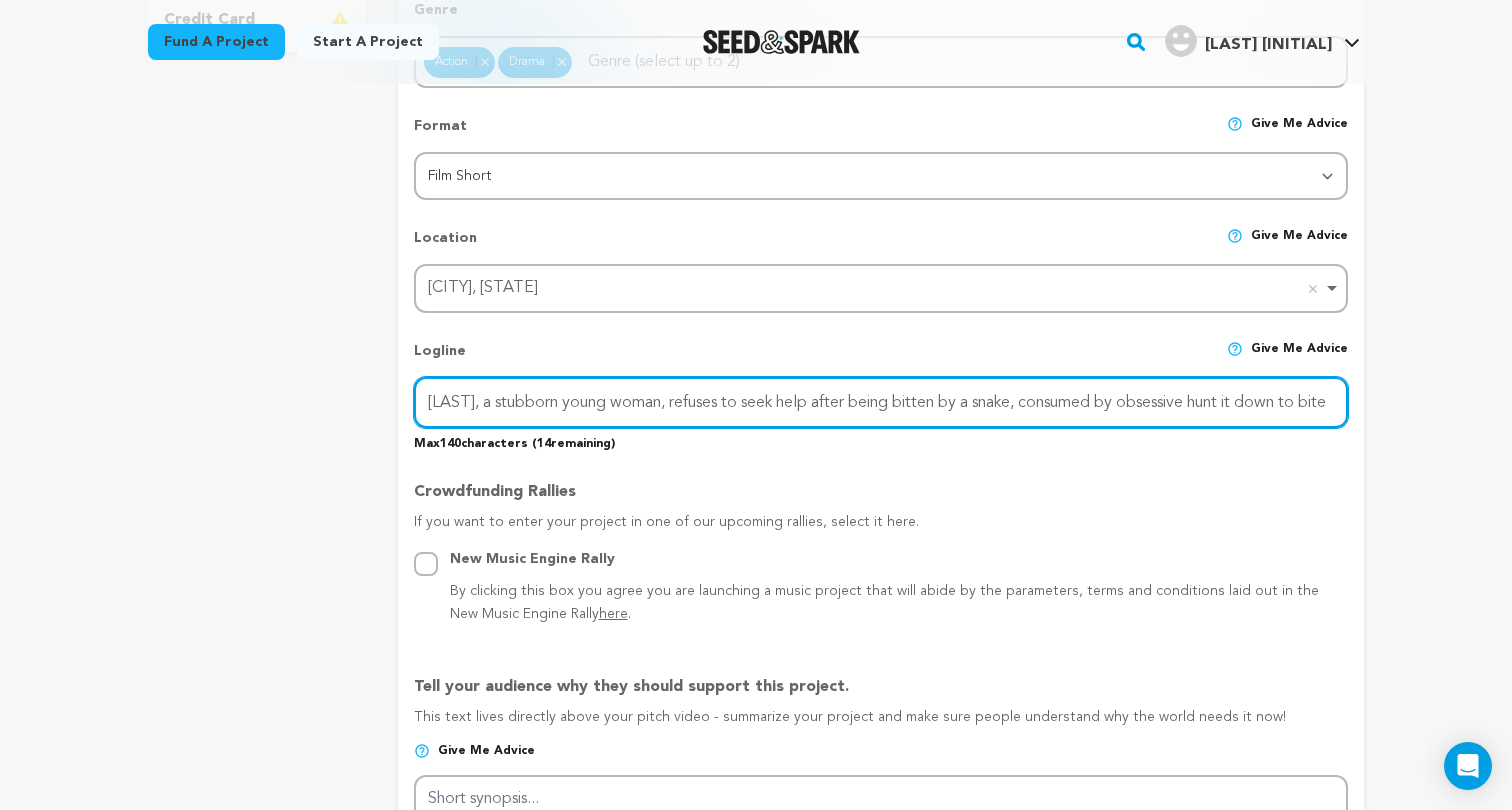click on "Riley, a stubborn young woman, refuses to seek help after being bitten by a snake, consumed by obsessive hunt it down to bite" at bounding box center (881, 402) 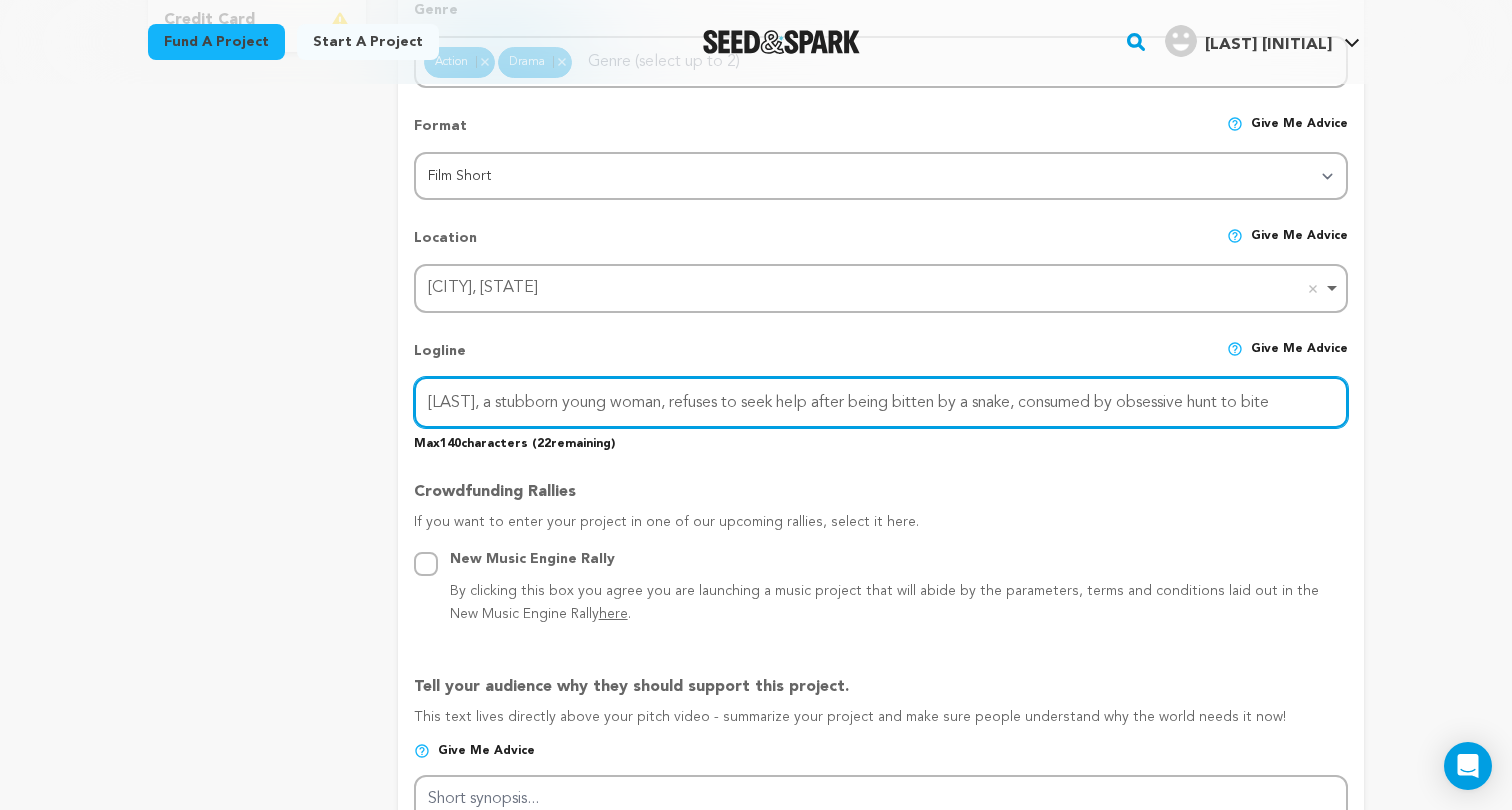 click on "Riley, a stubborn young woman, refuses to seek help after being bitten by a snake, consumed by obsessive hunt to bite" at bounding box center (881, 402) 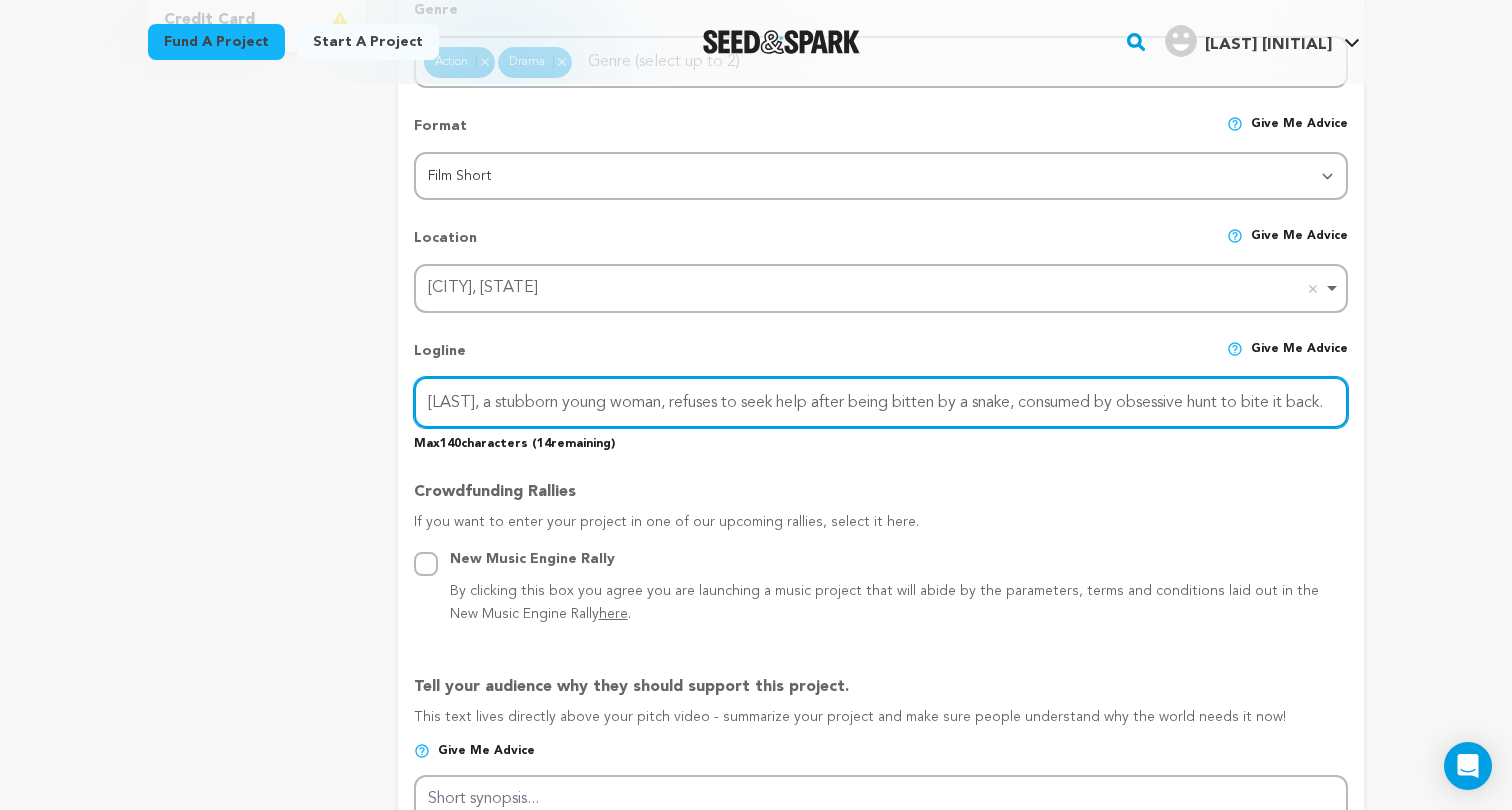 click on "Riley, a stubborn young woman, refuses to seek help after being bitten by a snake, consumed by obsessive hunt to bite it back." at bounding box center [881, 402] 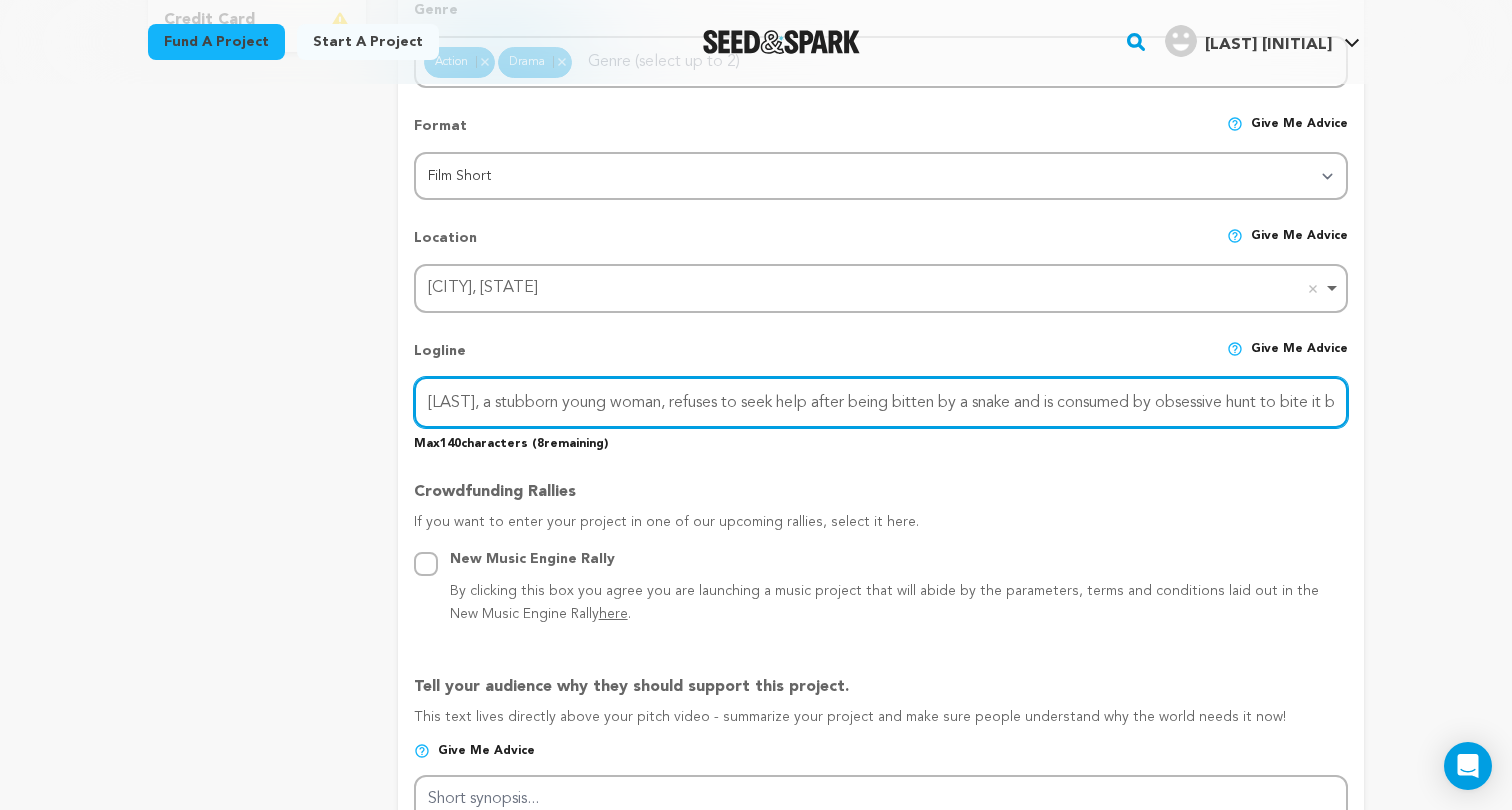click on "Riley, a stubborn young woman, refuses to seek help after being bitten by a snake and is consumed by obsessive hunt to bite it back." at bounding box center [881, 402] 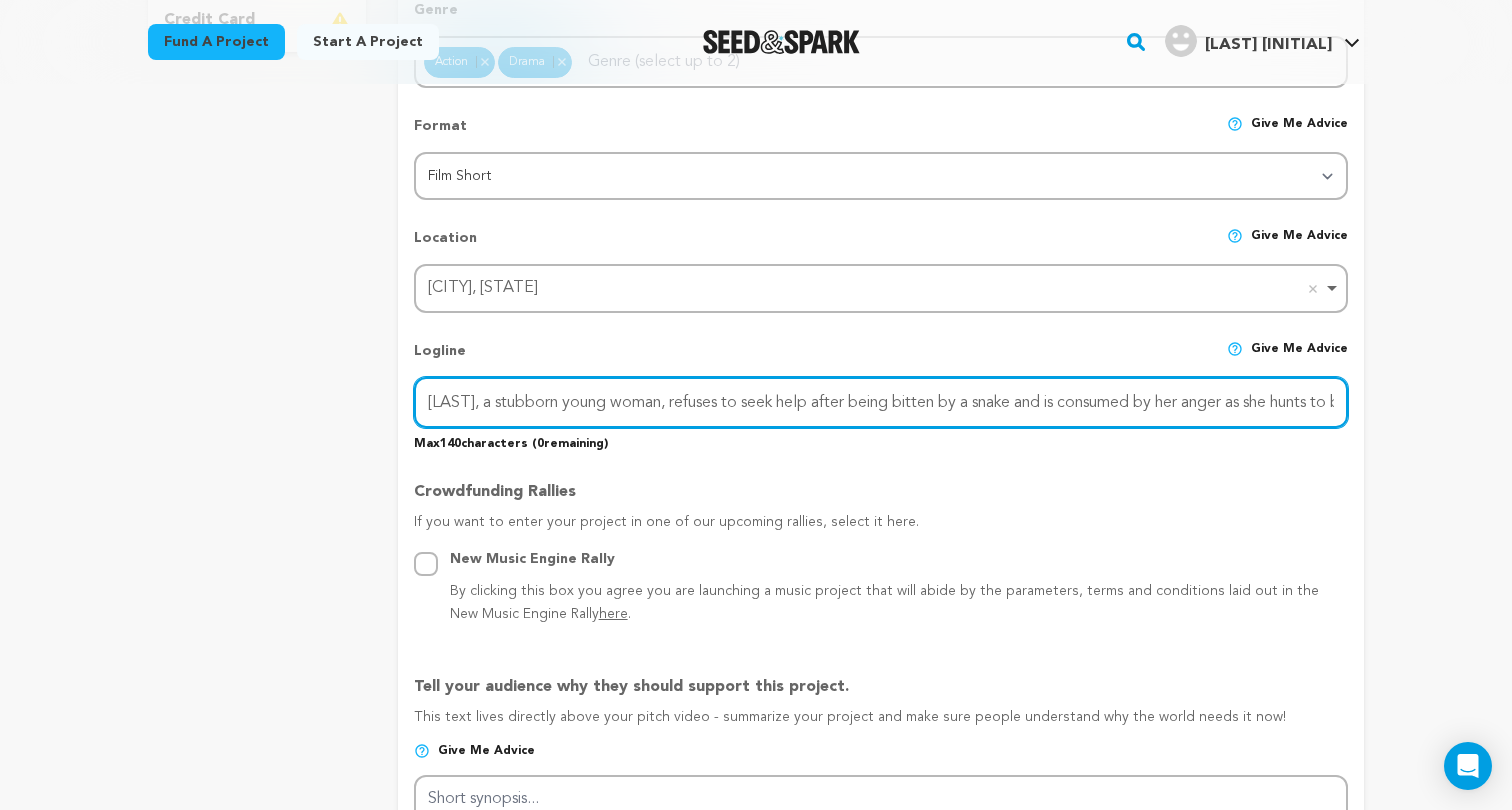 click on "Riley, a stubborn young woman, refuses to seek help after being bitten by a snake and is consumed by her anger as she hunts to bite it back." at bounding box center [881, 402] 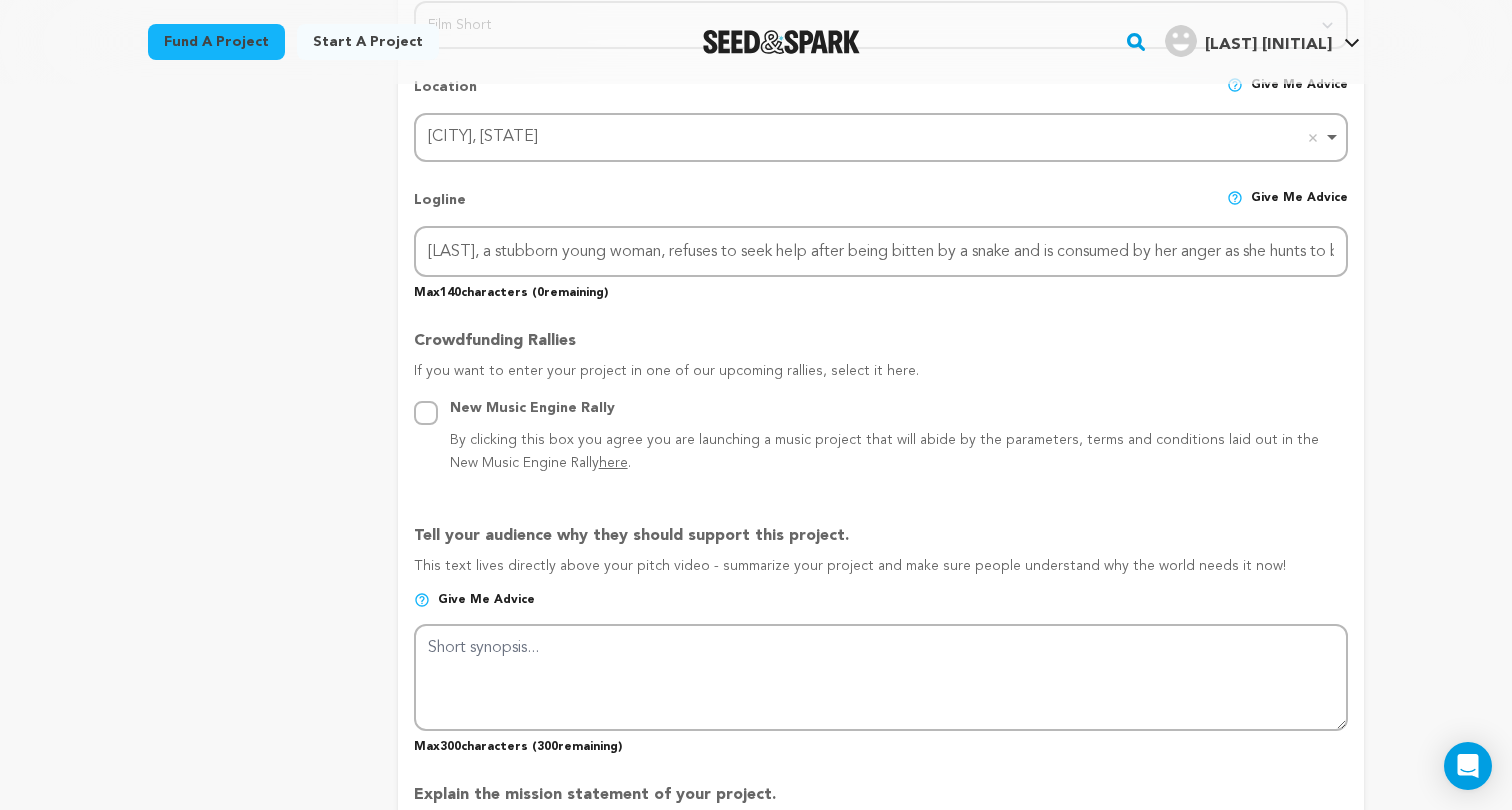 scroll, scrollTop: 968, scrollLeft: 0, axis: vertical 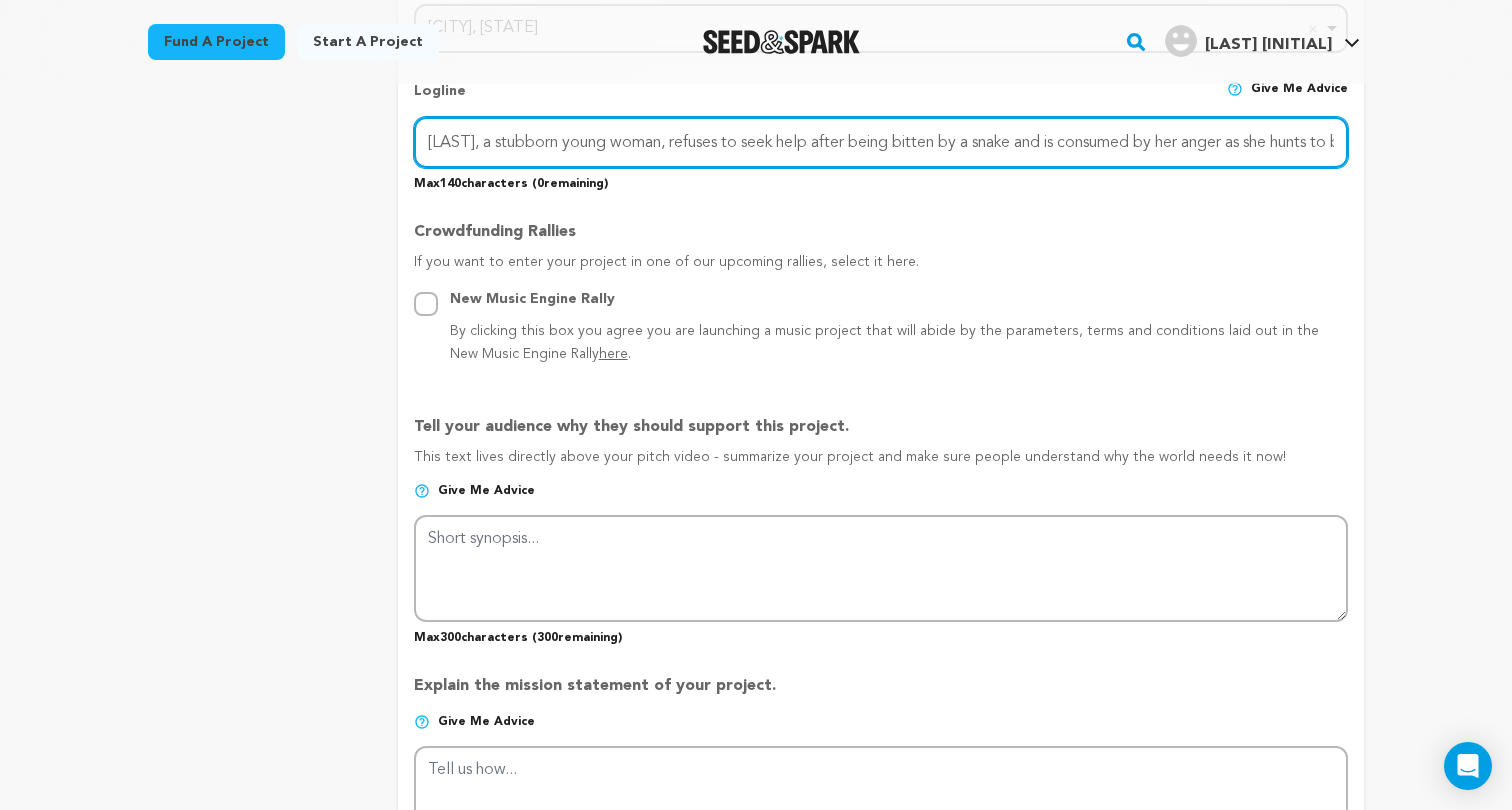 type on "Riley, a stubborn young woman, refuses to seek help after being bitten by a snake and is consumed by her anger as she hunts to bite it back." 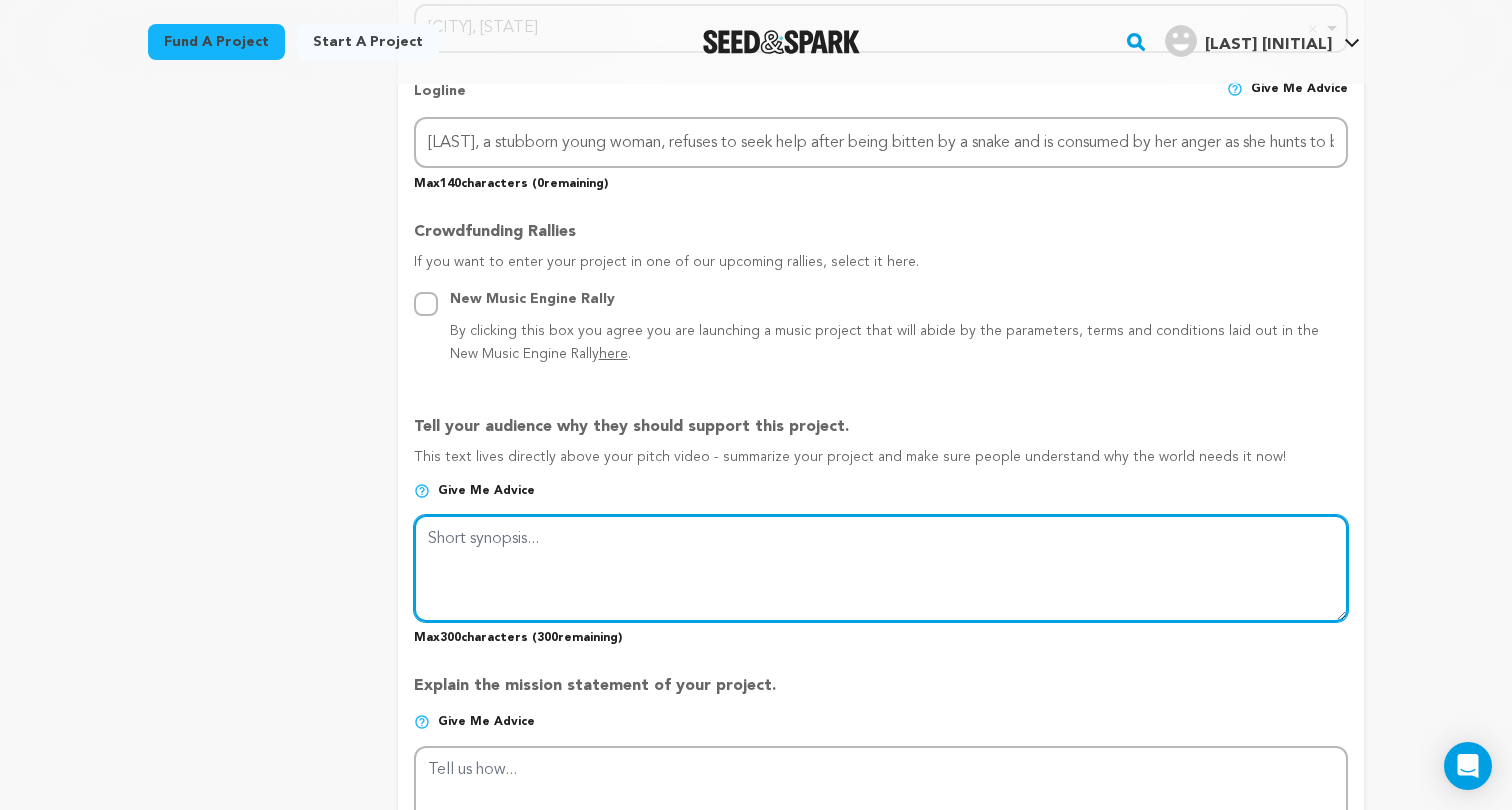 click at bounding box center (881, 568) 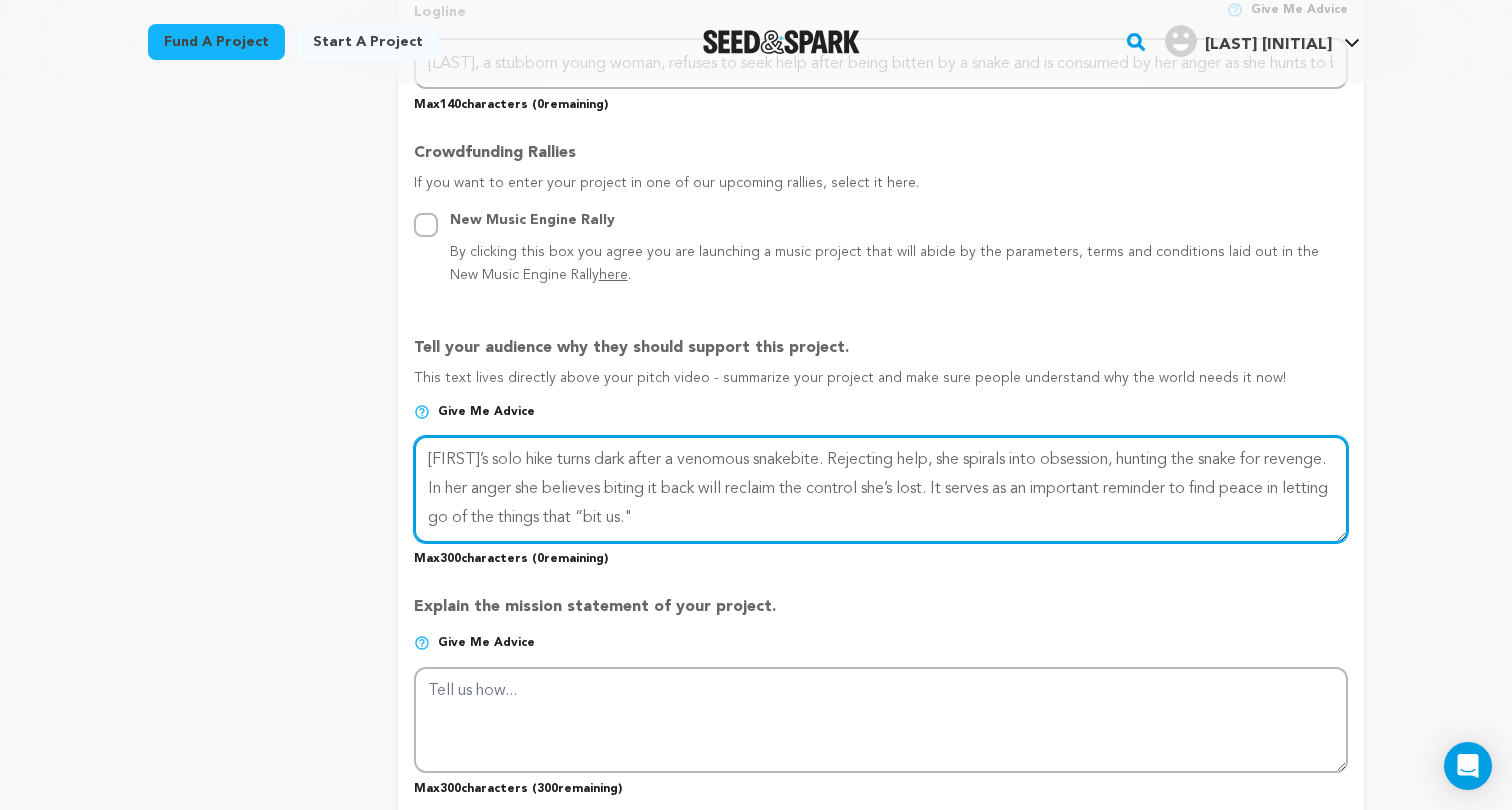 scroll, scrollTop: 1053, scrollLeft: 0, axis: vertical 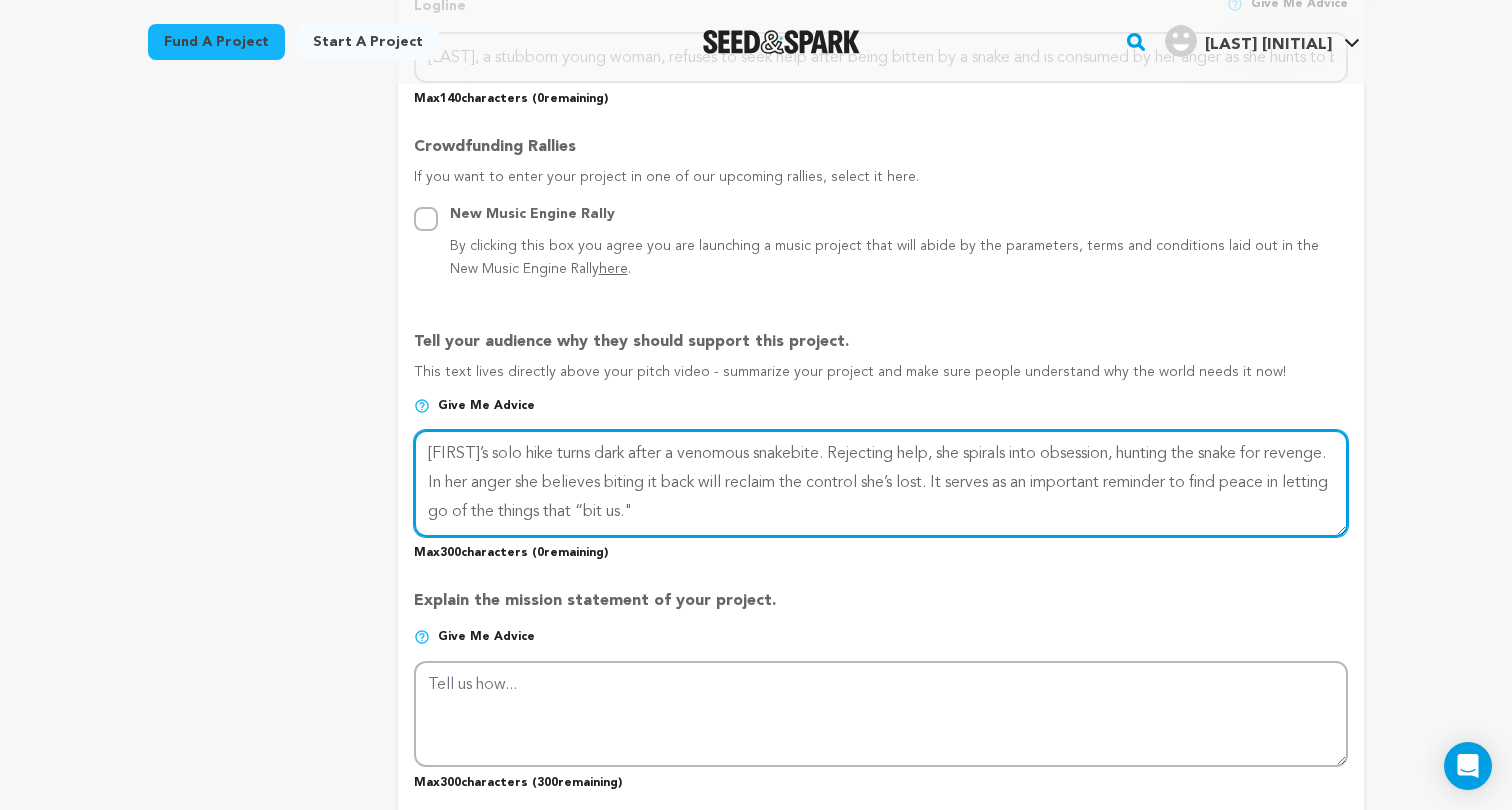 type on "Riley’s solo hike turns dark after a venomous snakebite. Rejecting help, she spirals into obsession, hunting the snake for revenge. In her anger she believes biting it back will reclaim the control she’s lost. It serves as an important reminder to find peace in letting go of the things that “bit us." 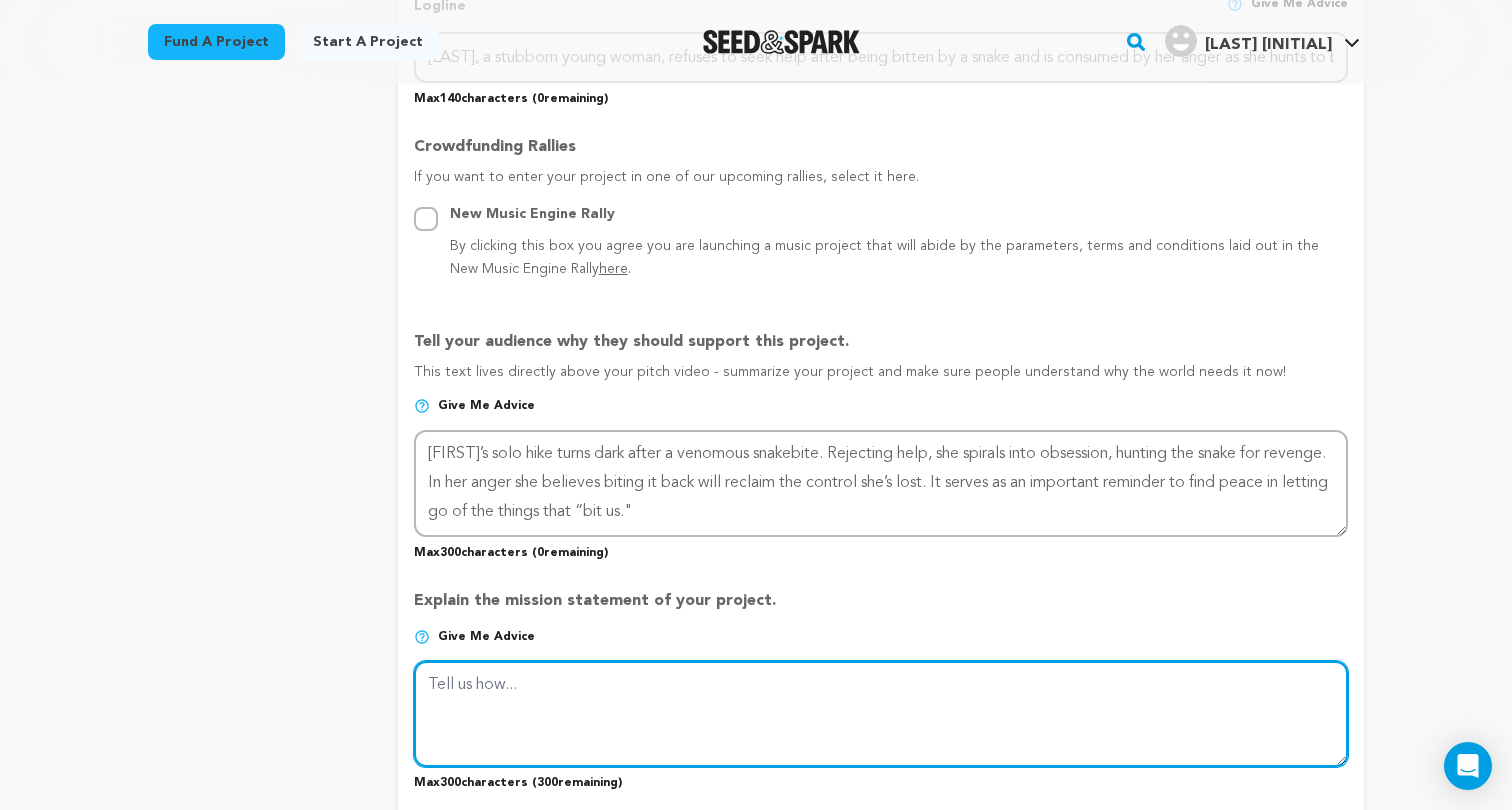 click at bounding box center (881, 714) 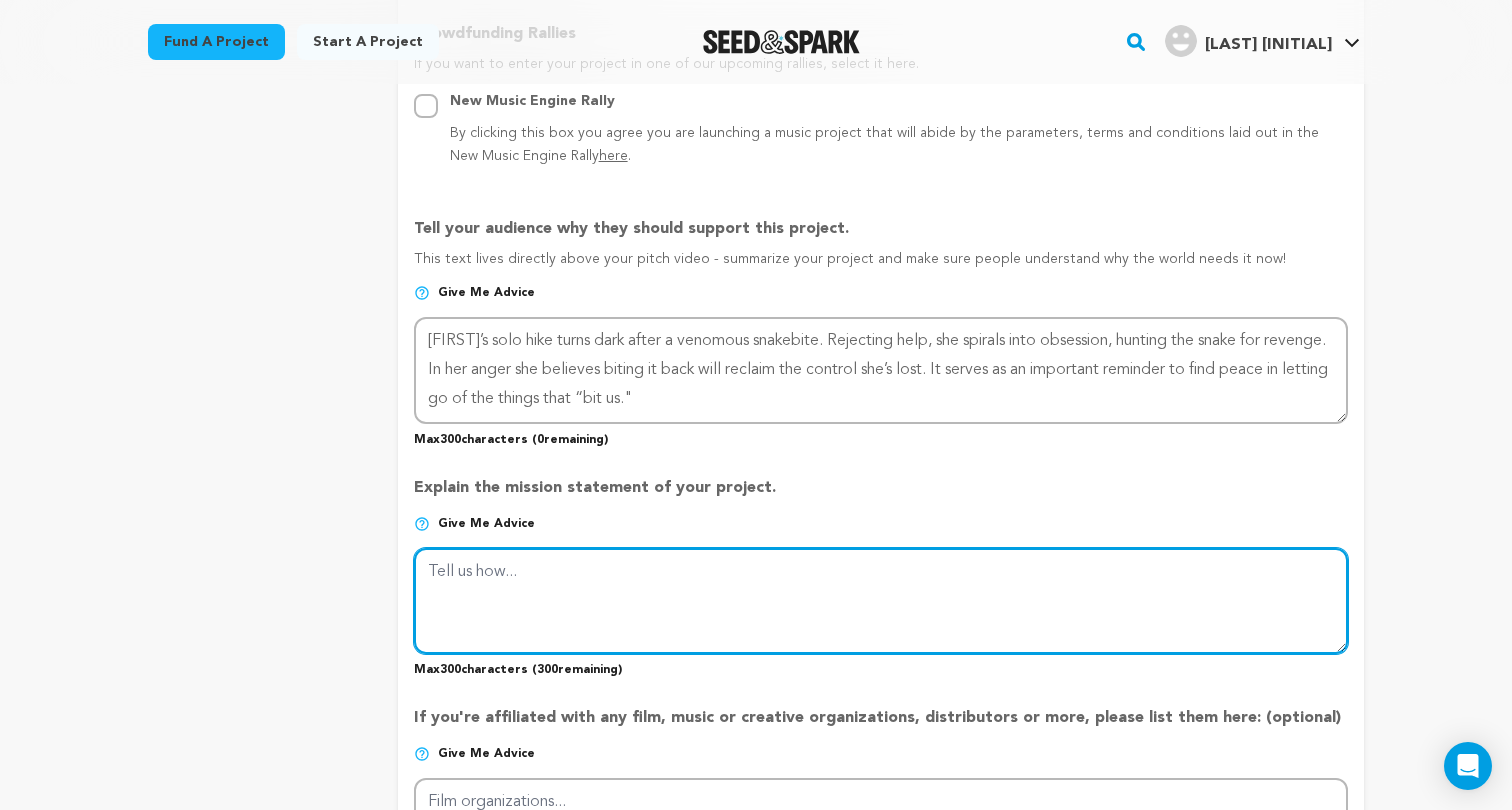 scroll, scrollTop: 1183, scrollLeft: 0, axis: vertical 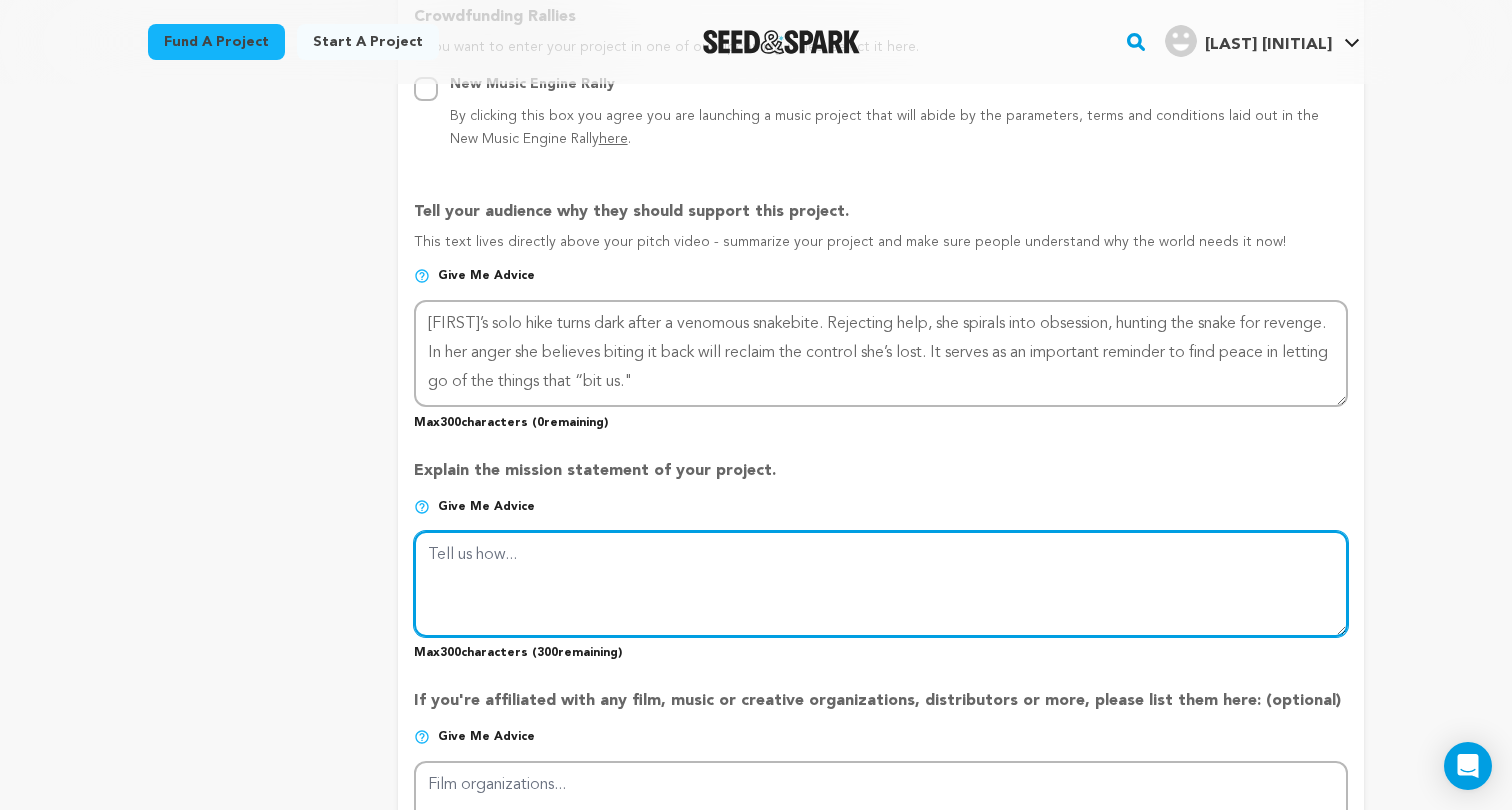 paste on "My mission is to grow with a crew that challenges me and to build meaningful connections through festivals and collaborations in my community. Above all, this is a story shaped by rage that calls audiences to release their anger, even just for the night, or witness the cost of refusing to let go." 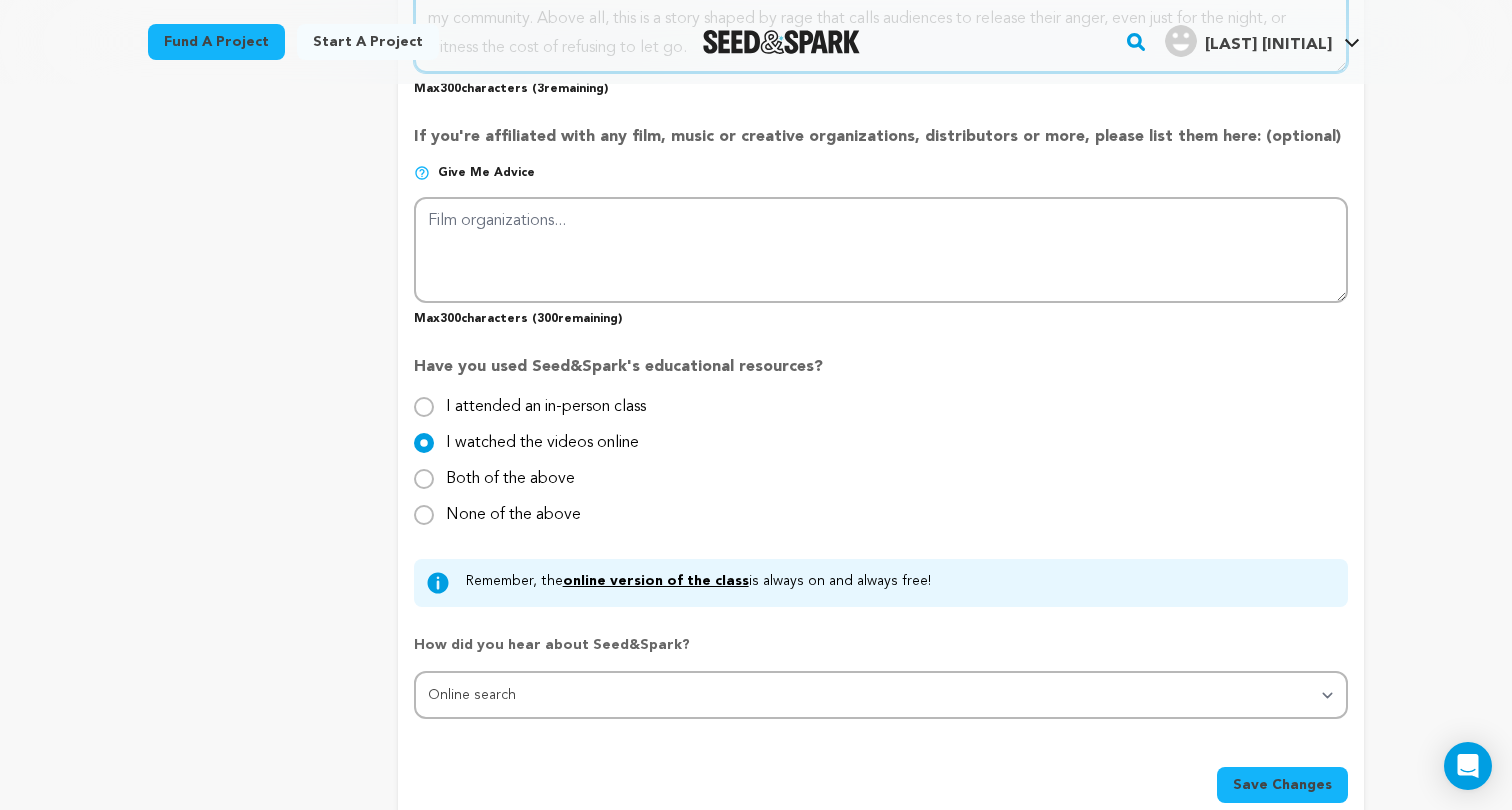 scroll, scrollTop: 1860, scrollLeft: 0, axis: vertical 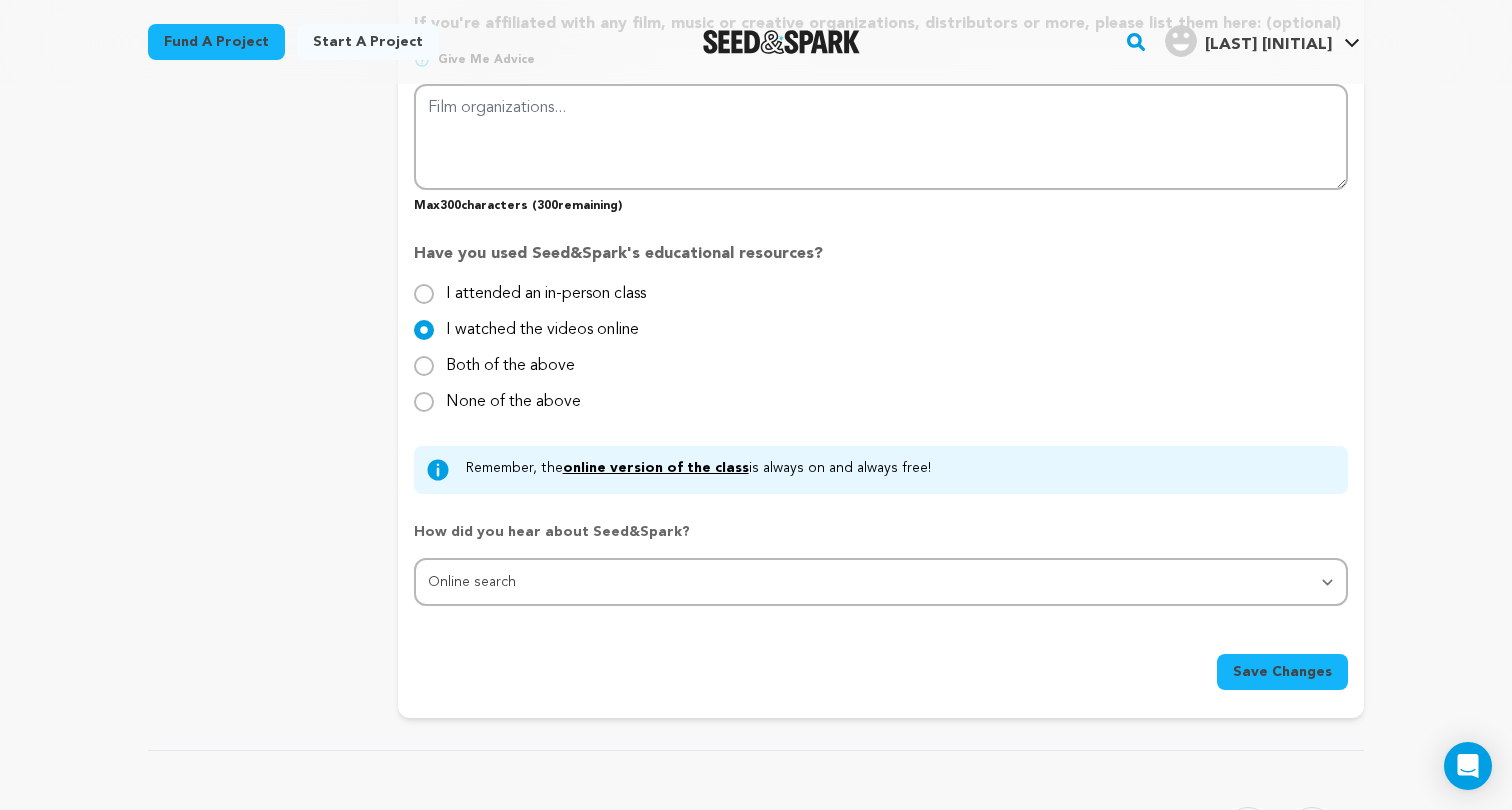 type on "My mission is to grow with a crew that challenges me and to build meaningful connections through festivals and collaborations in my community. Above all, this is a story shaped by rage that calls audiences to release their anger, even just for the night, or witness the cost of refusing to let go." 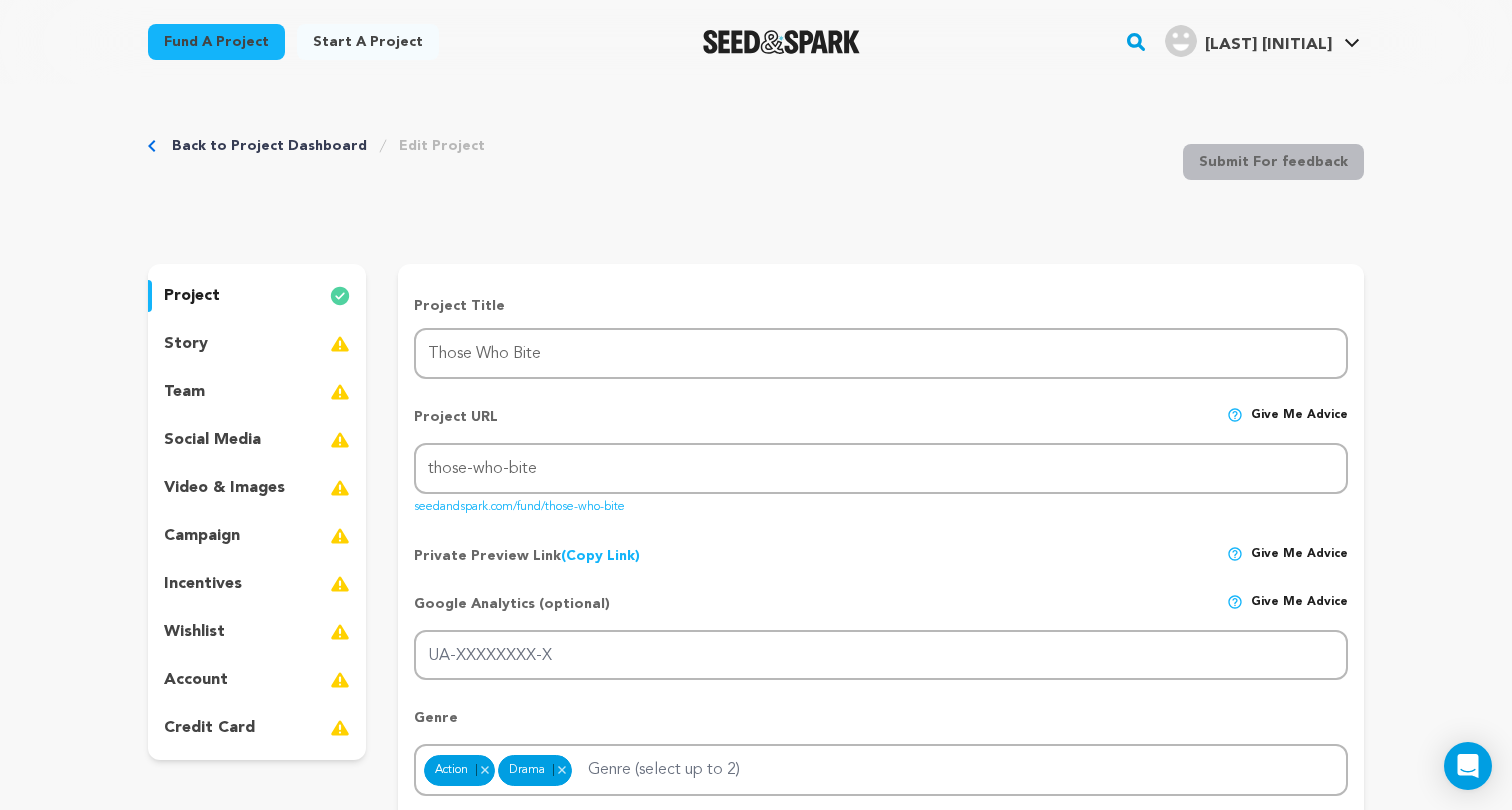 scroll, scrollTop: 0, scrollLeft: 0, axis: both 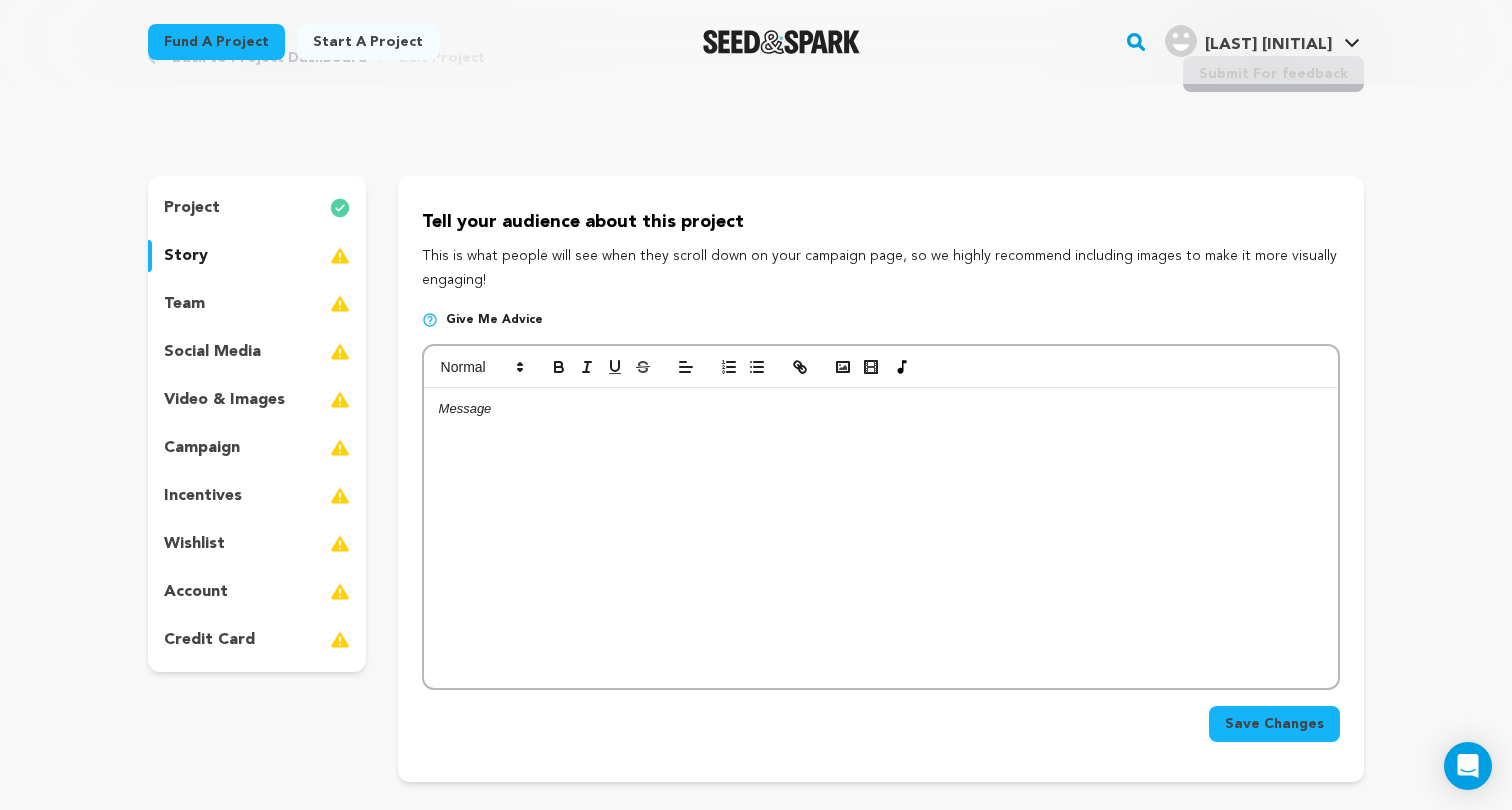 click on "team" at bounding box center [257, 304] 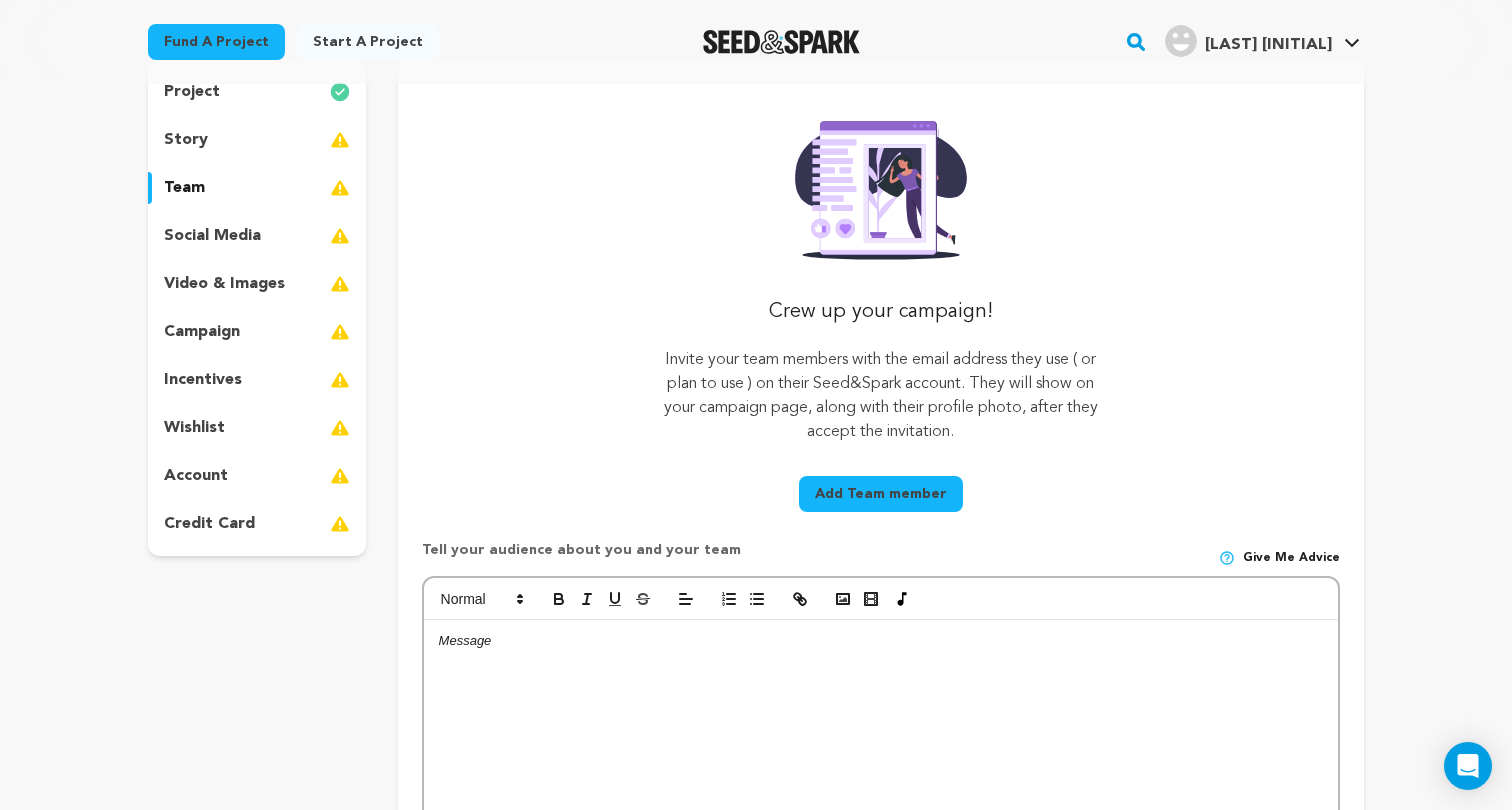 scroll, scrollTop: 201, scrollLeft: 0, axis: vertical 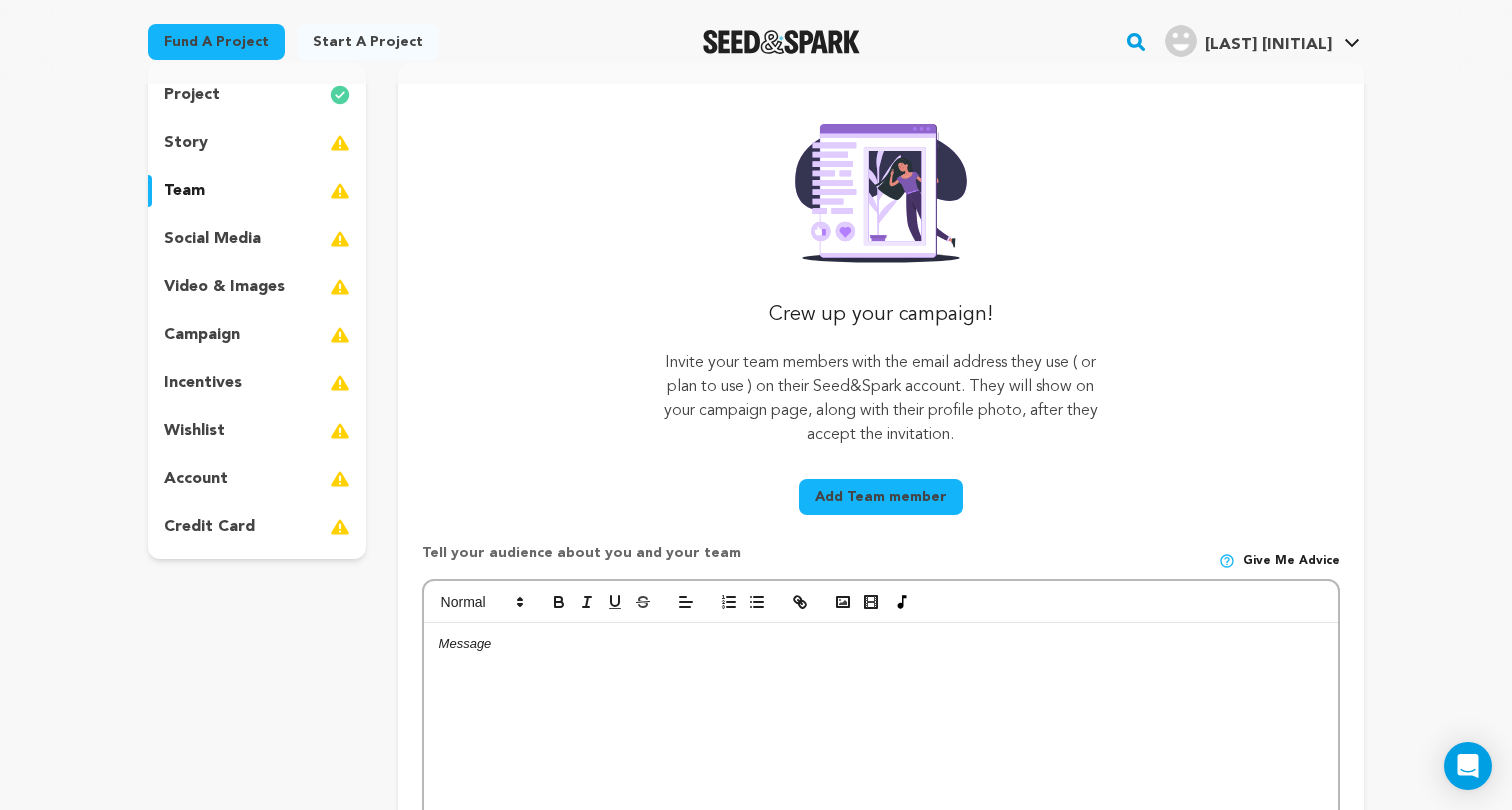 click on "social media" at bounding box center [257, 239] 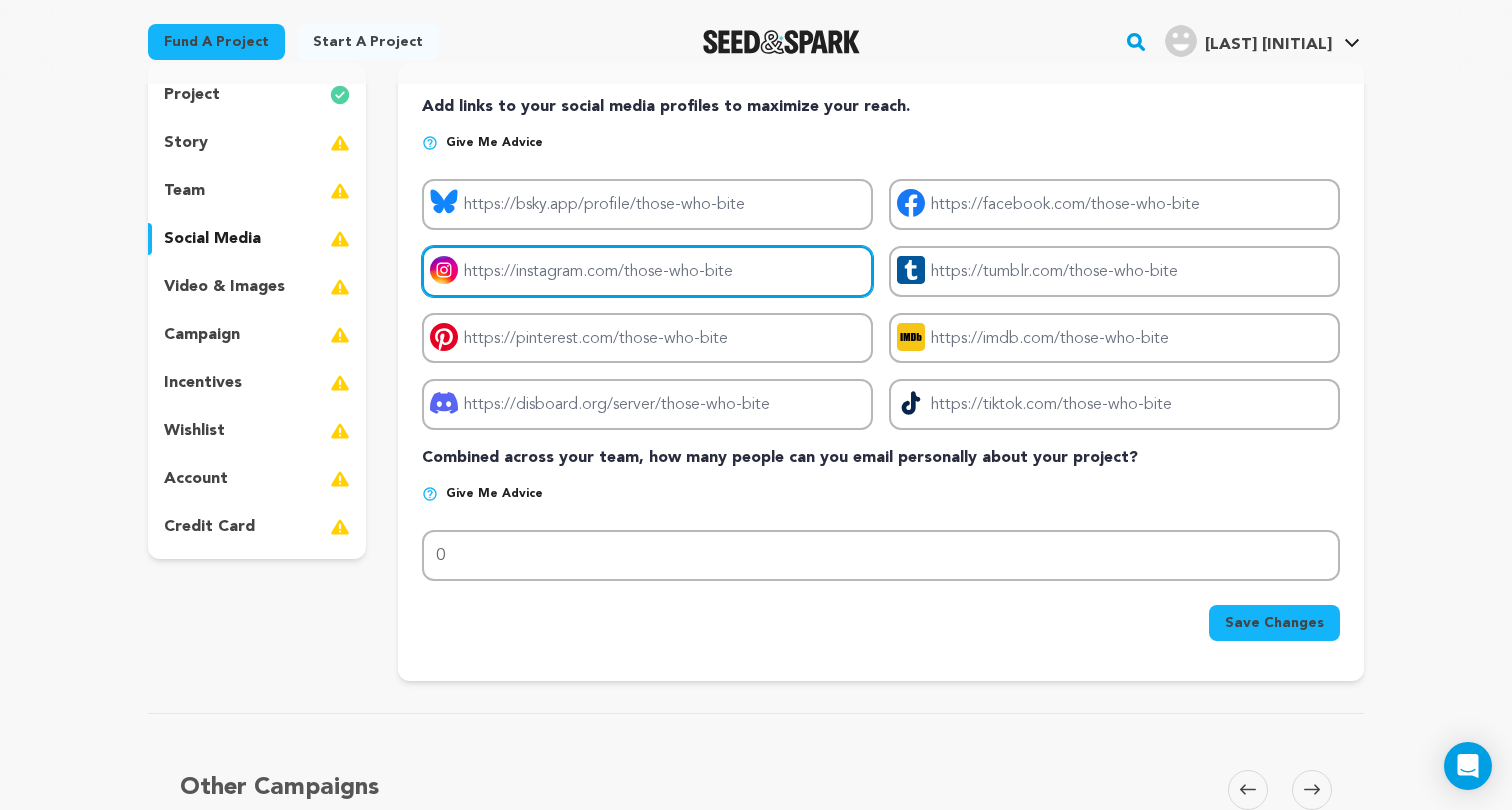 click on "Project instagram link" at bounding box center (647, 271) 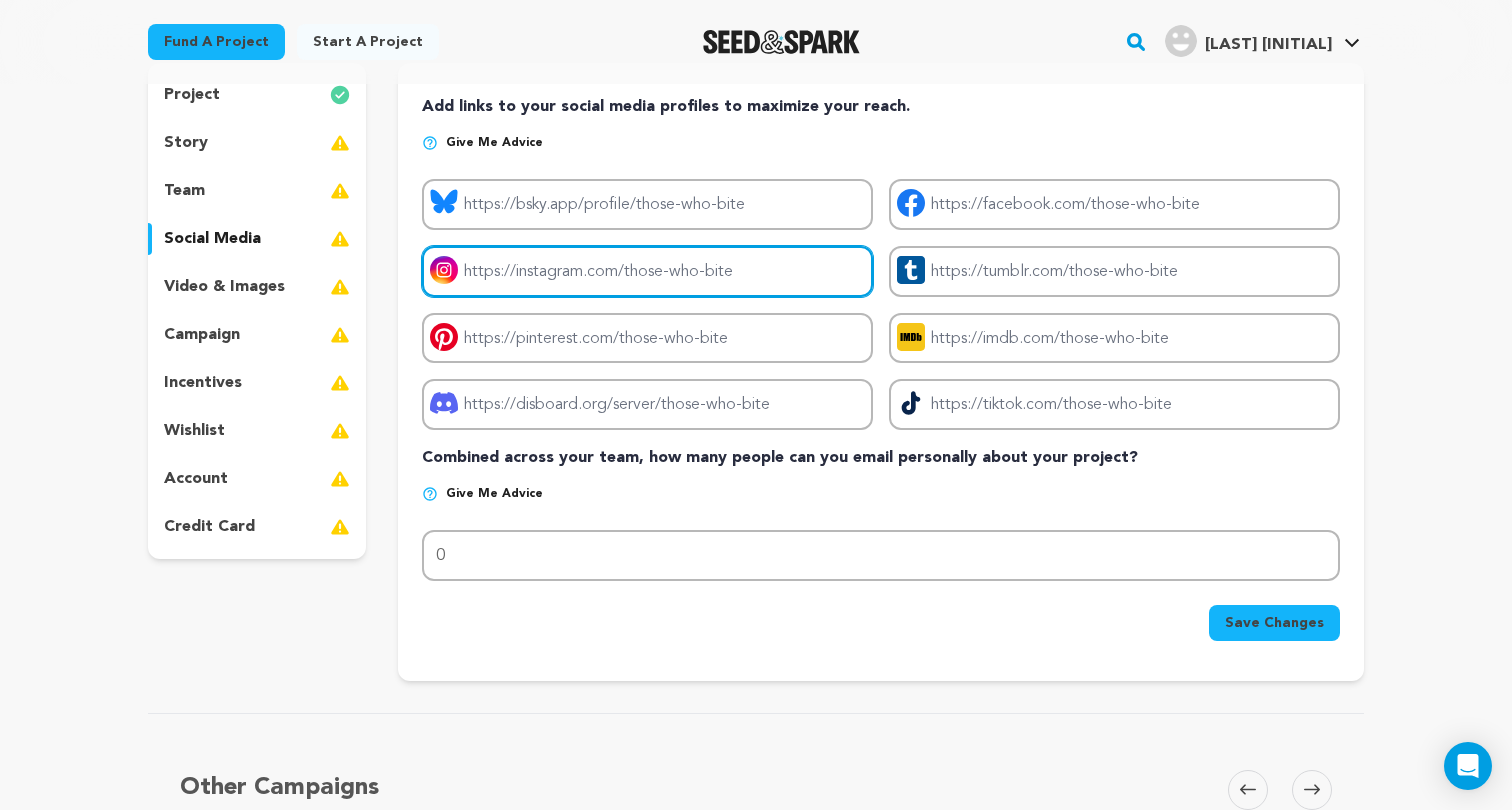 paste on "https://www.instagram.com/thosewhobite?igsh=czdud3Y4ZjB6ZDdt&utm_source=qr" 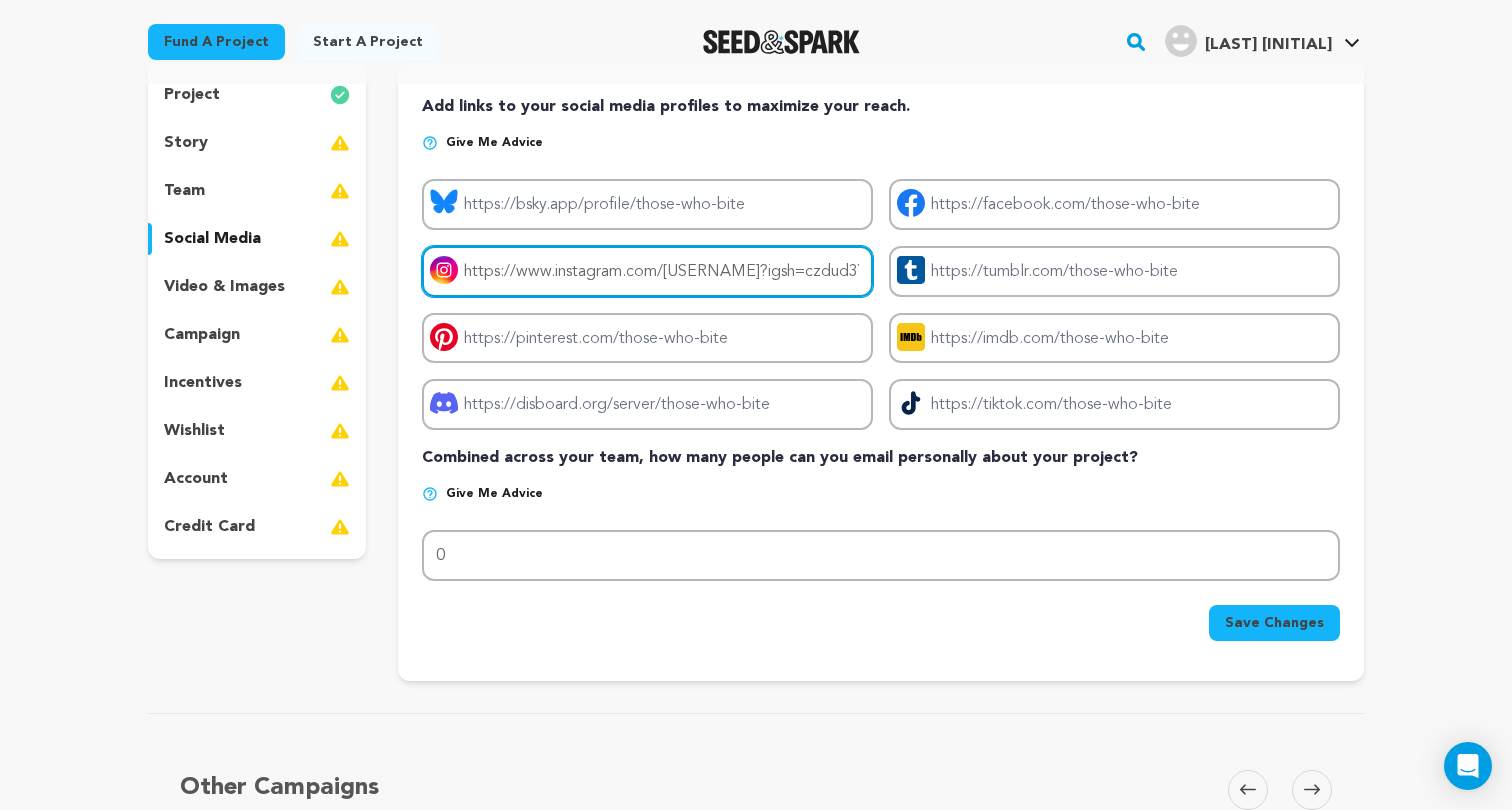 type on "https://www.instagram.com/thosewhobite?igsh=czdud3Y4ZjB6ZDdt&utm_source=qr" 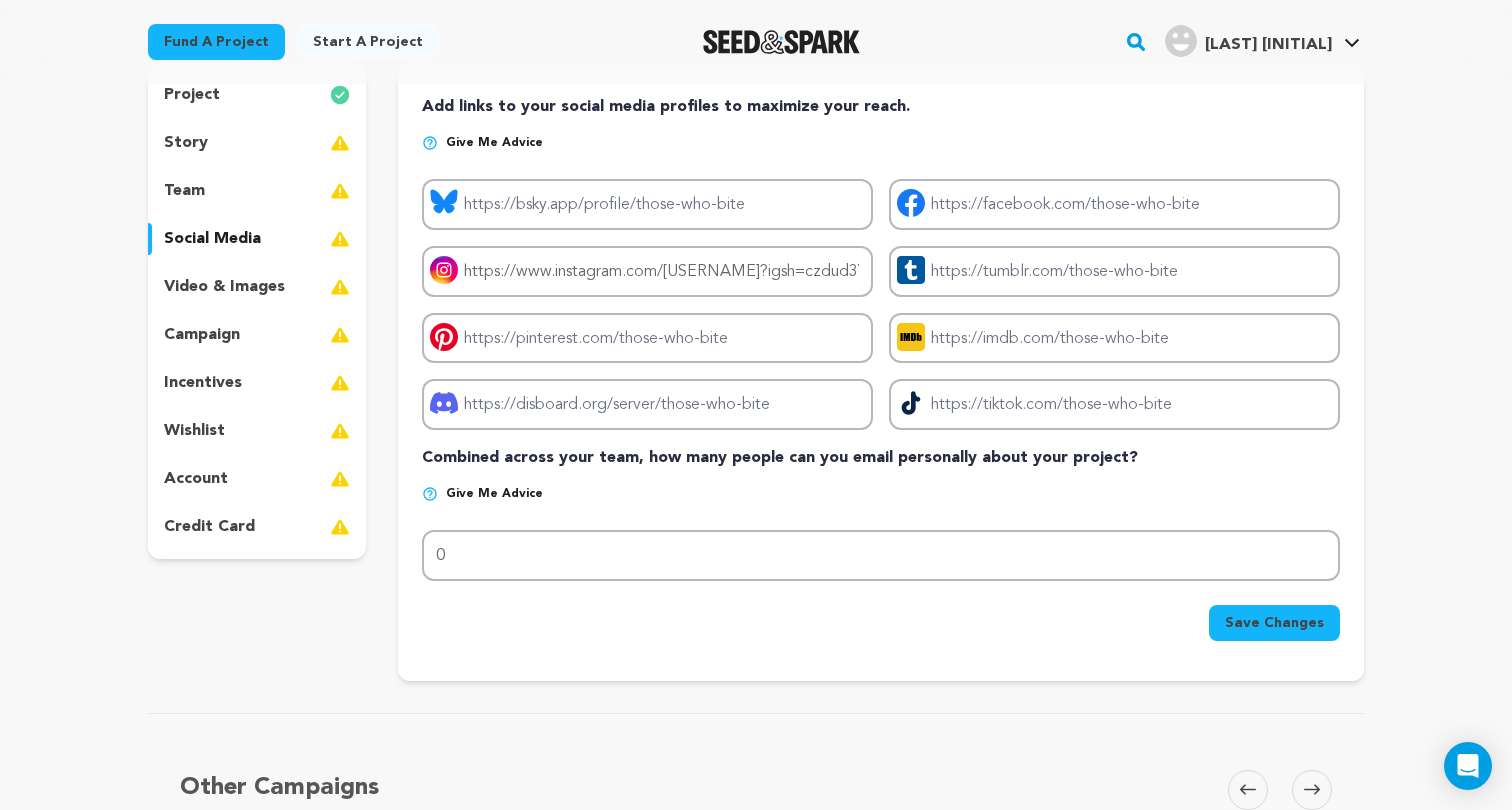 click on "Save Changes" at bounding box center [1274, 623] 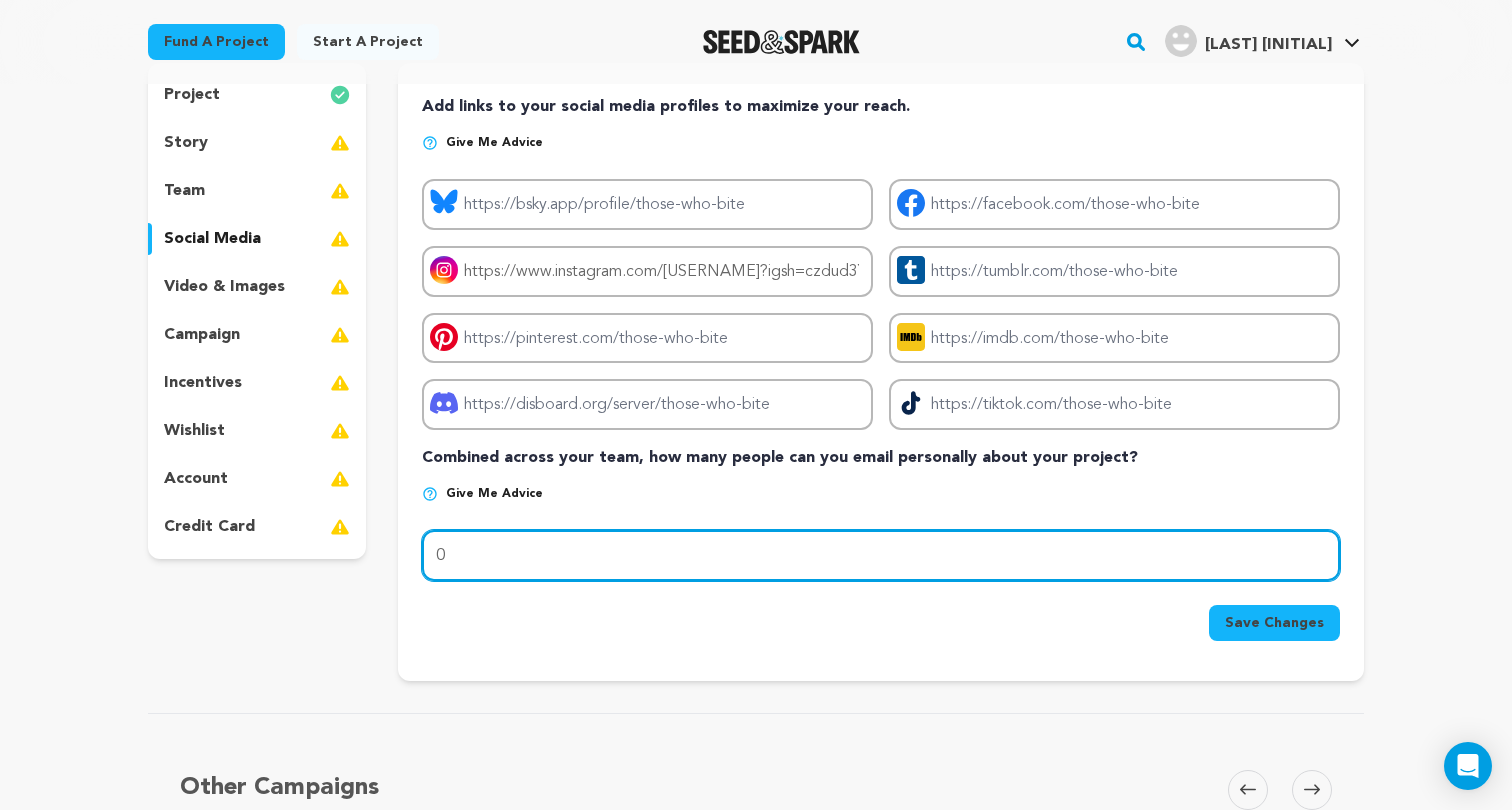 click on "0" at bounding box center [881, 555] 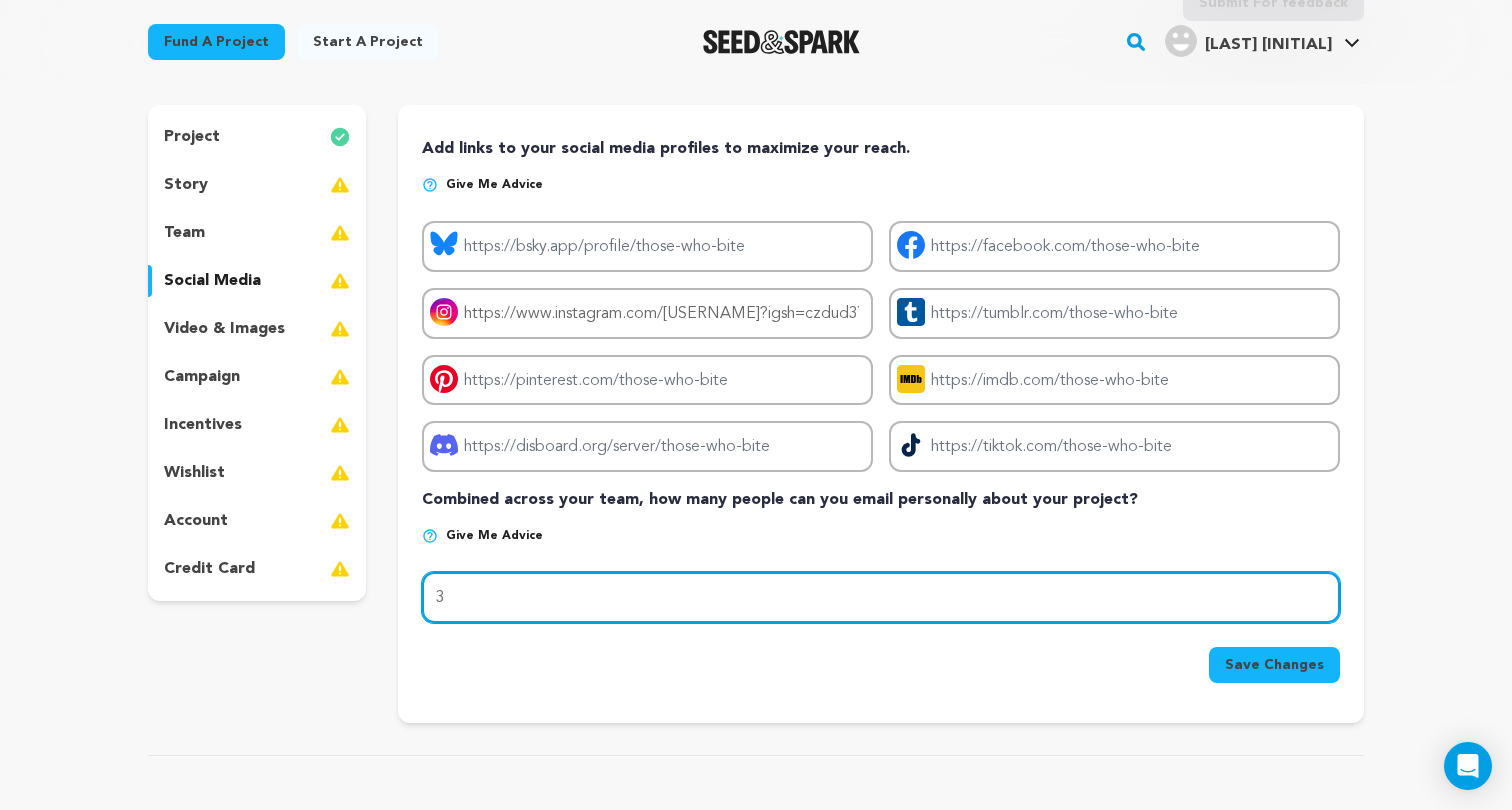 type on "3" 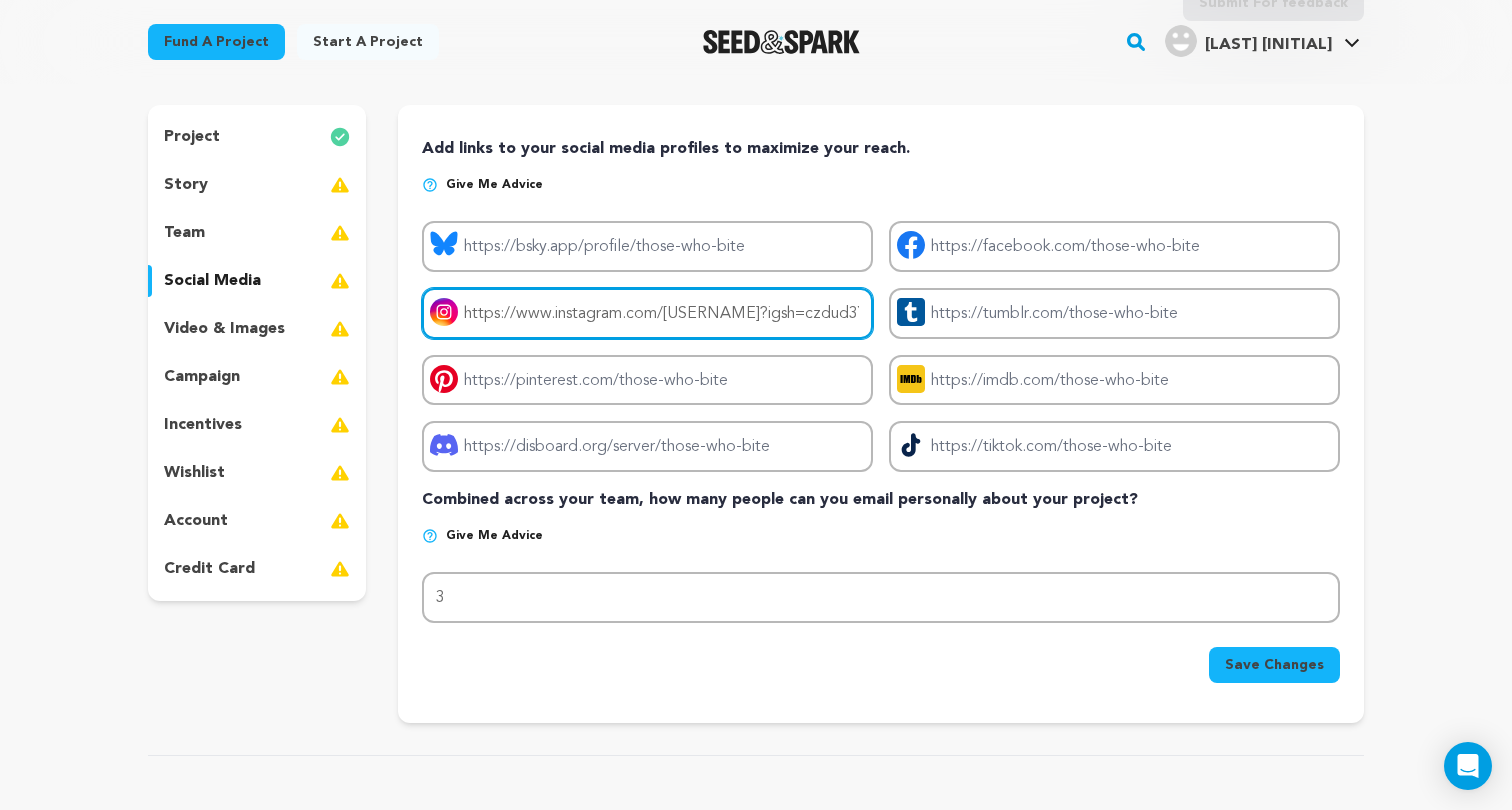 click on "https://www.instagram.com/thosewhobite?igsh=czdud3Y4ZjB6ZDdt&utm_source=qr" at bounding box center (647, 313) 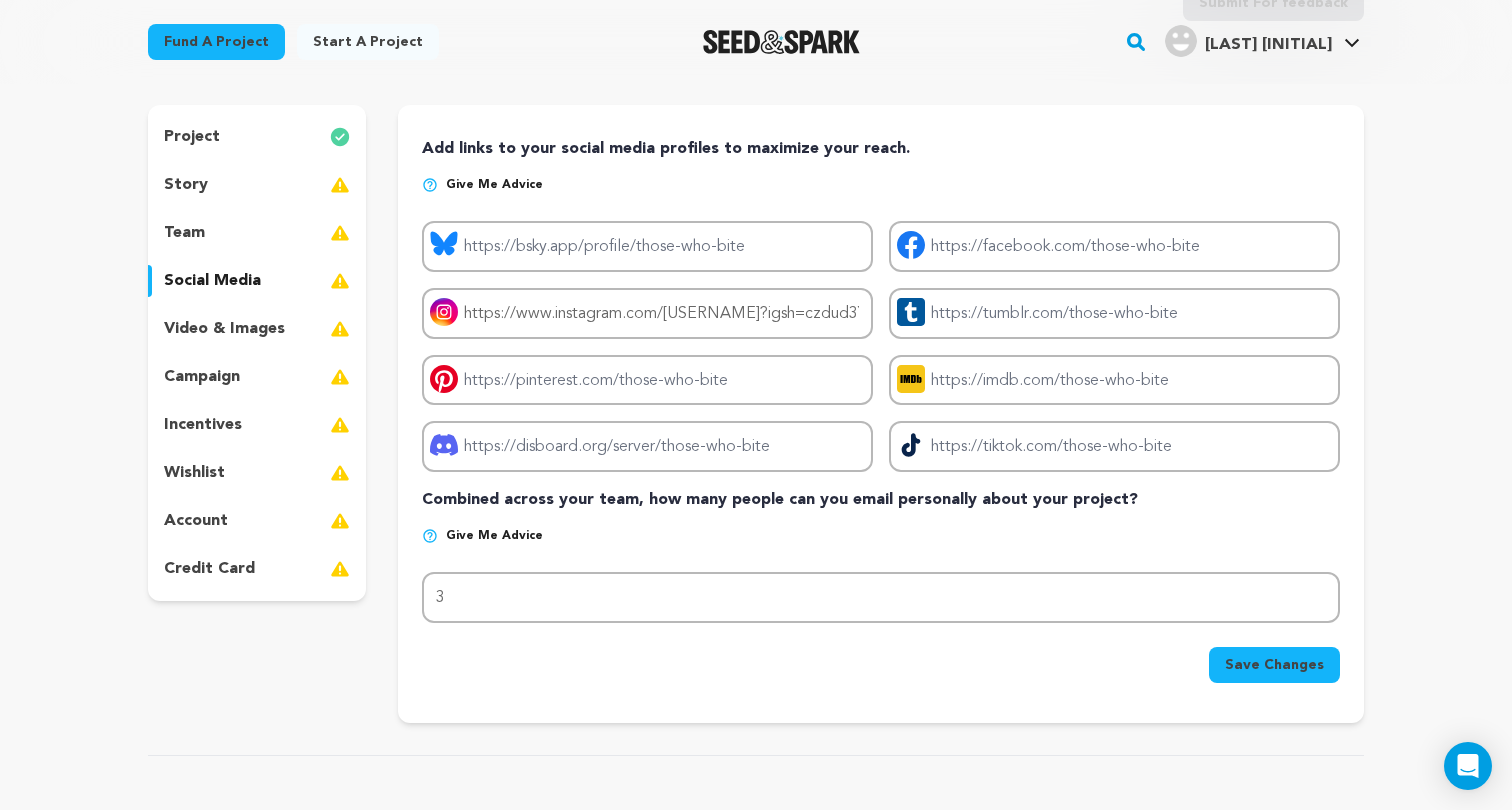 click on "Add links to your social media profiles to maximize your reach.
Give me advice
Project bluesky link
Project facebook link
Project instagram link
https://www.instagram.com/thosewhobite?igsh=czdud3Y4ZjB6ZDdt&utm_source=qr" at bounding box center [881, 410] 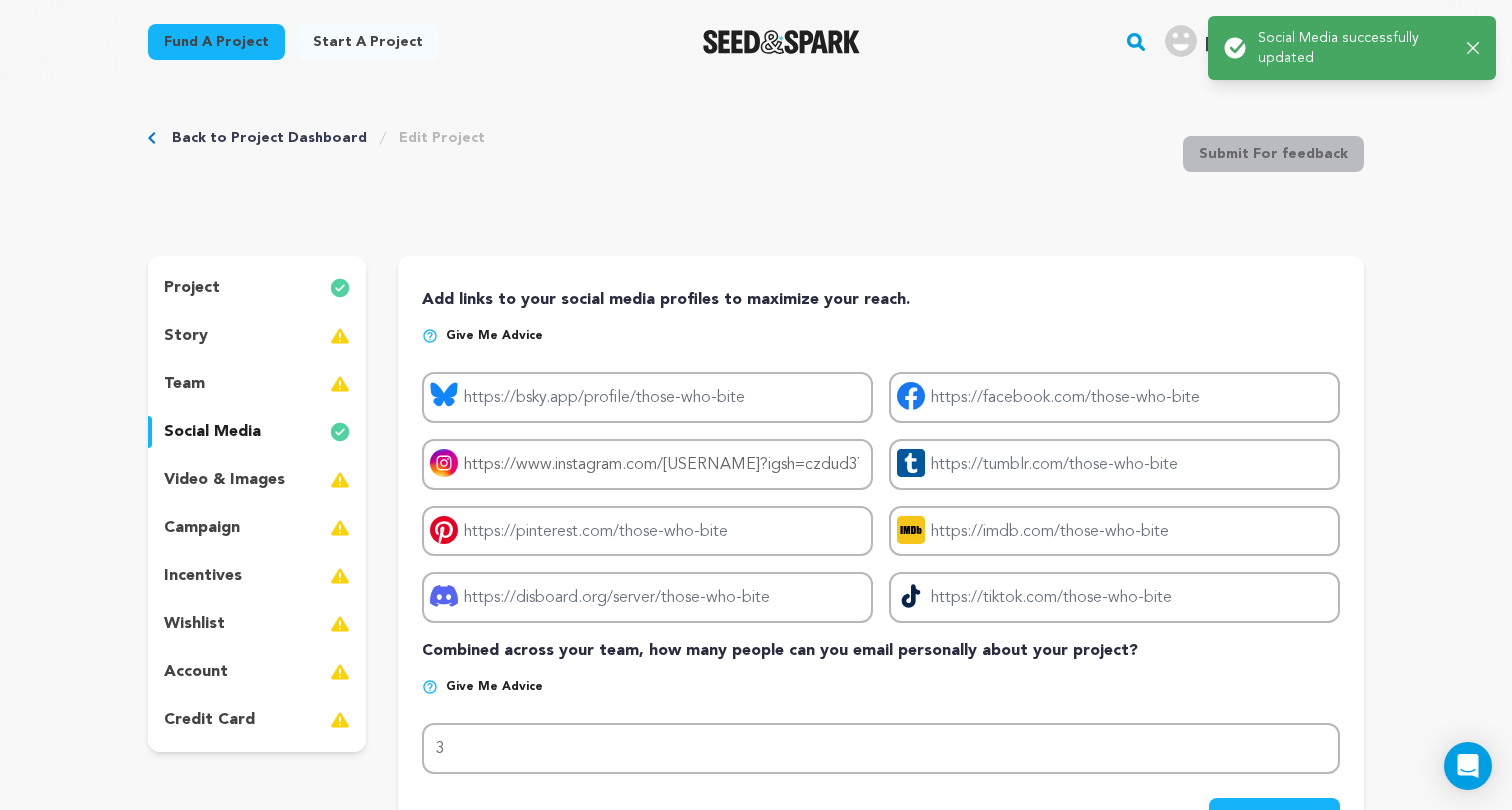 scroll, scrollTop: 0, scrollLeft: 0, axis: both 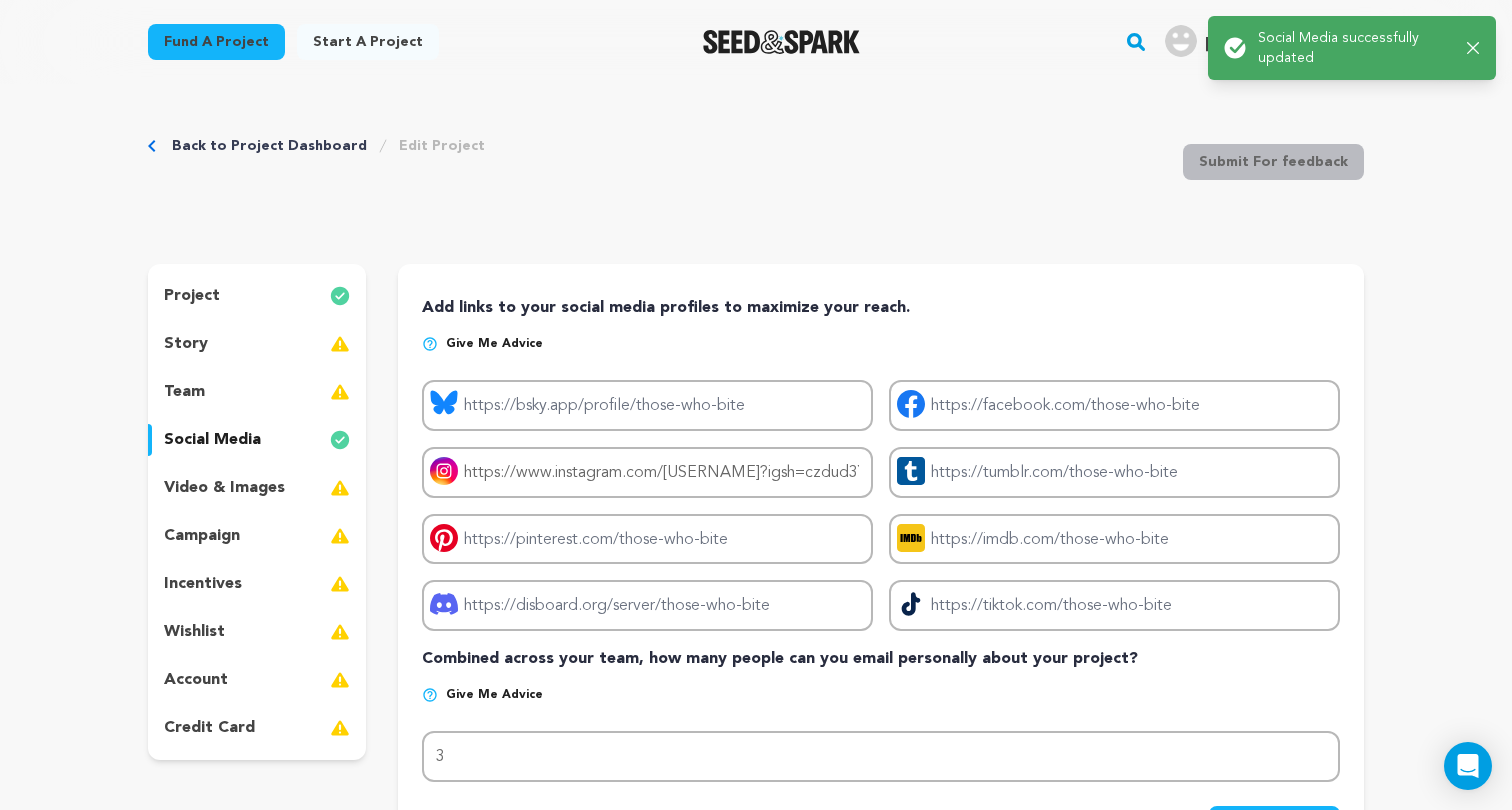 click on "video & images" at bounding box center [224, 488] 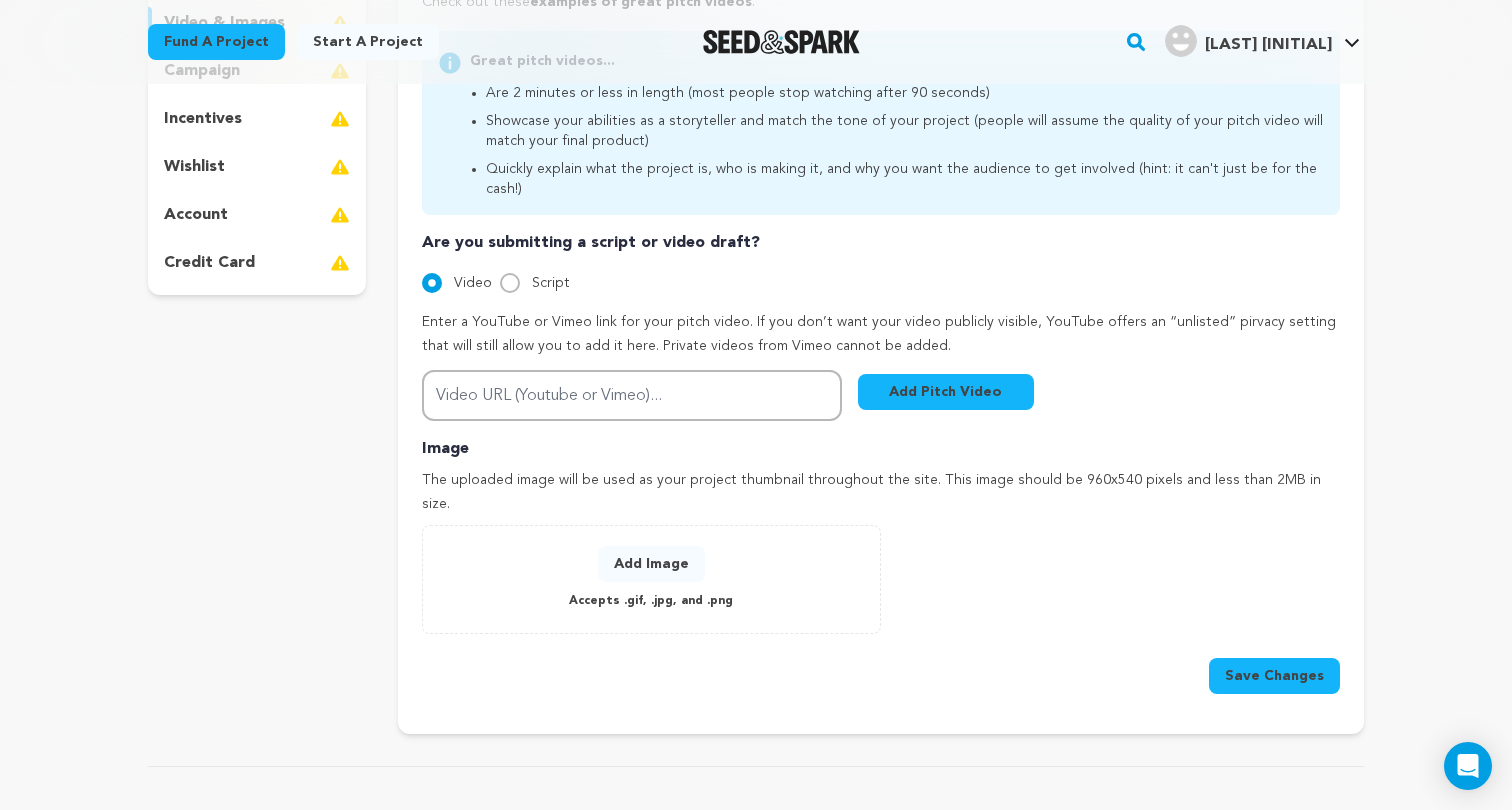 scroll, scrollTop: 467, scrollLeft: 0, axis: vertical 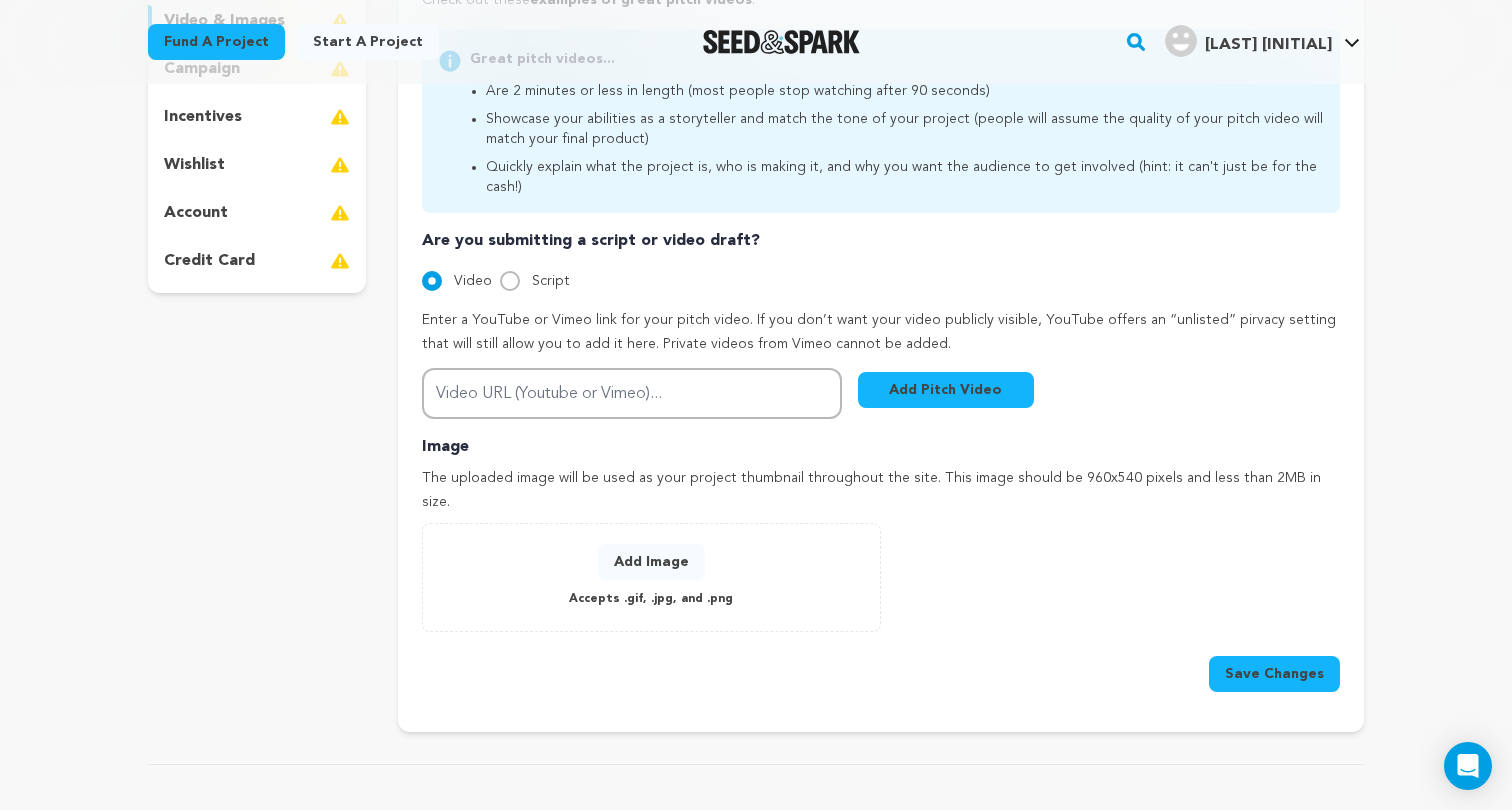 click on "Accepts .gif, .jpg, and .png" at bounding box center (651, 599) 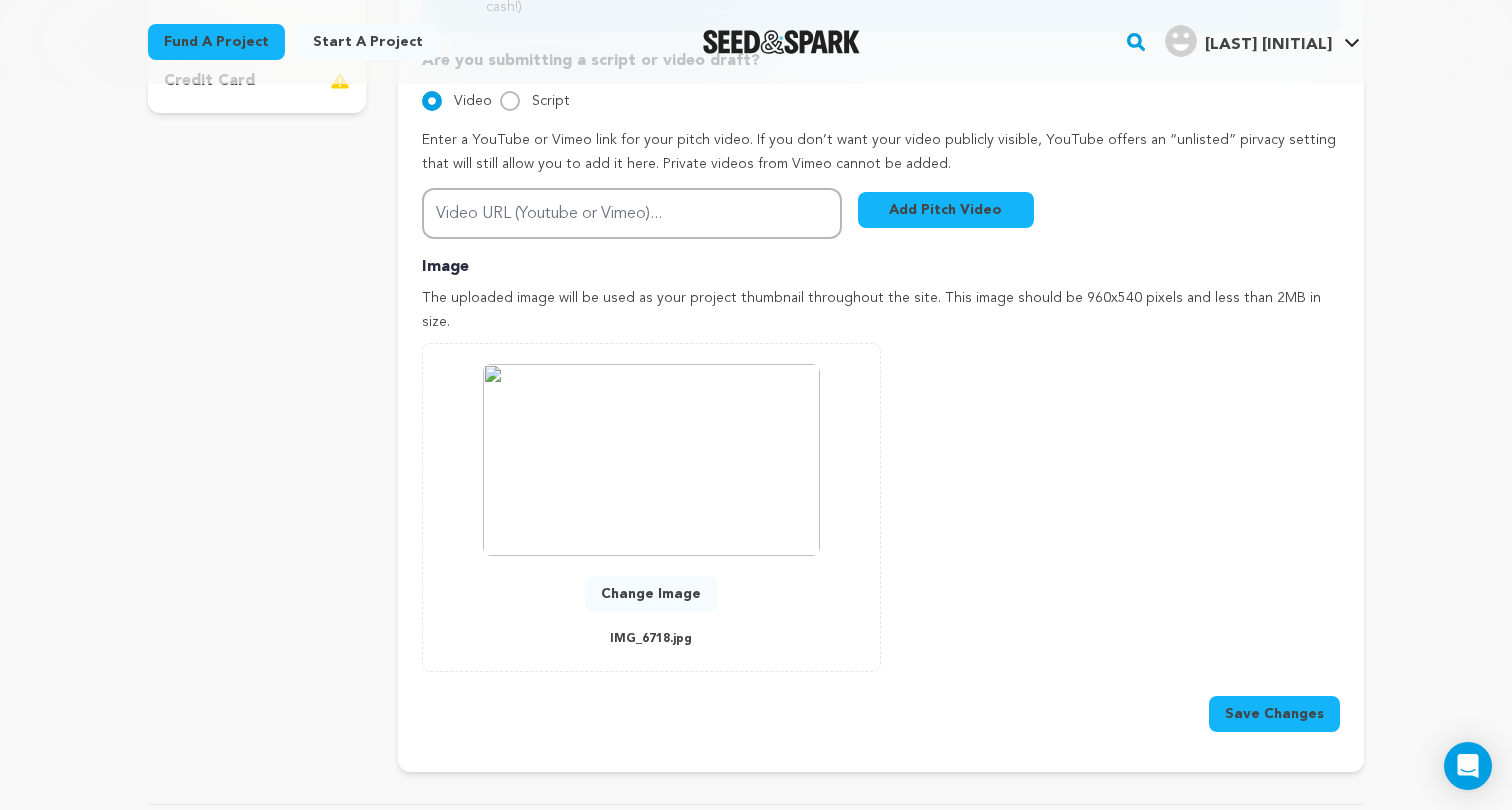 scroll, scrollTop: 692, scrollLeft: 0, axis: vertical 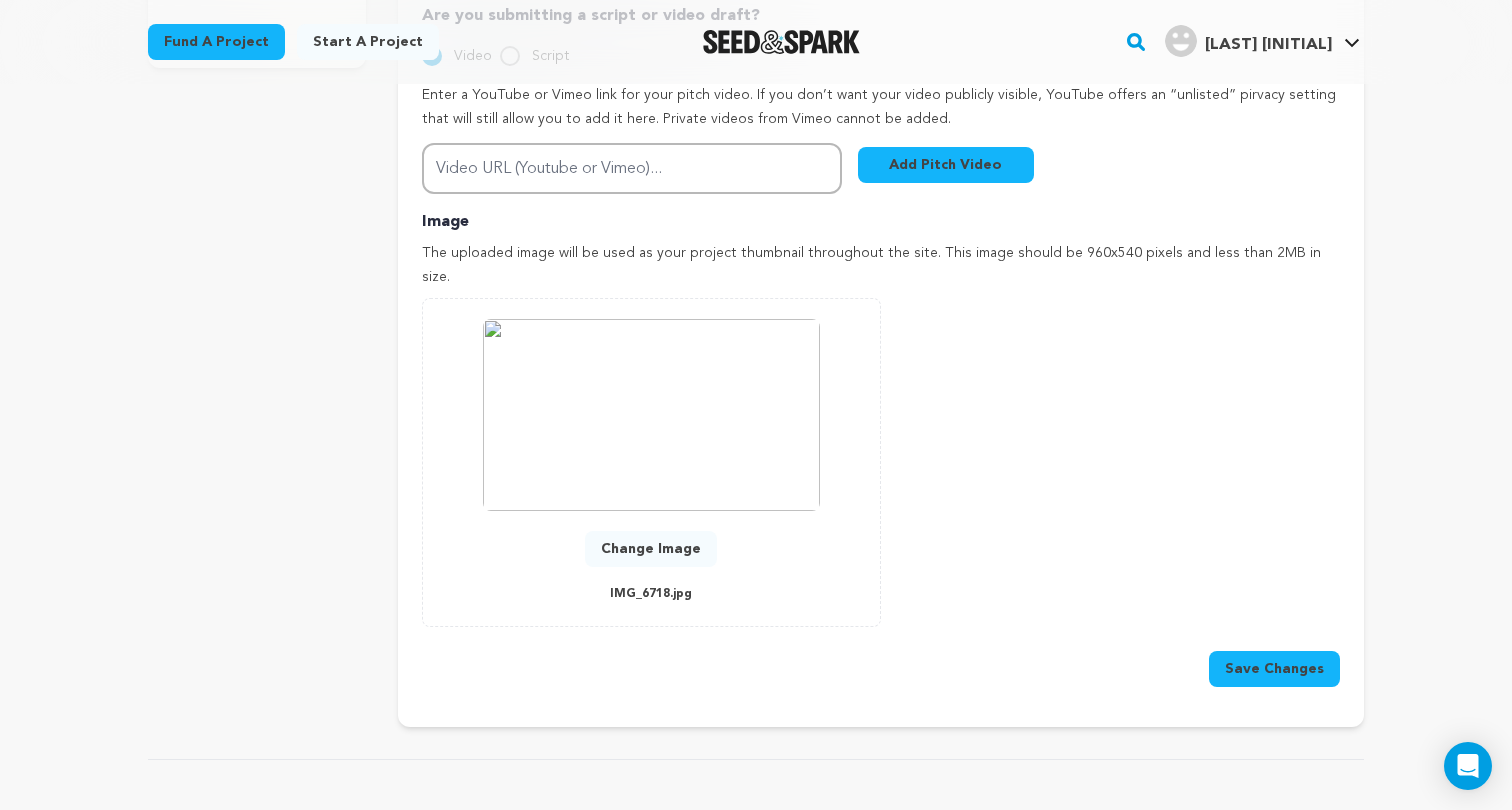 click on "Change Image" at bounding box center (651, 549) 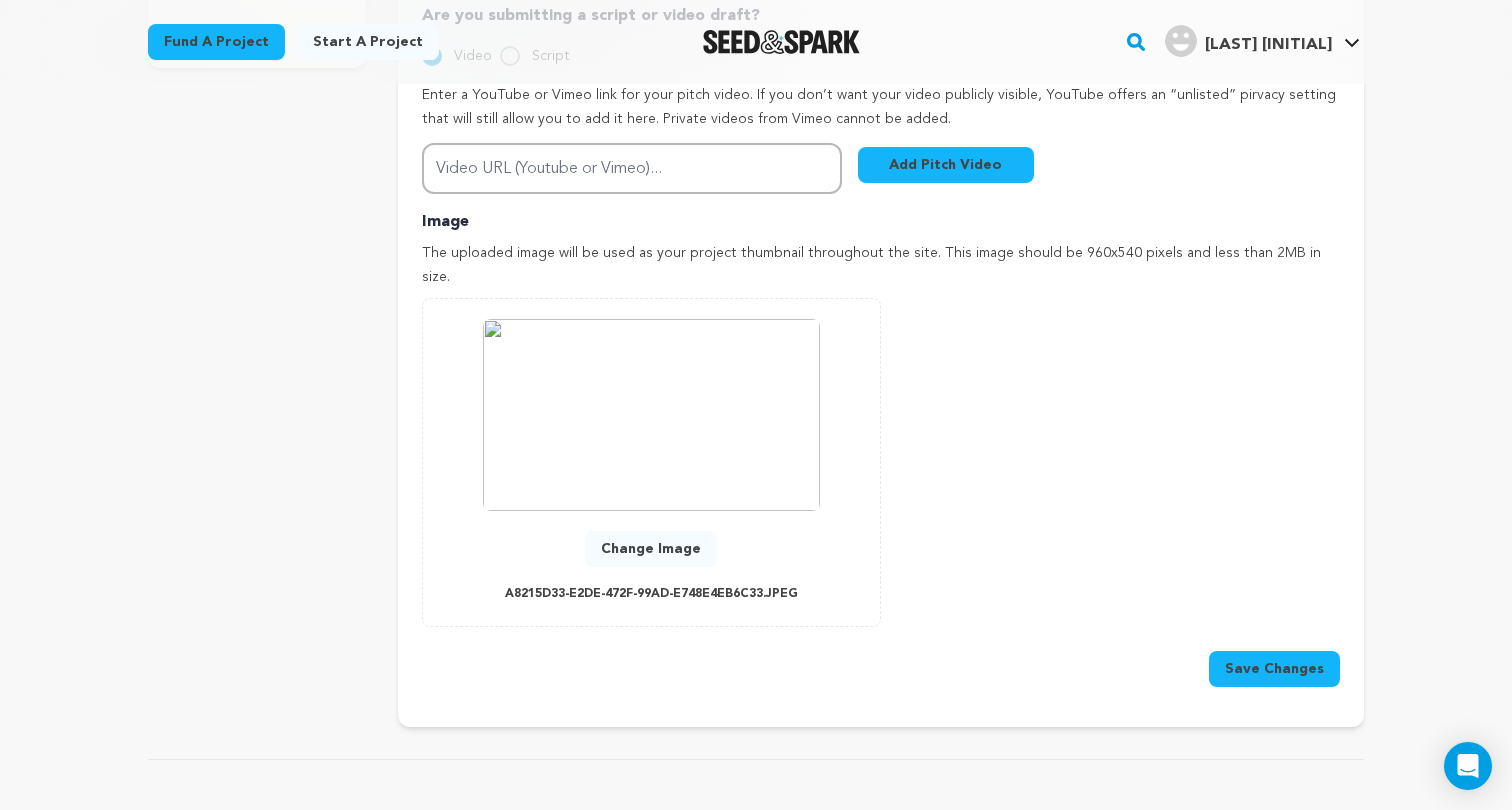 click on "Change Image" at bounding box center [651, 549] 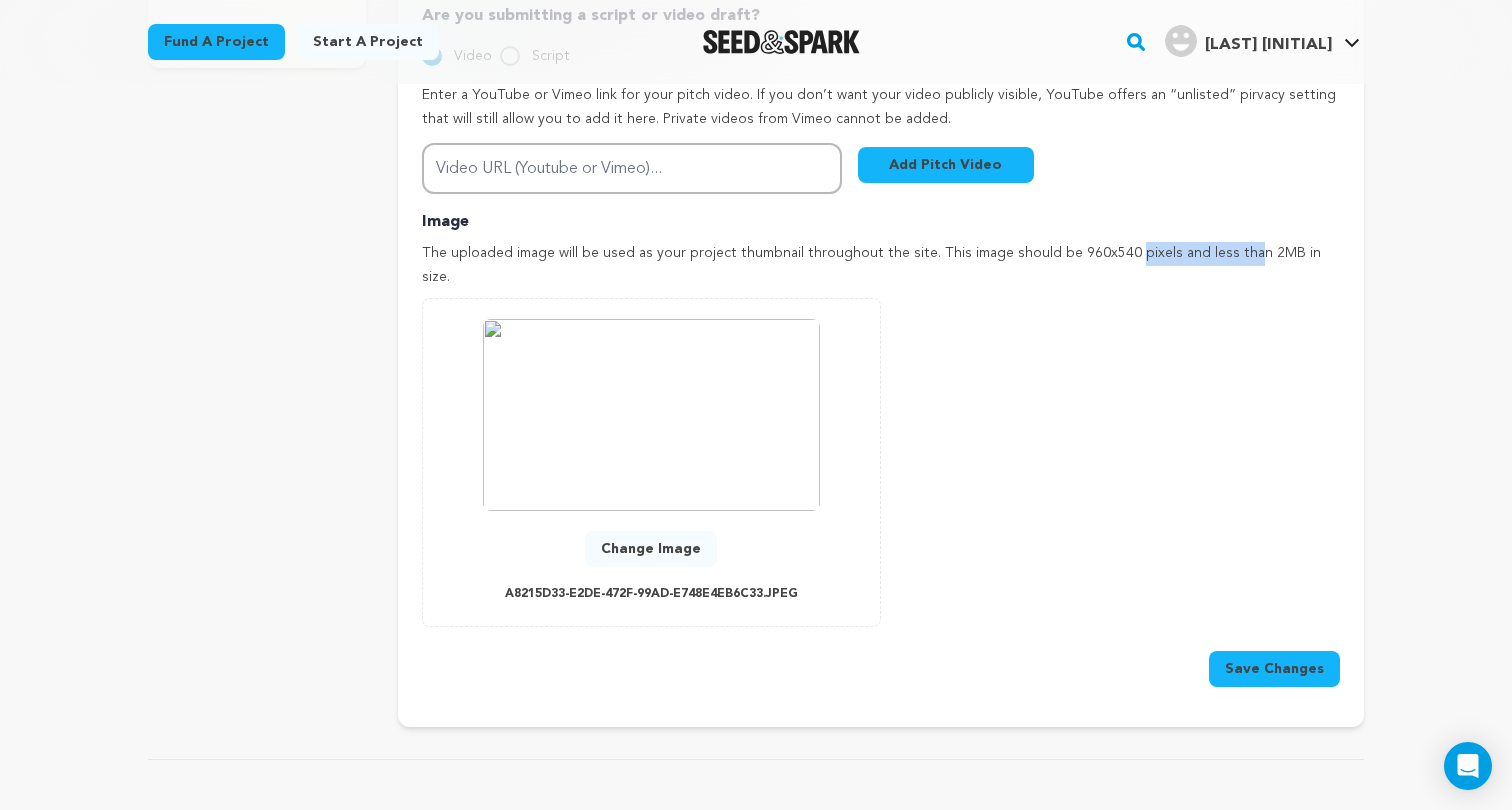 drag, startPoint x: 1064, startPoint y: 222, endPoint x: 1153, endPoint y: 217, distance: 89.140335 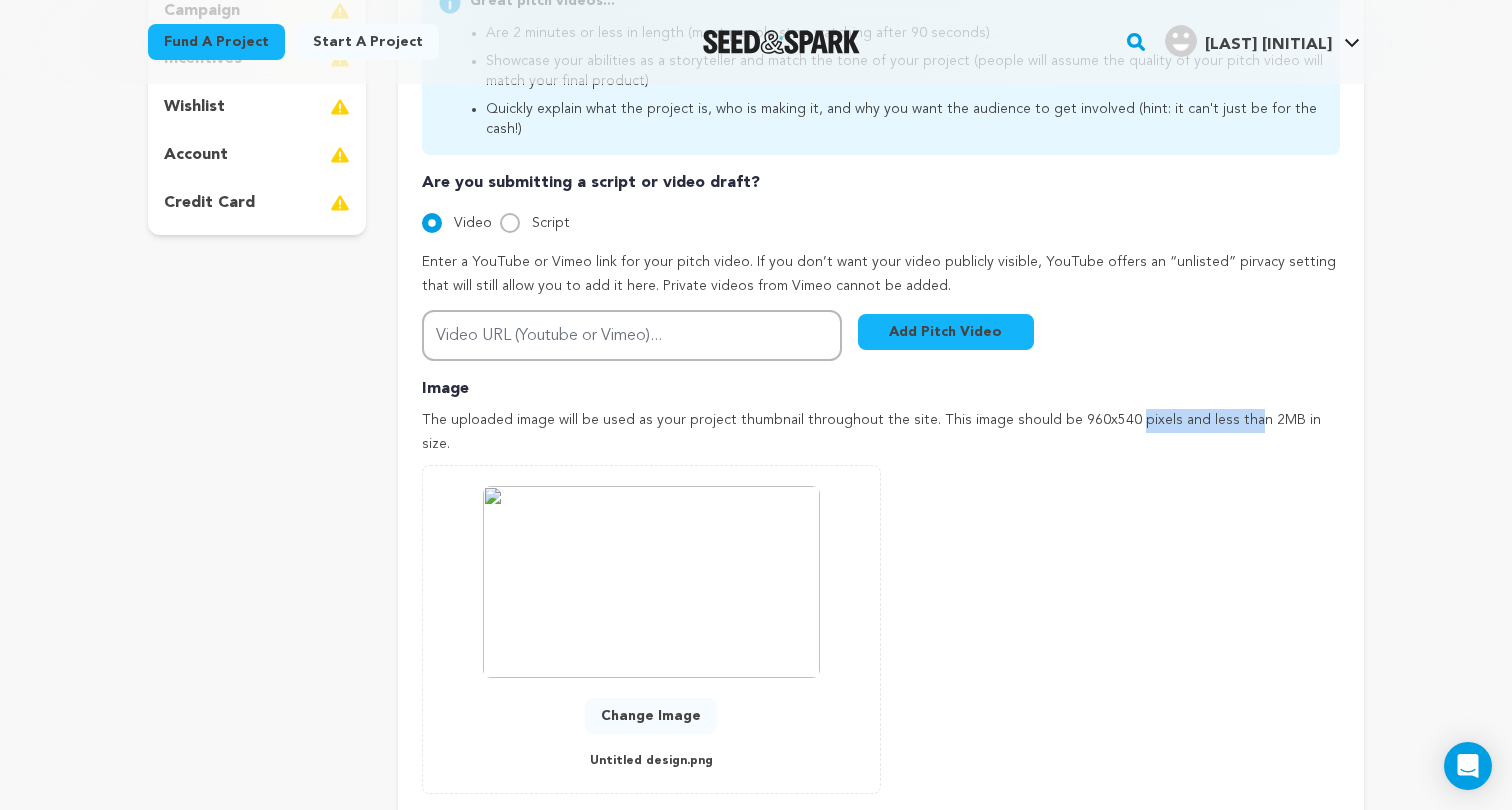 scroll, scrollTop: 543, scrollLeft: 0, axis: vertical 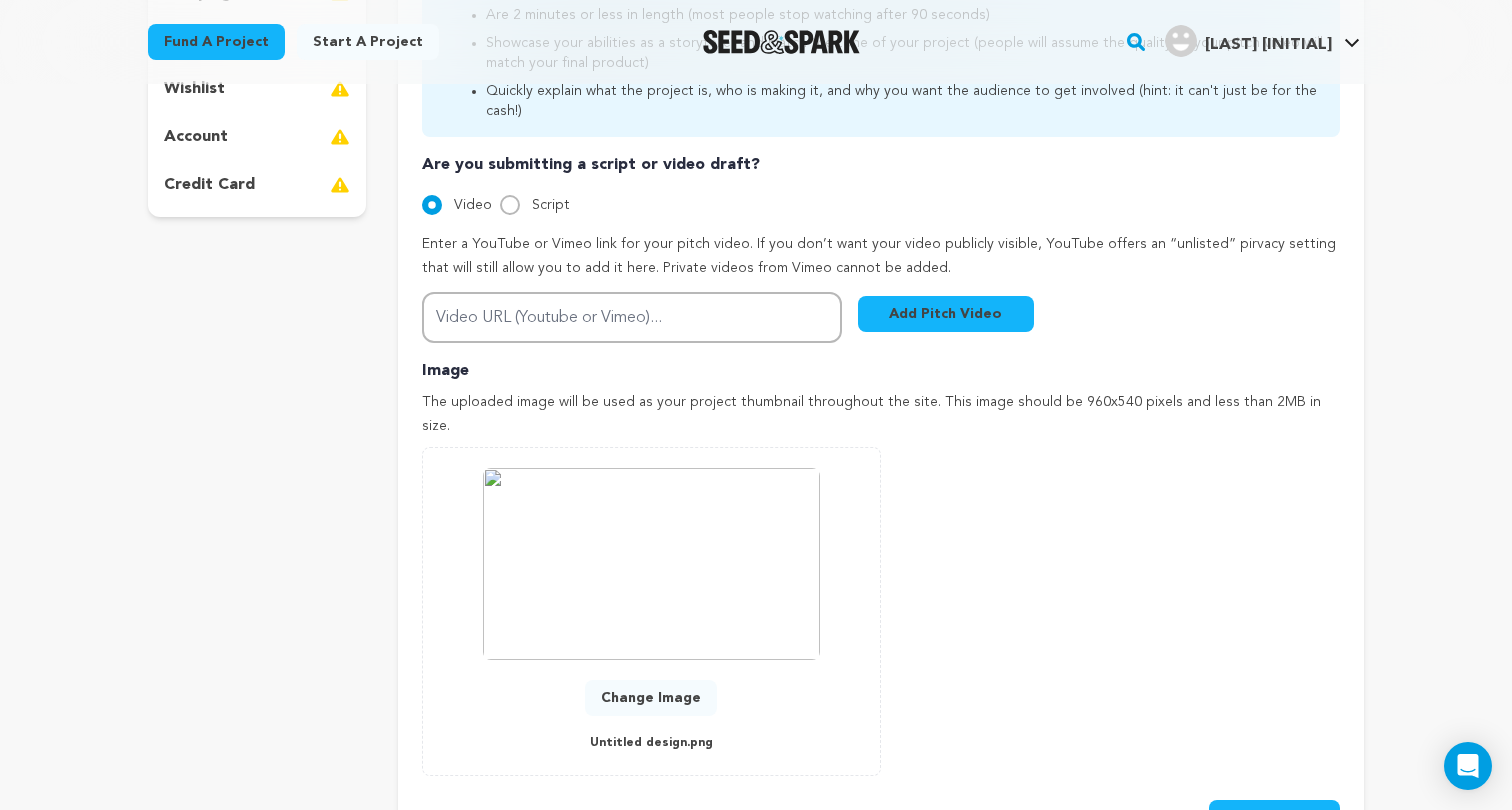 click on "Add Image
Accepts .gif, .jpg, and .png
0 %
0 %
Change Image
Untitled design.png" at bounding box center [881, 611] 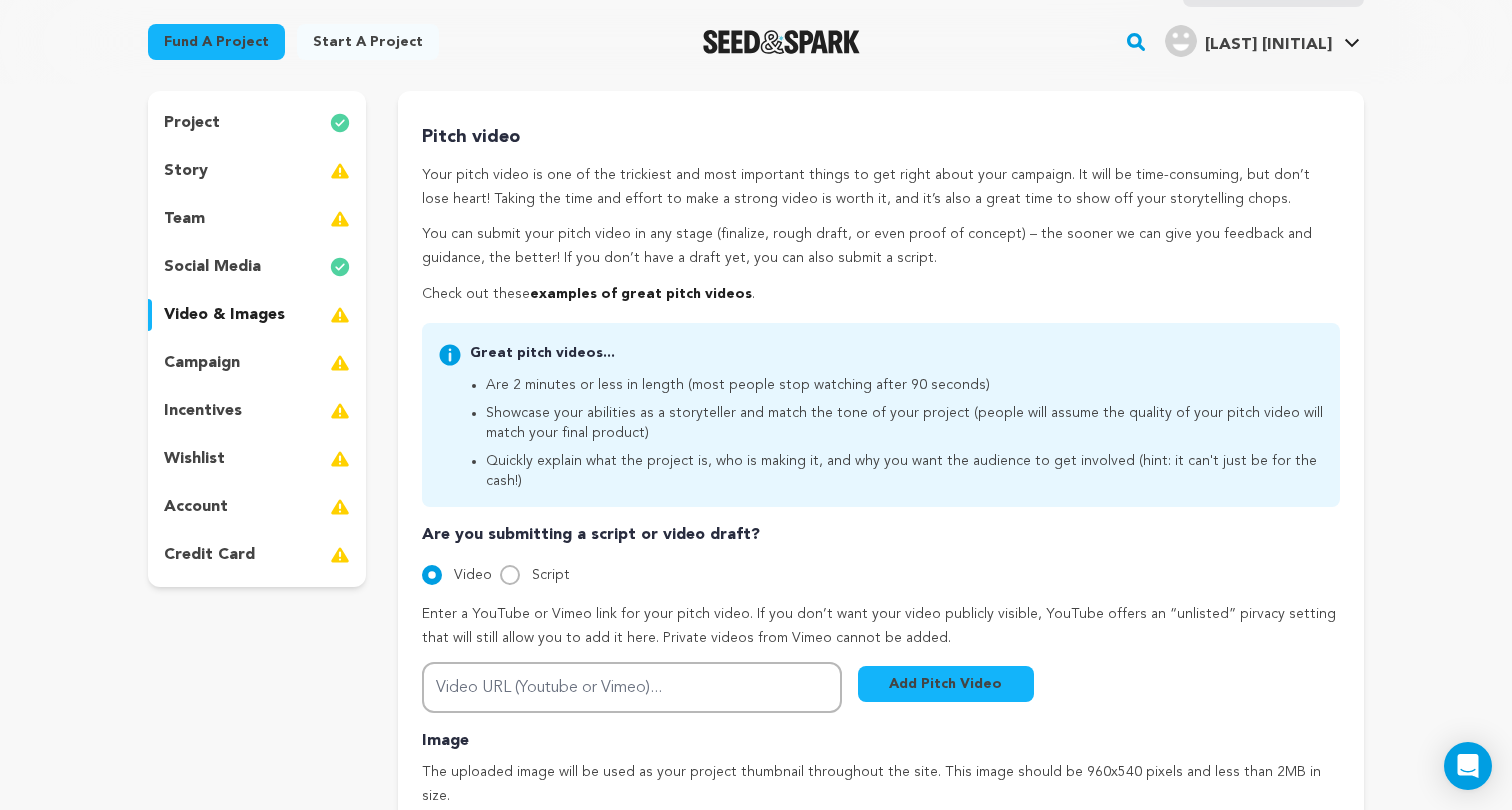 scroll, scrollTop: 185, scrollLeft: 0, axis: vertical 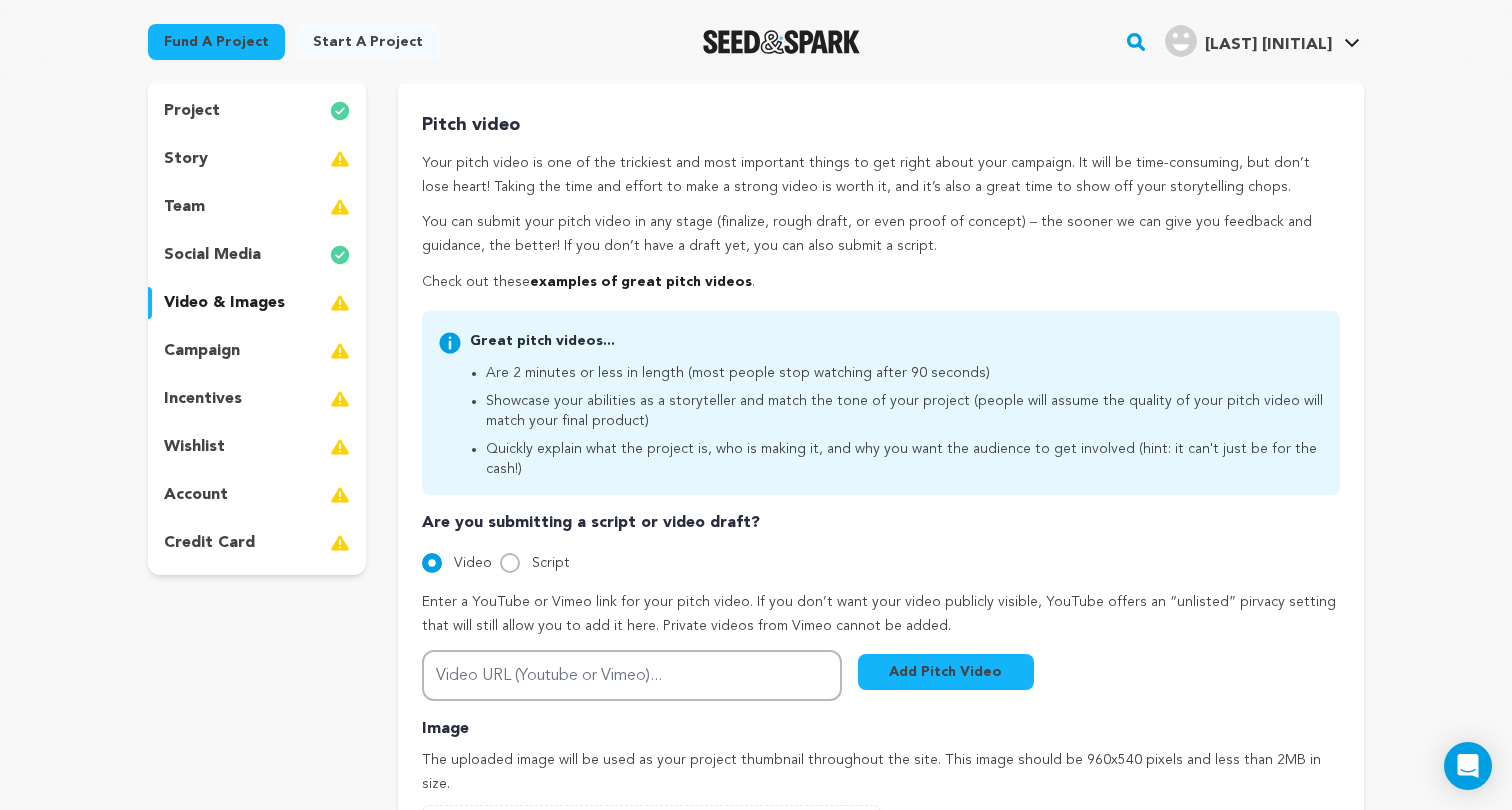 click on "campaign" at bounding box center (202, 351) 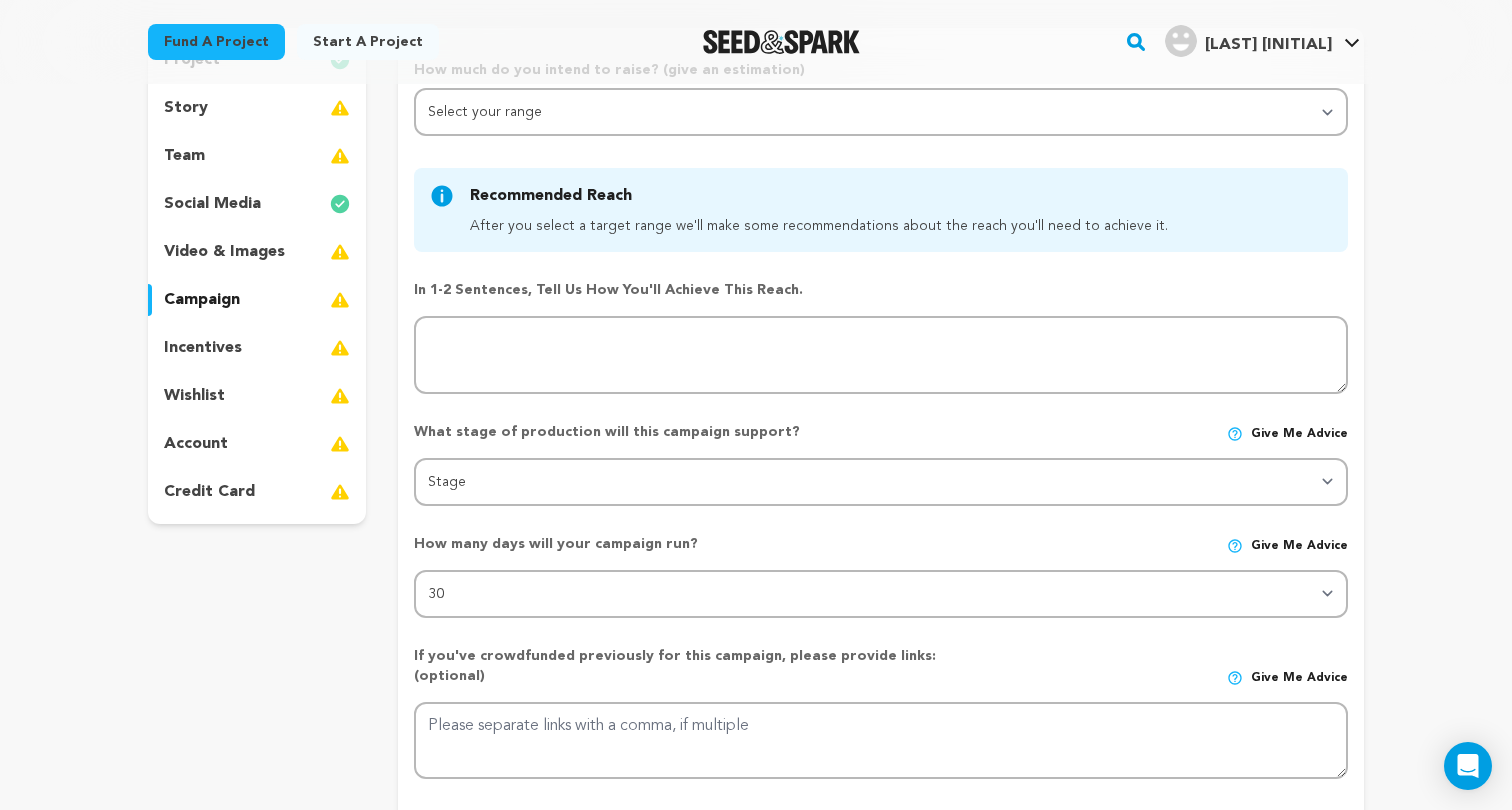 scroll, scrollTop: 255, scrollLeft: 0, axis: vertical 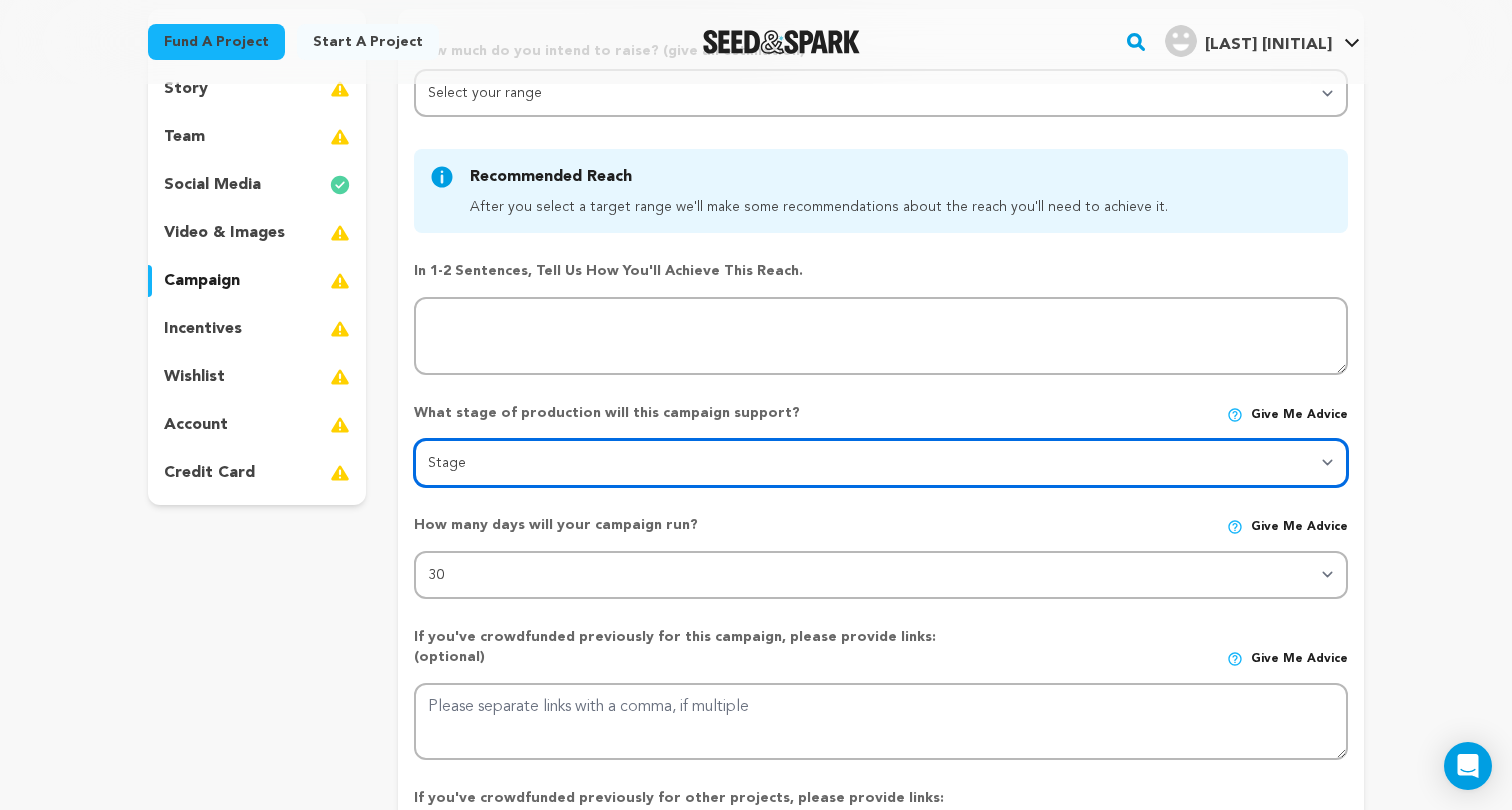 select on "1403" 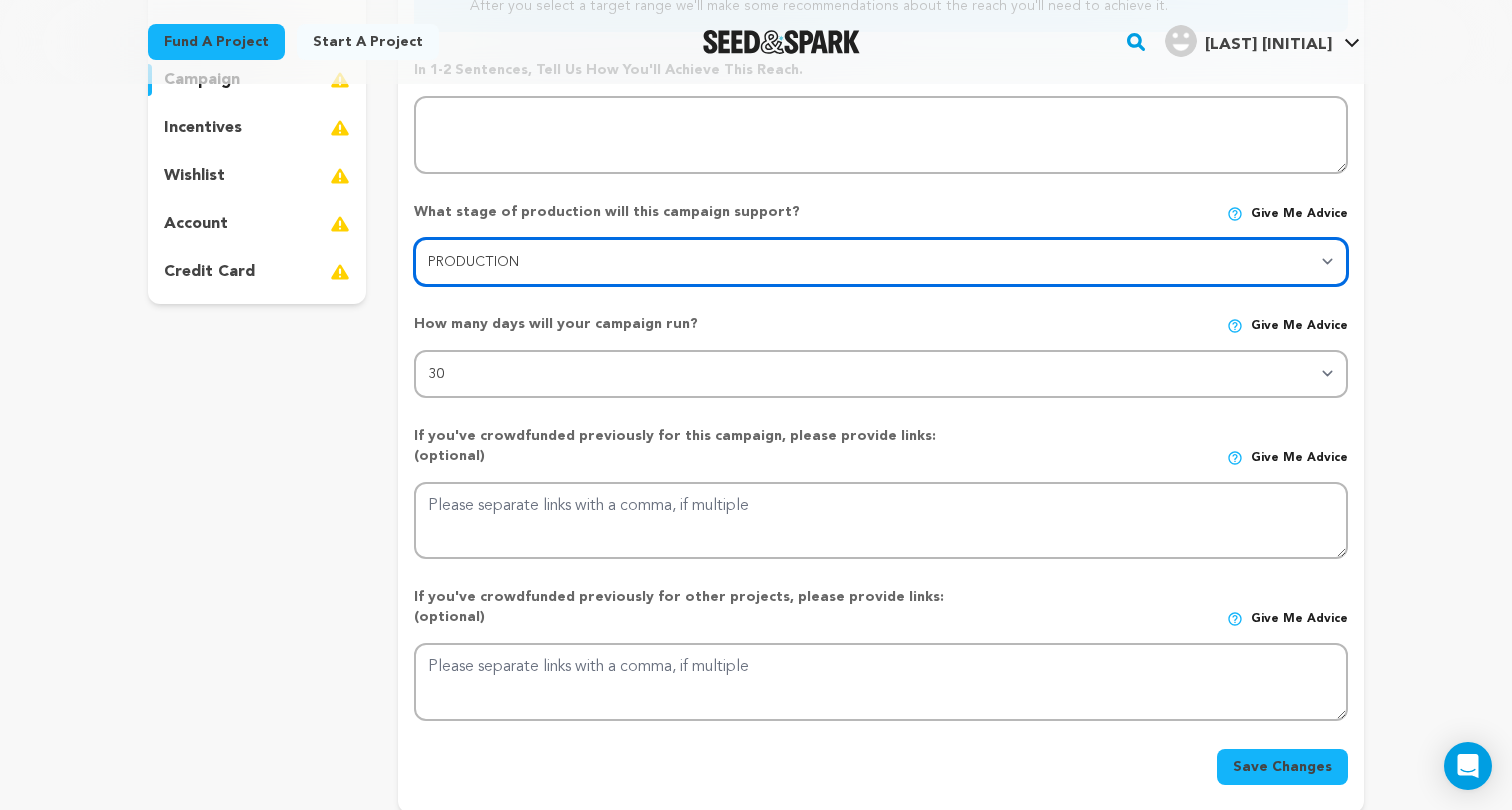 scroll, scrollTop: 458, scrollLeft: 0, axis: vertical 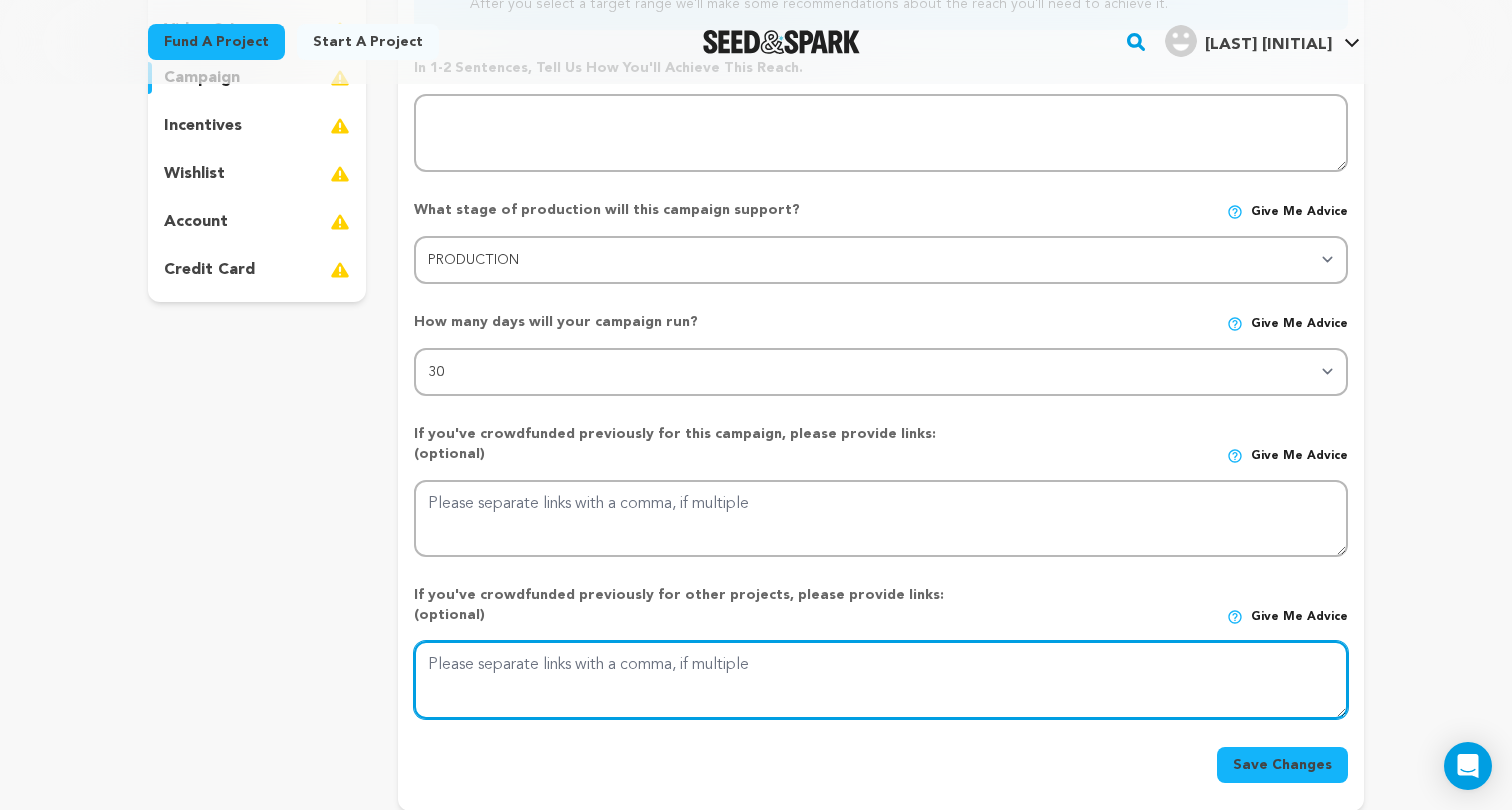 click at bounding box center [881, 680] 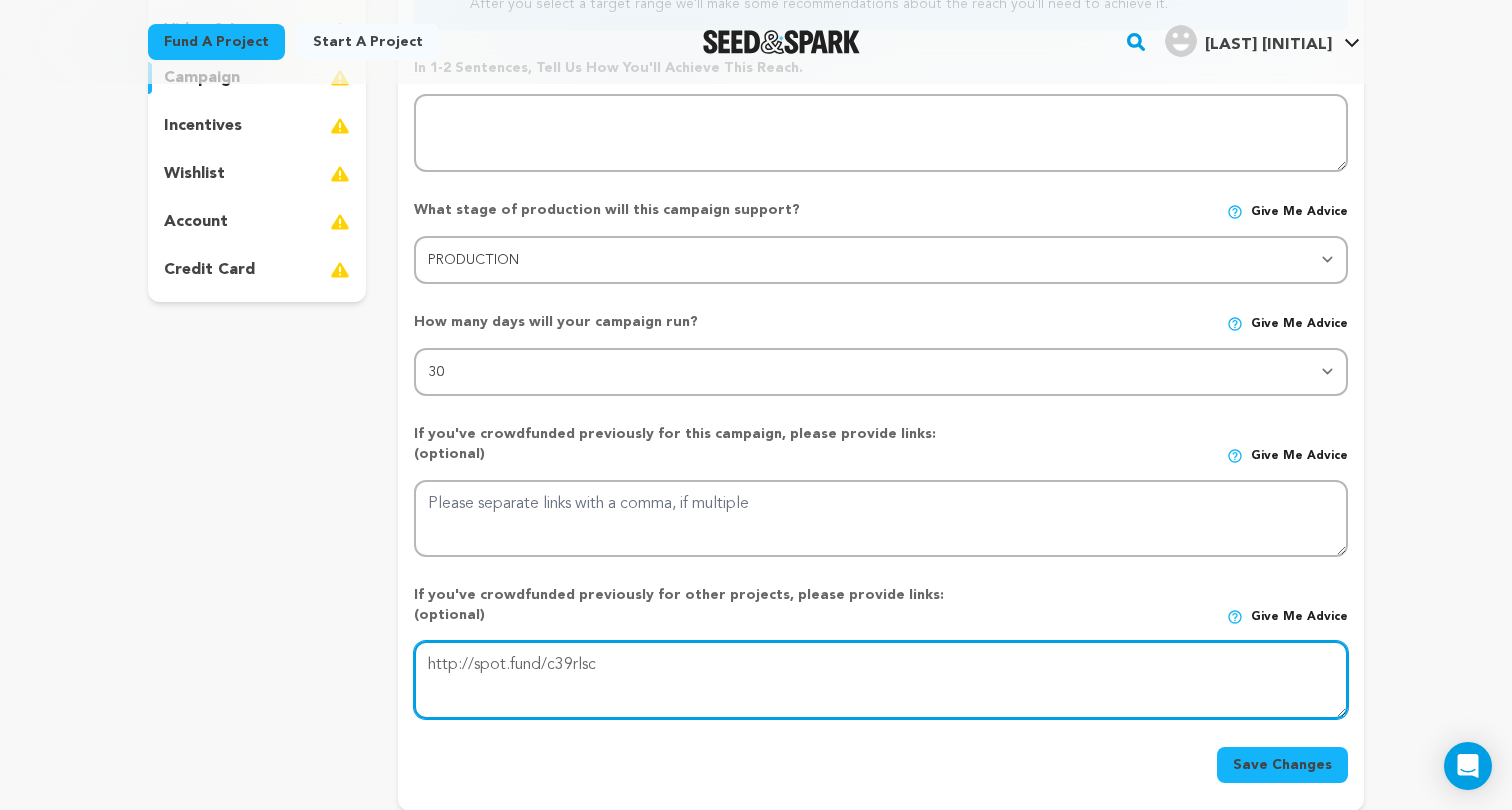 click at bounding box center (881, 680) 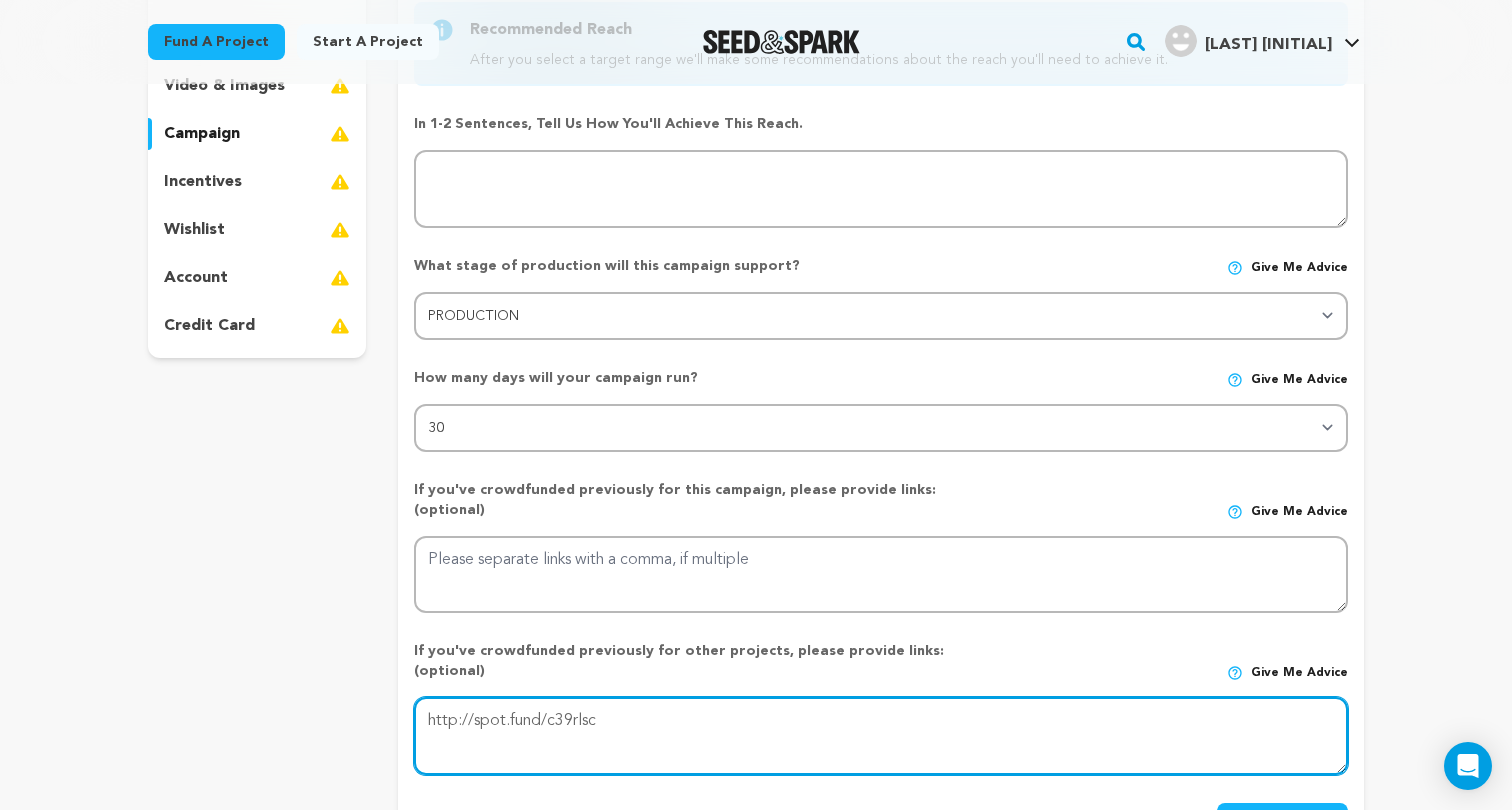 scroll, scrollTop: 385, scrollLeft: 0, axis: vertical 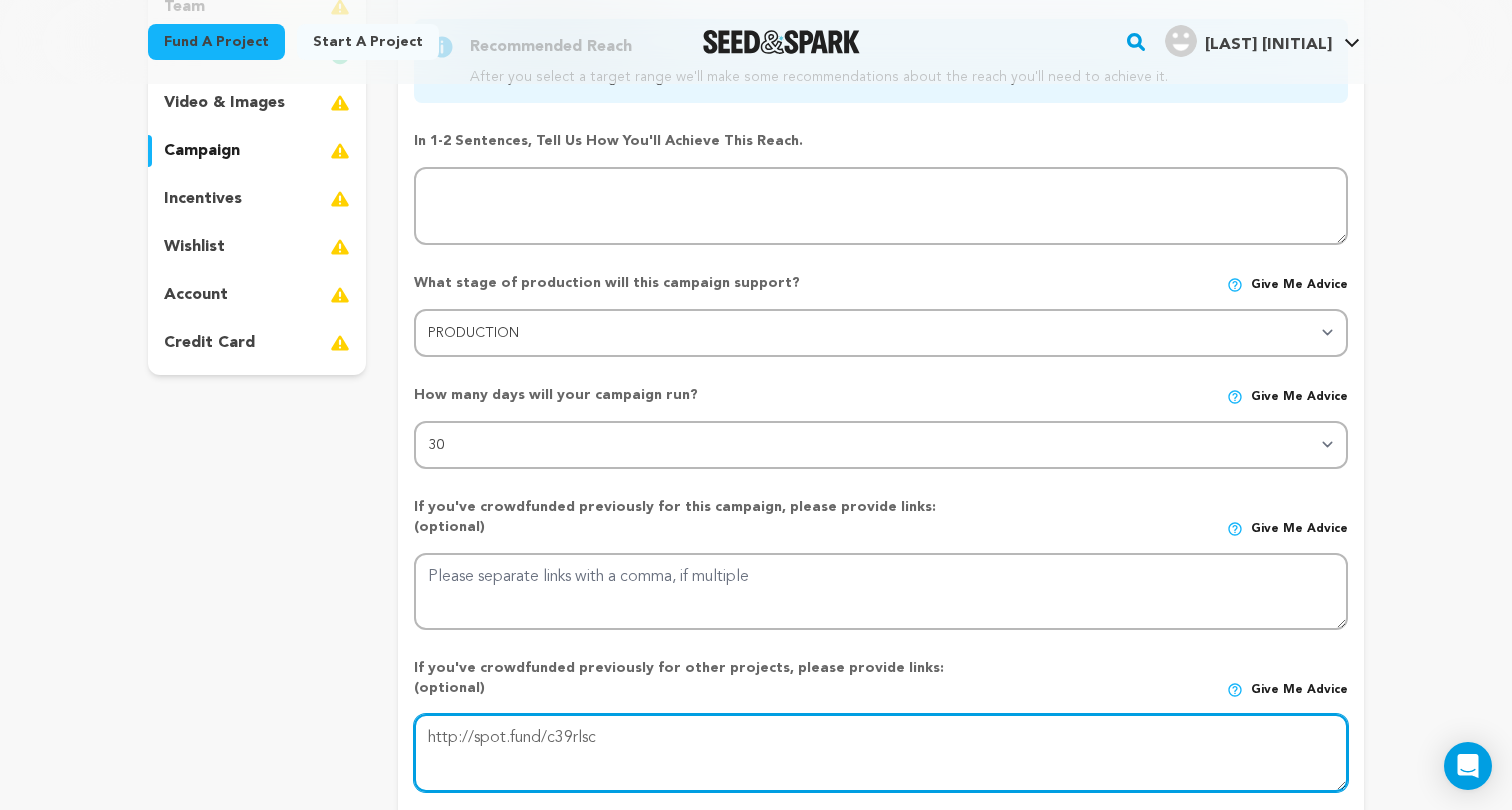 type on "http://spot.fund/c39rlsc" 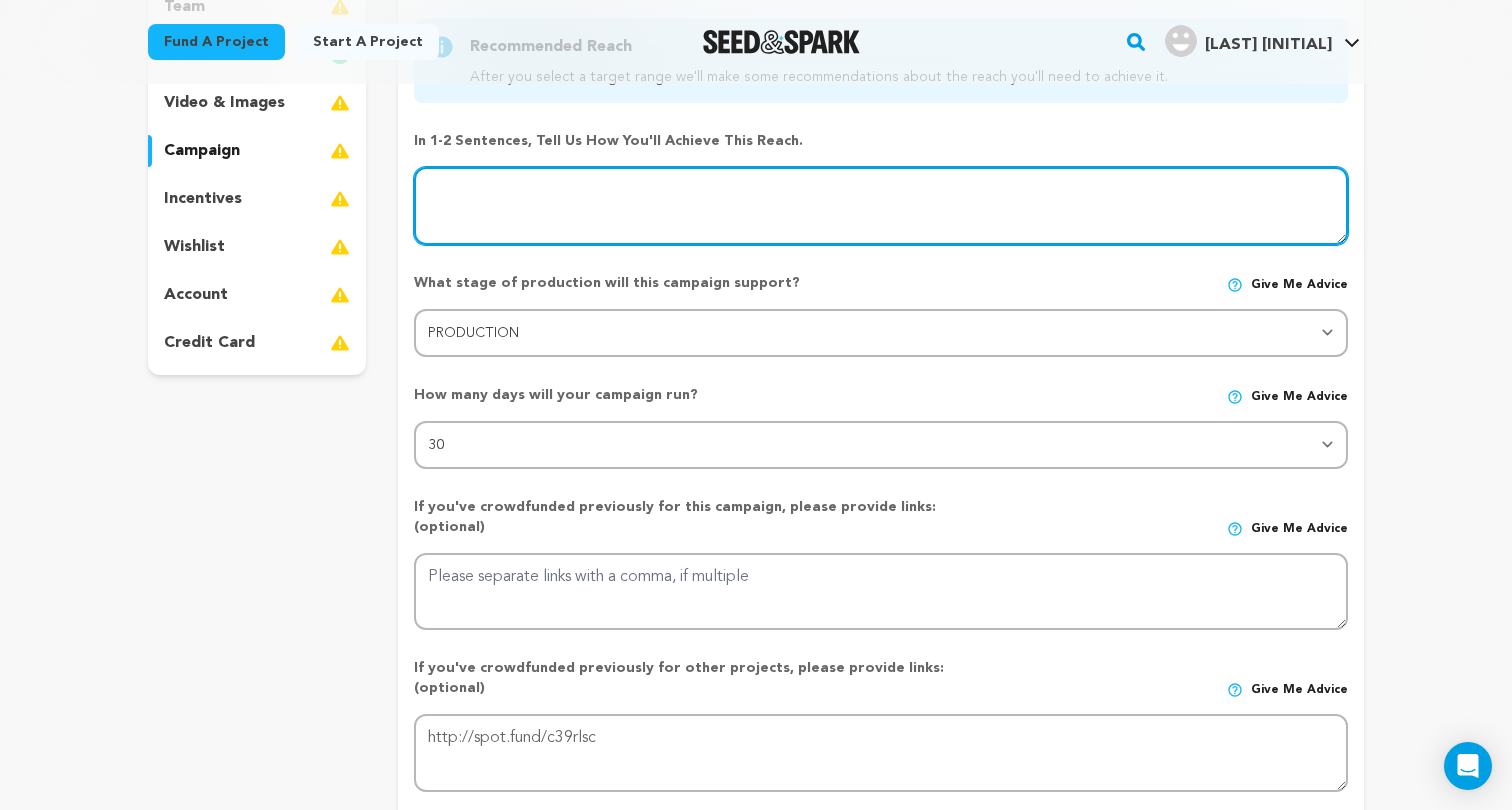 click at bounding box center [881, 206] 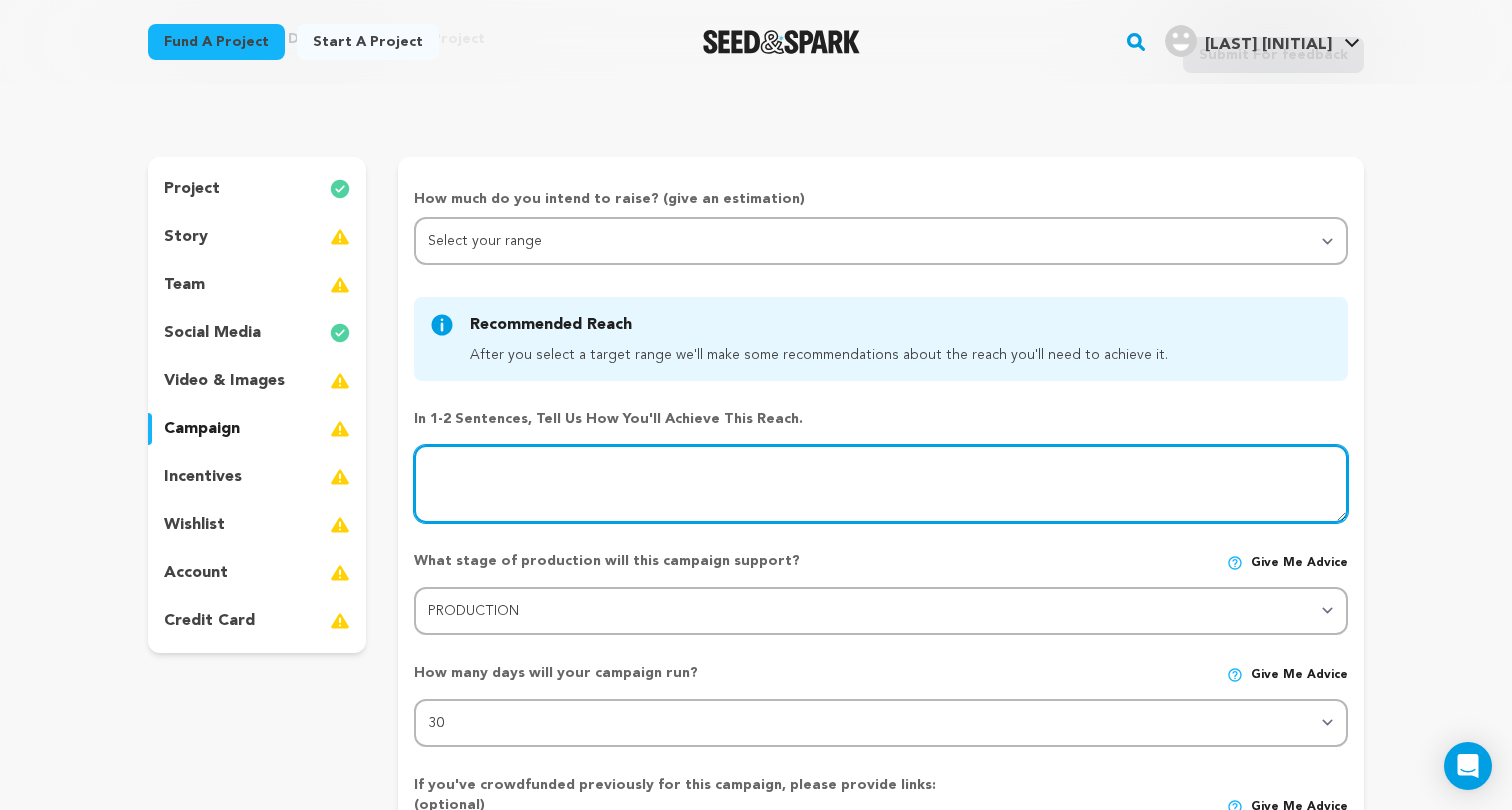scroll, scrollTop: 83, scrollLeft: 0, axis: vertical 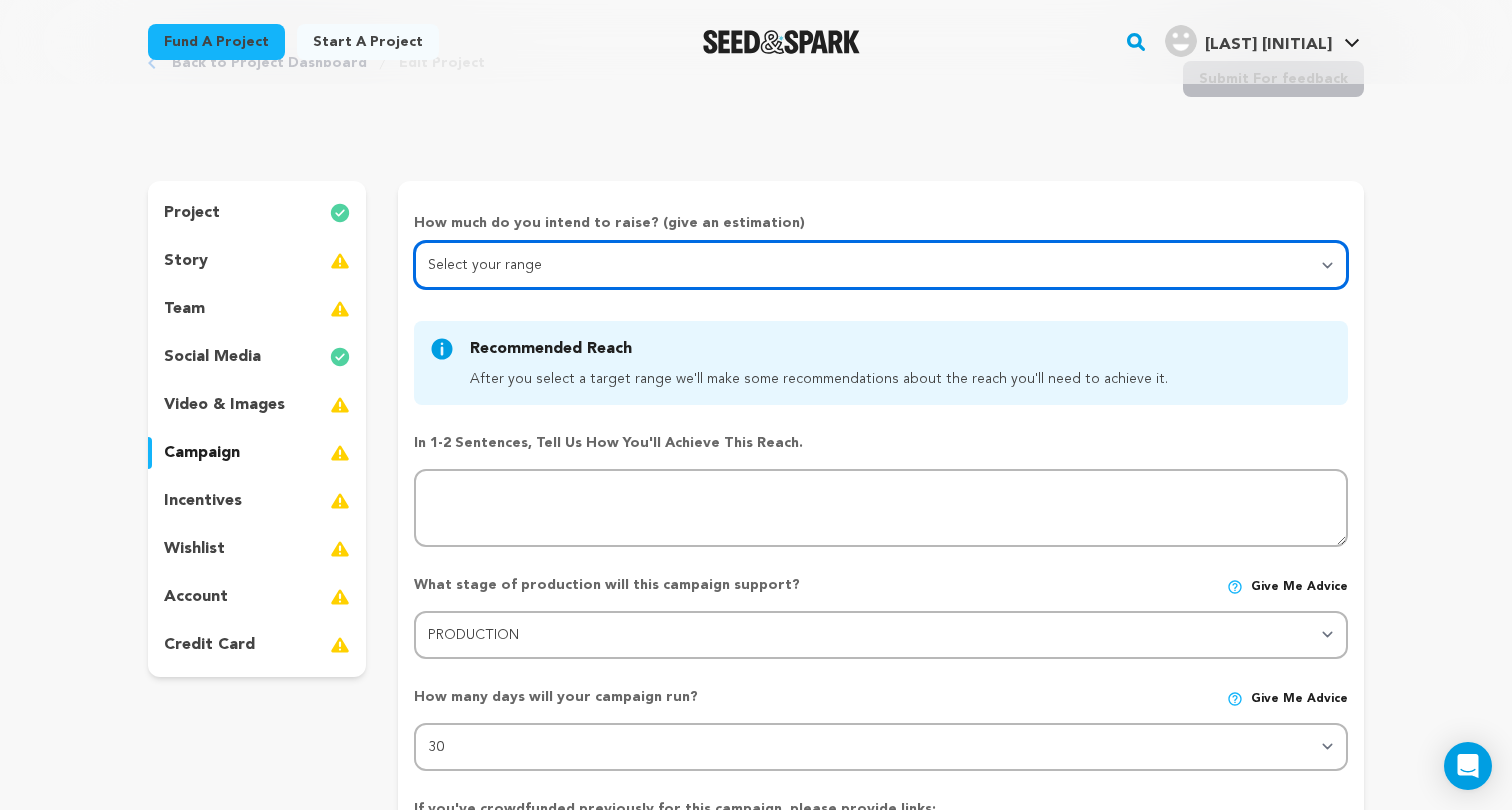 select on "1" 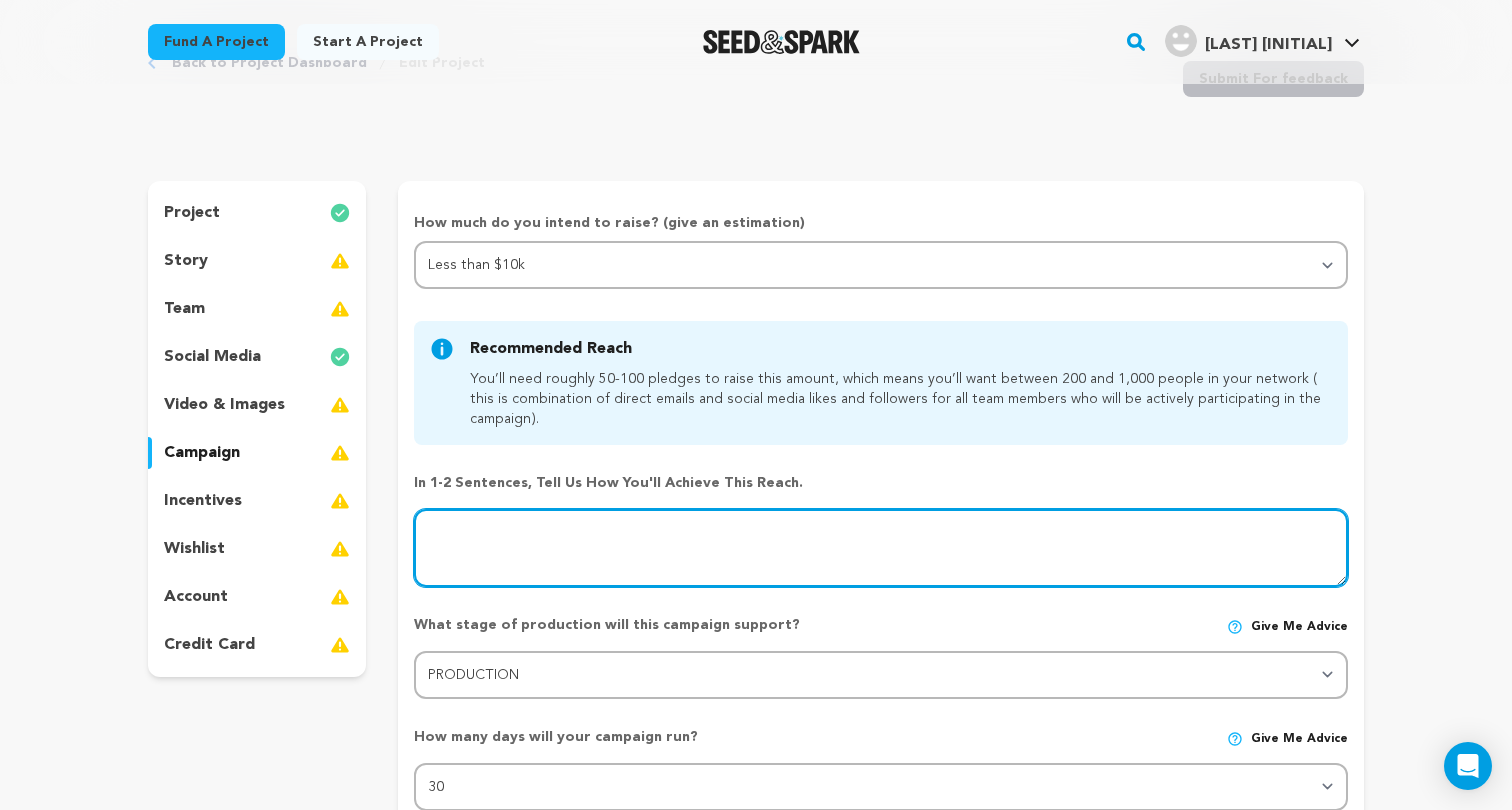 click at bounding box center (881, 548) 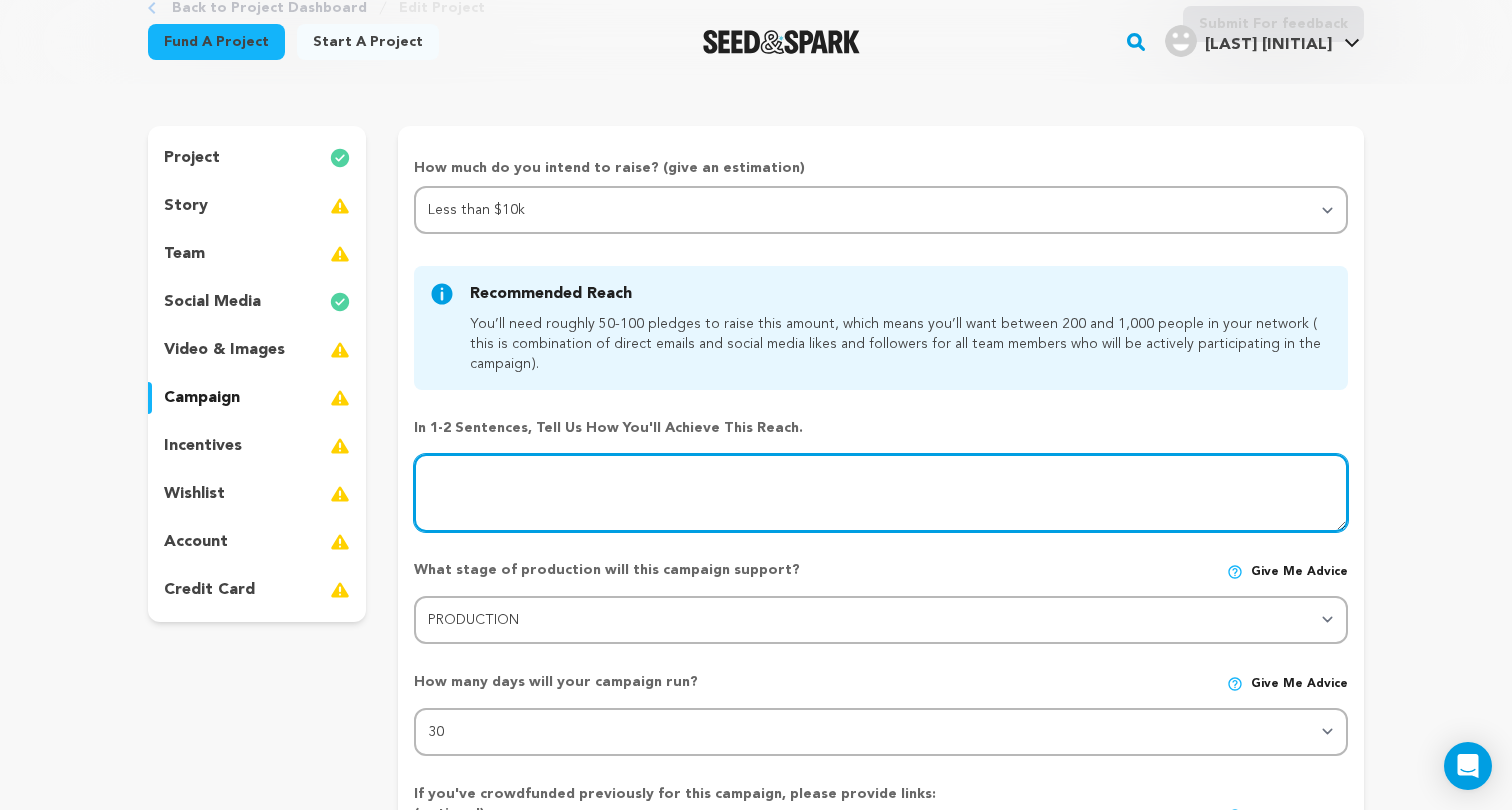 scroll, scrollTop: 139, scrollLeft: 0, axis: vertical 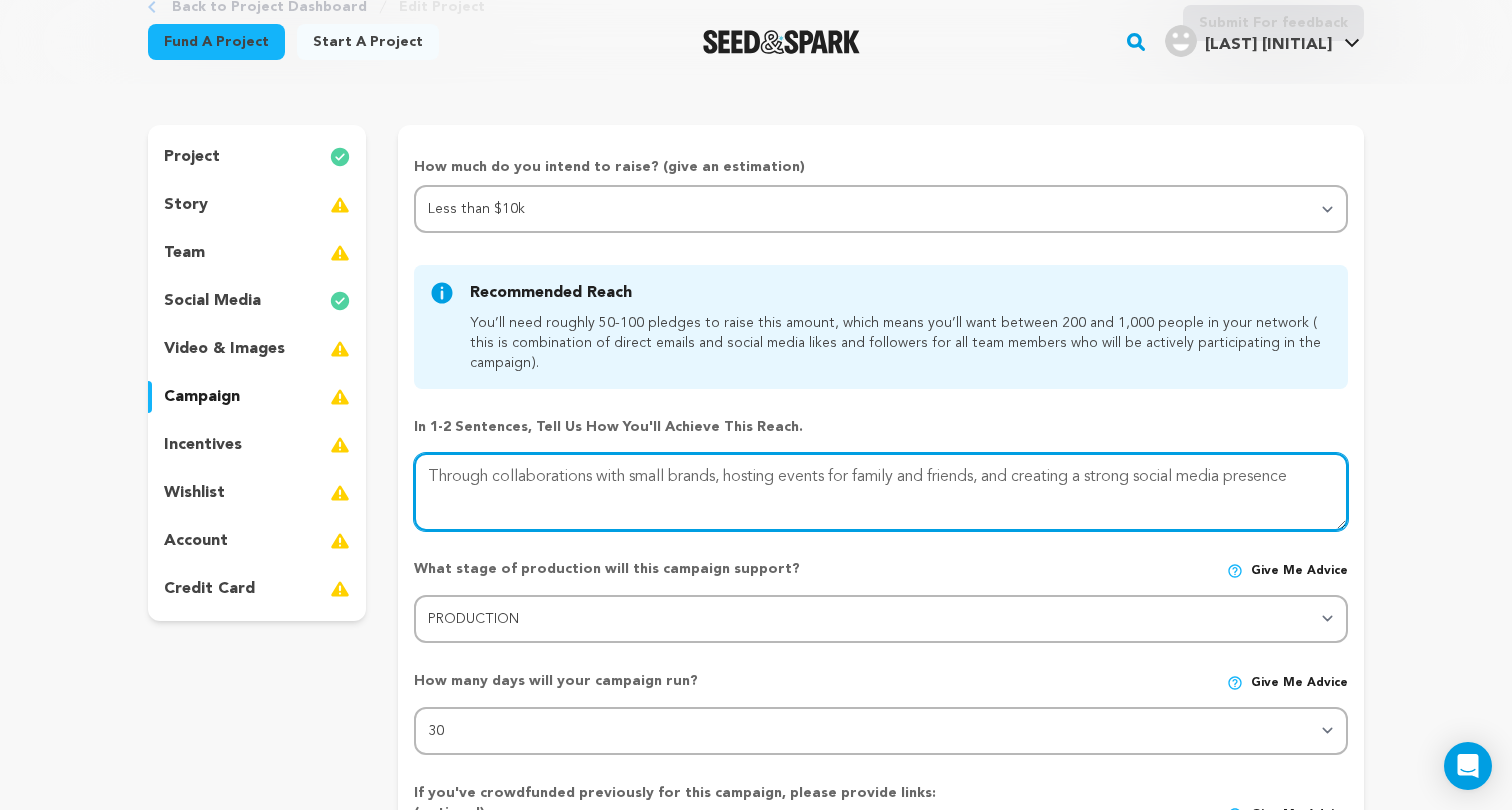 click at bounding box center [881, 492] 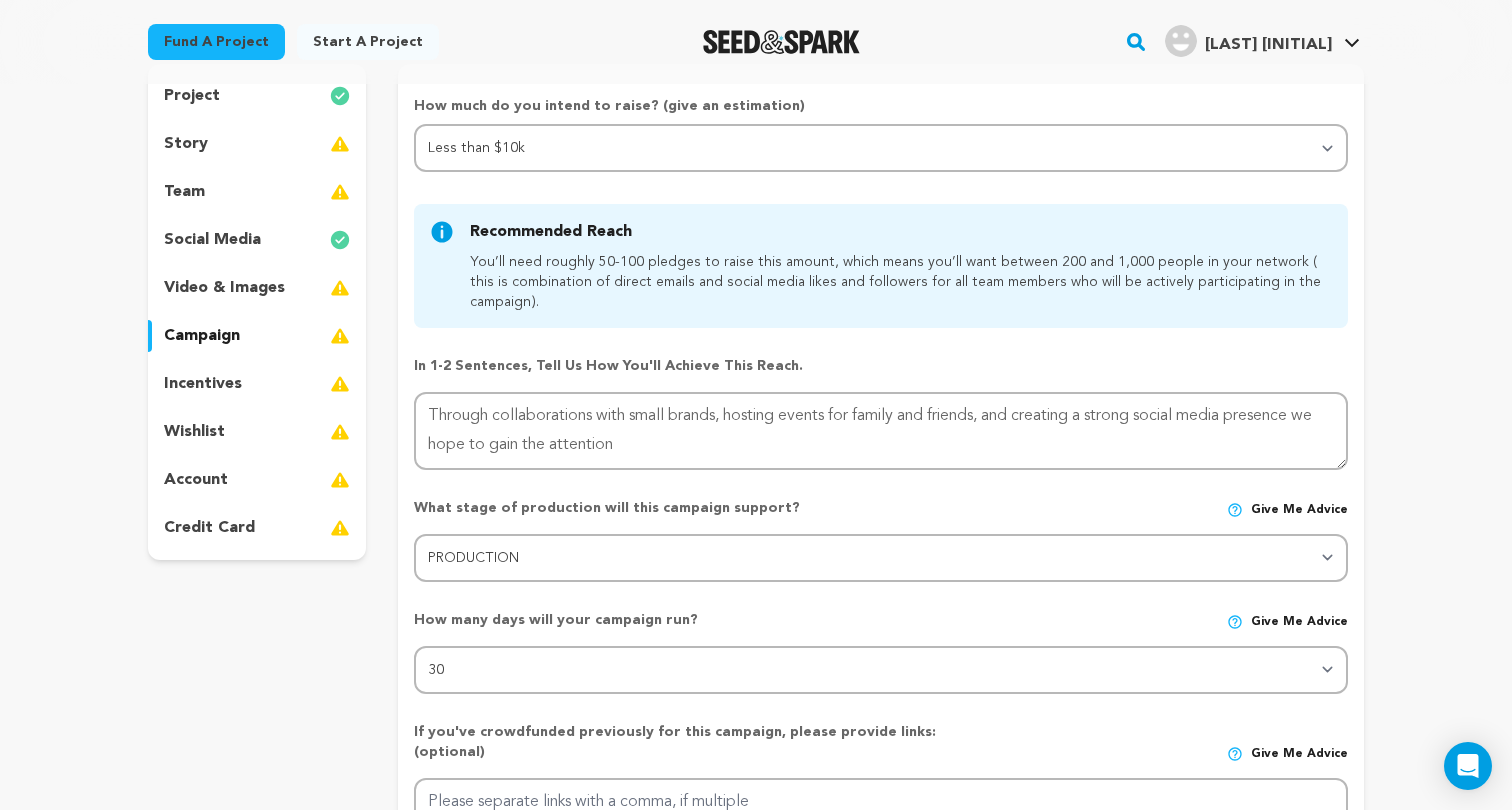 scroll, scrollTop: 250, scrollLeft: 0, axis: vertical 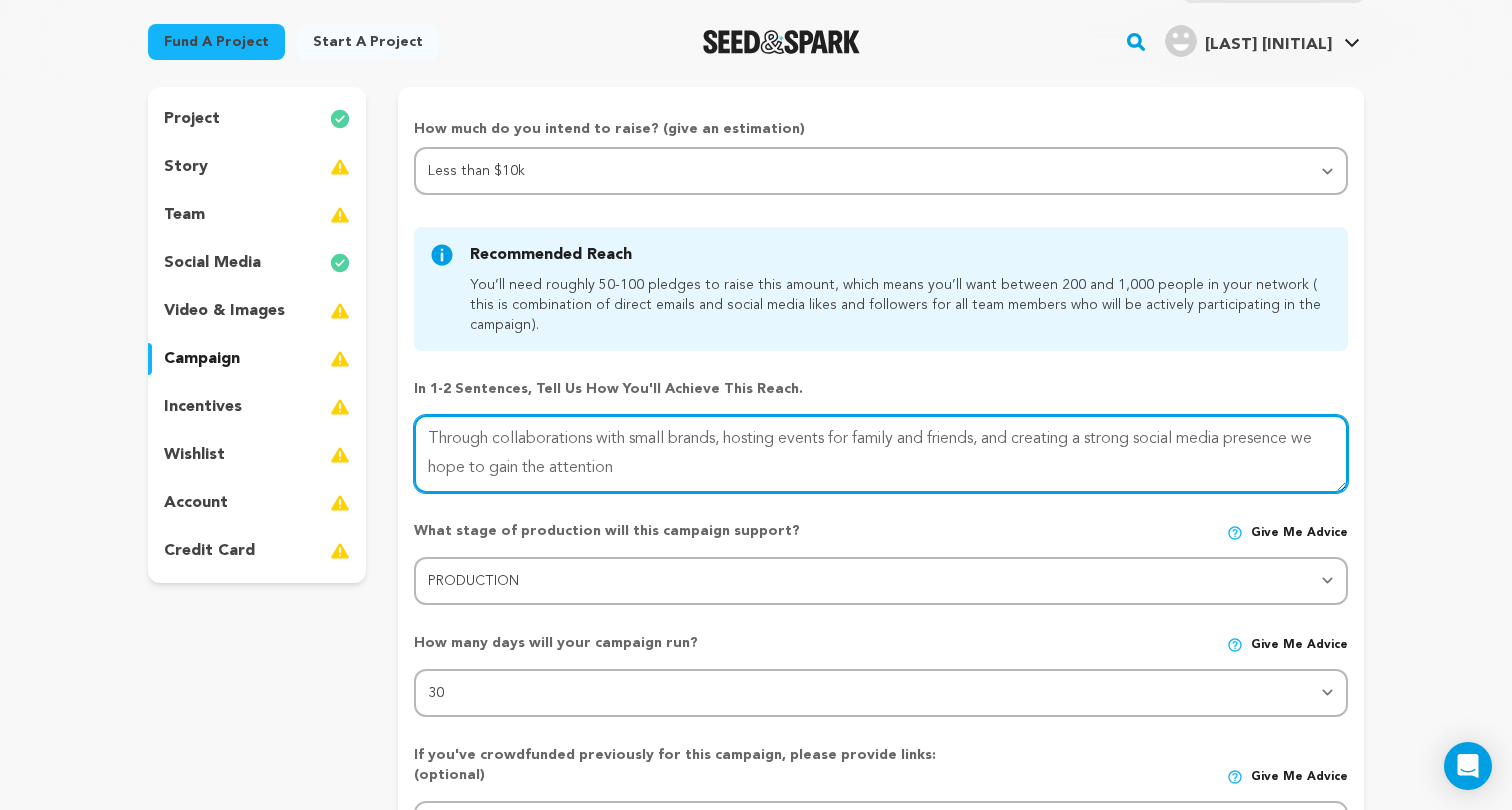click at bounding box center [881, 454] 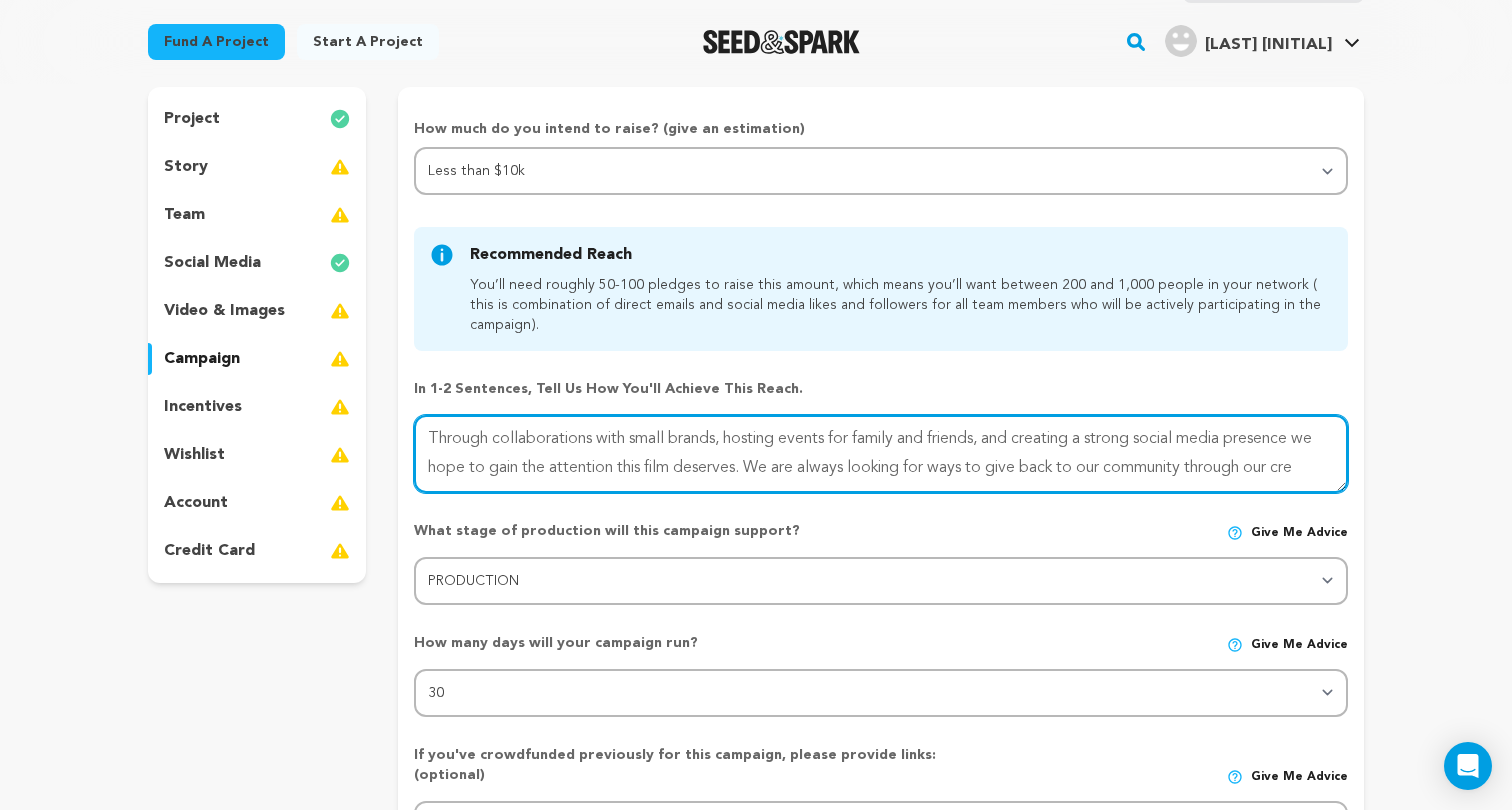 scroll, scrollTop: 14, scrollLeft: 0, axis: vertical 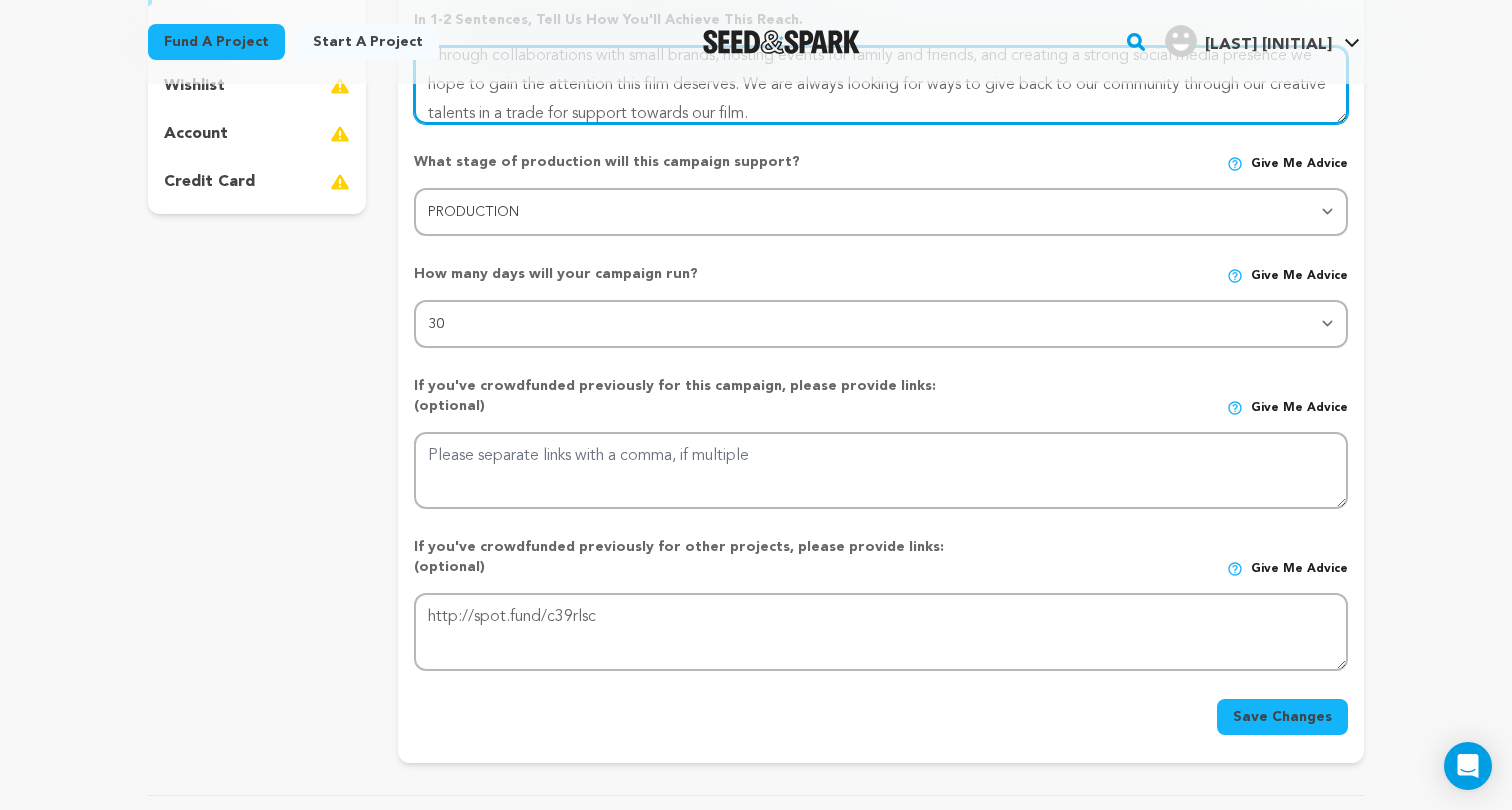 type on "Through collaborations with small brands, hosting events for family and friends, and creating a strong social media presence we hope to gain the attention this film deserves. We are always looking for ways to give back to our community through our creative talents in a trade for support towards our film." 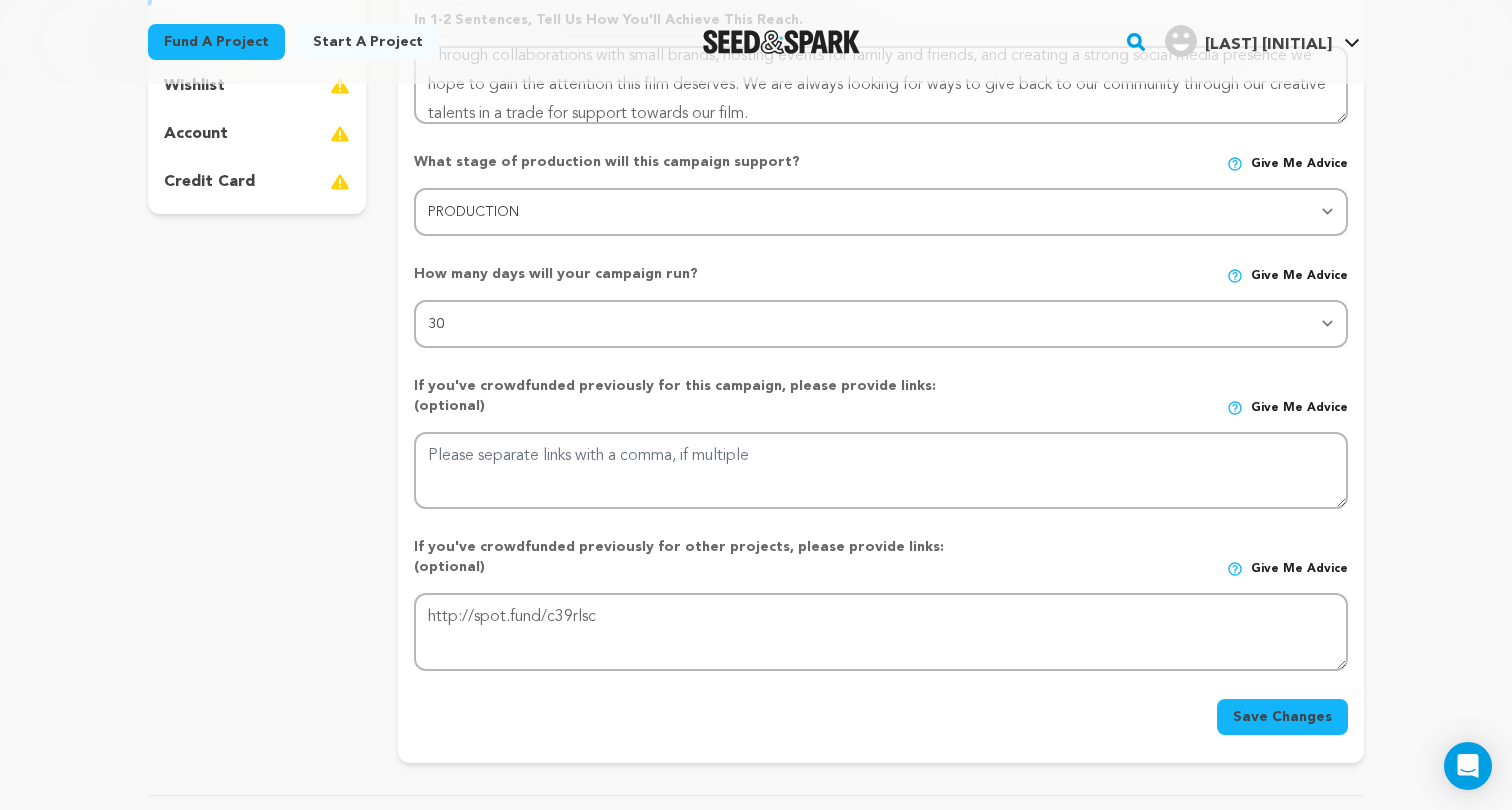 click on "Save Changes" at bounding box center [1282, 717] 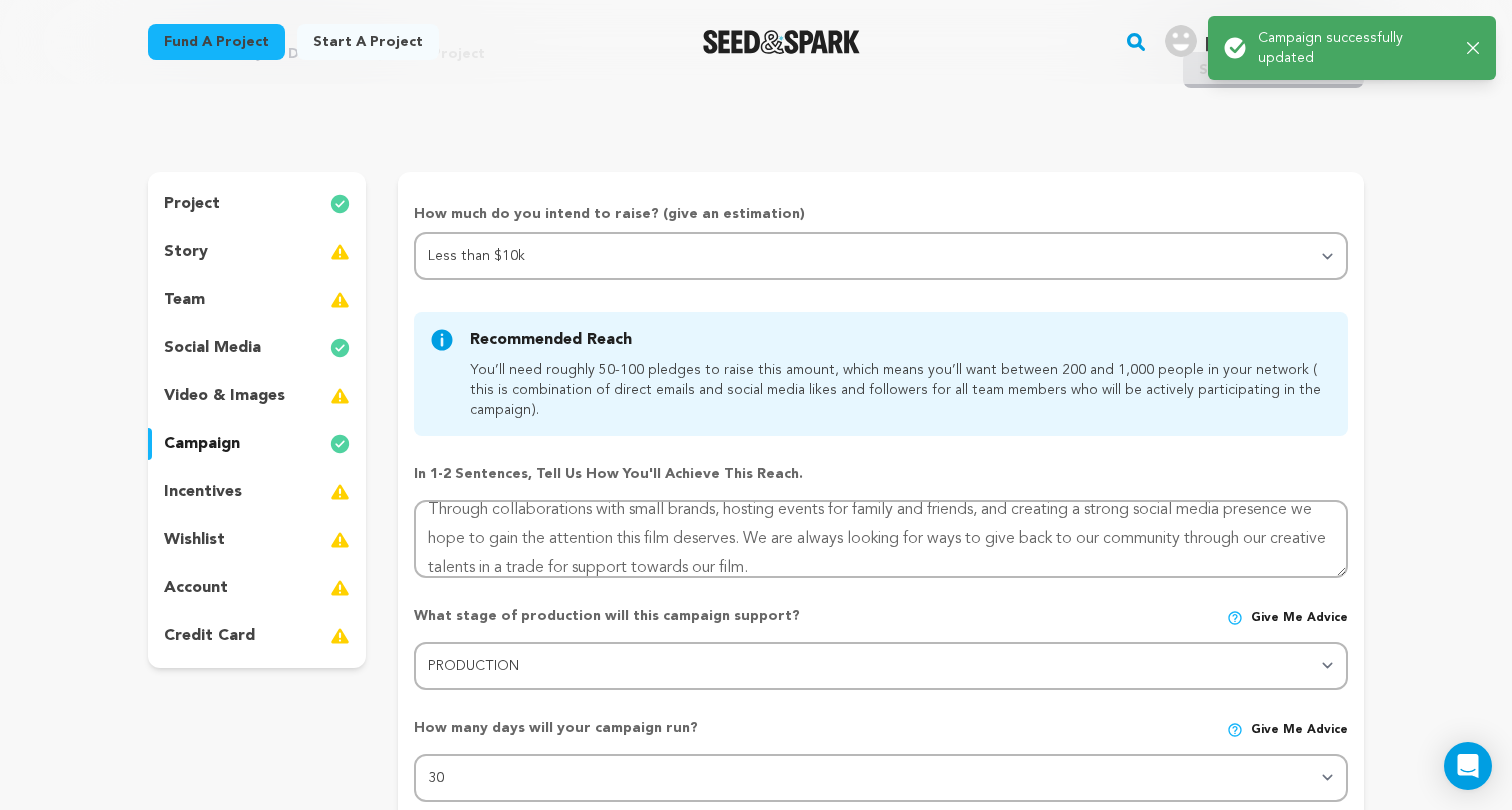 scroll, scrollTop: 0, scrollLeft: 0, axis: both 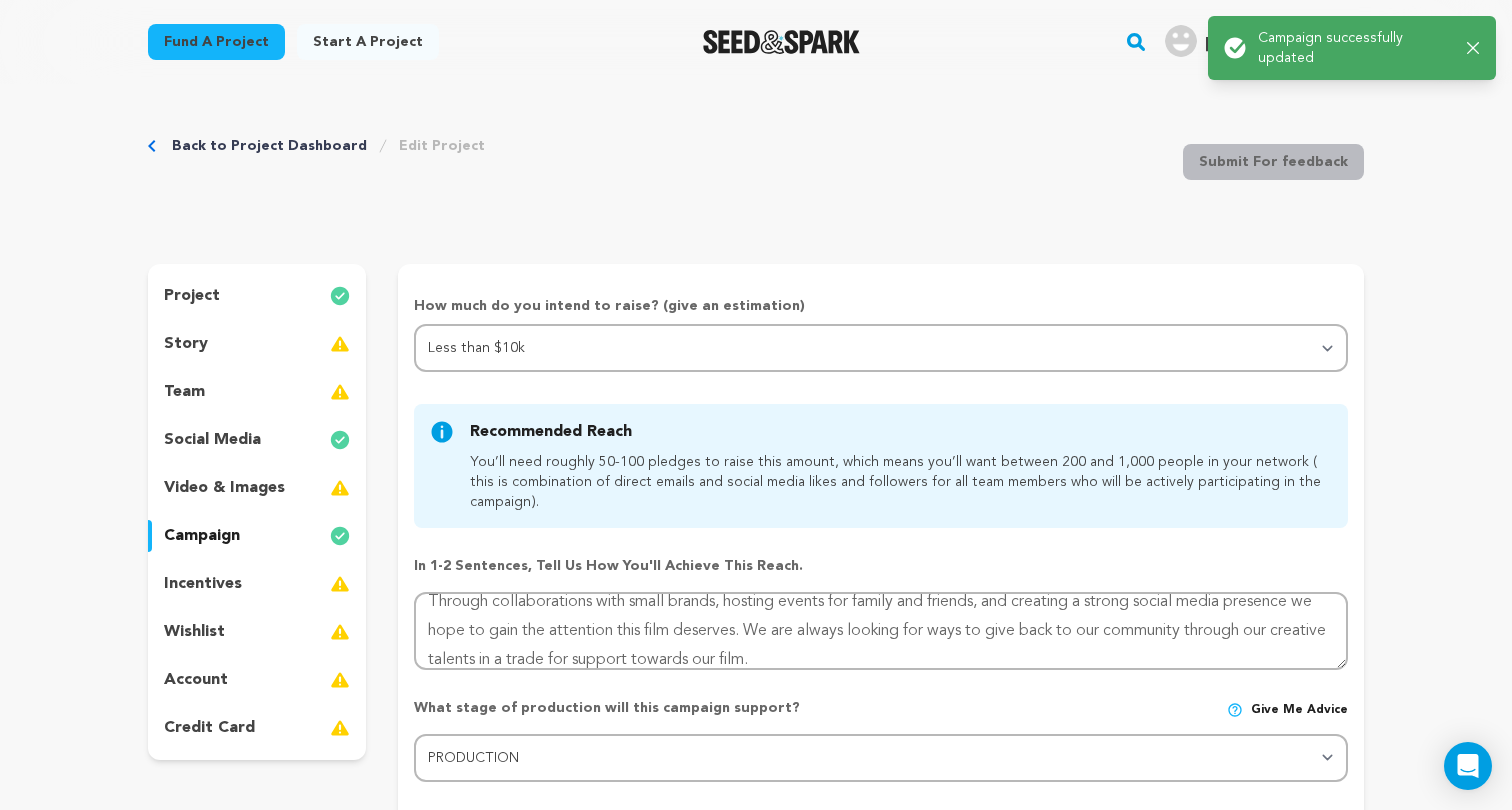 click on "video & images" at bounding box center (224, 488) 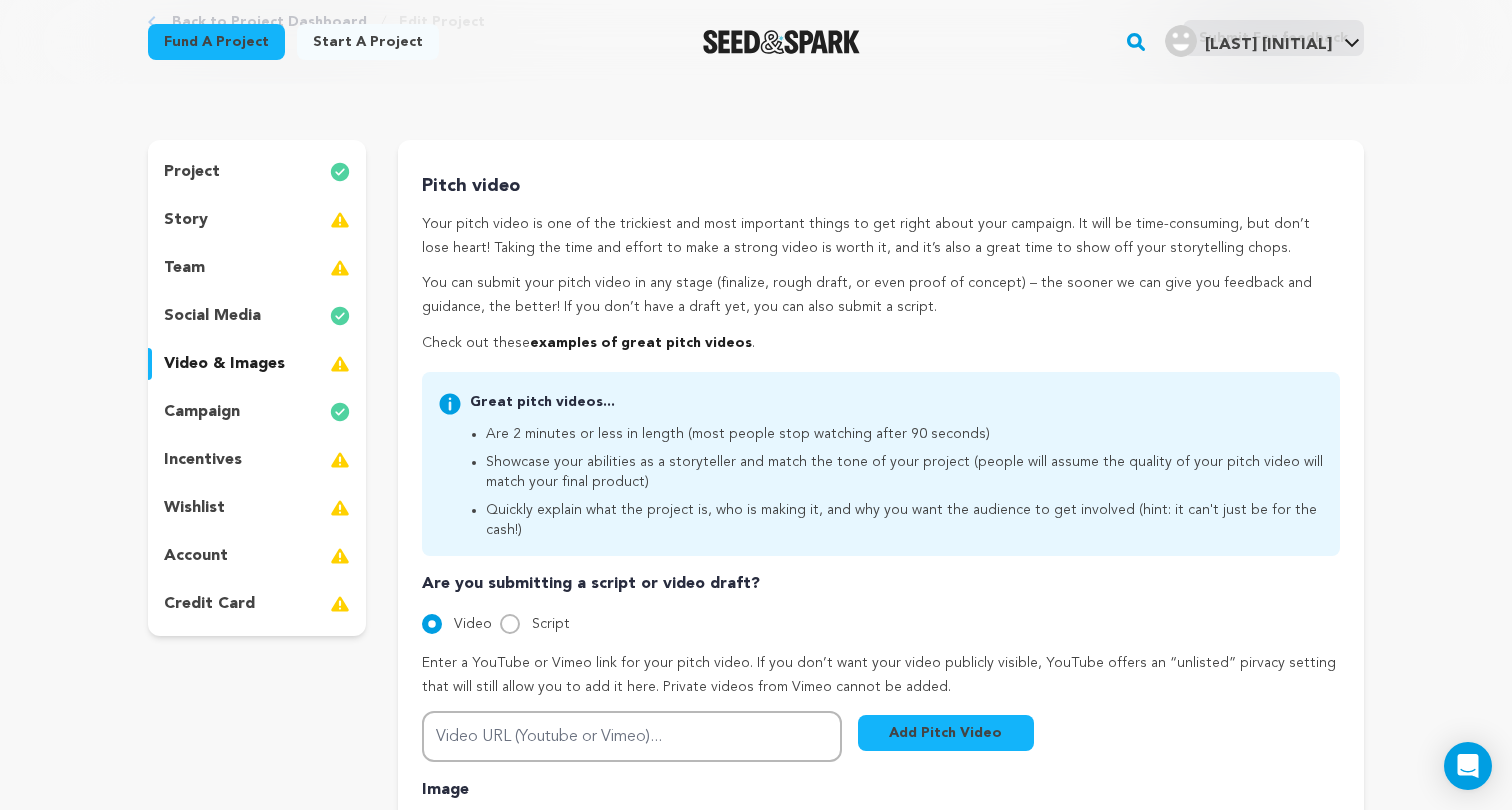 scroll, scrollTop: 102, scrollLeft: 0, axis: vertical 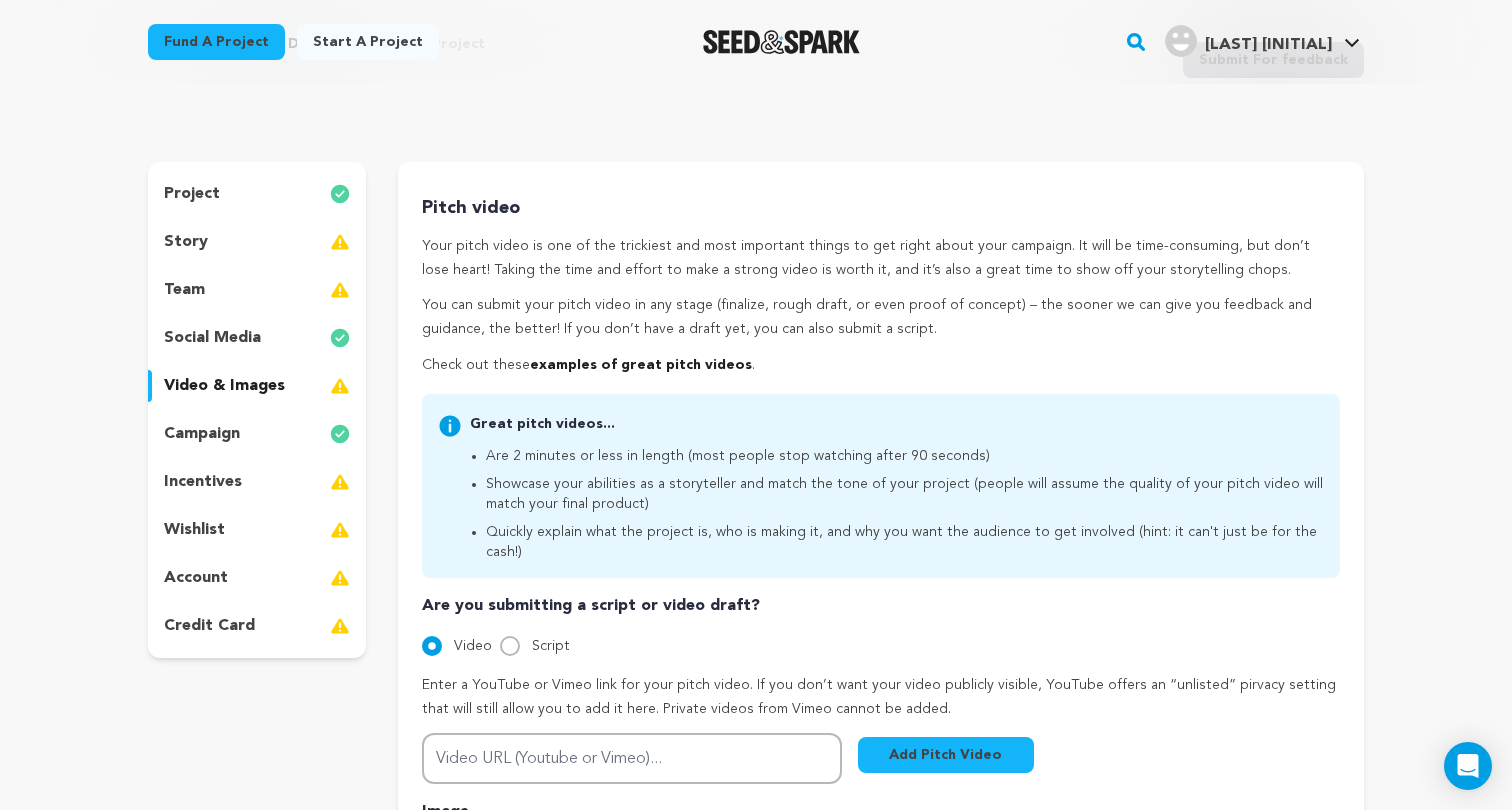 click on "team" at bounding box center (257, 290) 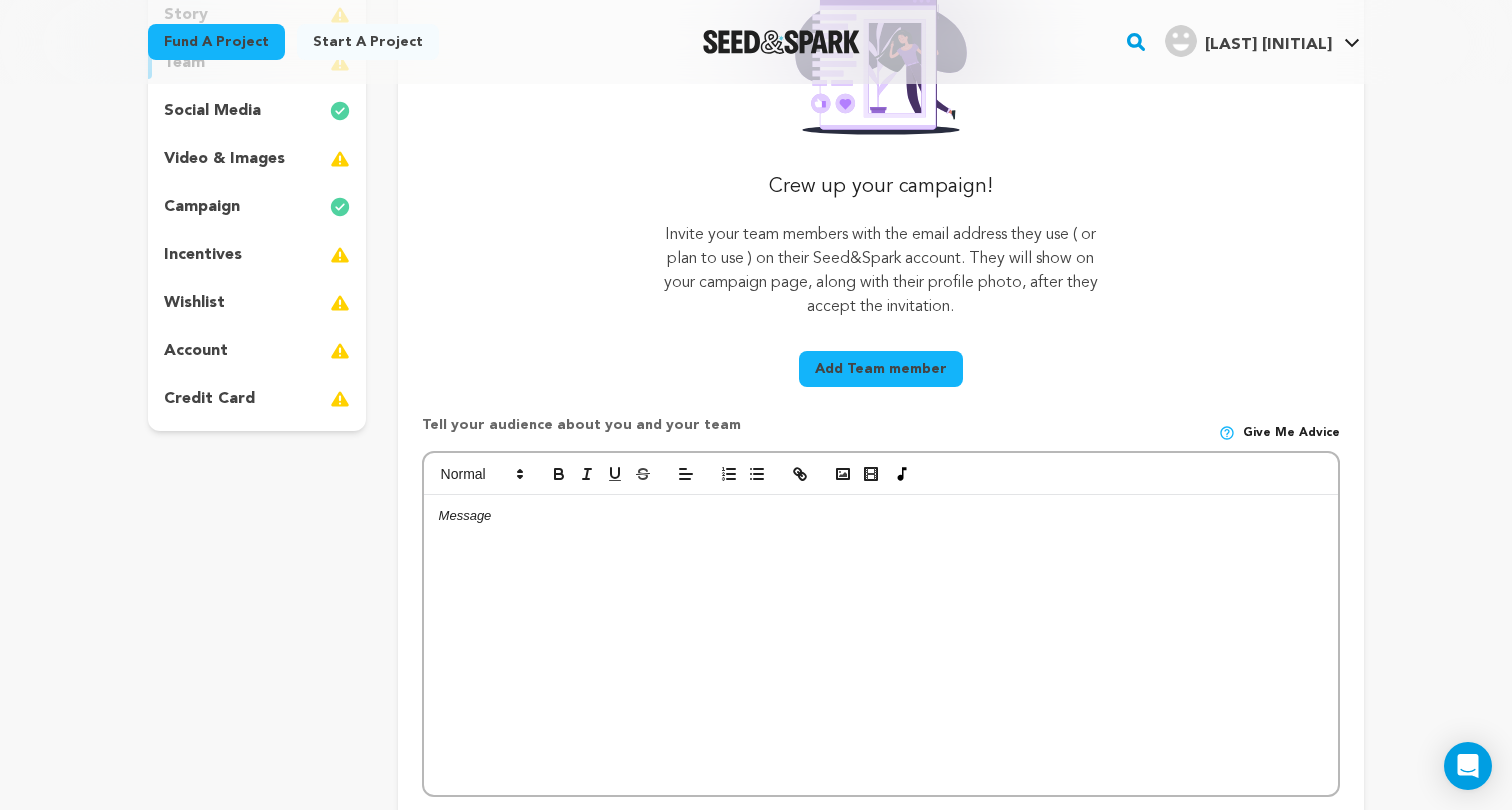 scroll, scrollTop: 397, scrollLeft: 0, axis: vertical 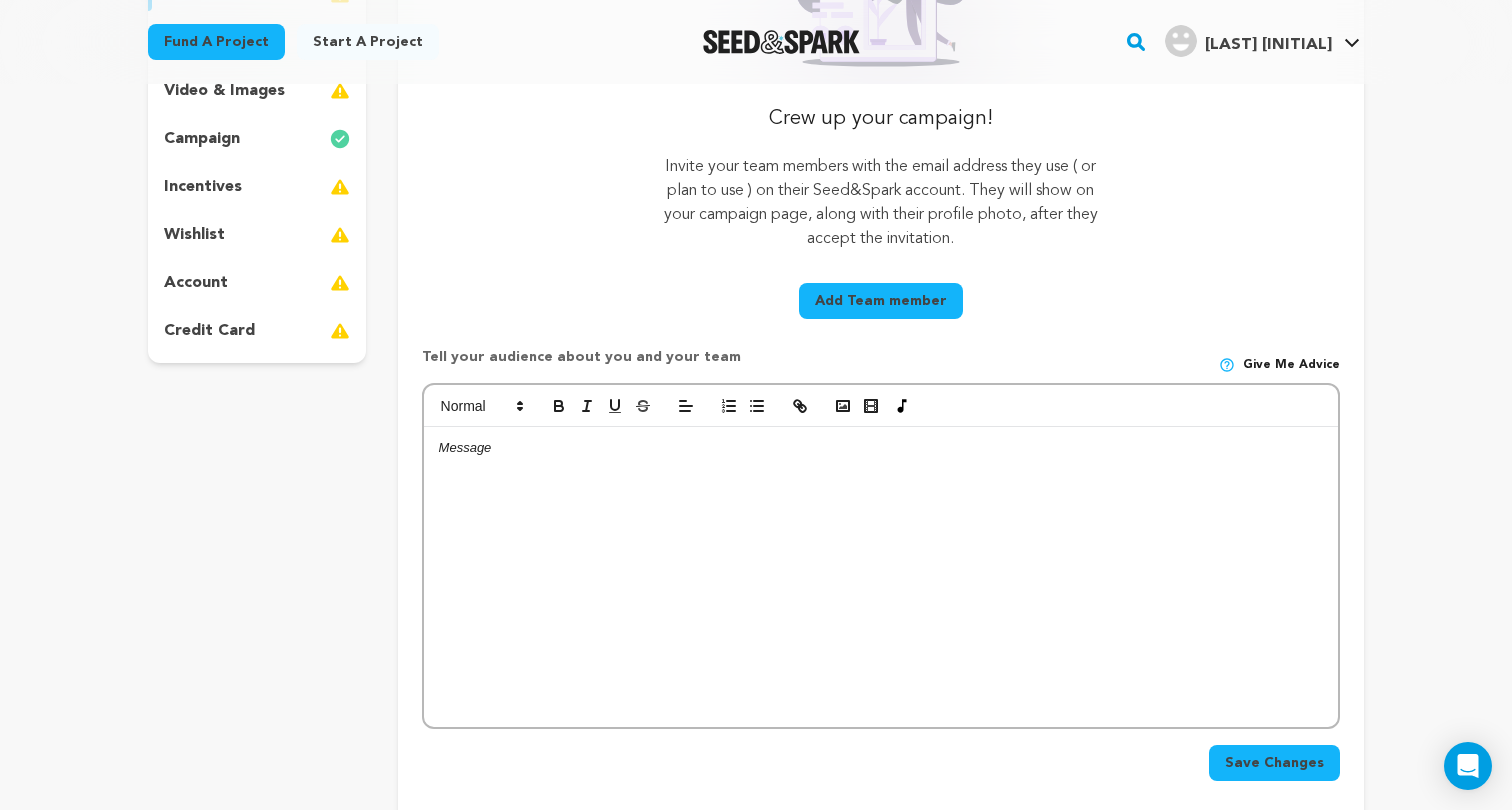 click at bounding box center [881, 577] 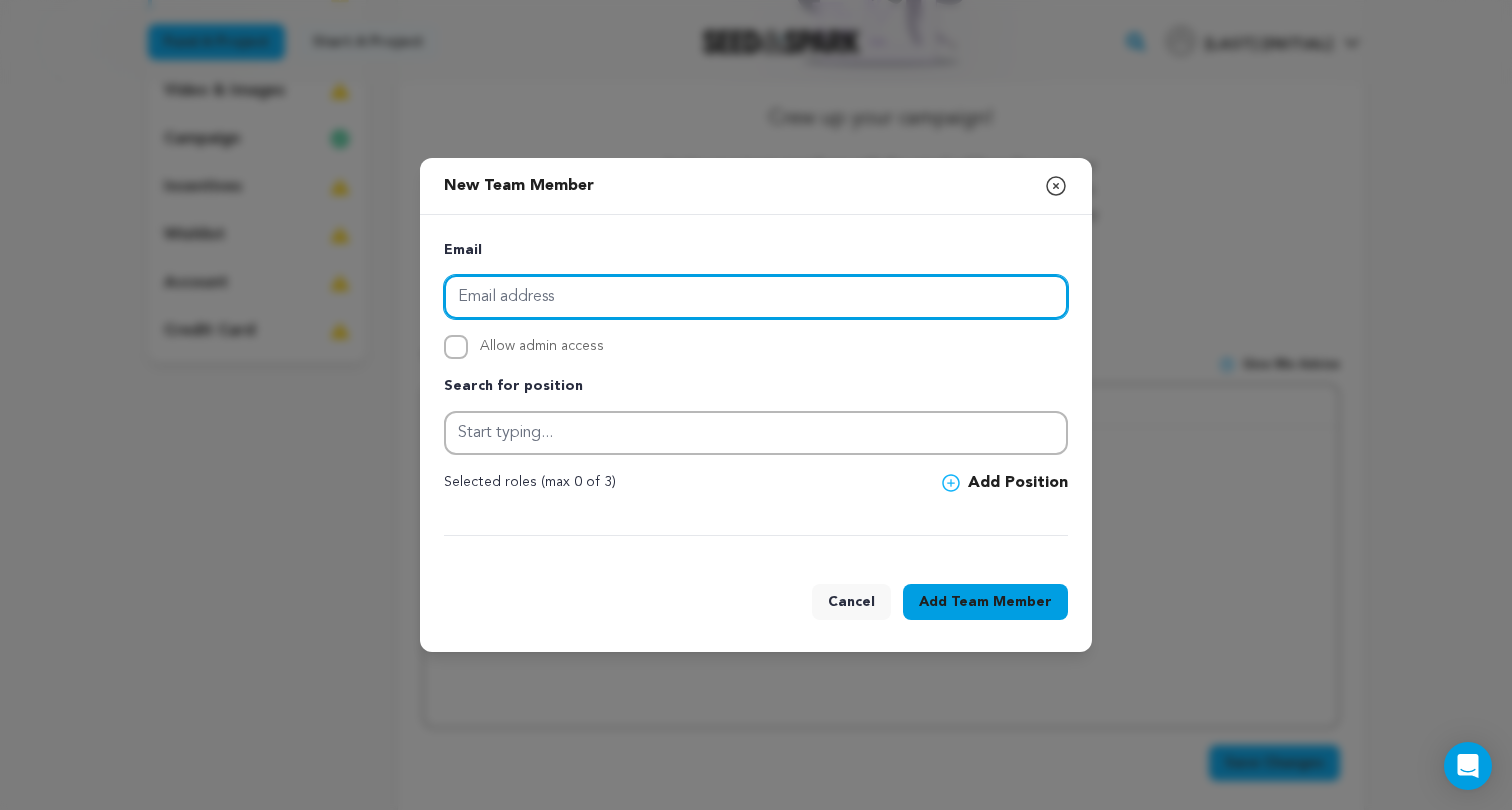 click at bounding box center [756, 297] 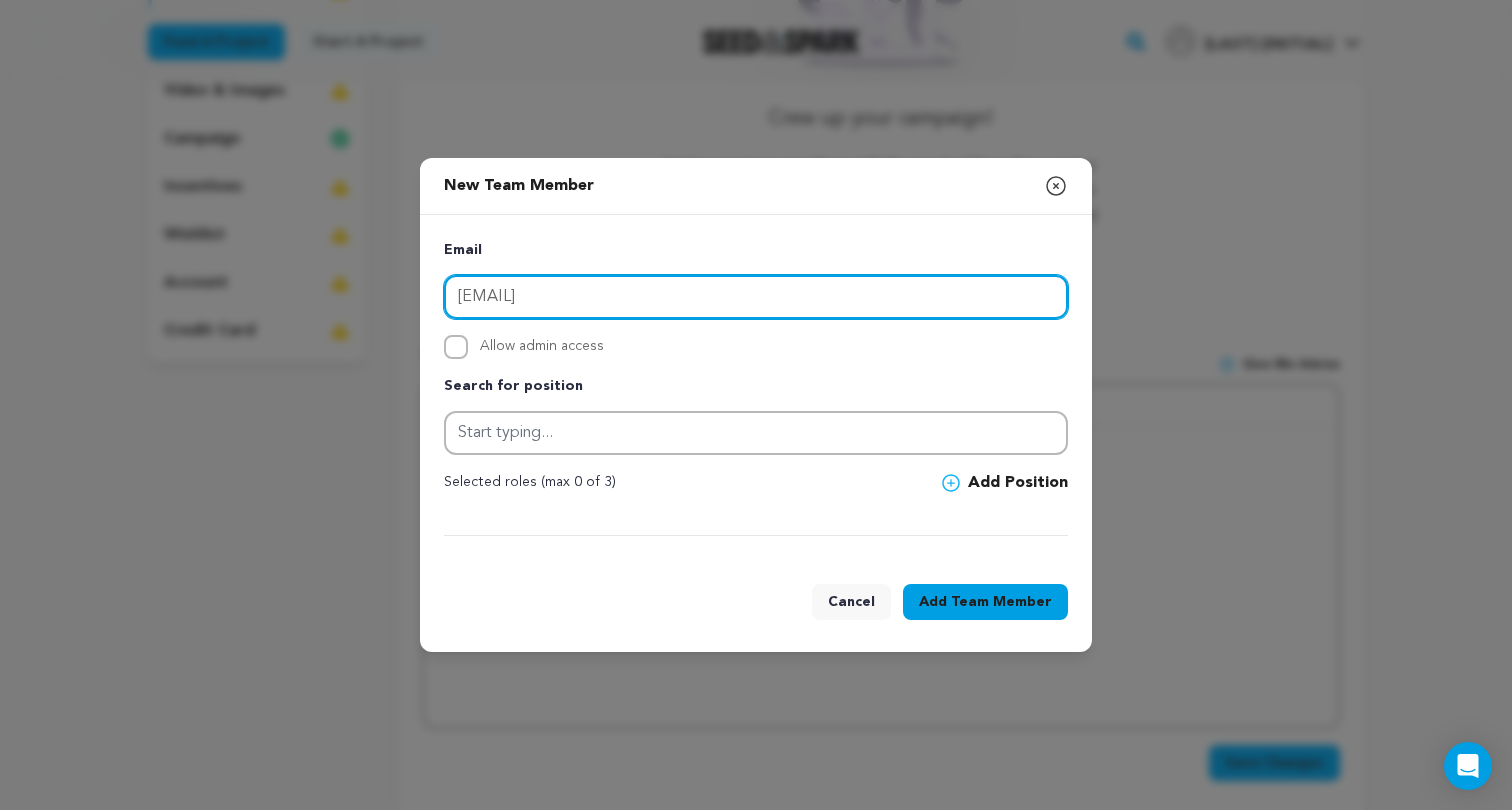type on "juliathicks@gmail.com" 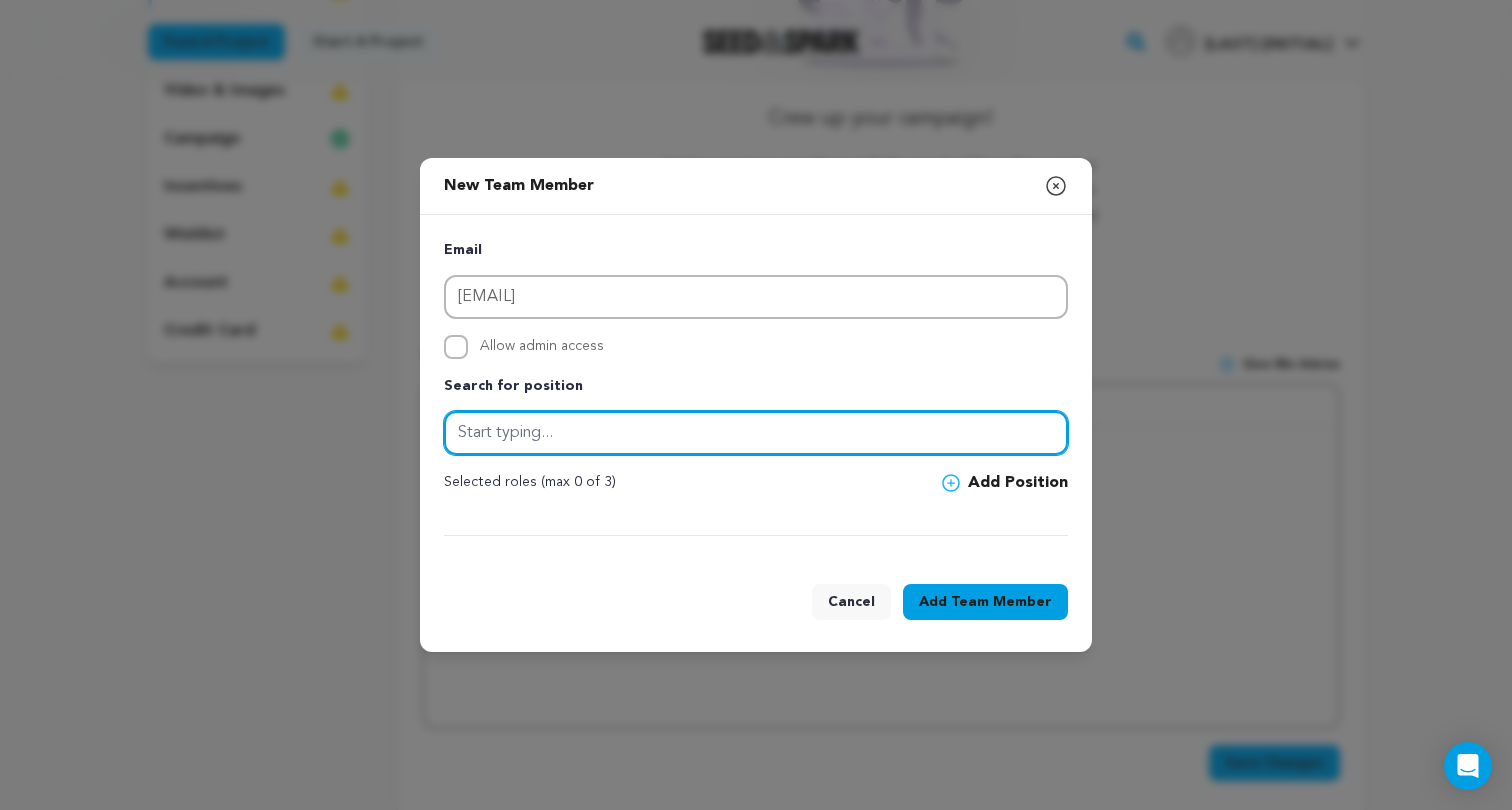 click at bounding box center [756, 433] 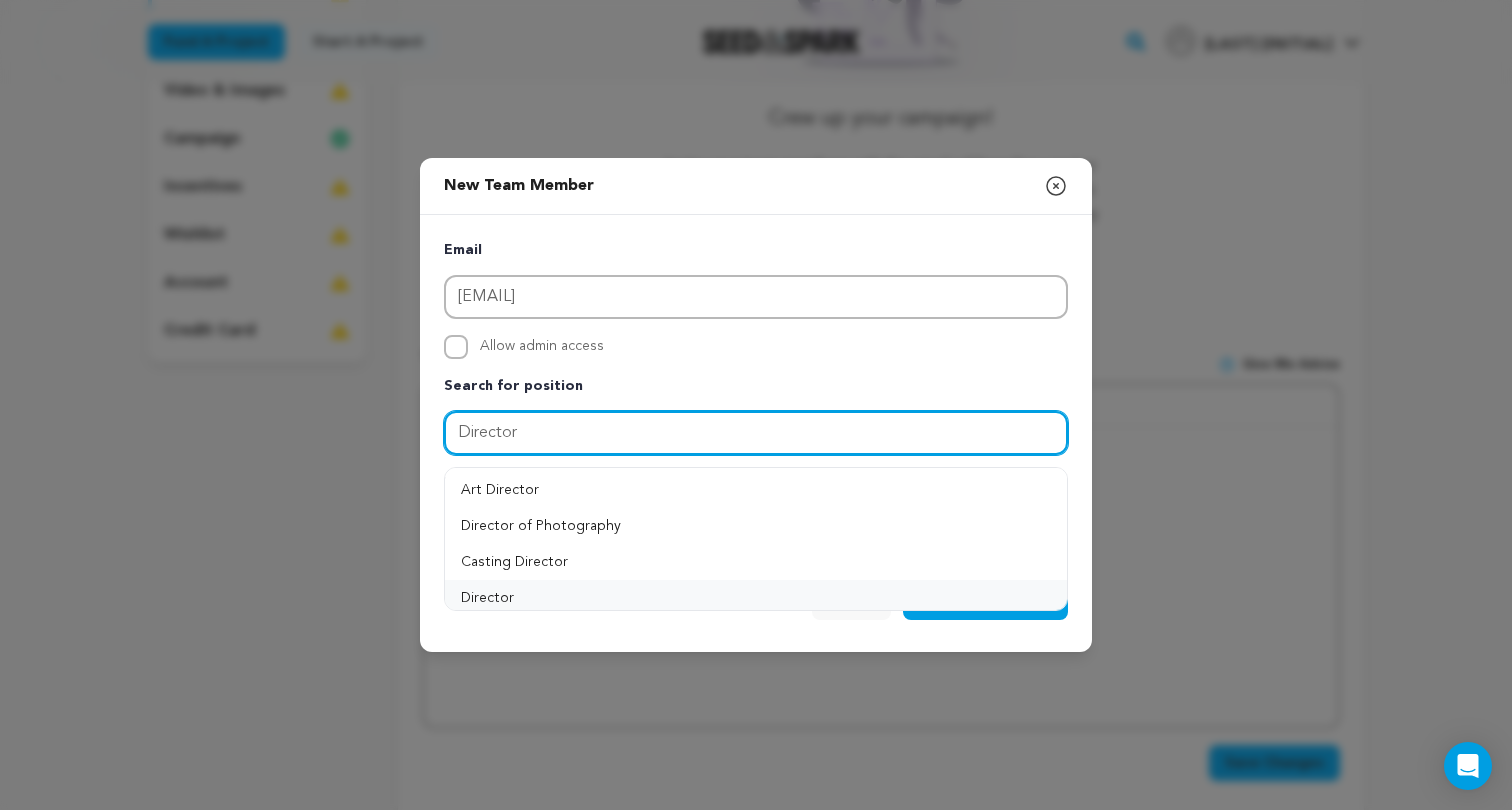 type on "Director" 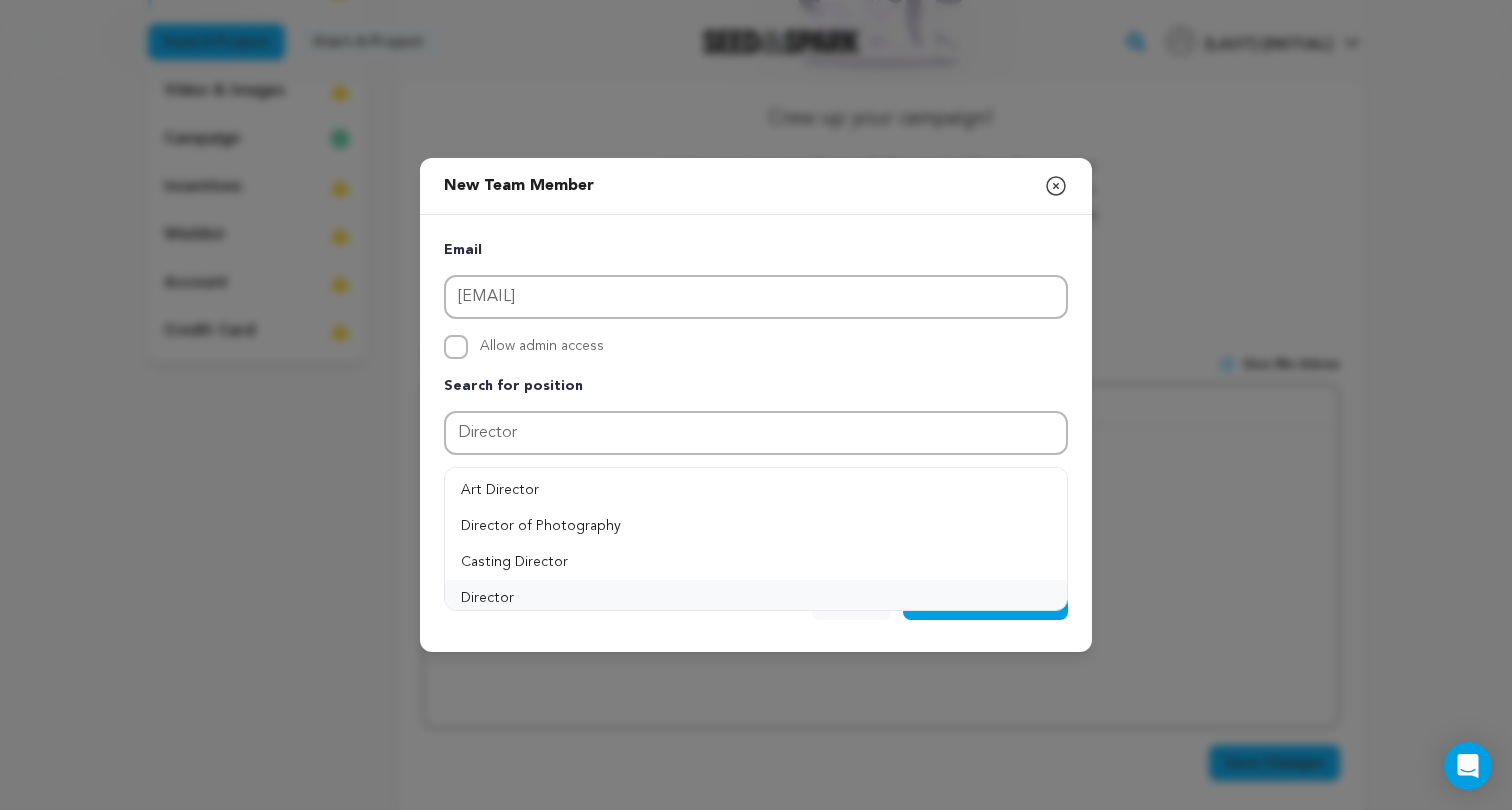 click on "Director" at bounding box center (756, 598) 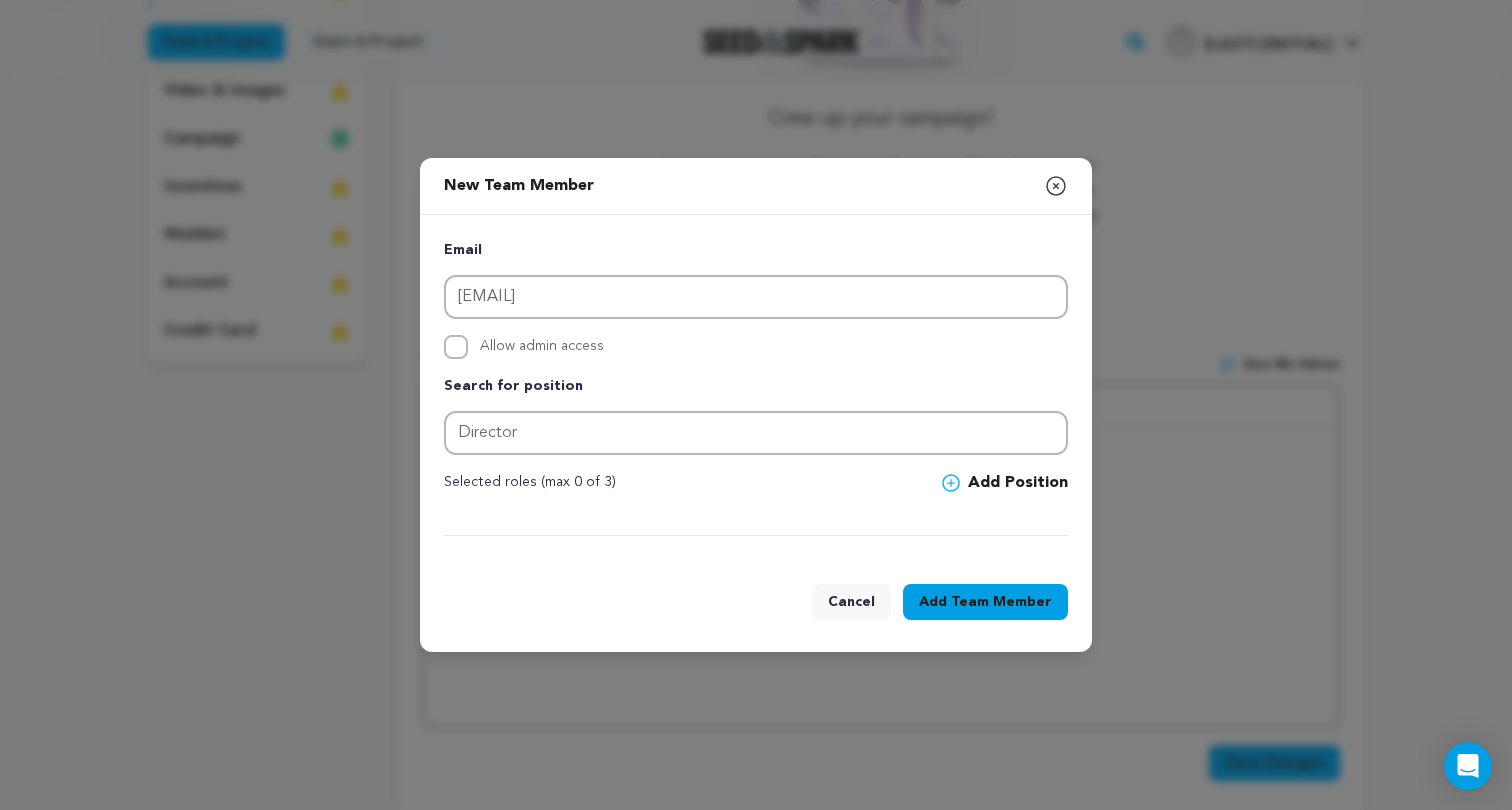 click on "Team Member" at bounding box center (1001, 602) 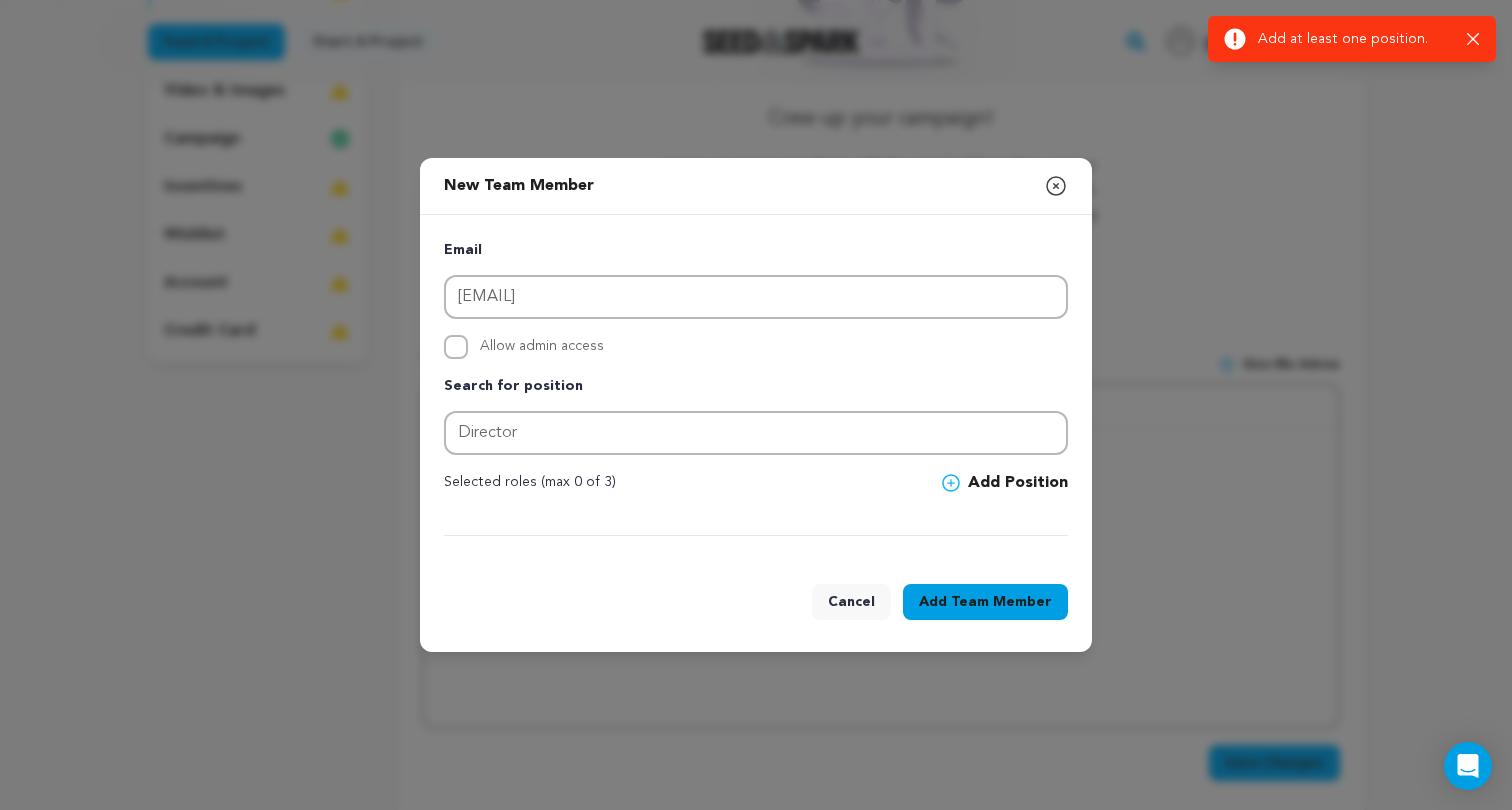 click 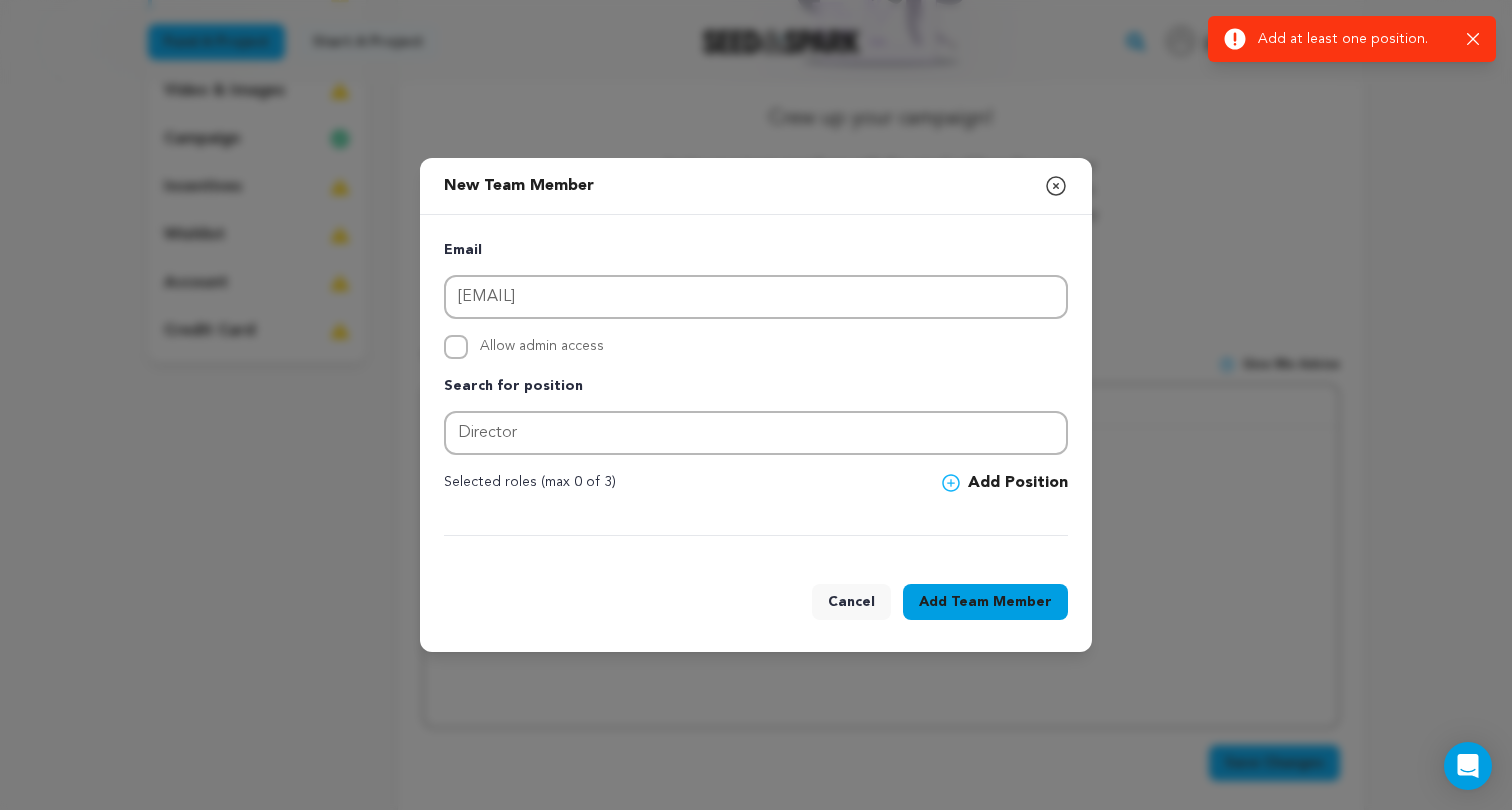 type 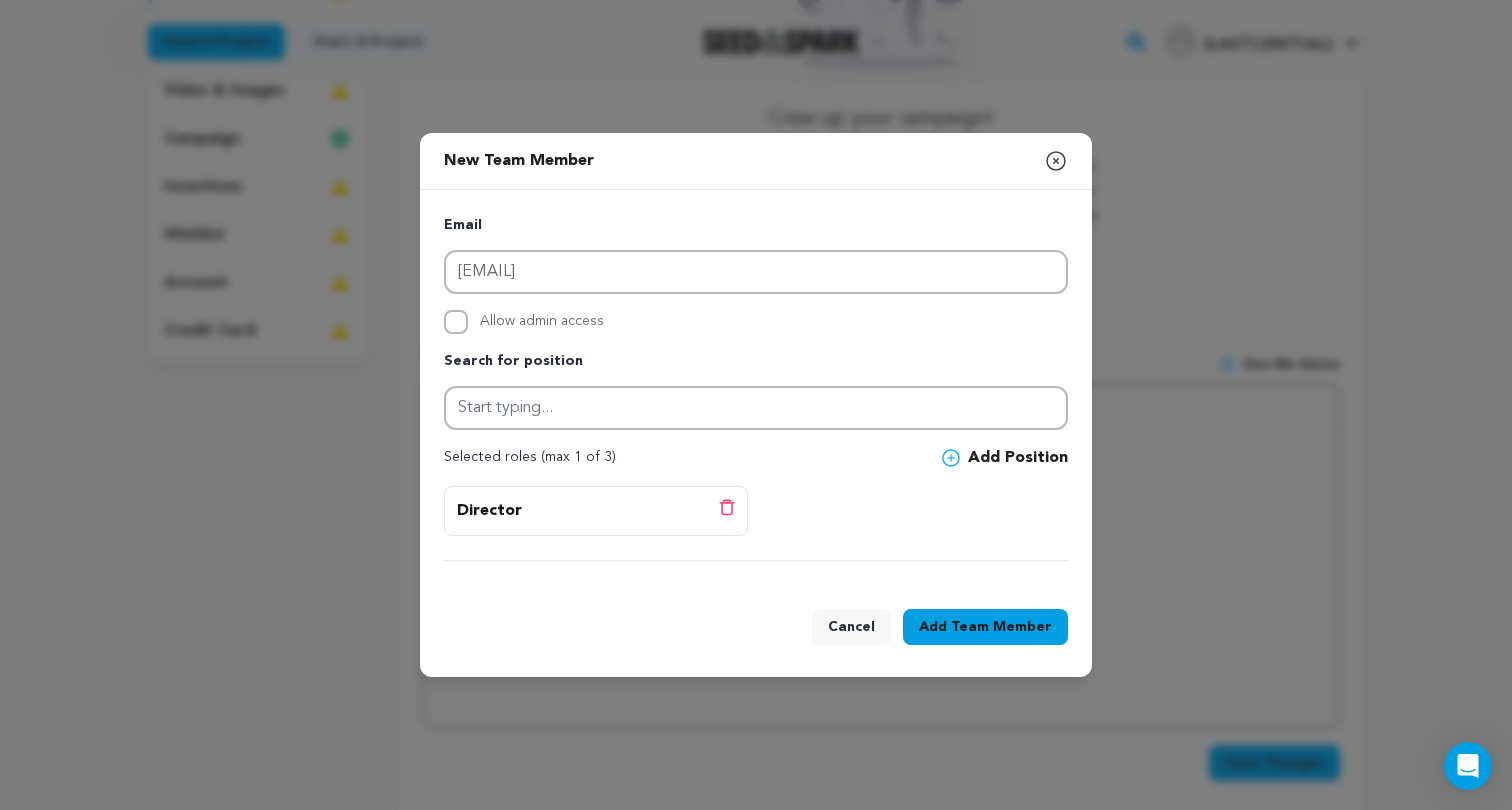 click on "Team Member" at bounding box center [1001, 627] 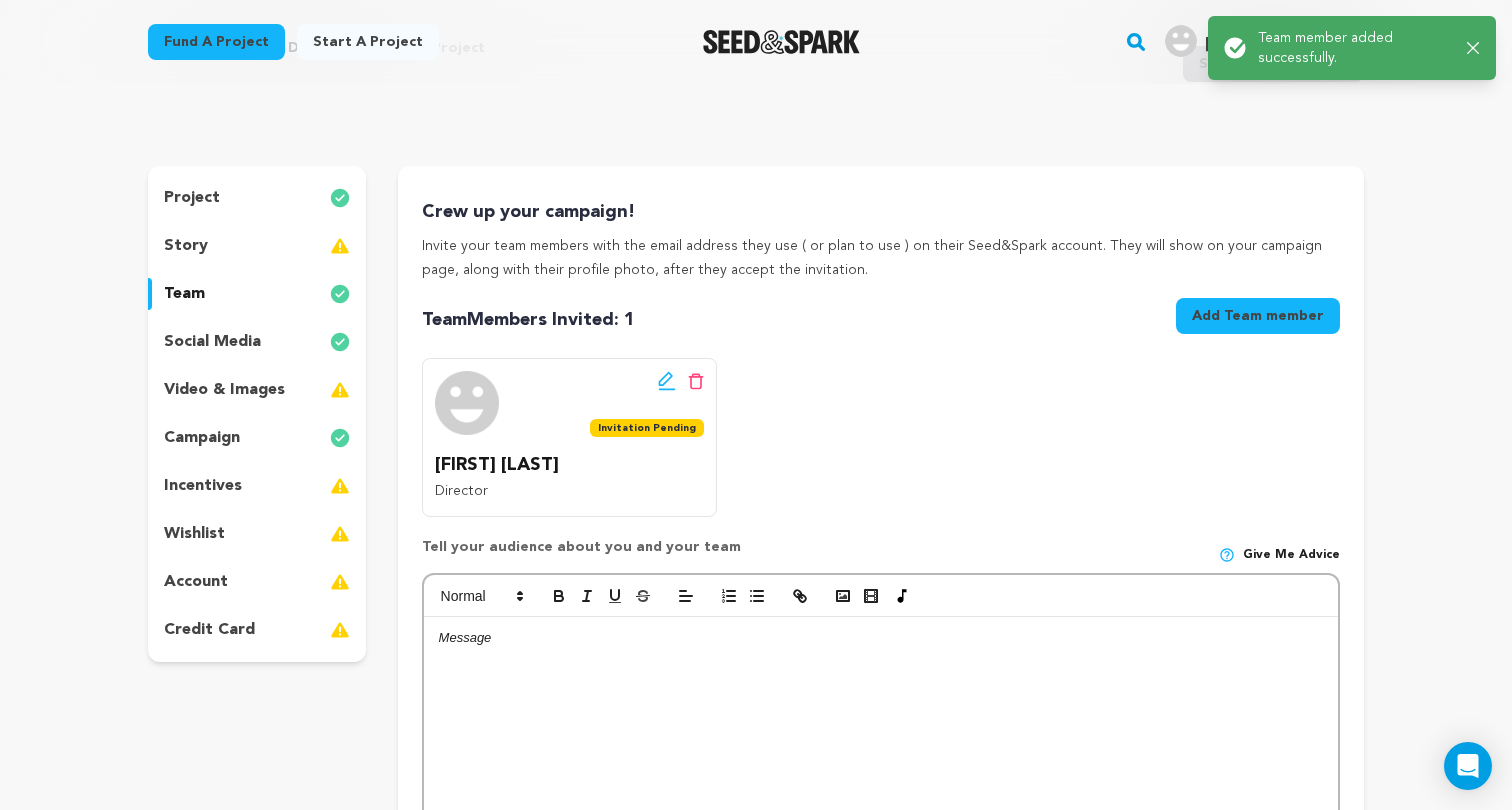 scroll, scrollTop: 102, scrollLeft: 0, axis: vertical 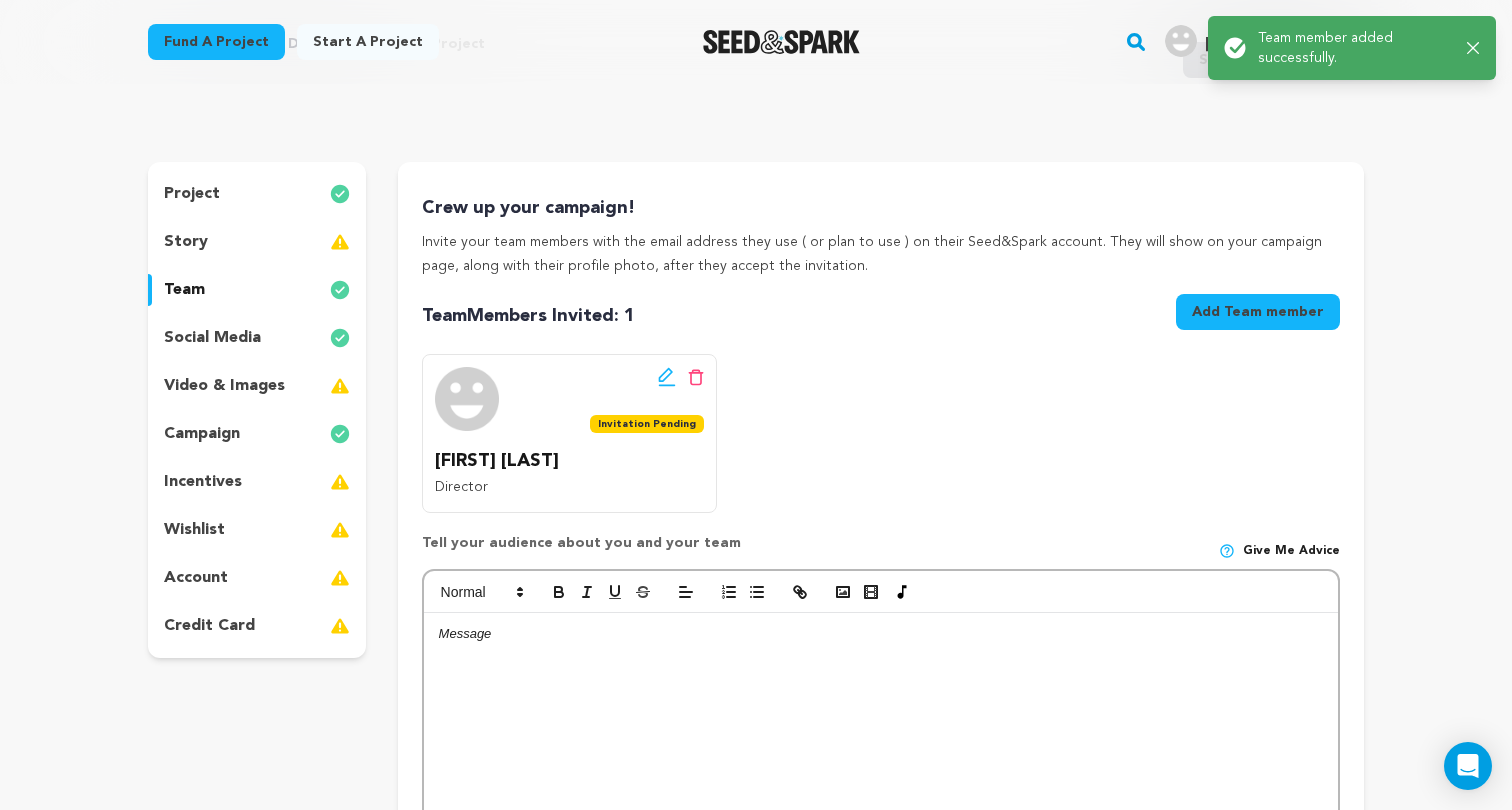 click on "Add Team member" at bounding box center [1258, 312] 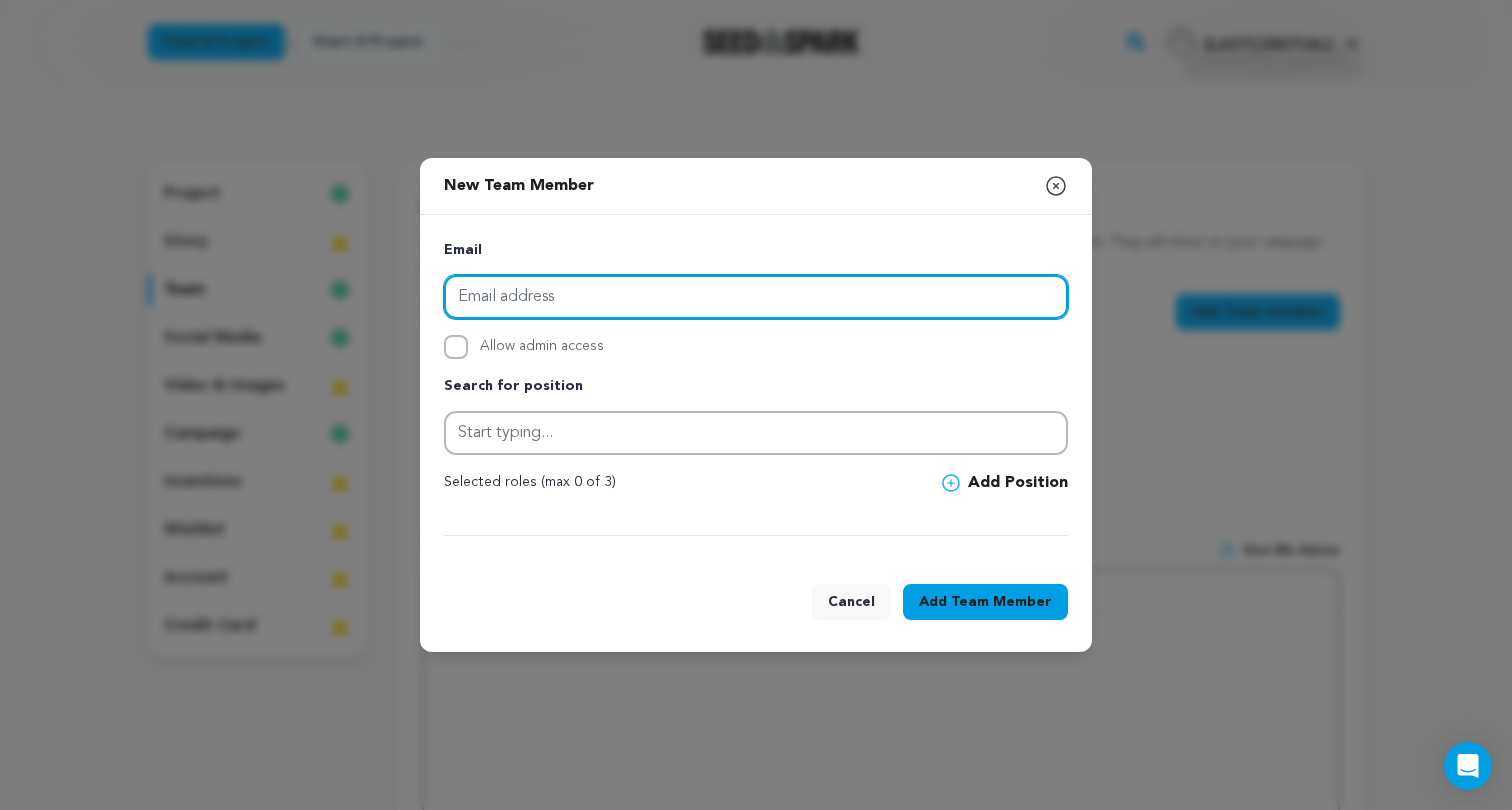 click at bounding box center [756, 297] 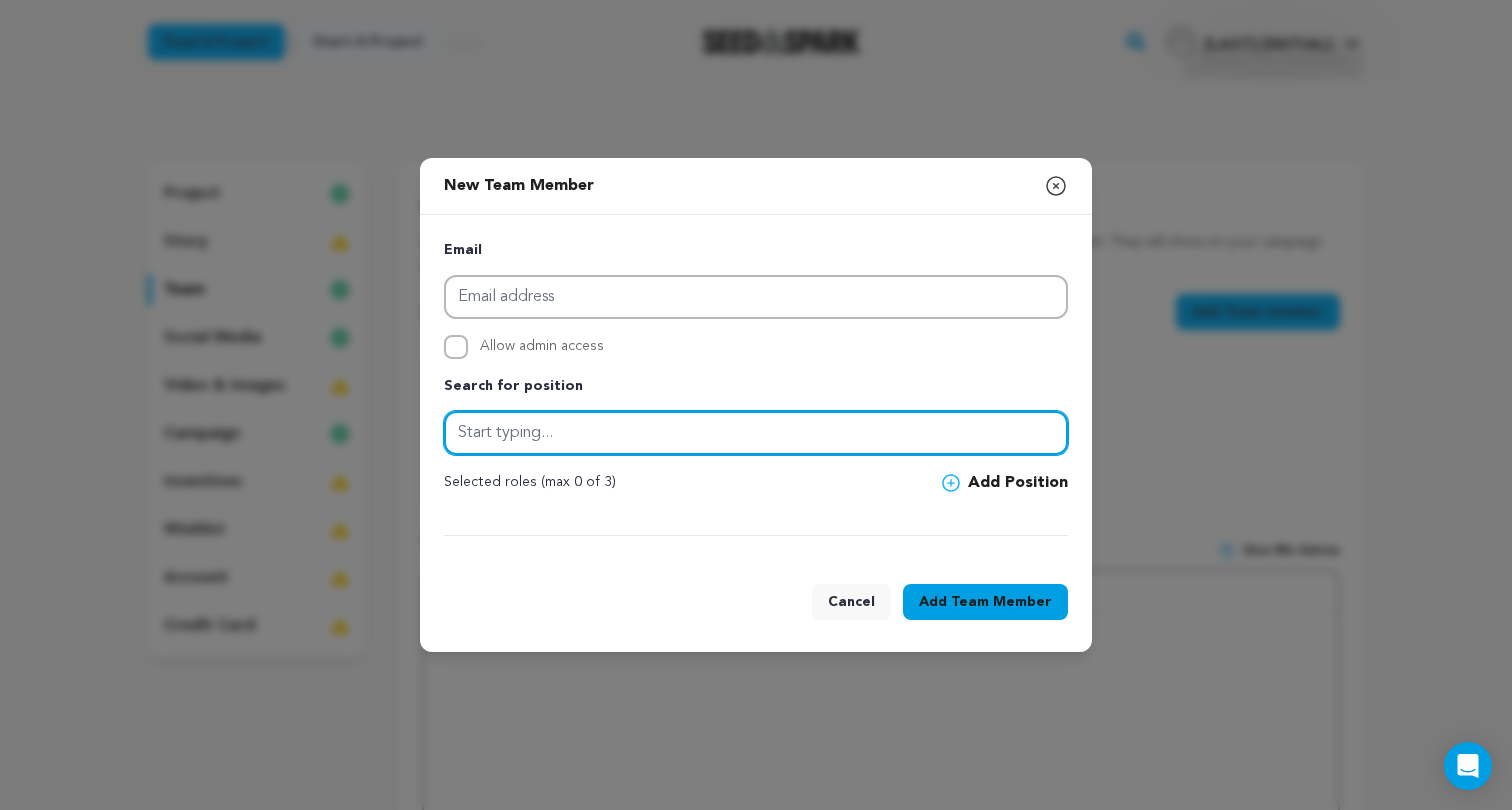 click at bounding box center [756, 433] 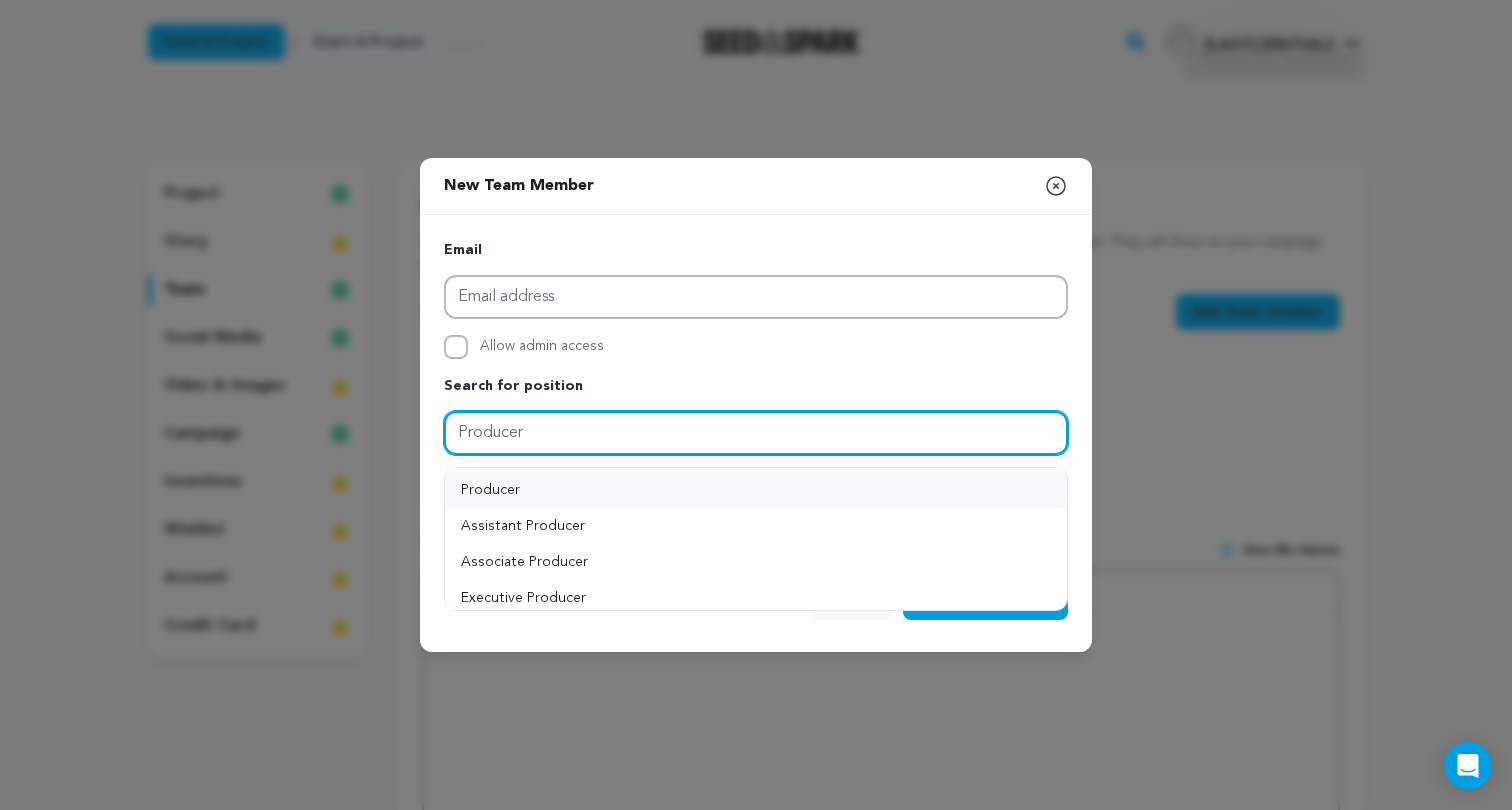 type on "Producer" 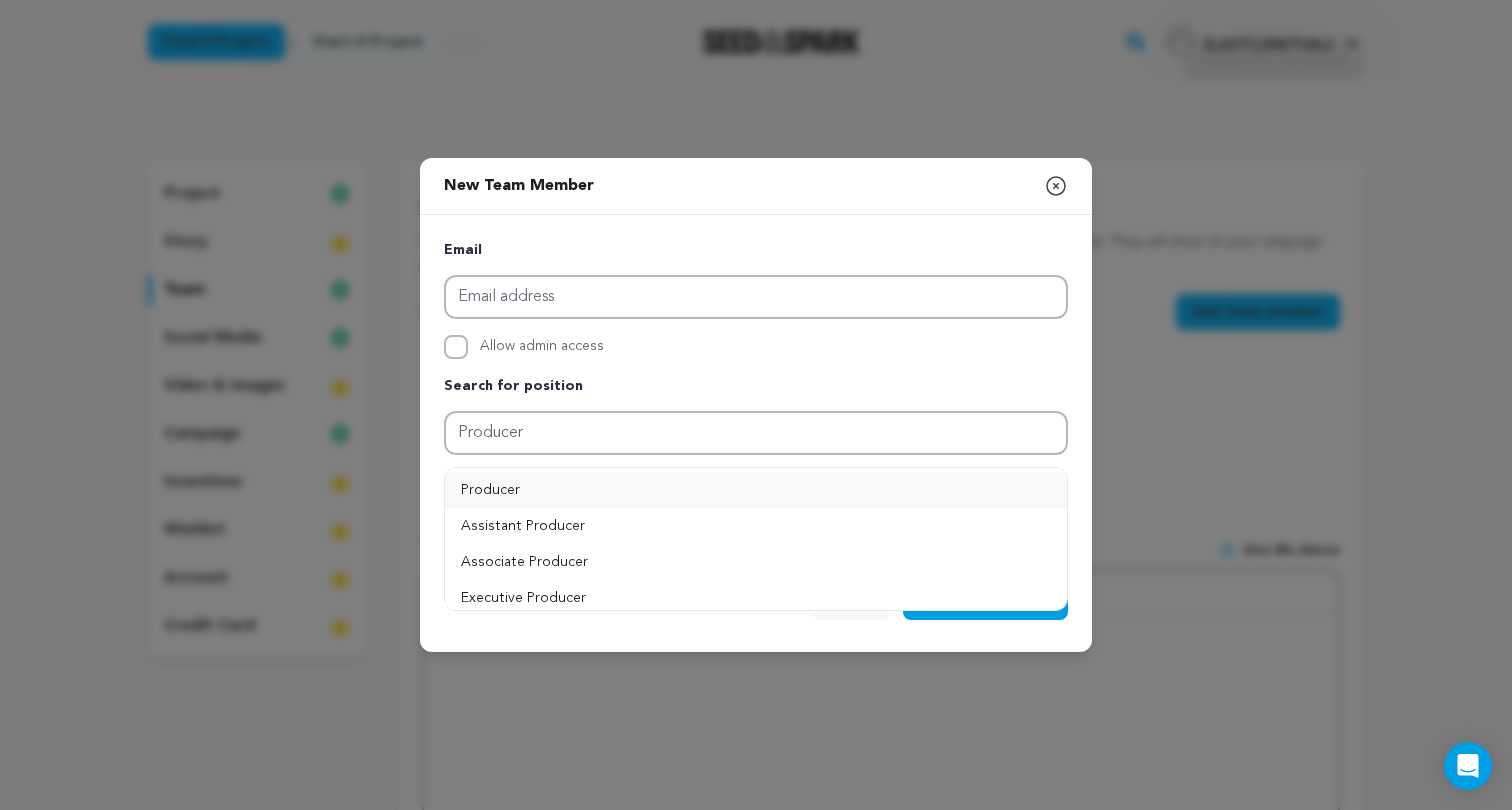 click on "Producer" at bounding box center (756, 490) 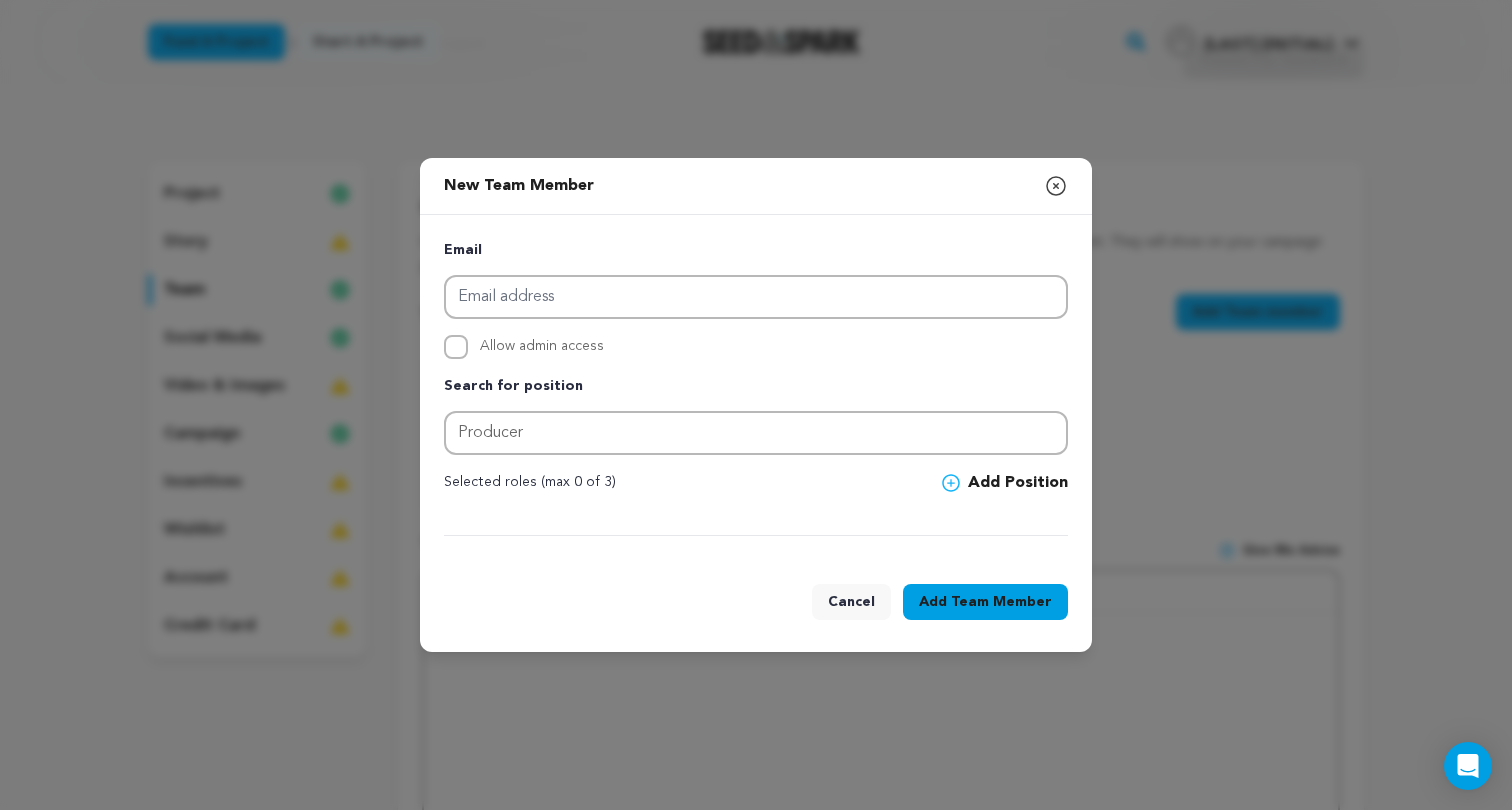 click on "Add Position" at bounding box center (1005, 483) 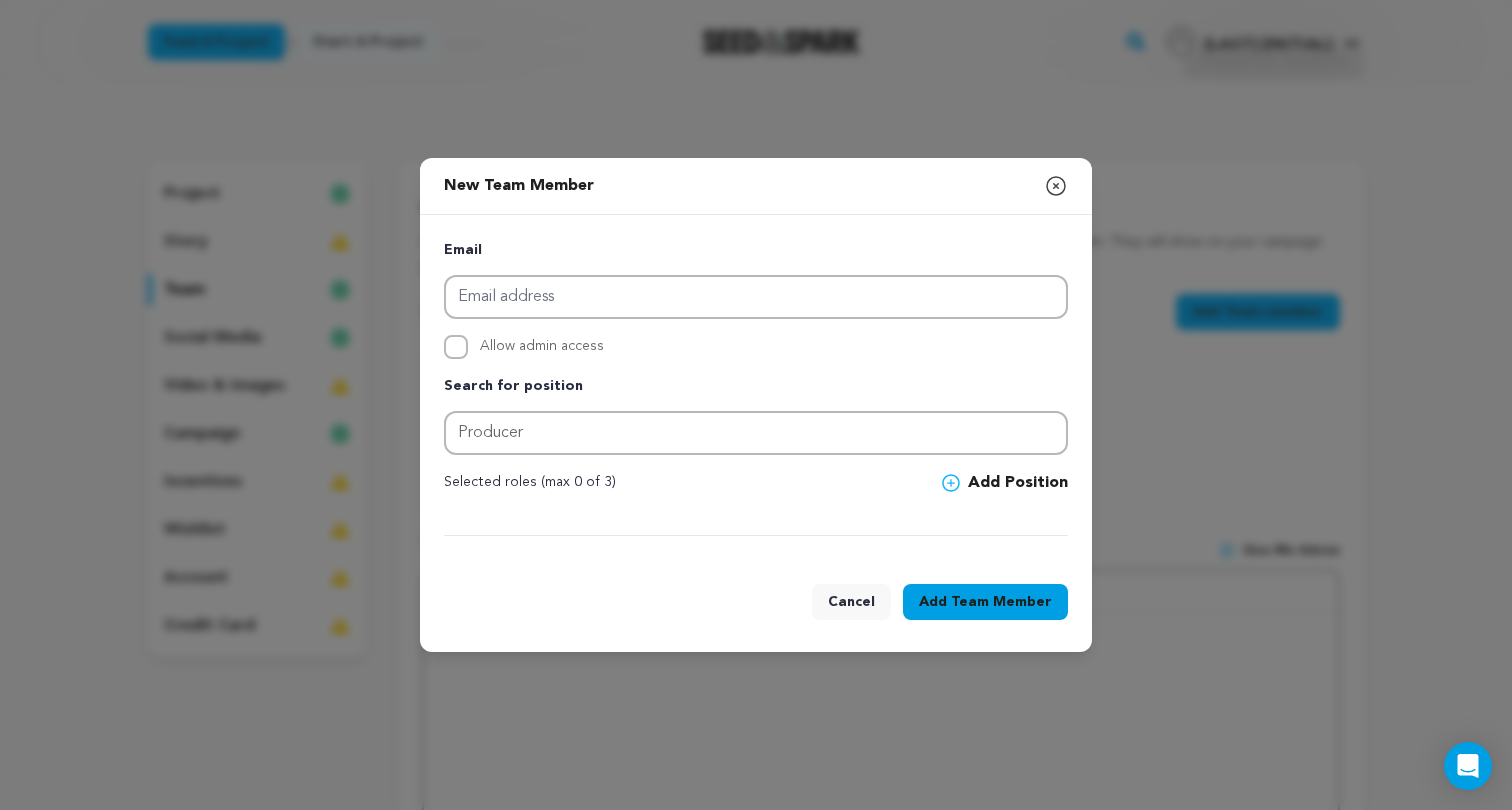 type 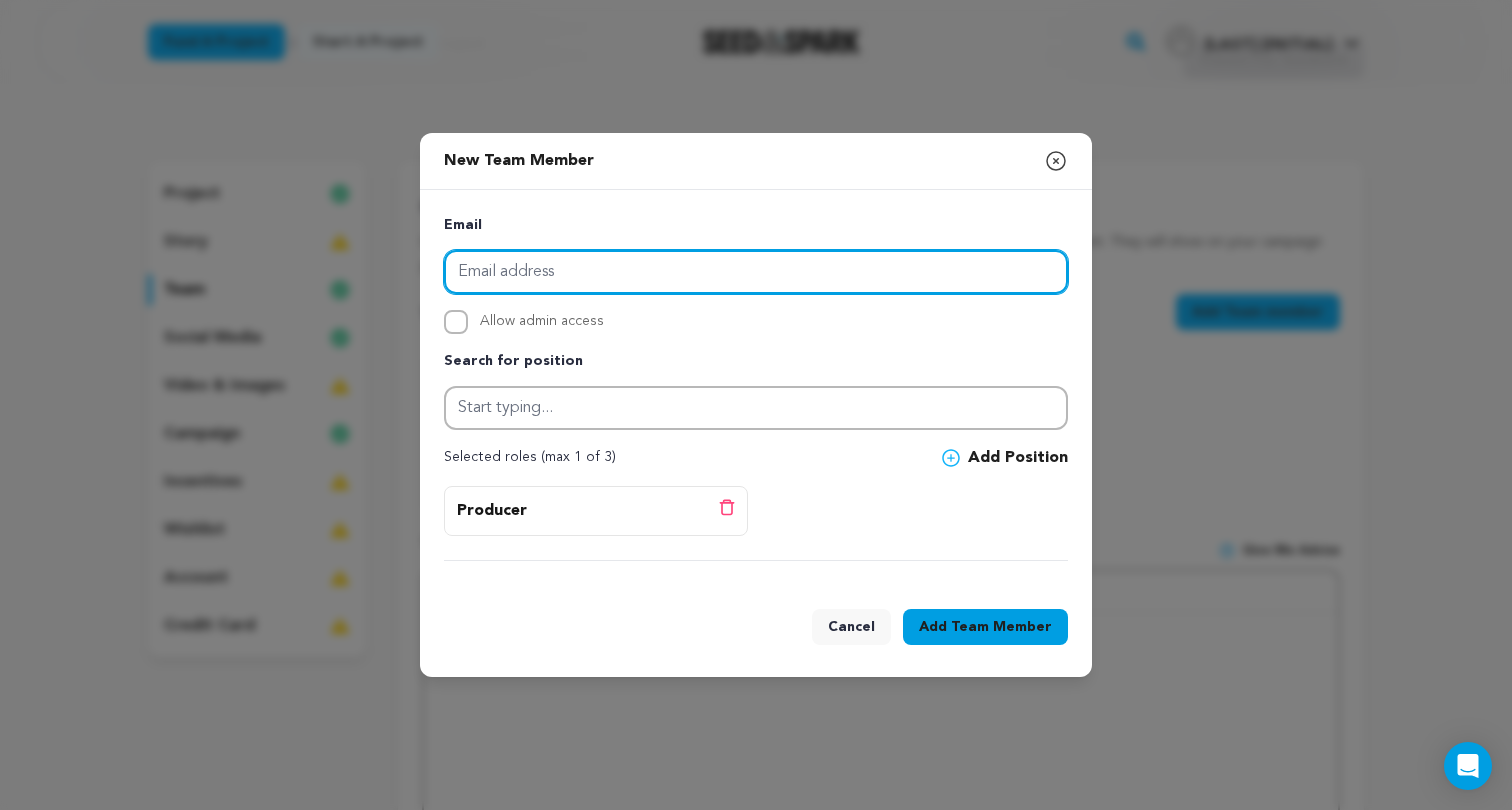 click at bounding box center [756, 272] 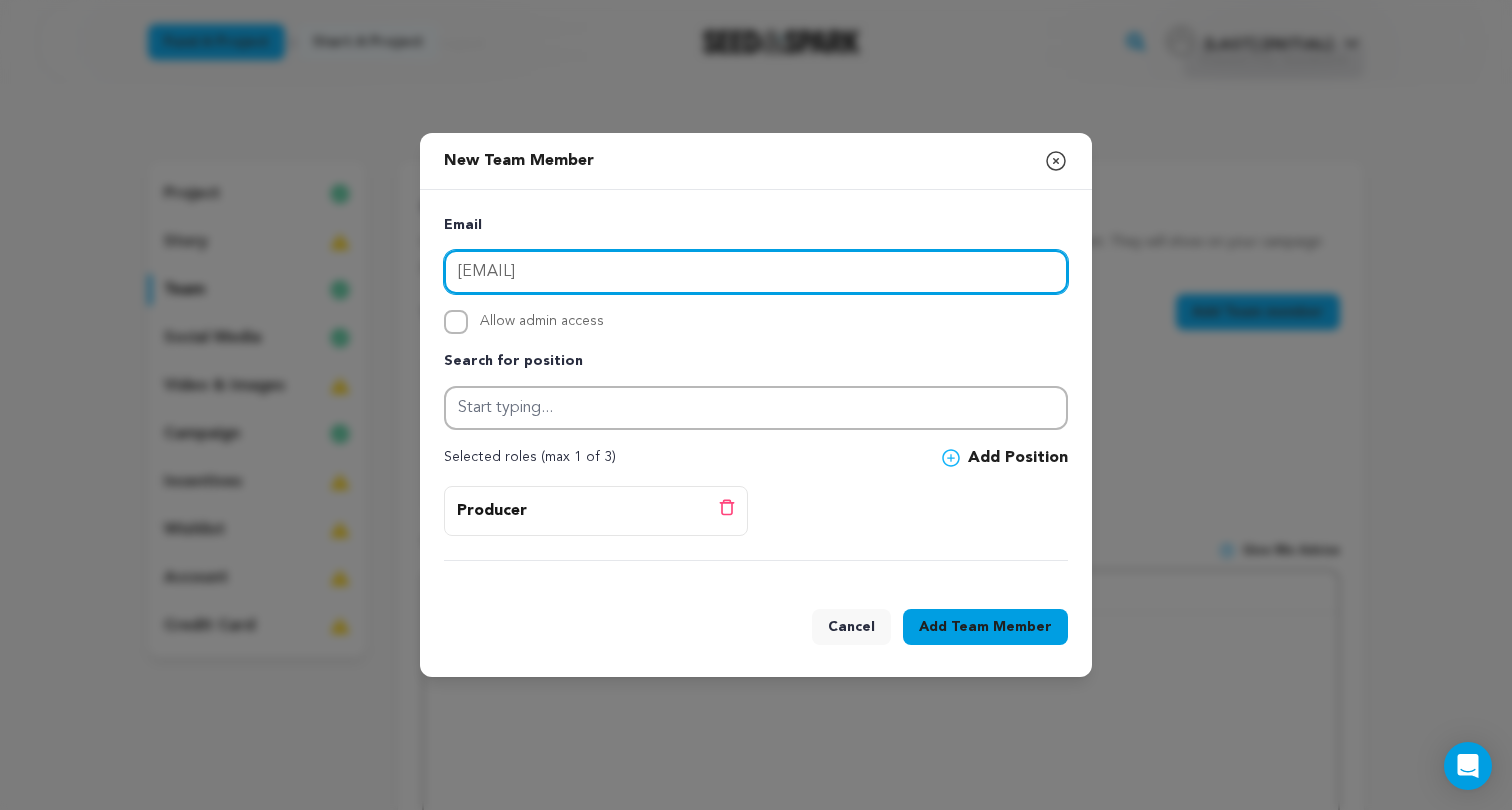 type on "will.fangmann@gmail.com" 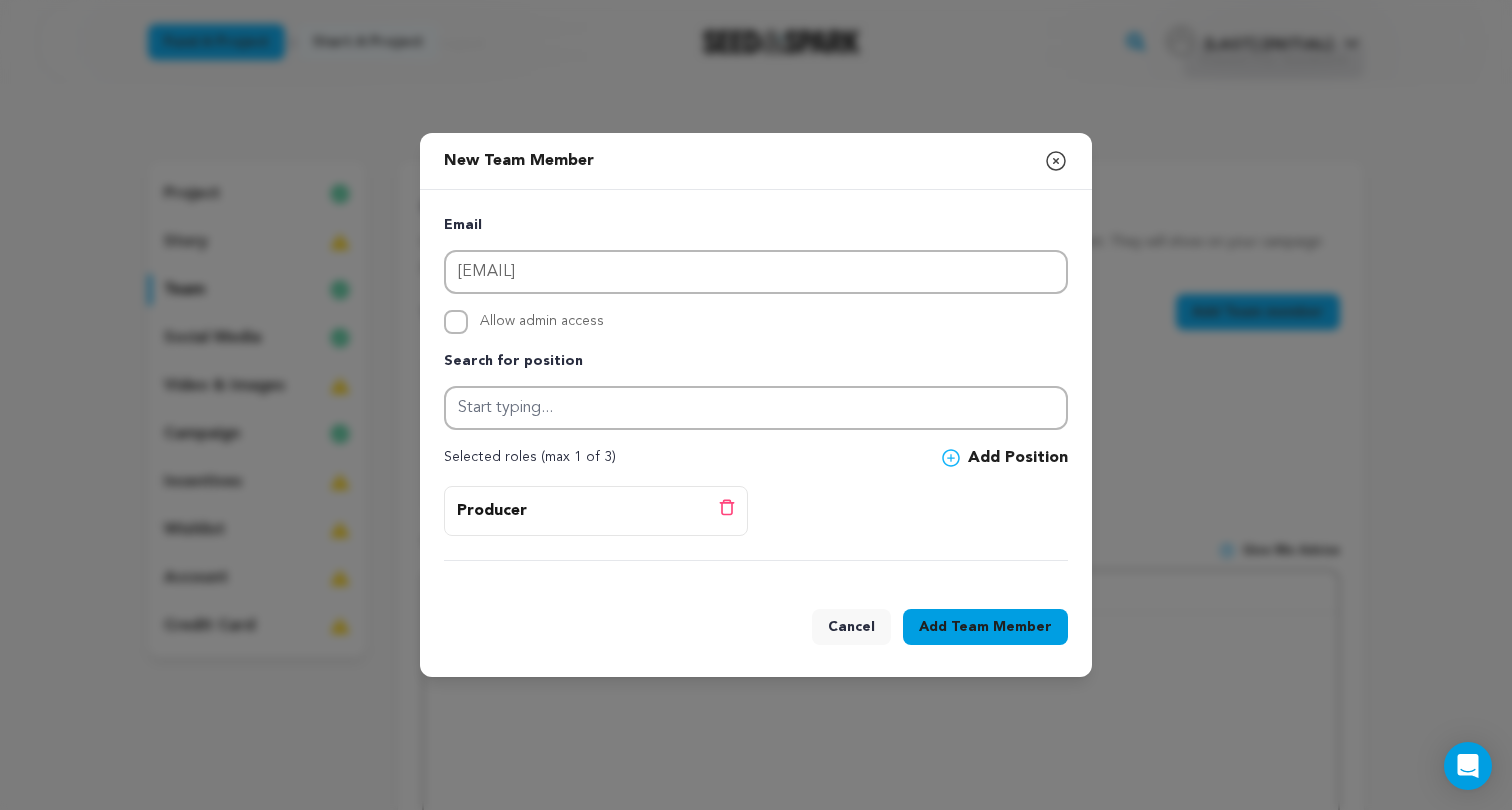 click on "Team Member" at bounding box center [1001, 627] 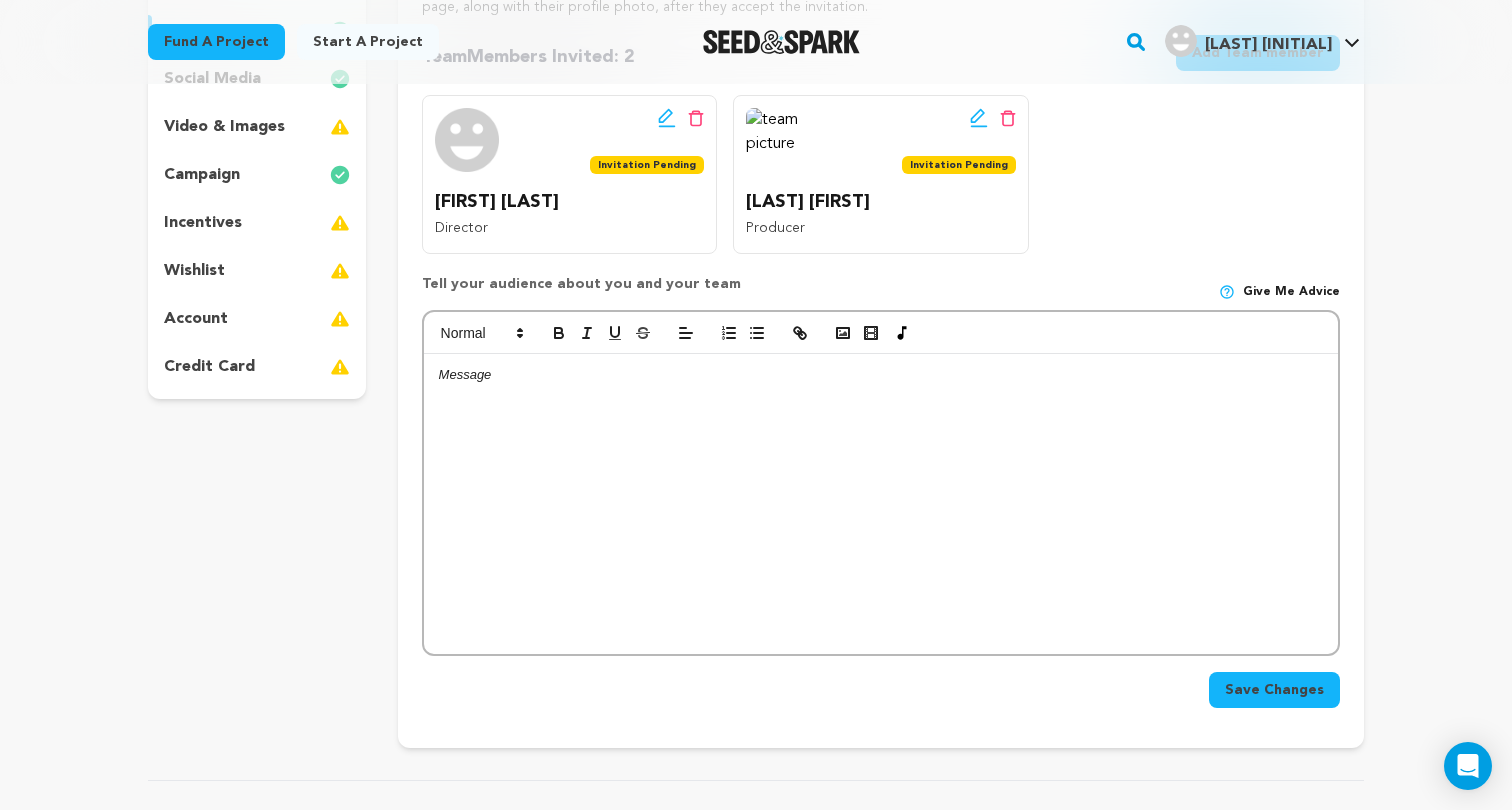 scroll, scrollTop: 393, scrollLeft: 0, axis: vertical 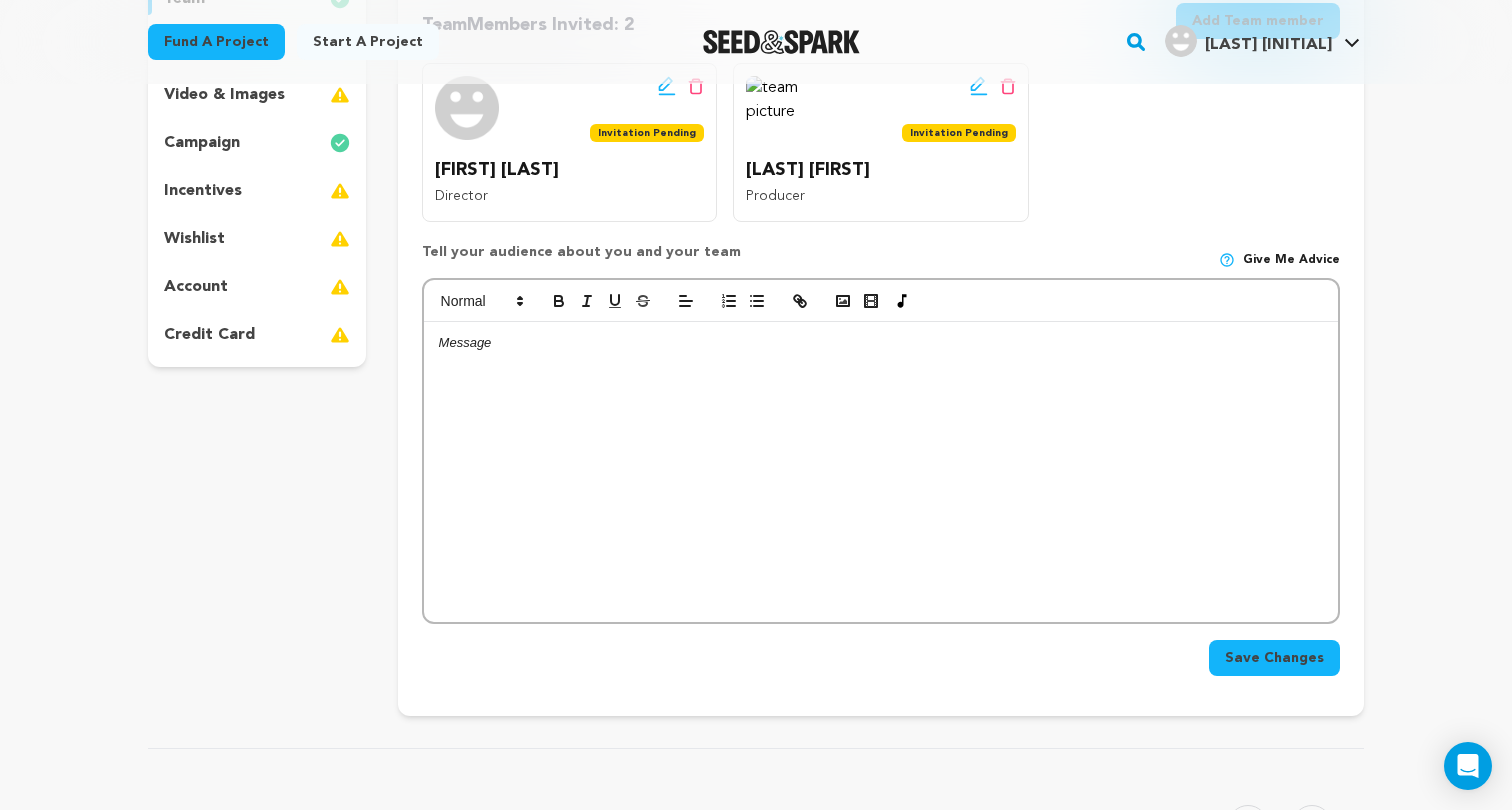 click on "Save Changes" at bounding box center (1274, 658) 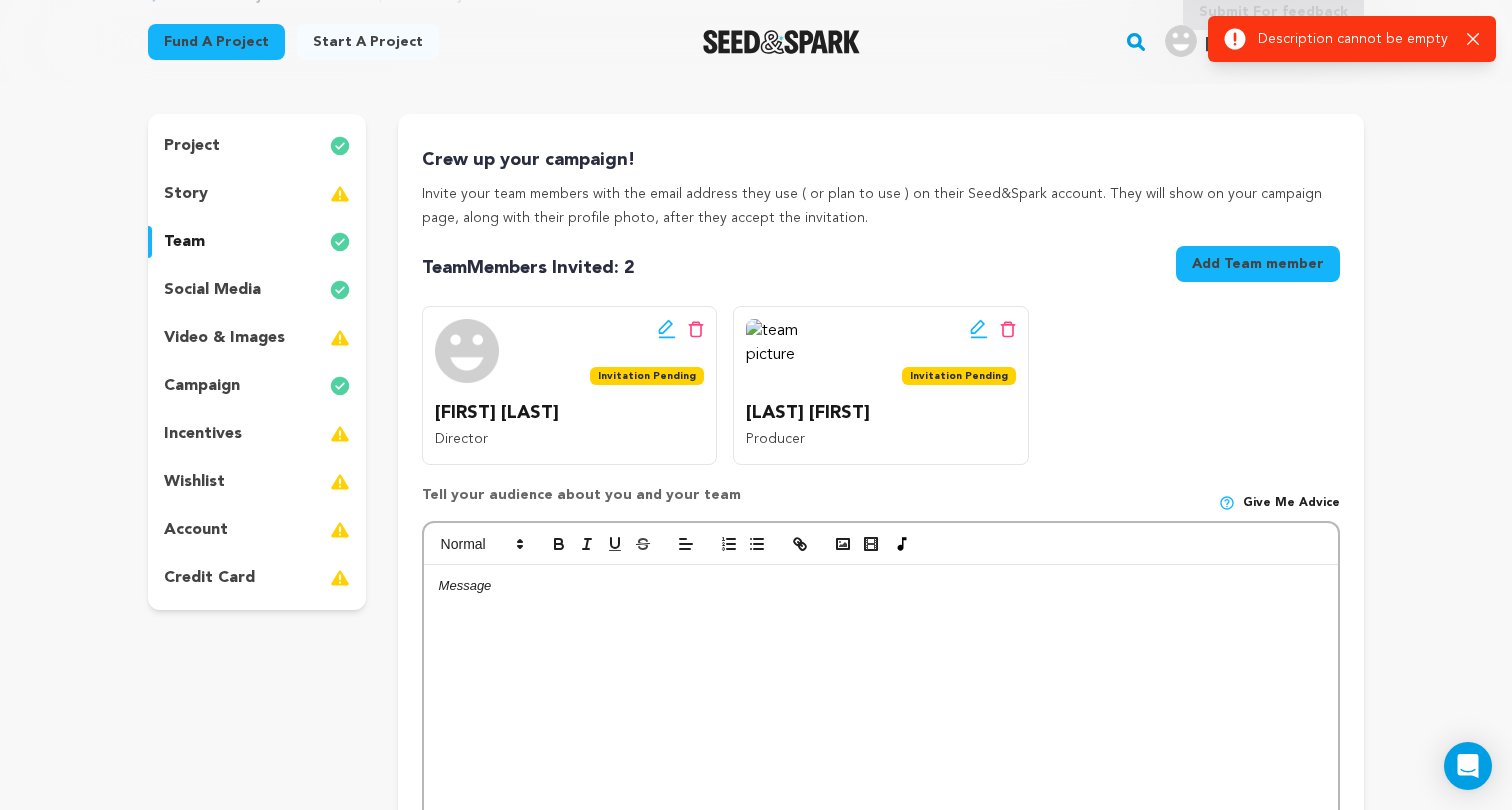 scroll, scrollTop: 143, scrollLeft: 0, axis: vertical 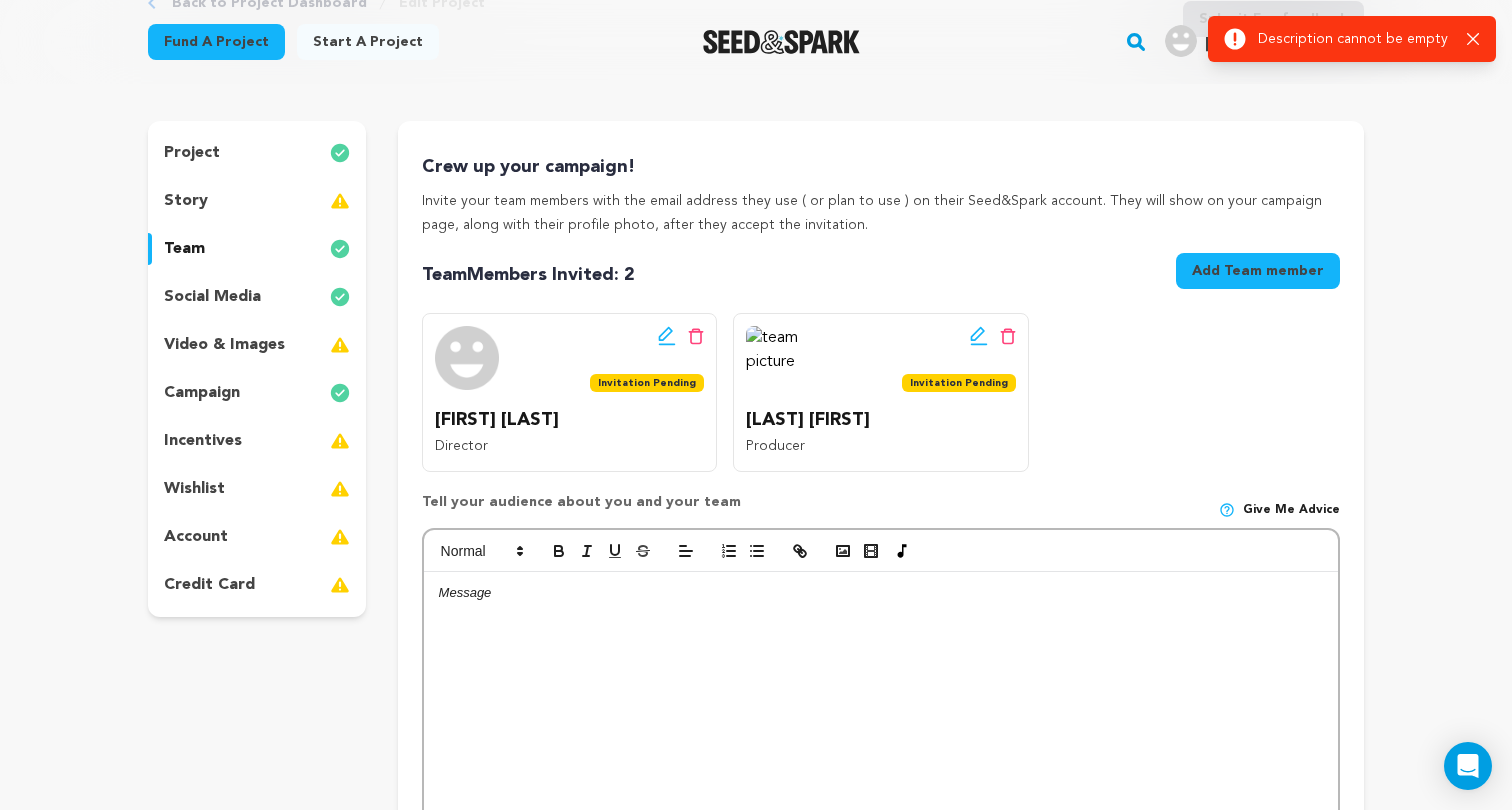 click 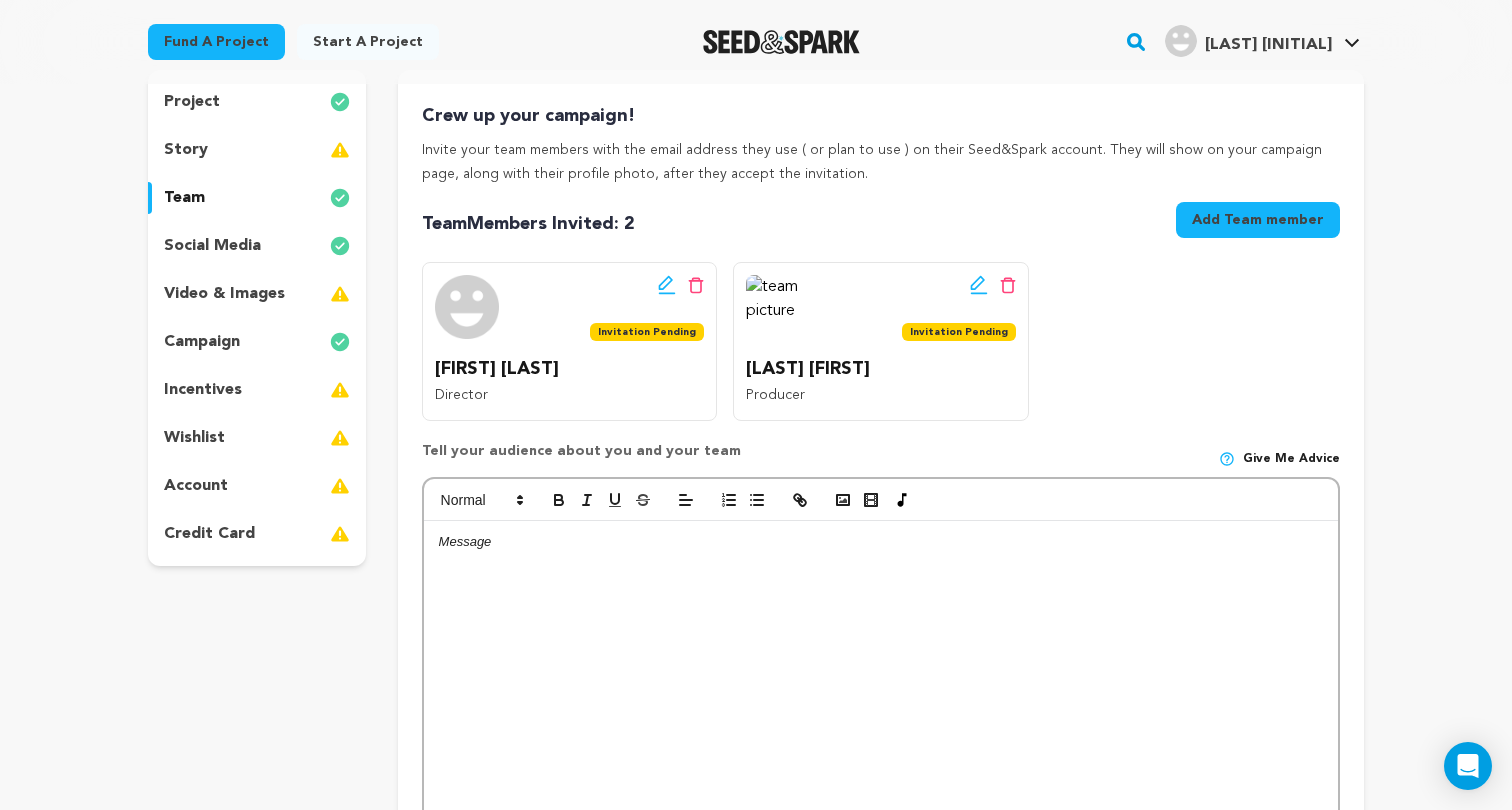scroll, scrollTop: 196, scrollLeft: 0, axis: vertical 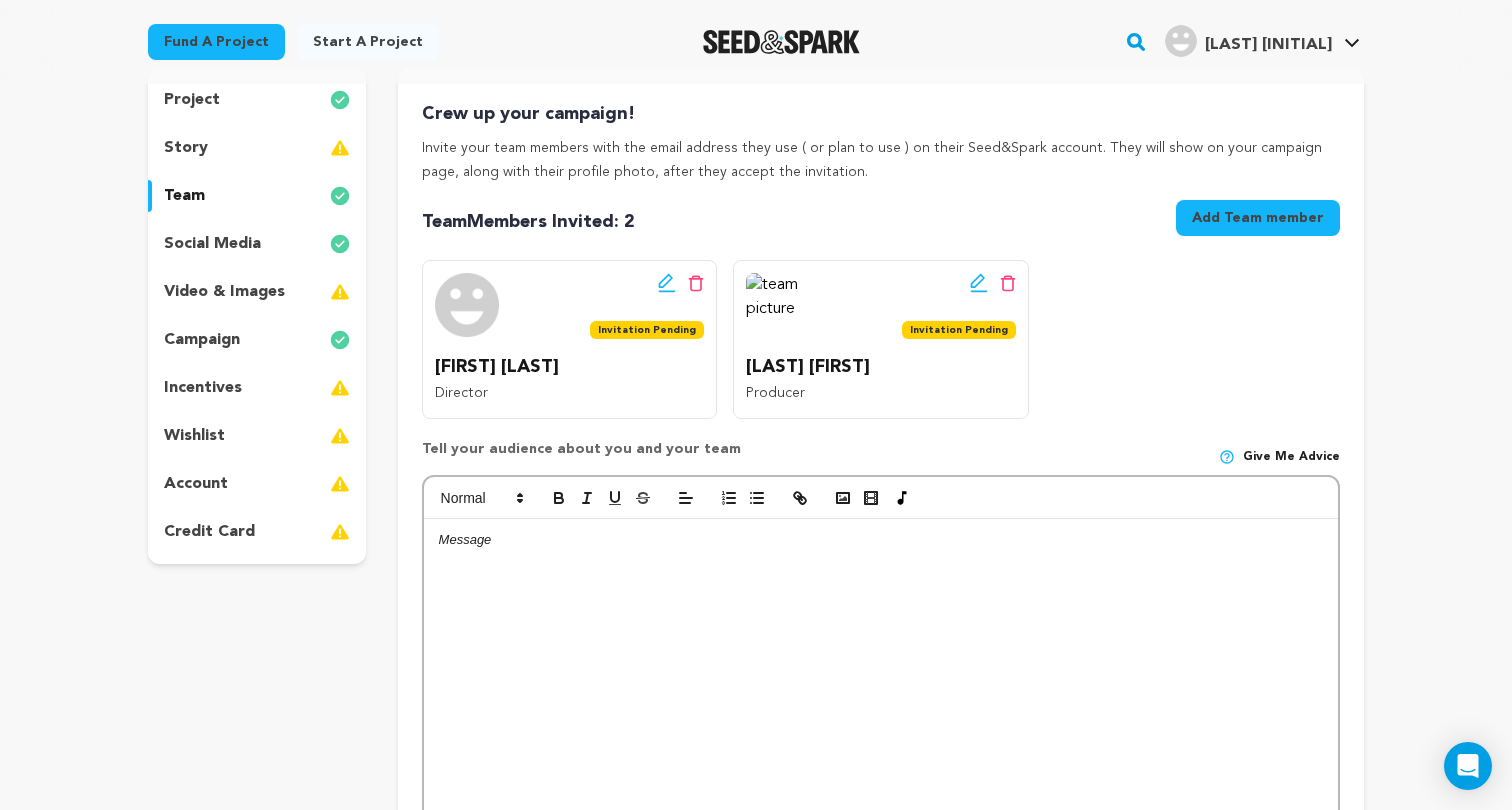 click at bounding box center [881, 669] 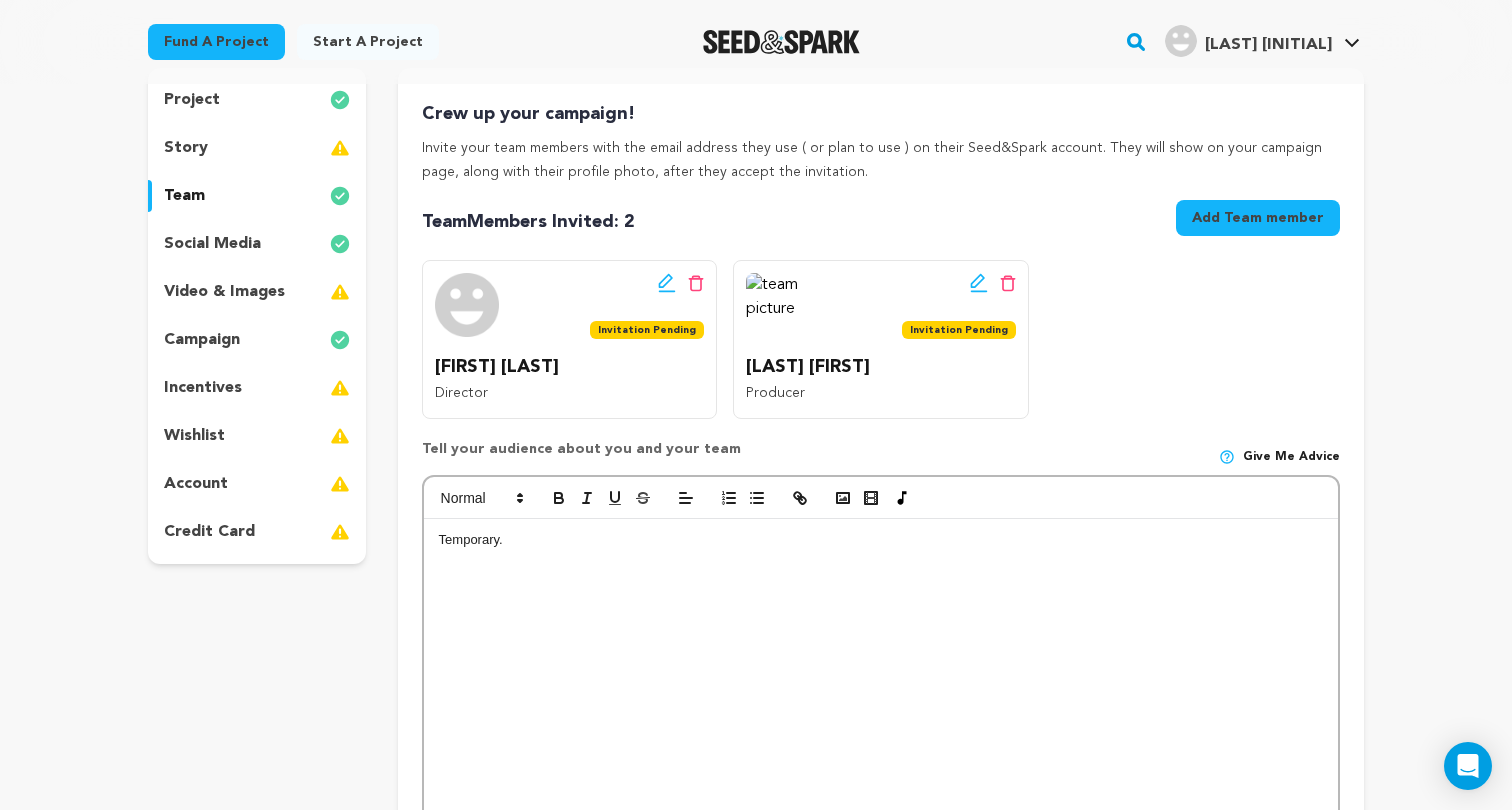 click on "Add Team member" at bounding box center [1258, 218] 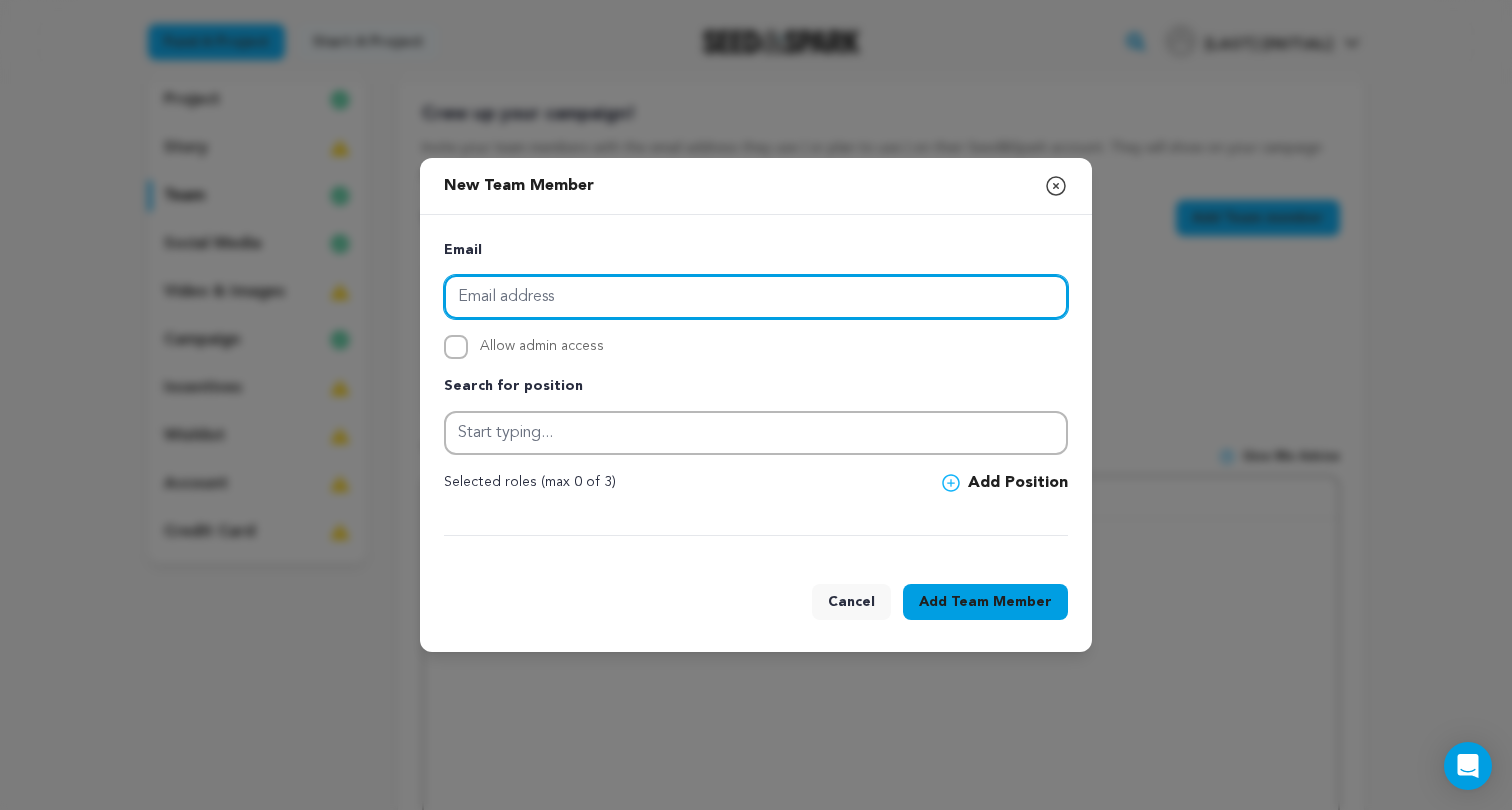 click at bounding box center (756, 297) 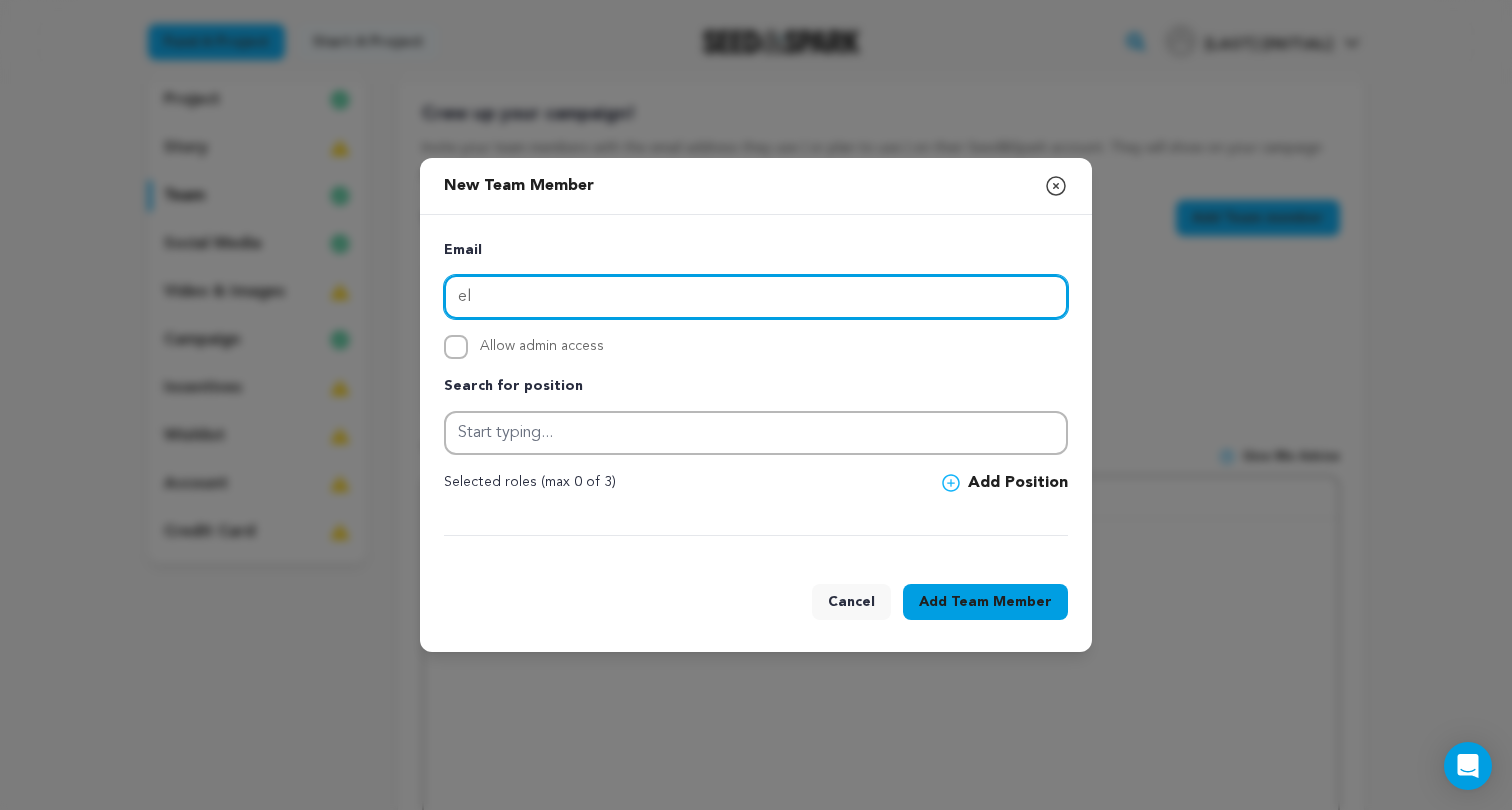 type on "e" 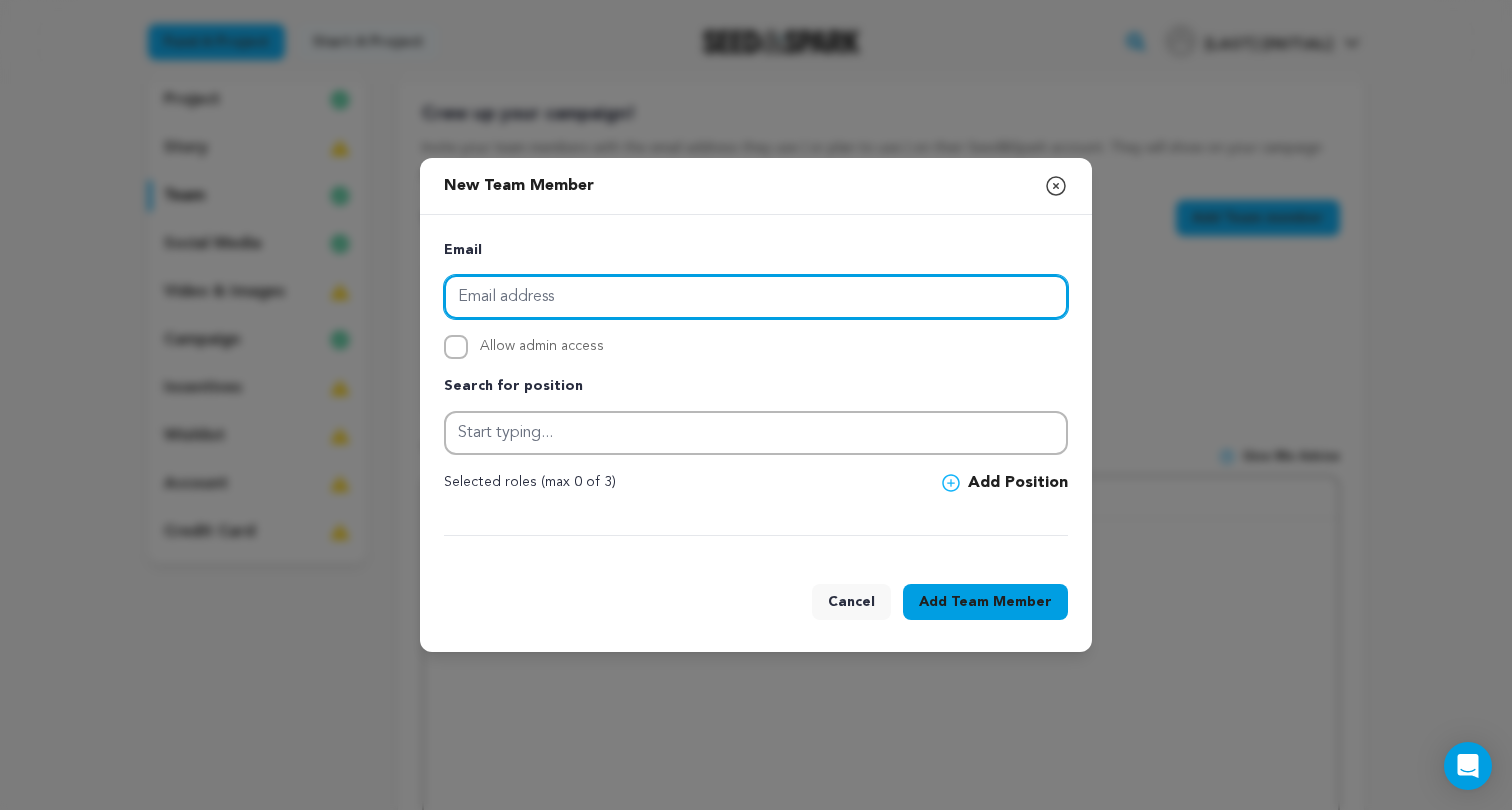 paste on "linneyeliza@gmail.com" 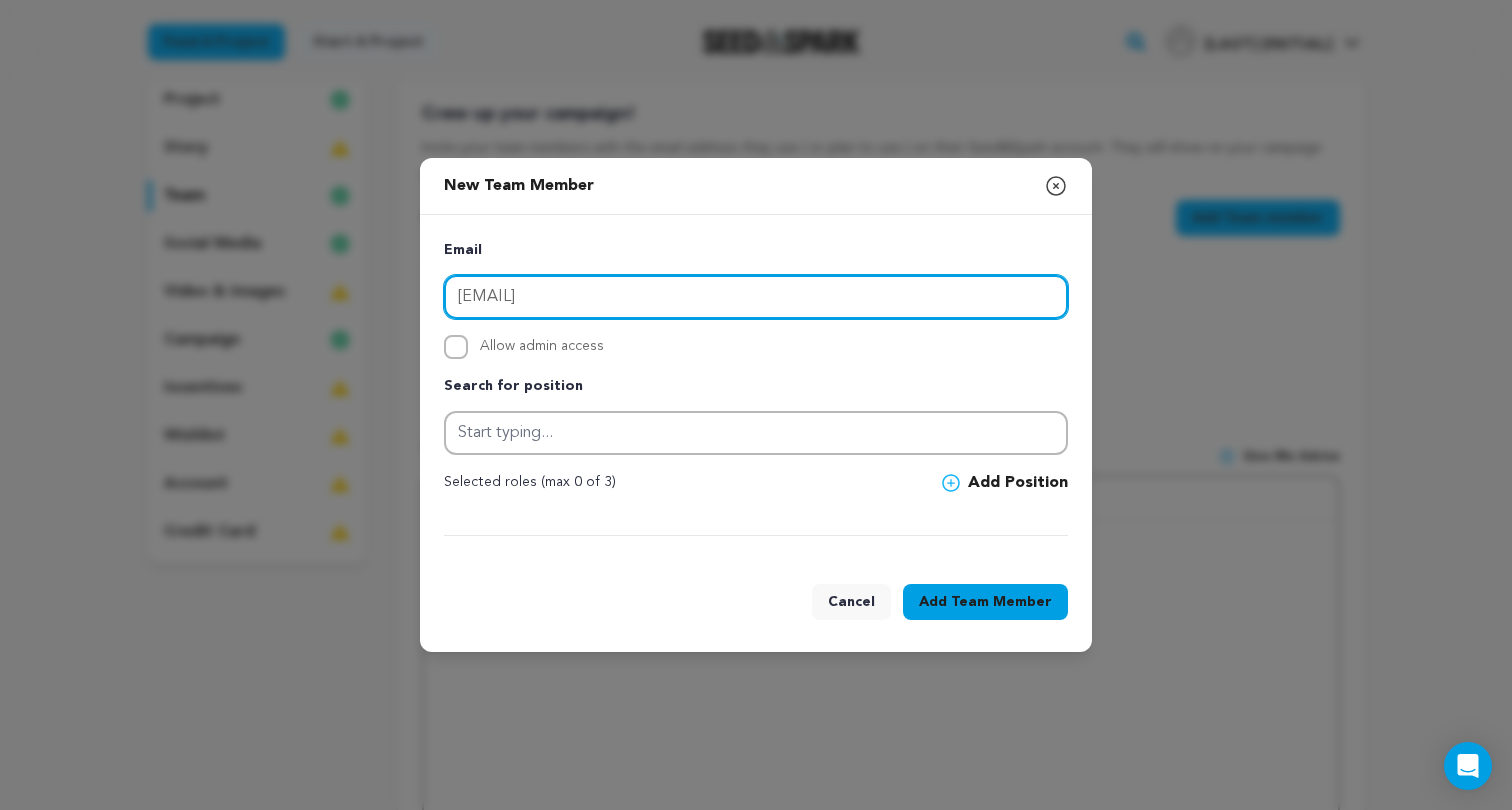 type on "linneyeliza@gmail.com" 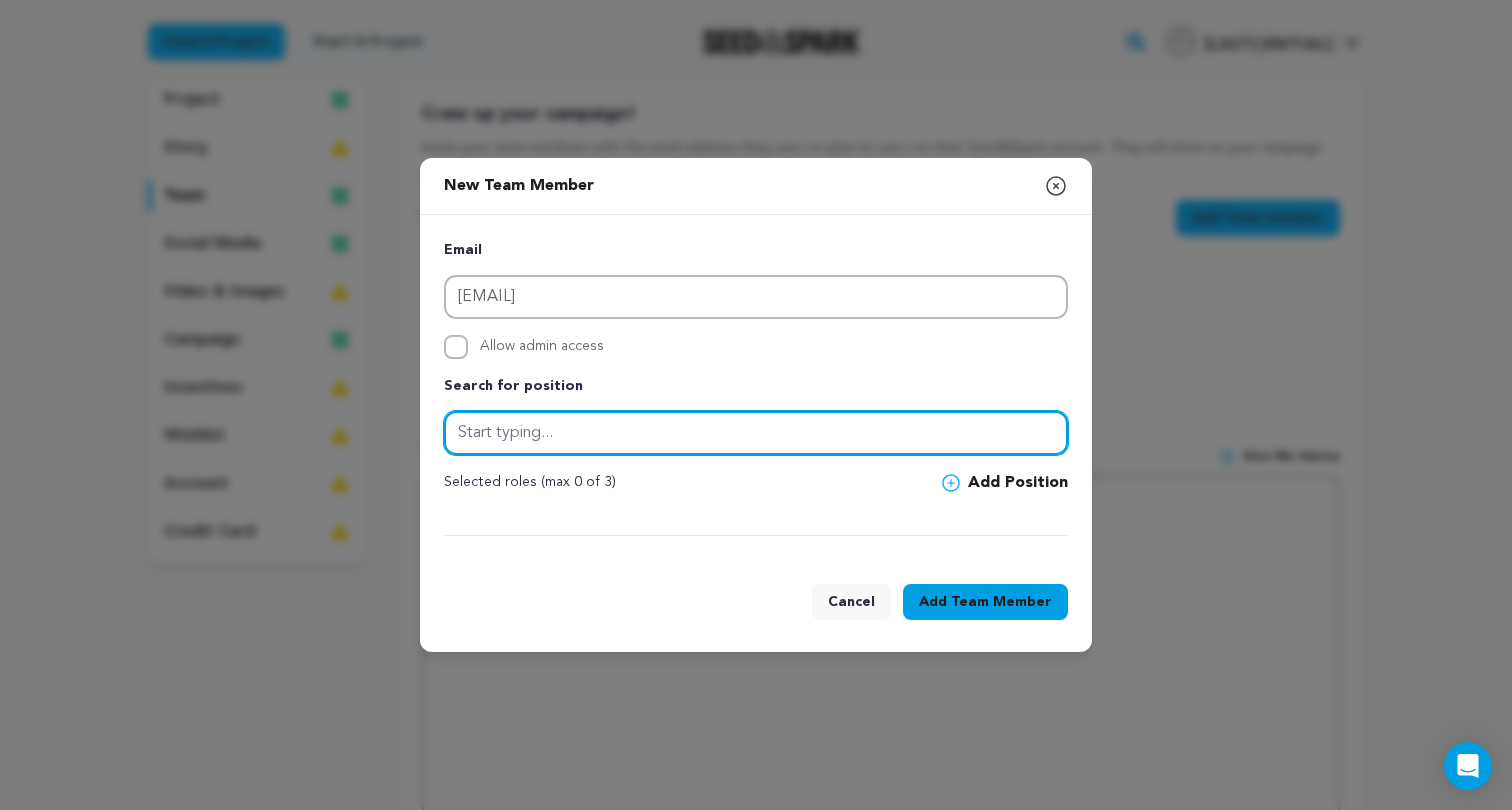 click at bounding box center [756, 433] 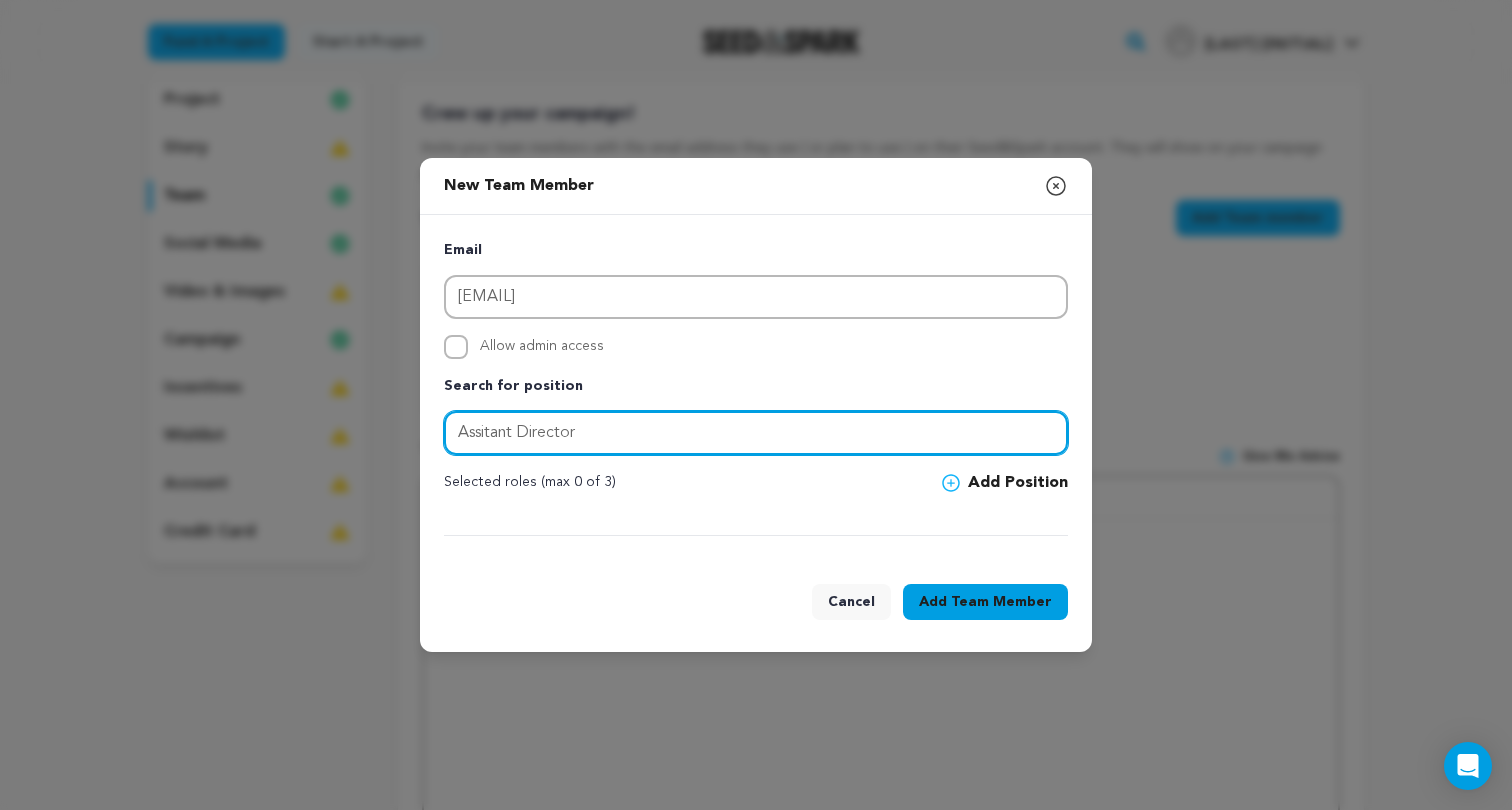 type on "Assitant Director" 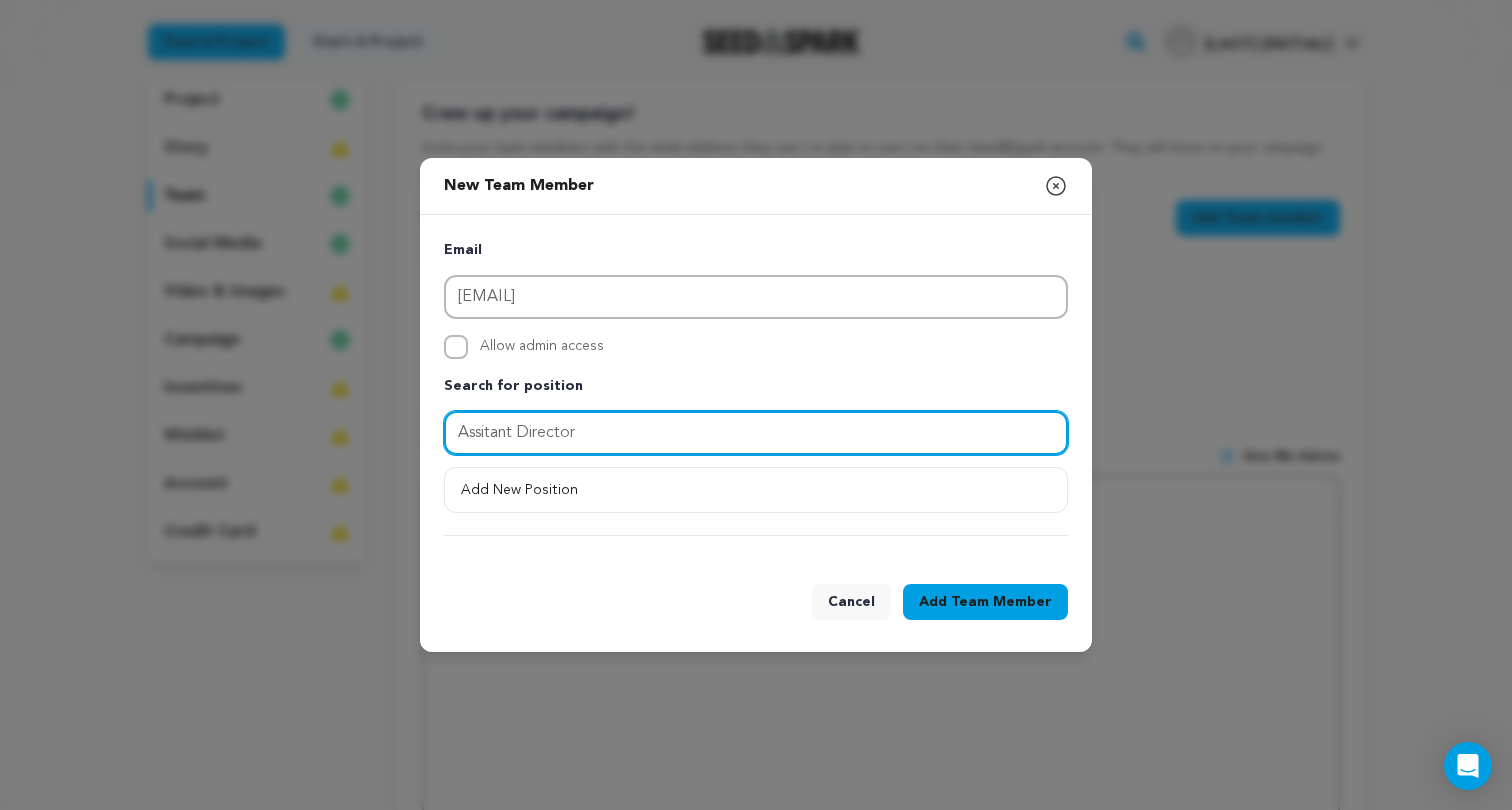 drag, startPoint x: 681, startPoint y: 437, endPoint x: 286, endPoint y: 392, distance: 397.55502 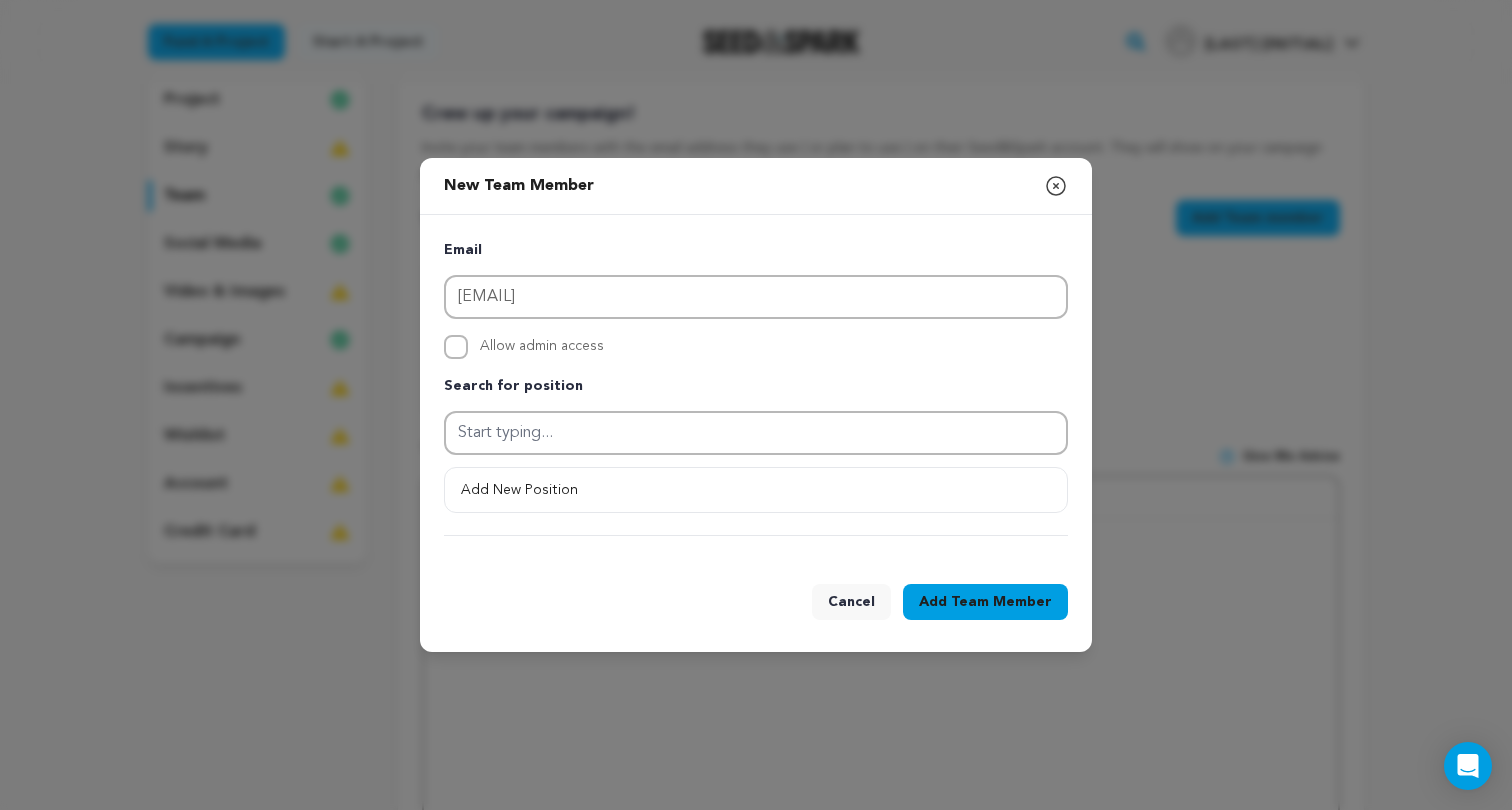 click on "Cancel
Add  Team Member" at bounding box center (756, 606) 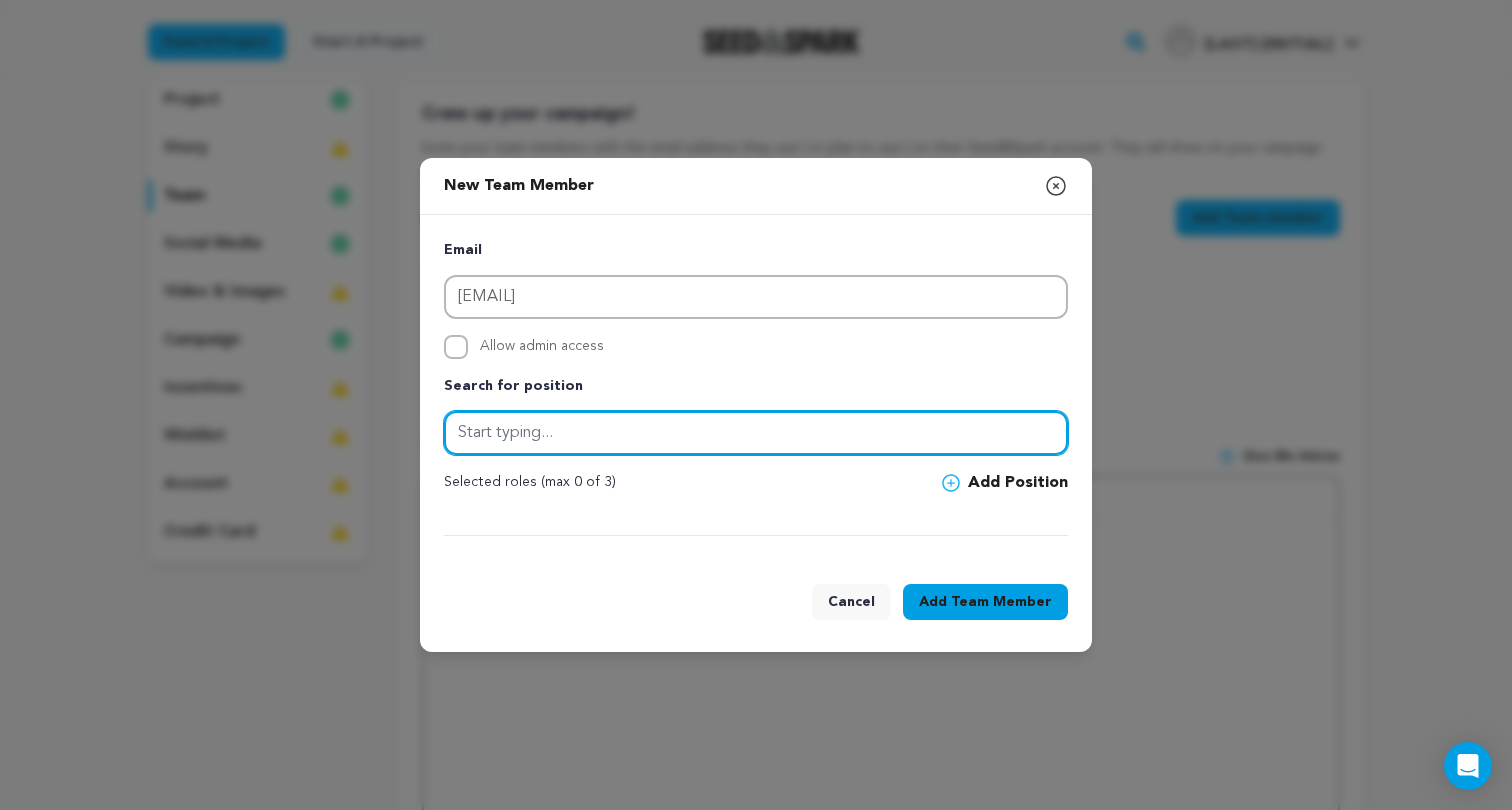 click at bounding box center (756, 433) 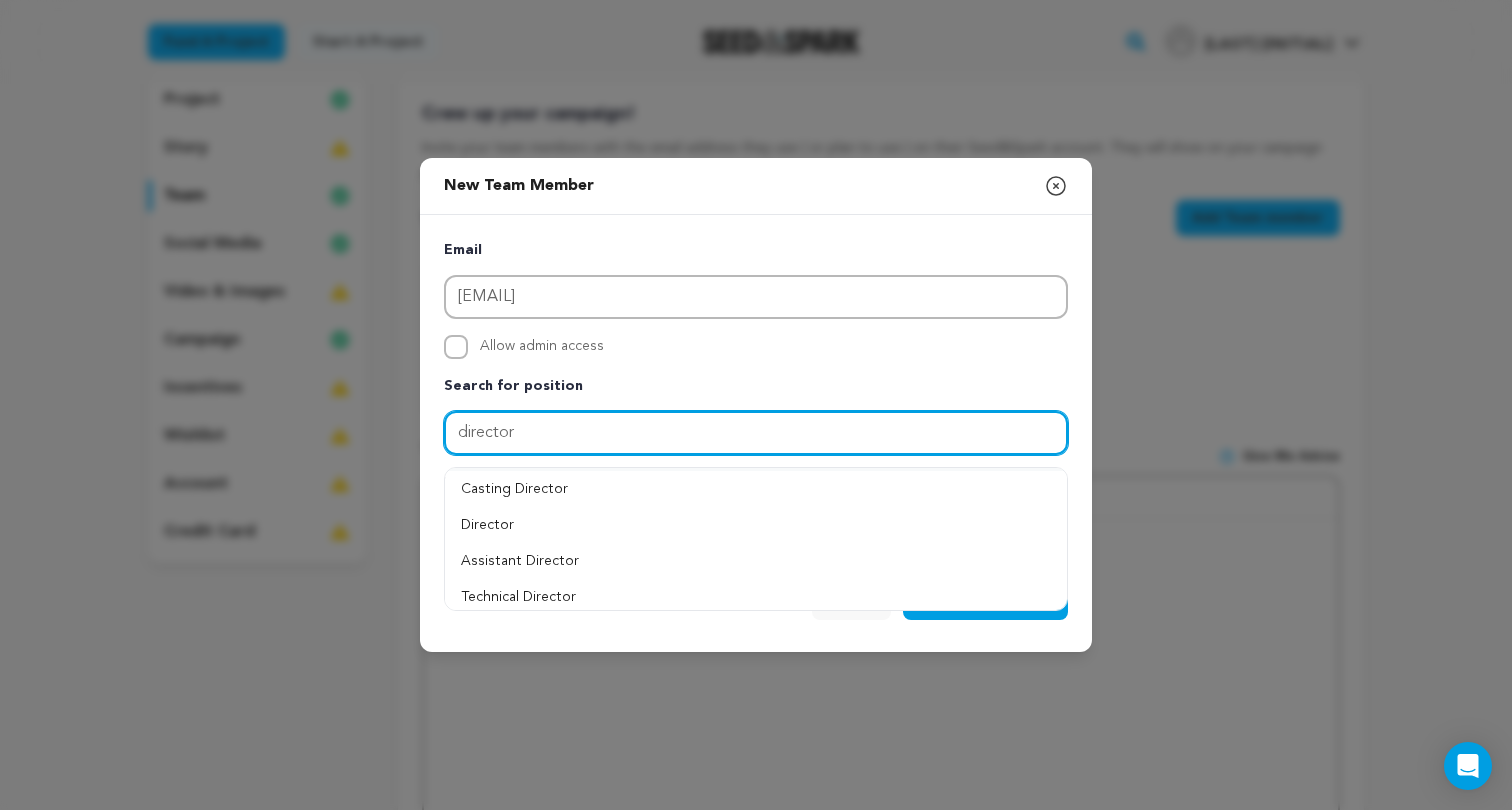 scroll, scrollTop: 105, scrollLeft: 0, axis: vertical 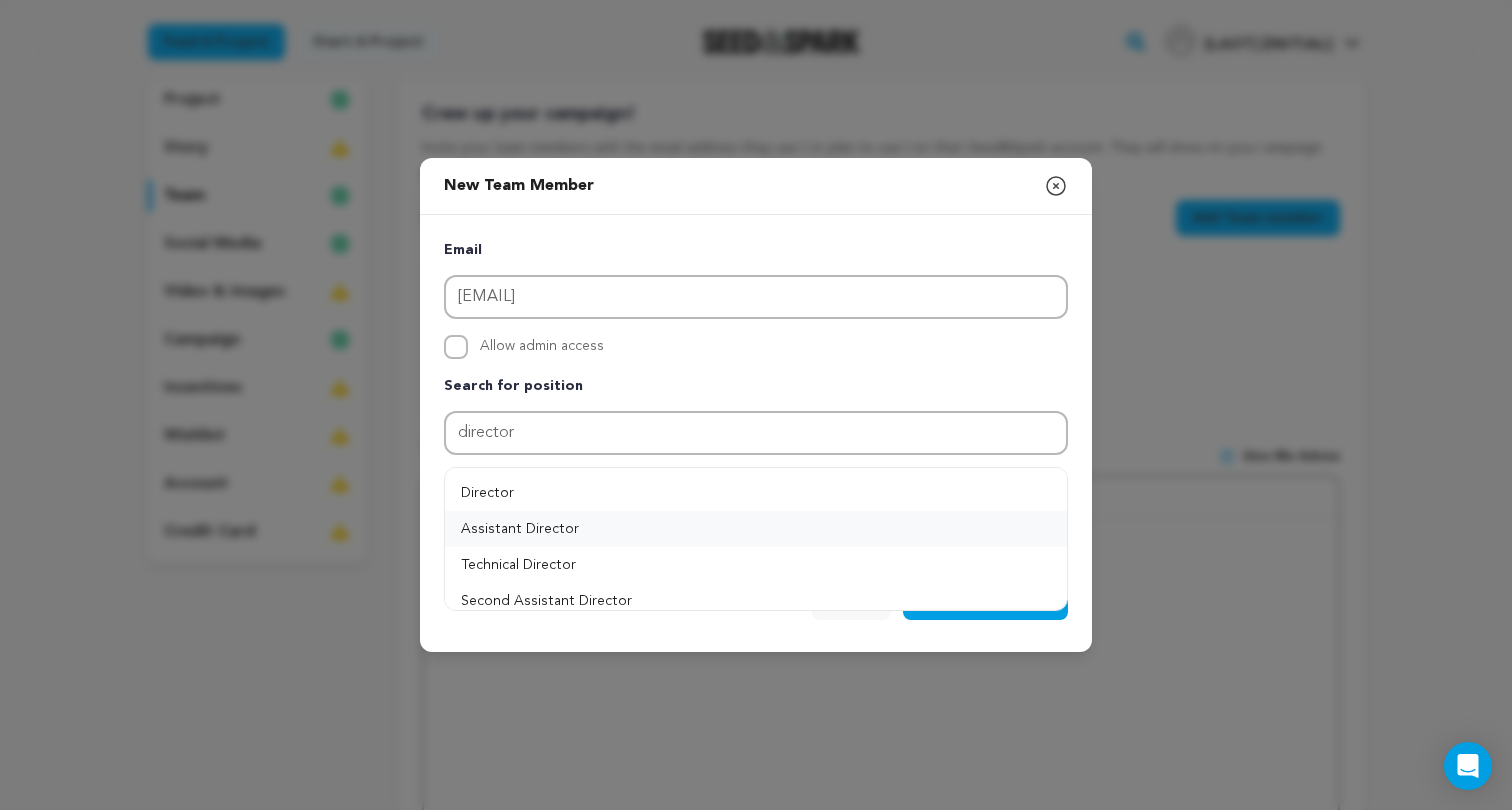 click on "Assistant Director" at bounding box center (756, 529) 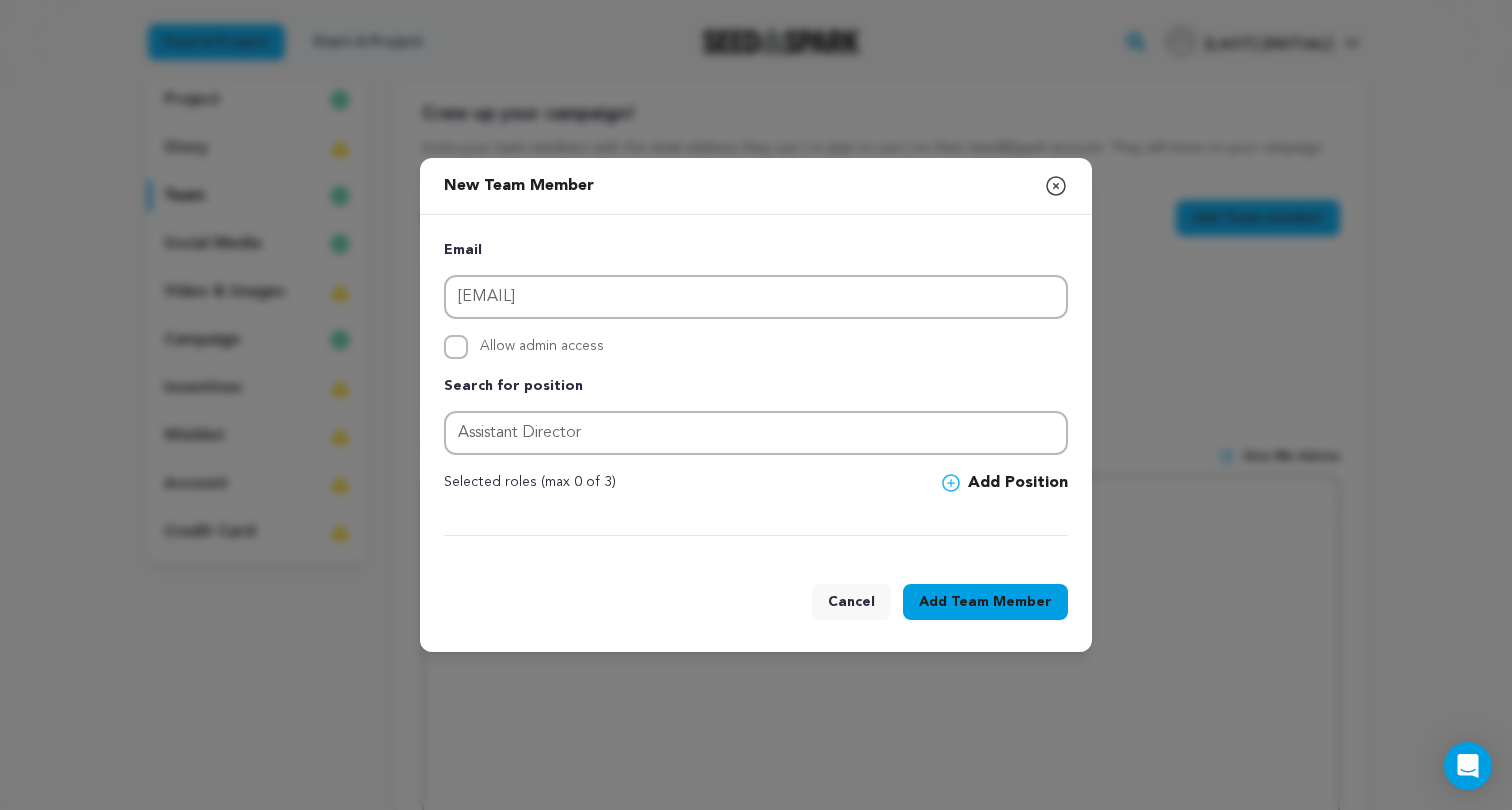click on "Email
linneyeliza@gmail.com
Allow admin access
Search for position
Assistant Director
Selected roles (max 0 of 3)" at bounding box center (756, 387) 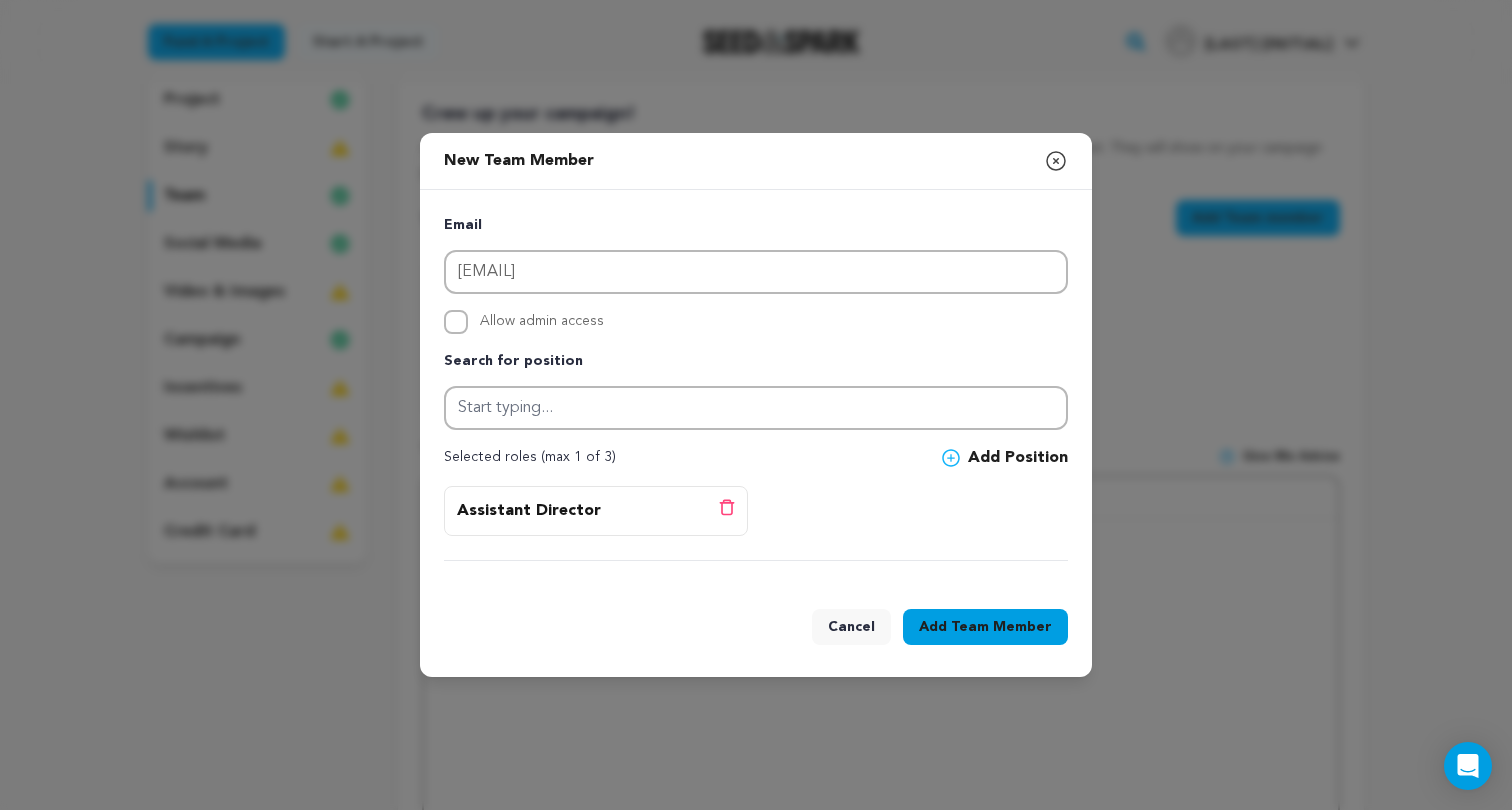 click on "Team Member" at bounding box center (1001, 627) 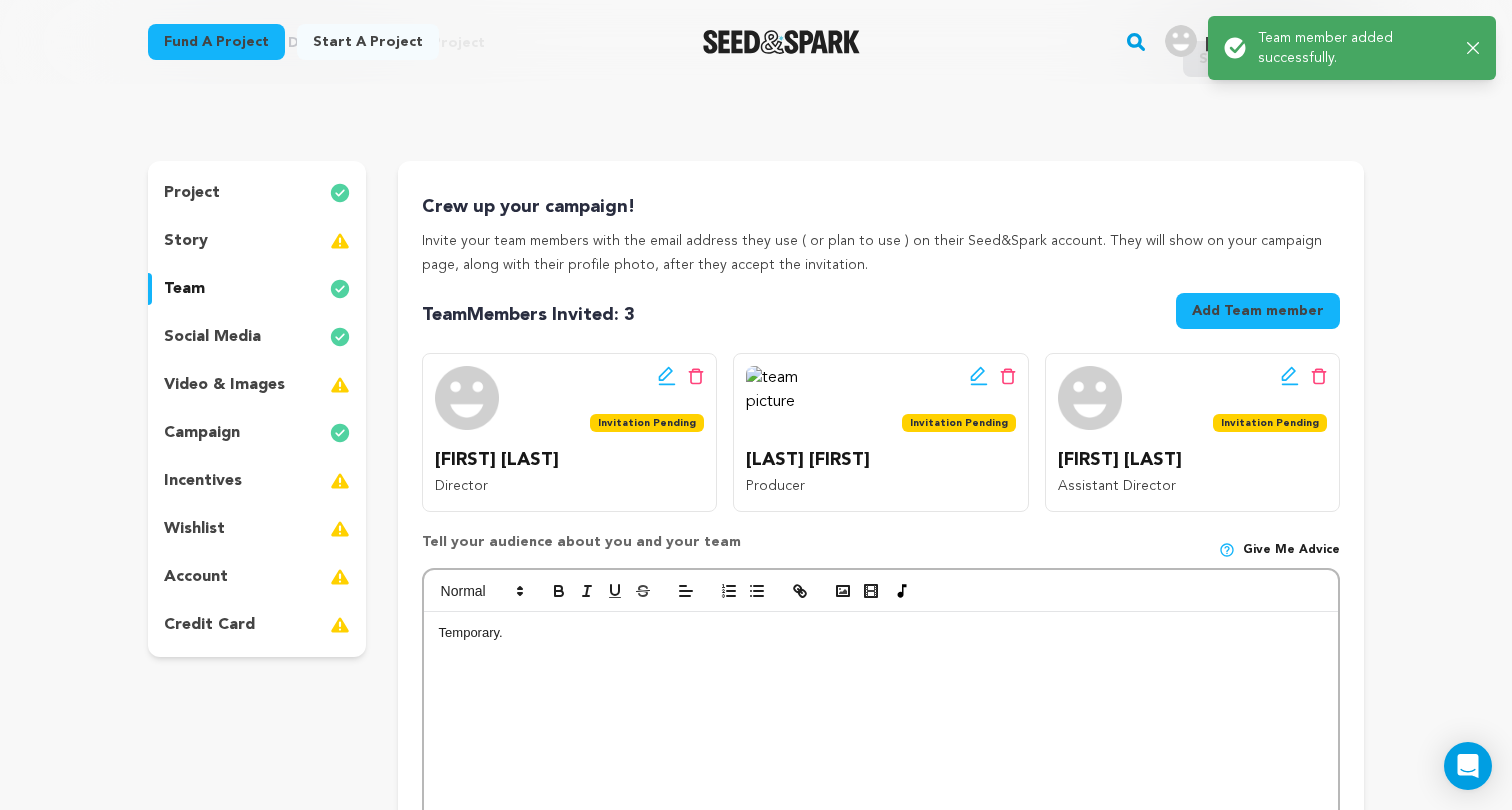 scroll, scrollTop: 105, scrollLeft: 0, axis: vertical 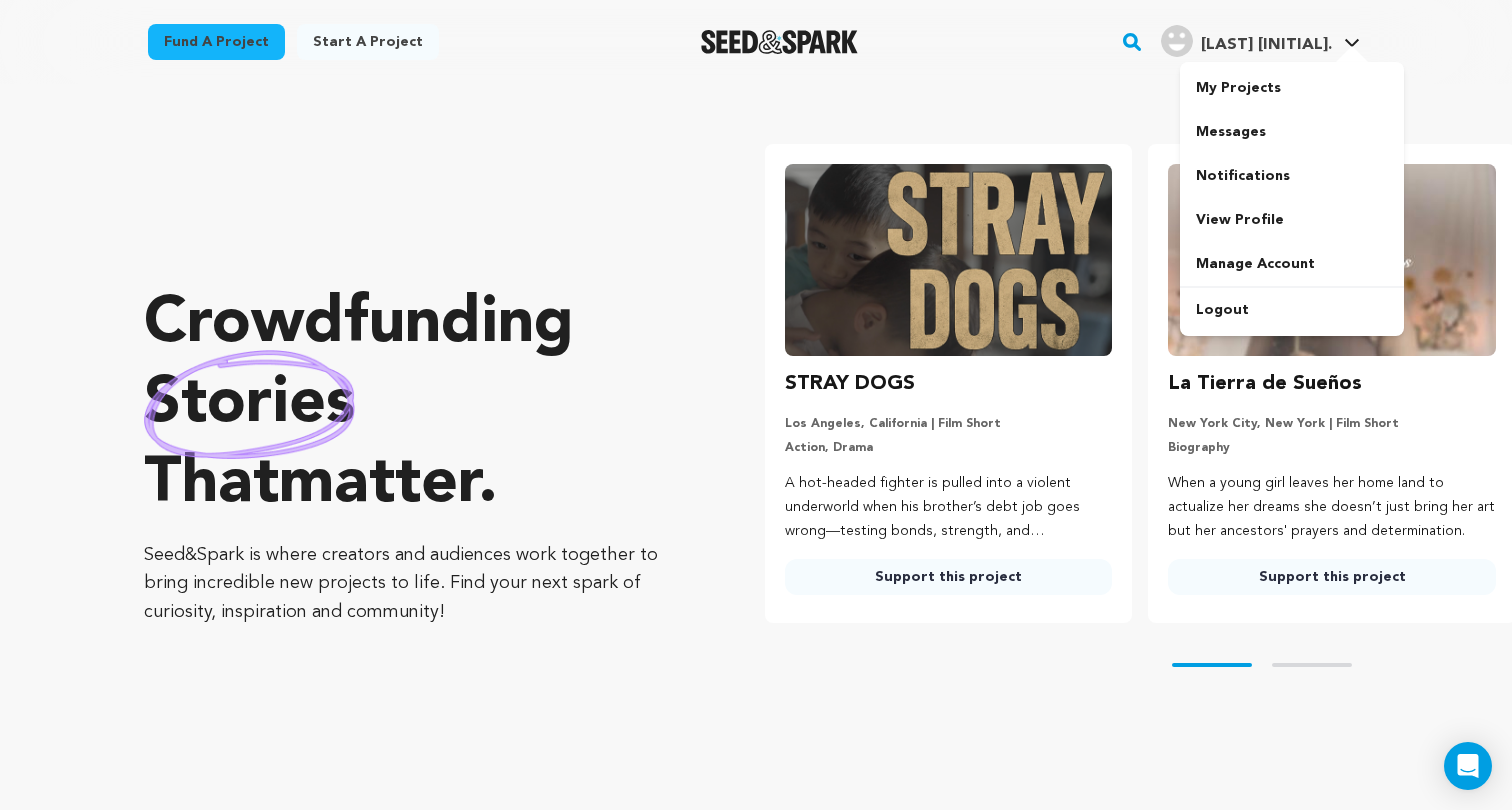 click on "[LAST] [INITIAL]." at bounding box center [1266, 45] 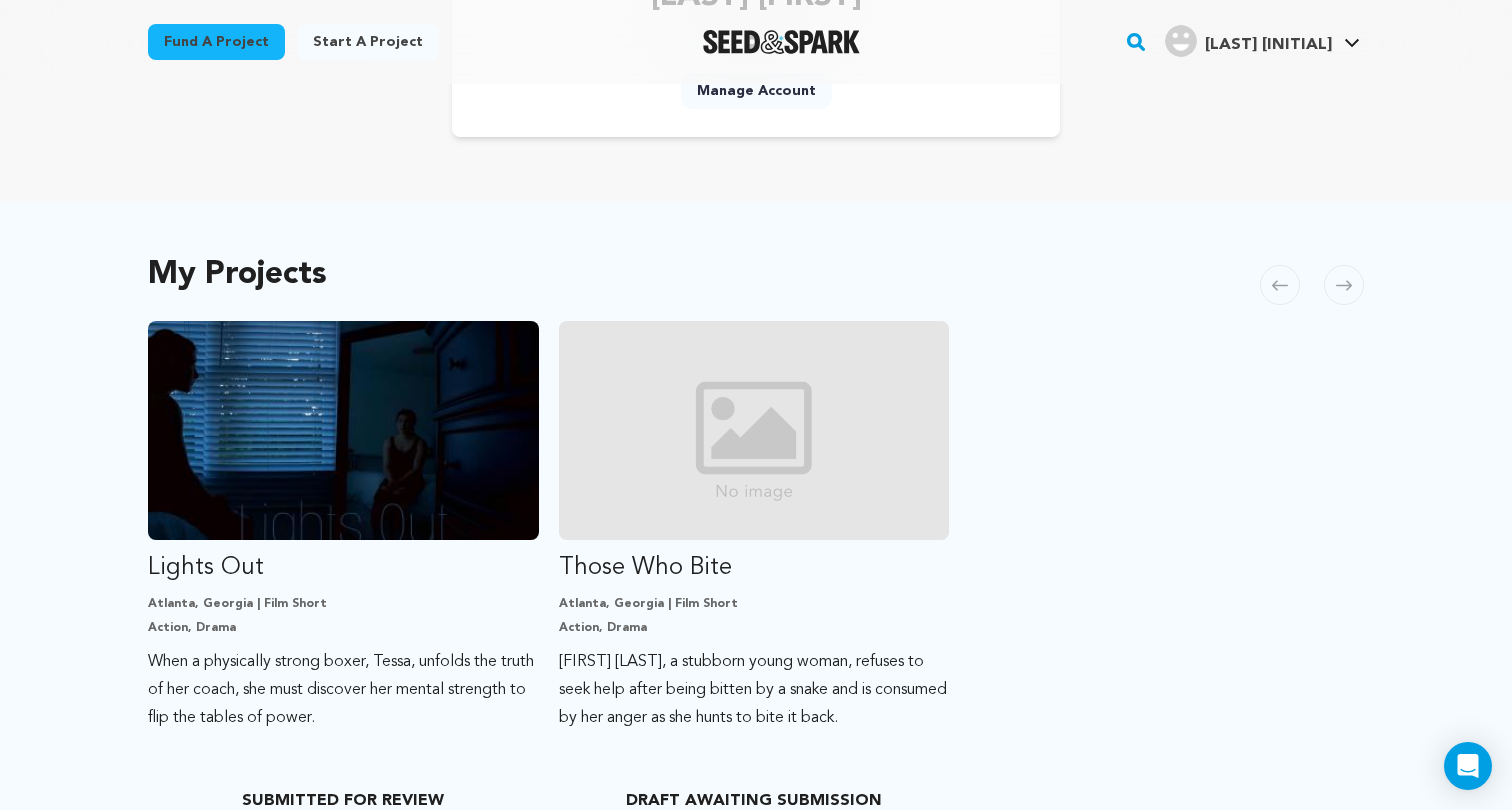 scroll, scrollTop: 264, scrollLeft: 0, axis: vertical 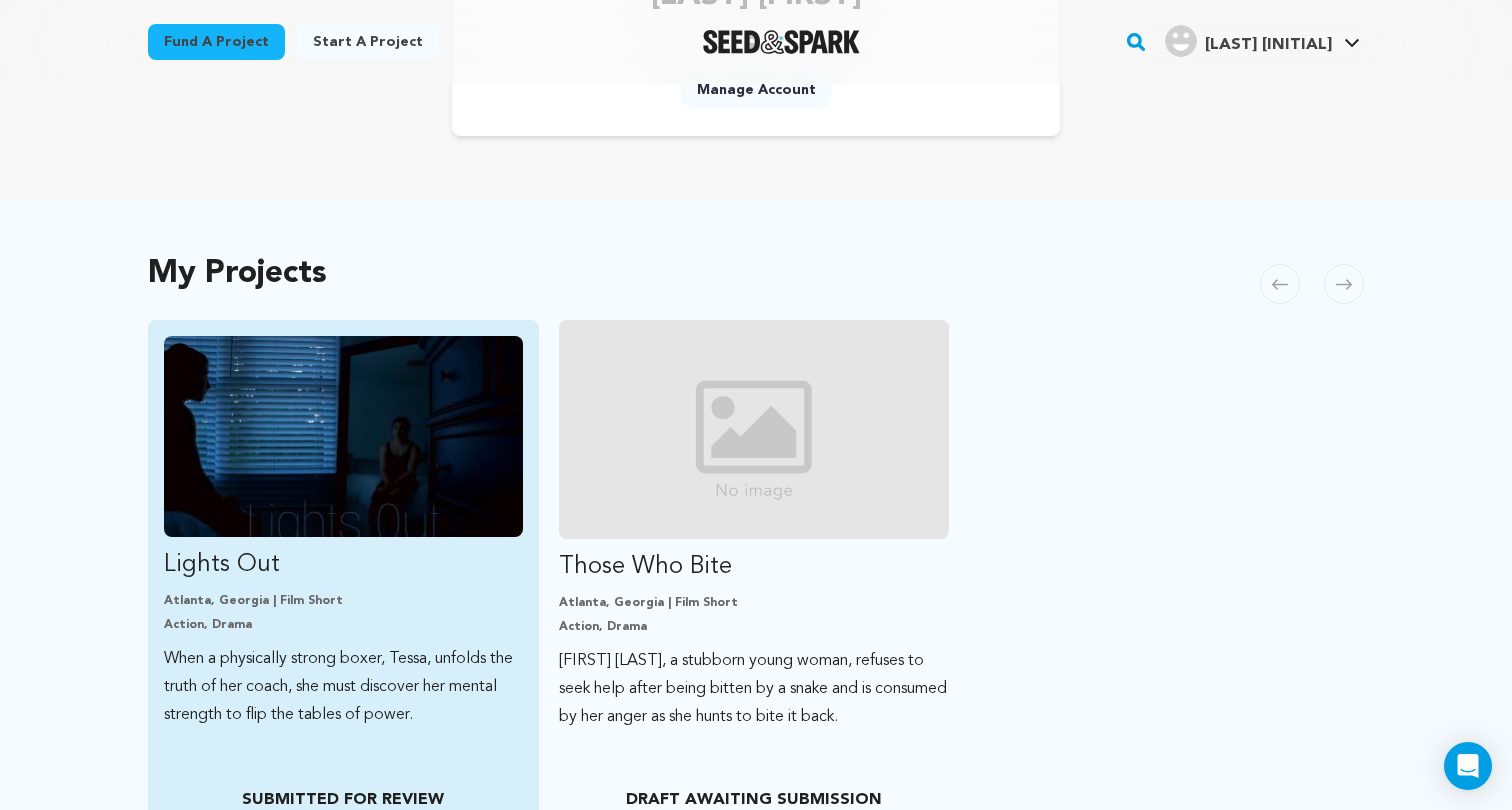 click at bounding box center (343, 436) 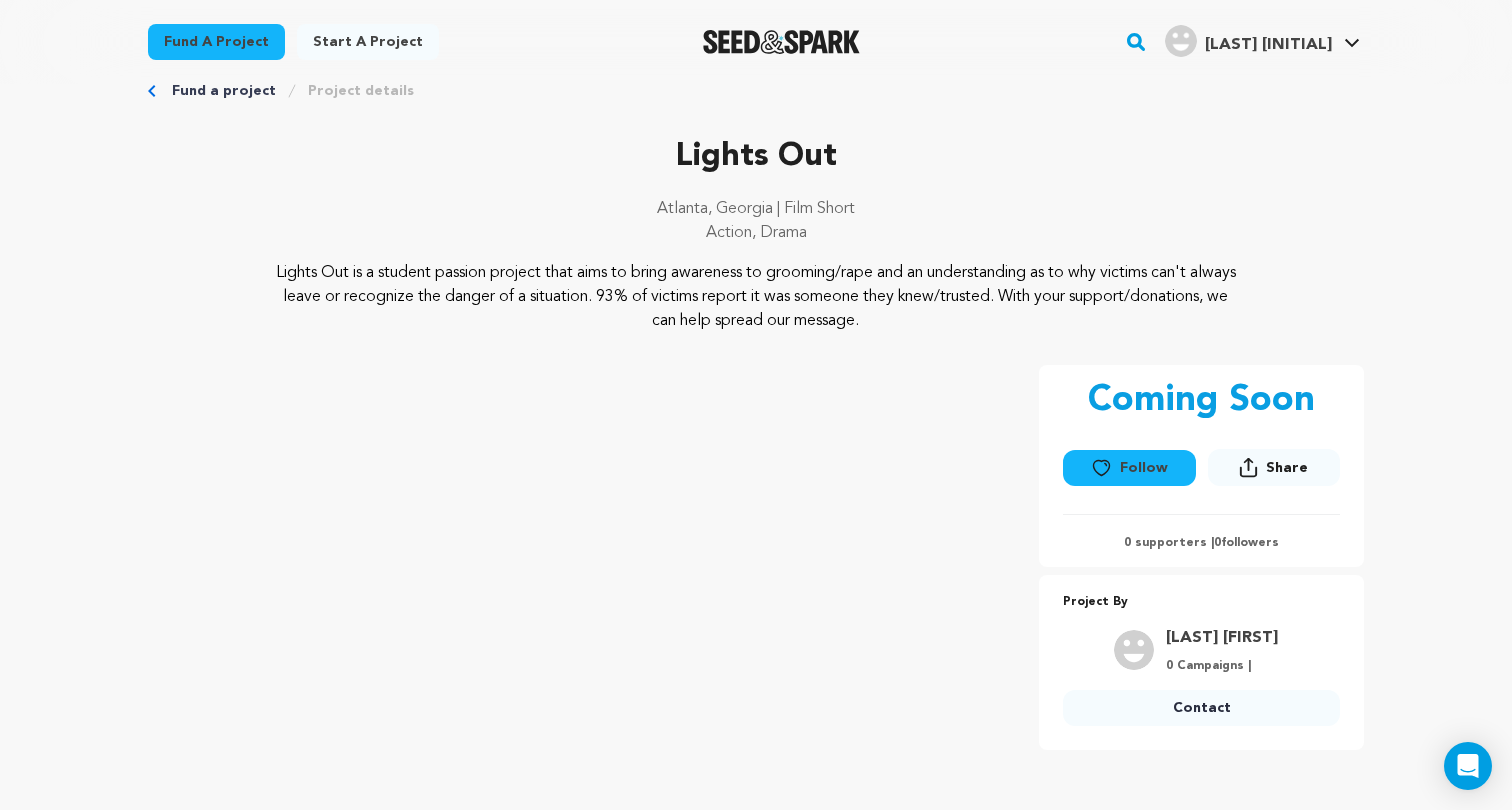 scroll, scrollTop: 46, scrollLeft: 0, axis: vertical 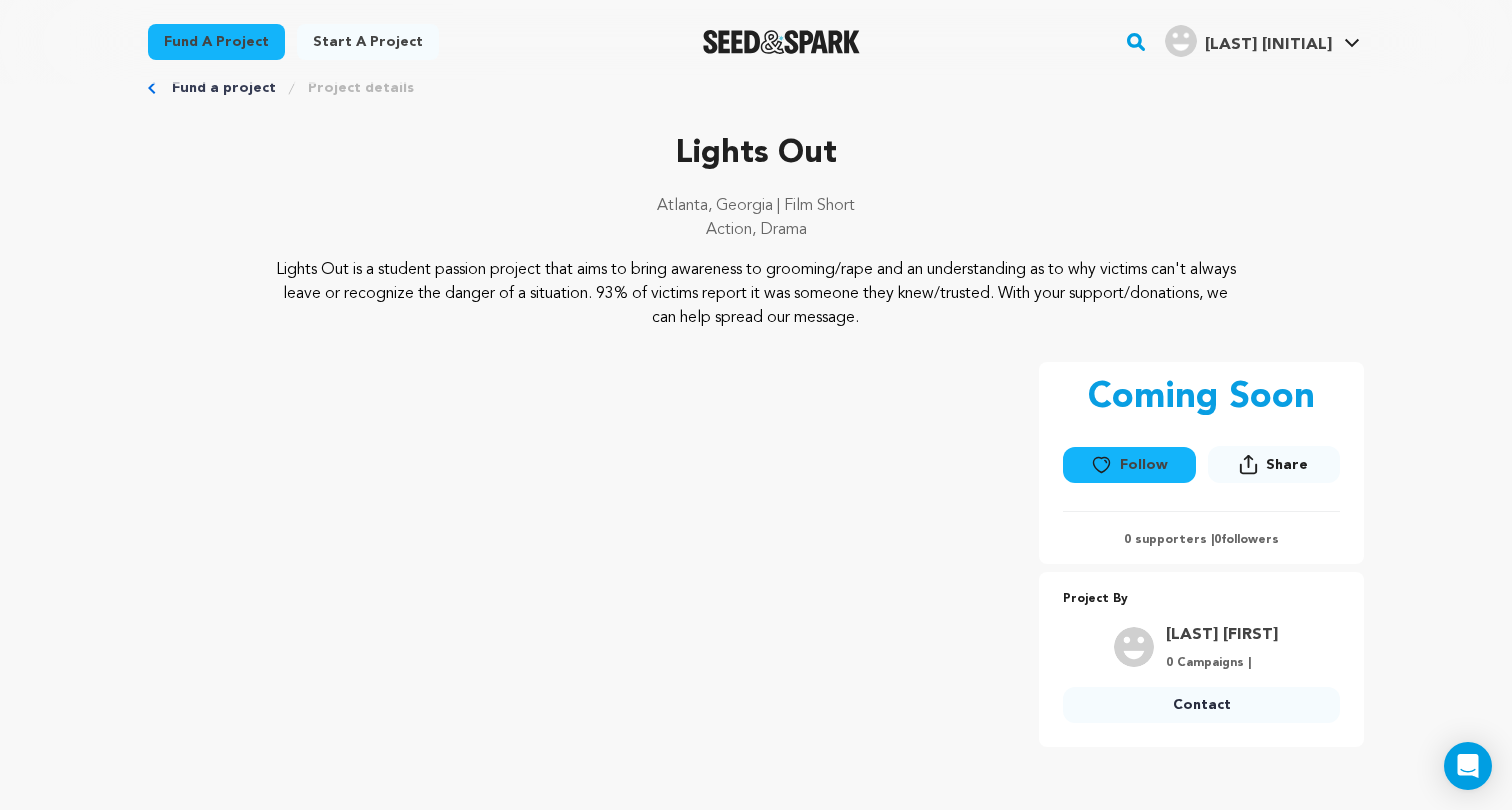 click 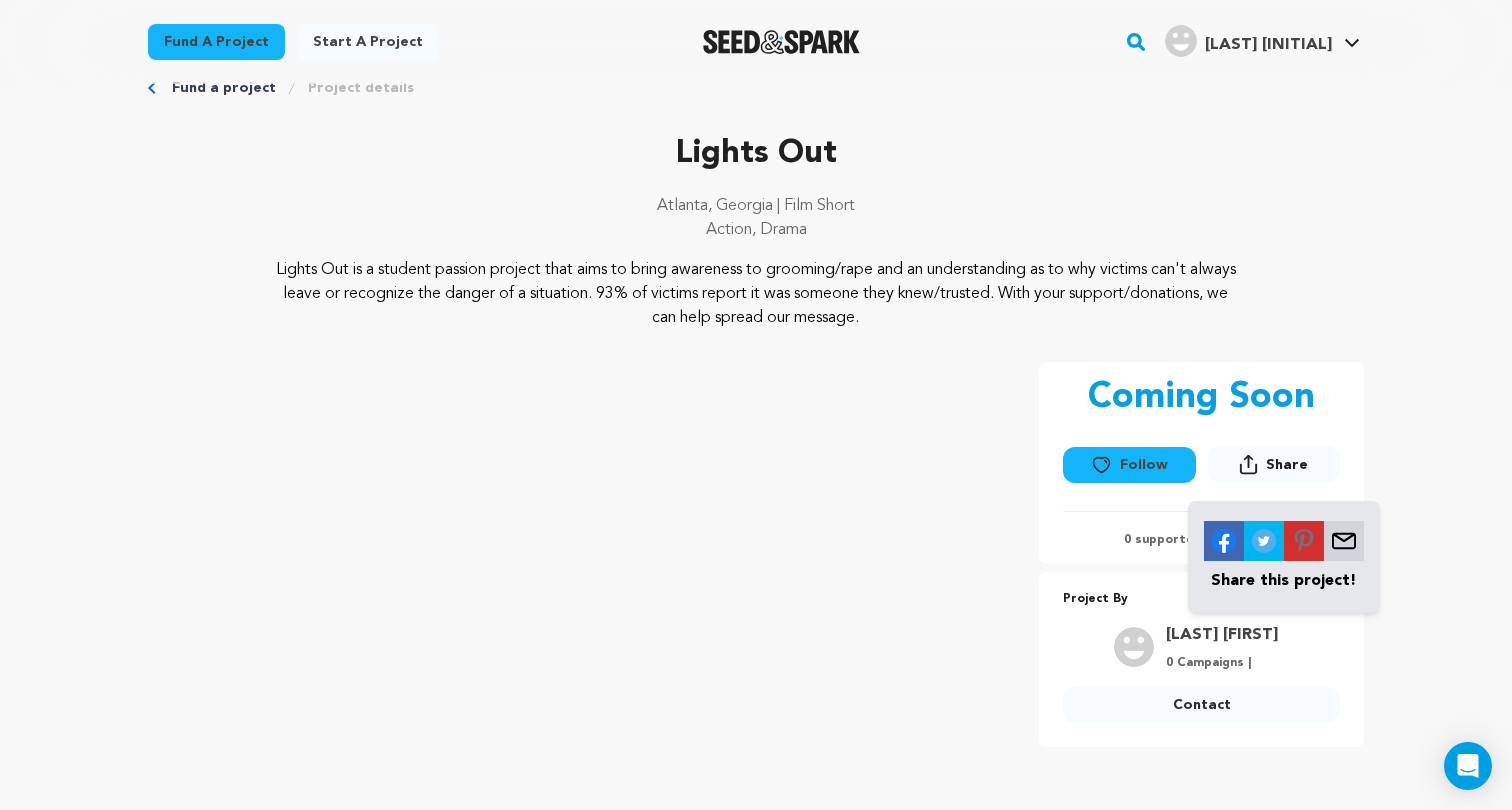 click on "Fund a project
Start a project
Search" at bounding box center [756, 1084] 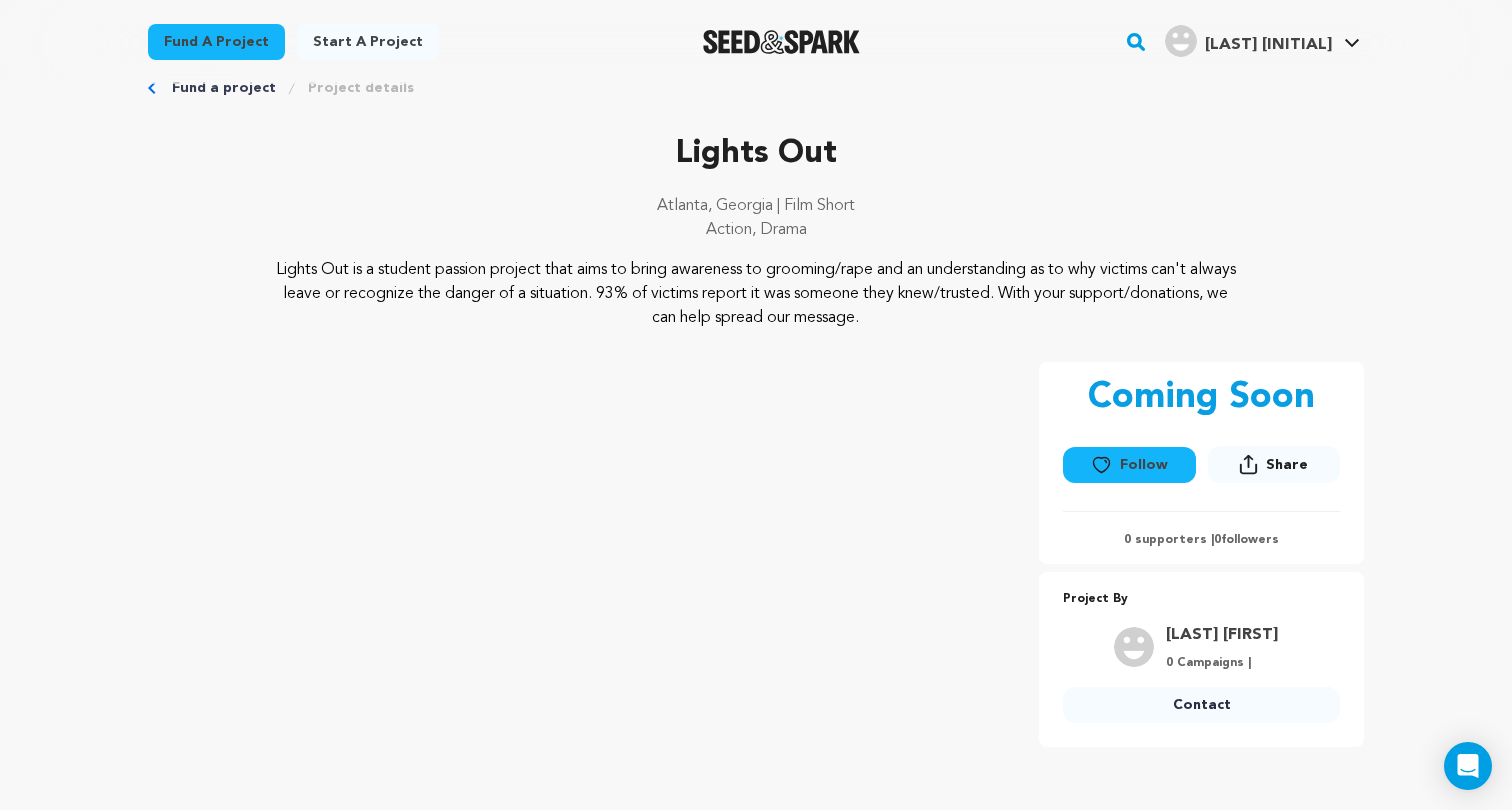 scroll, scrollTop: 281, scrollLeft: 0, axis: vertical 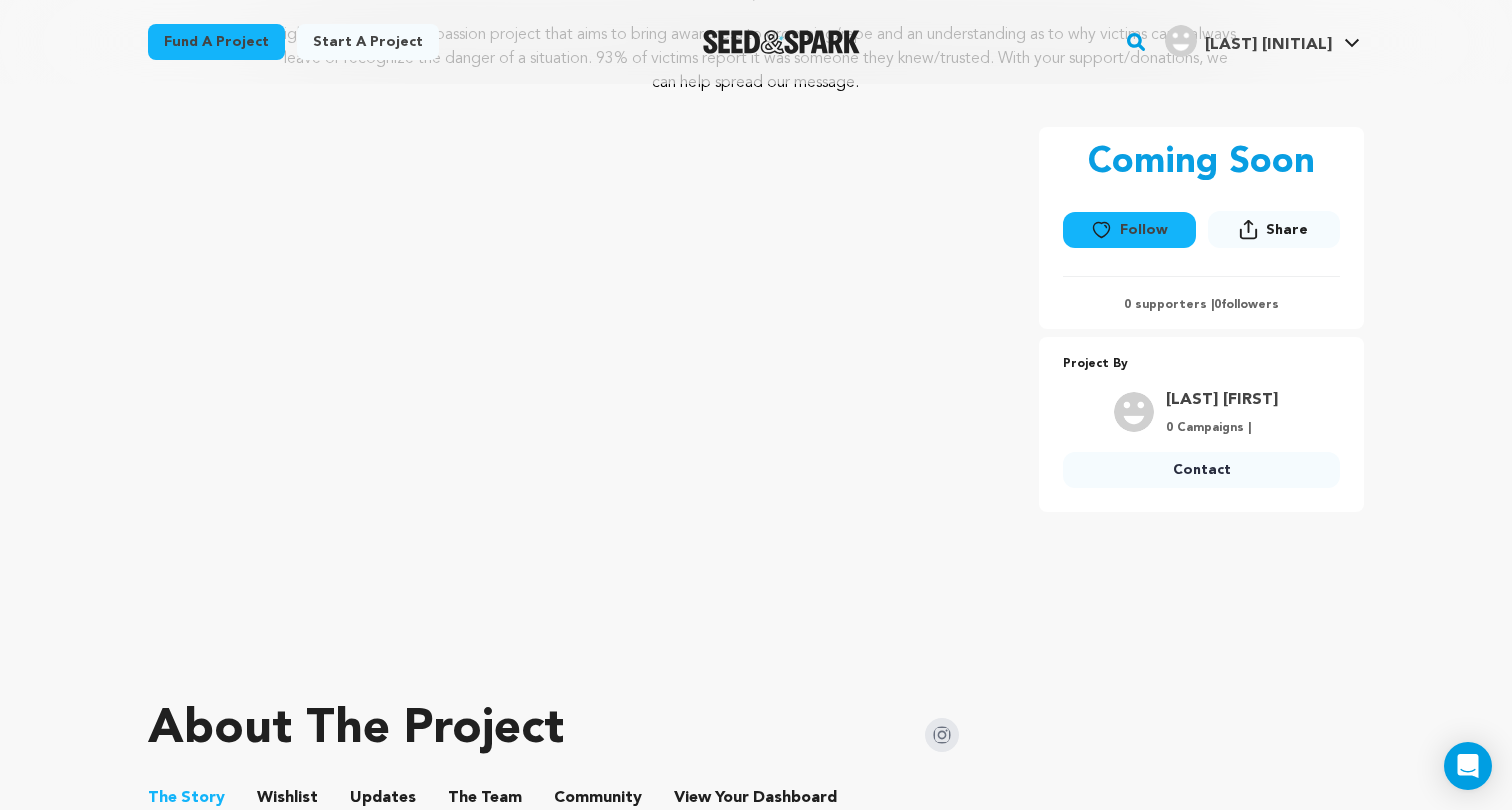 click on "Share" at bounding box center (1287, 230) 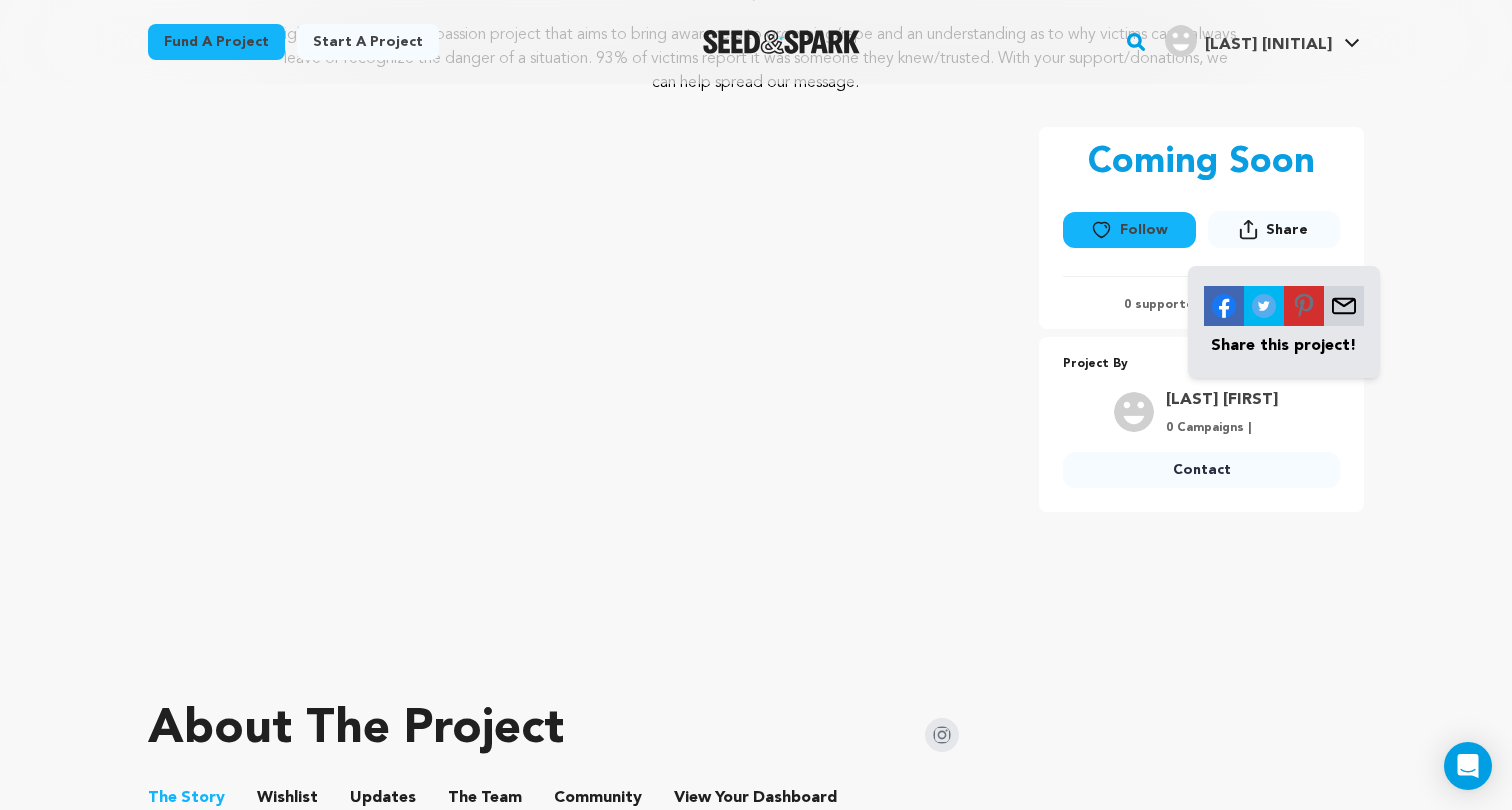 click on "Fund a project
Start a project
Search" at bounding box center [756, 849] 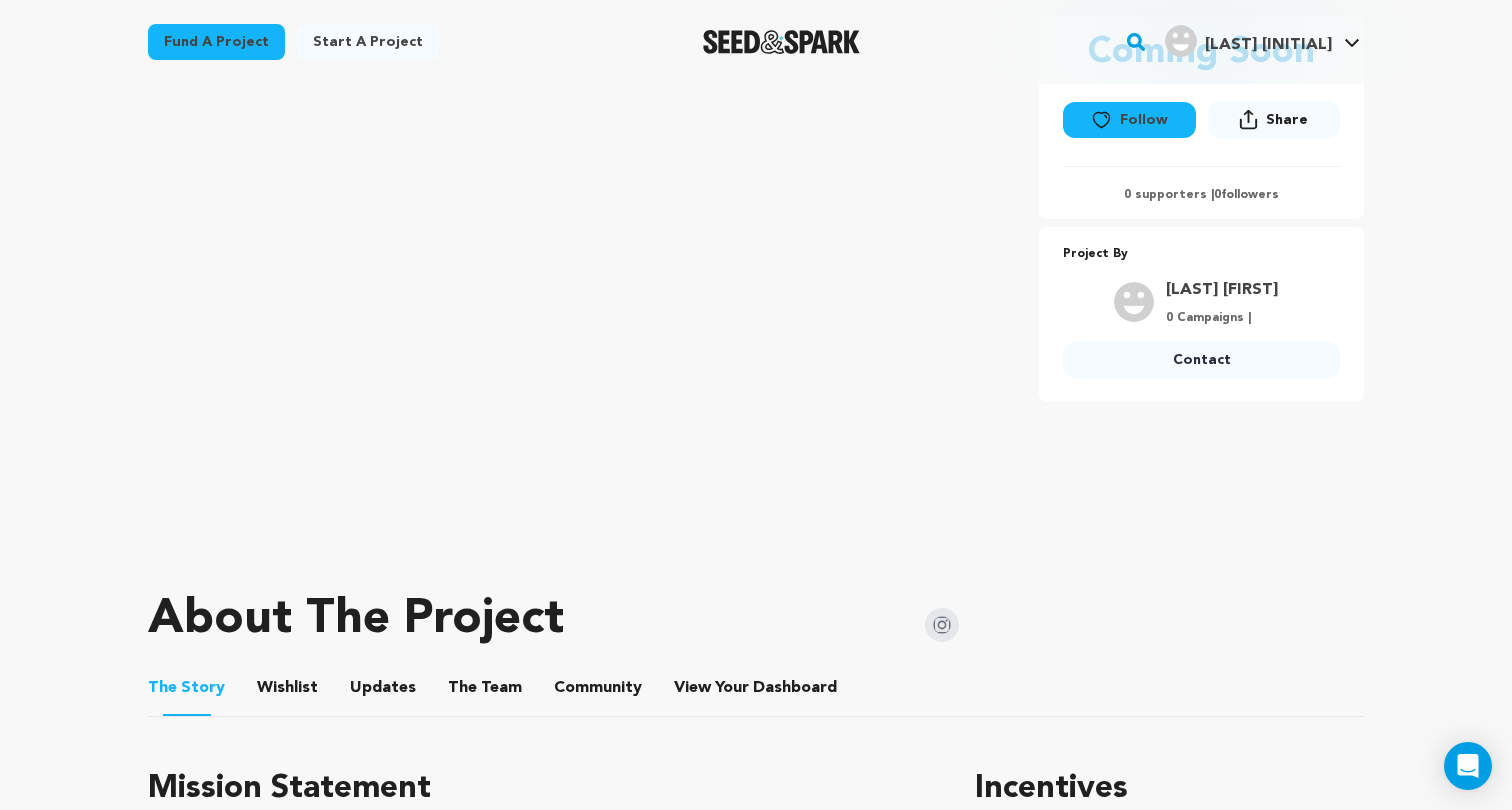 scroll, scrollTop: 393, scrollLeft: 0, axis: vertical 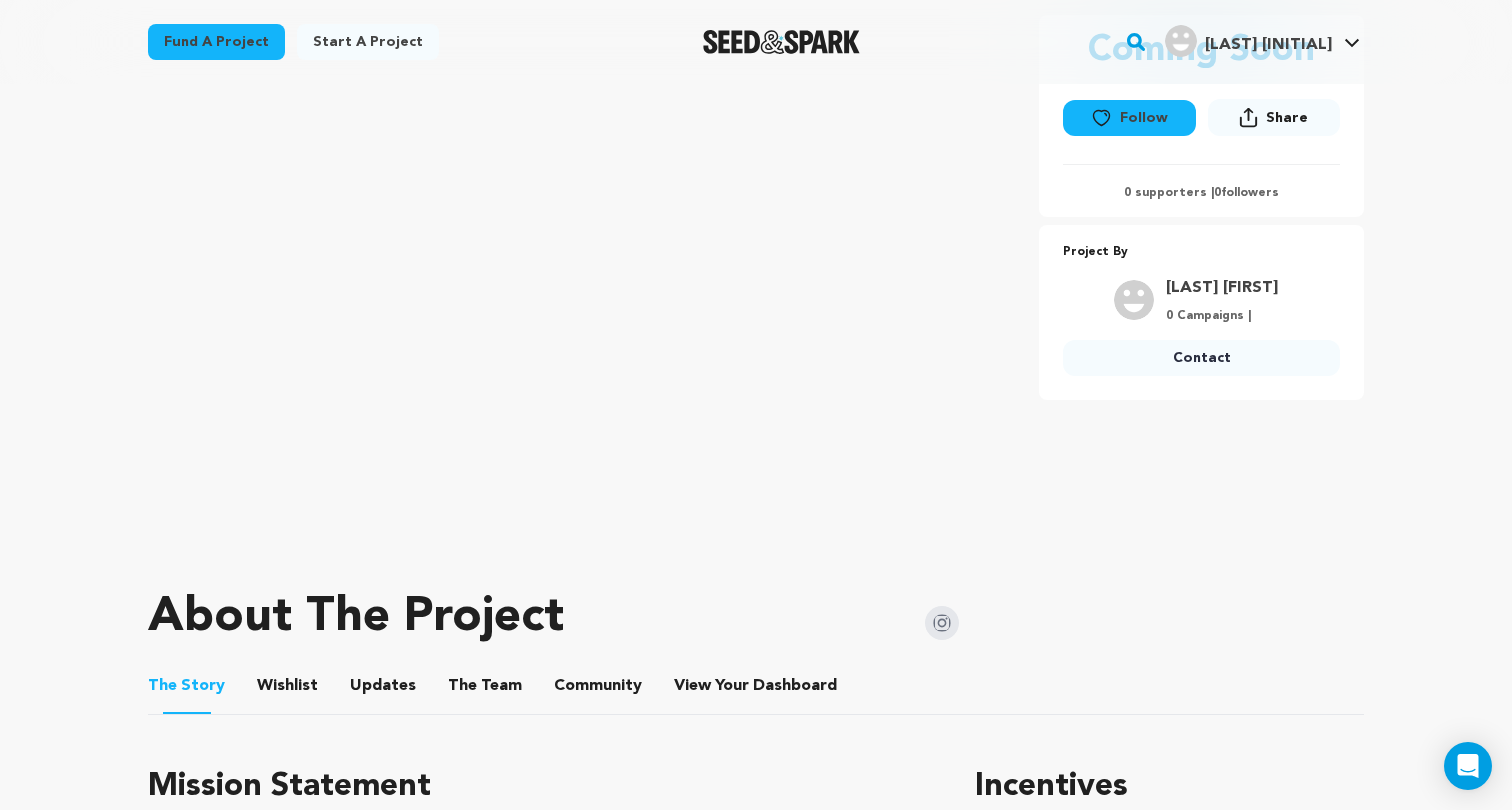 click on "View Your Dashboard" at bounding box center [698, 690] 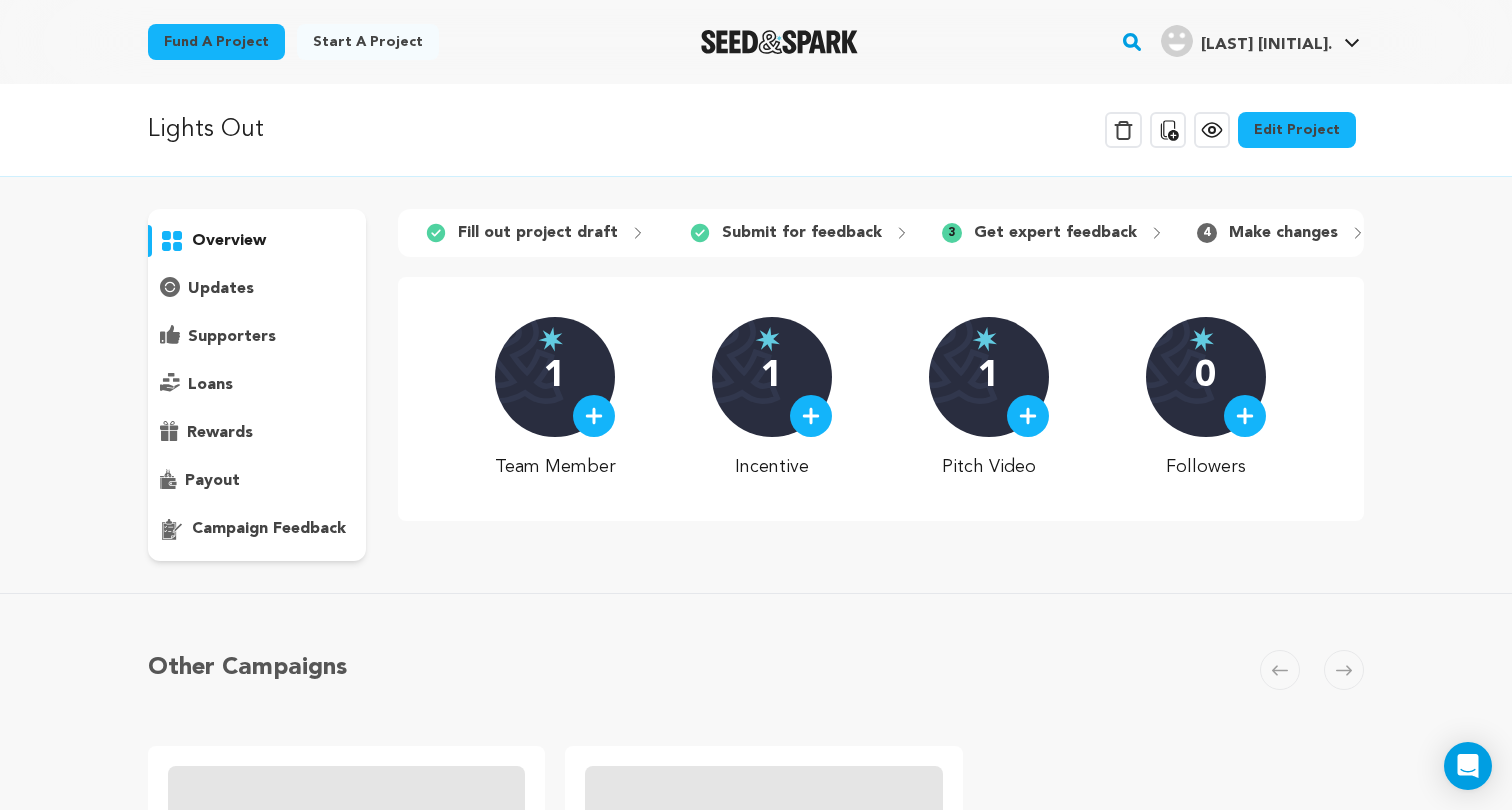 scroll, scrollTop: 0, scrollLeft: 0, axis: both 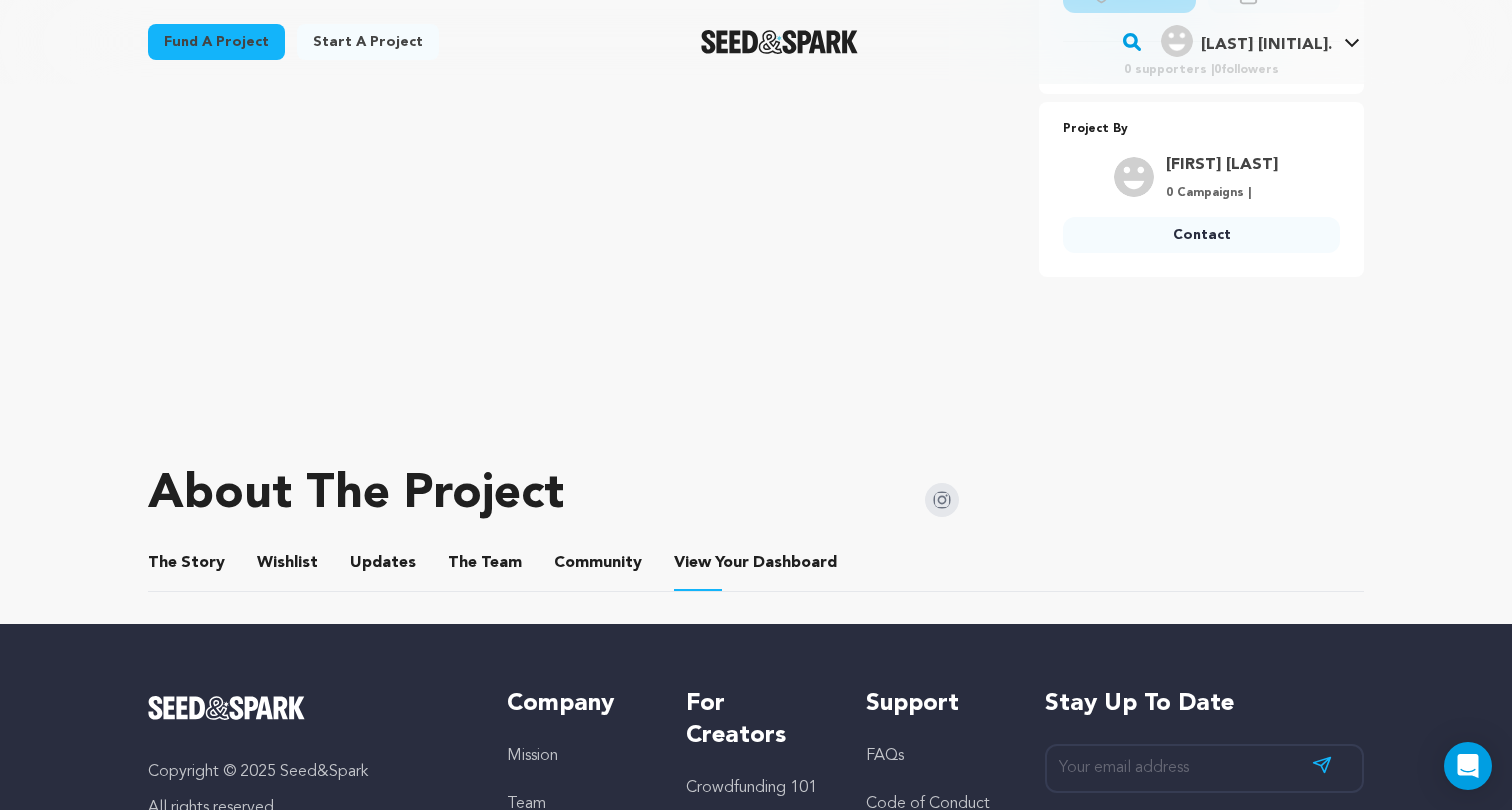 click on "The Team" at bounding box center [485, 567] 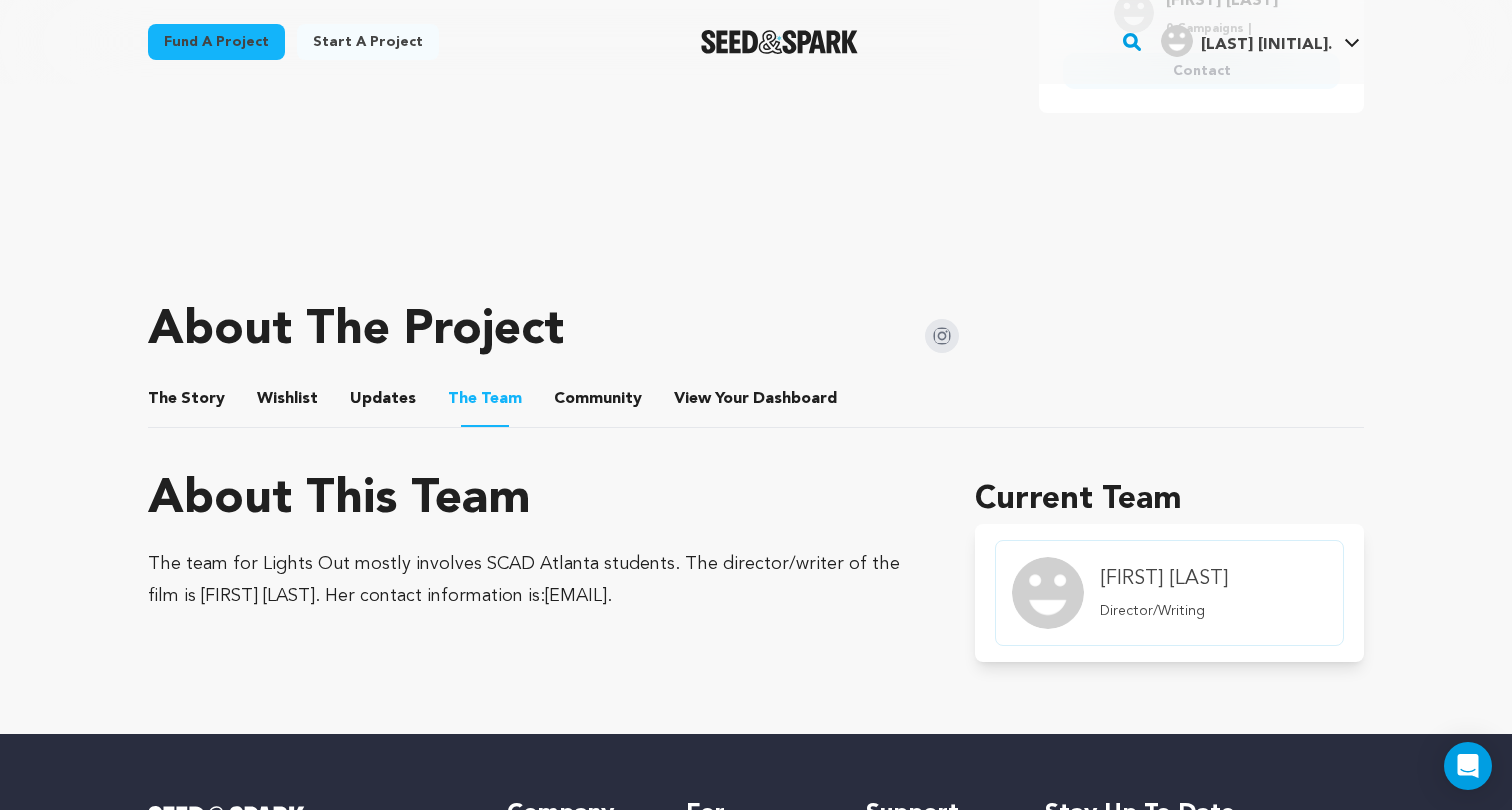 scroll, scrollTop: 682, scrollLeft: 0, axis: vertical 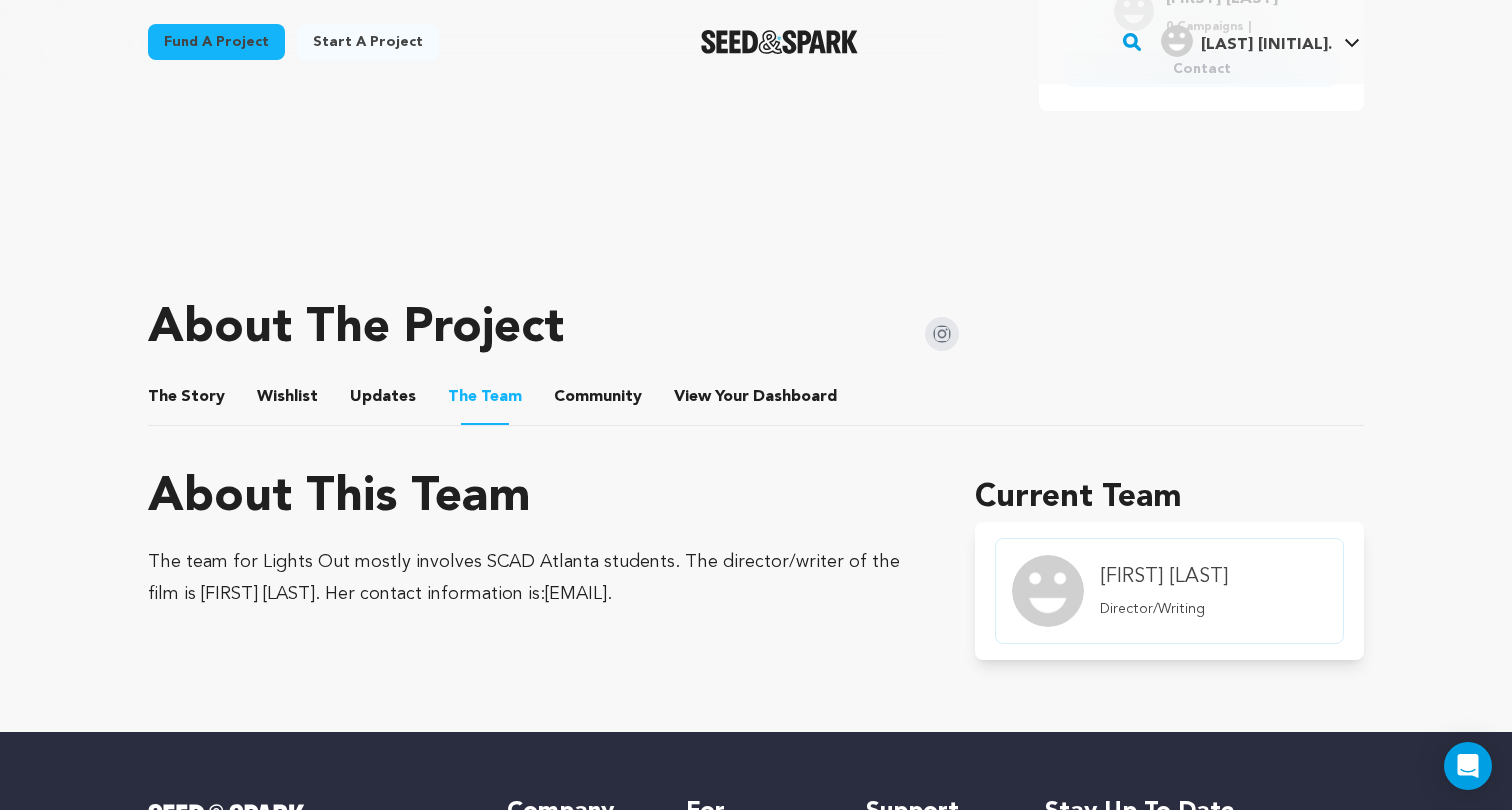 click on "Community" at bounding box center (598, 401) 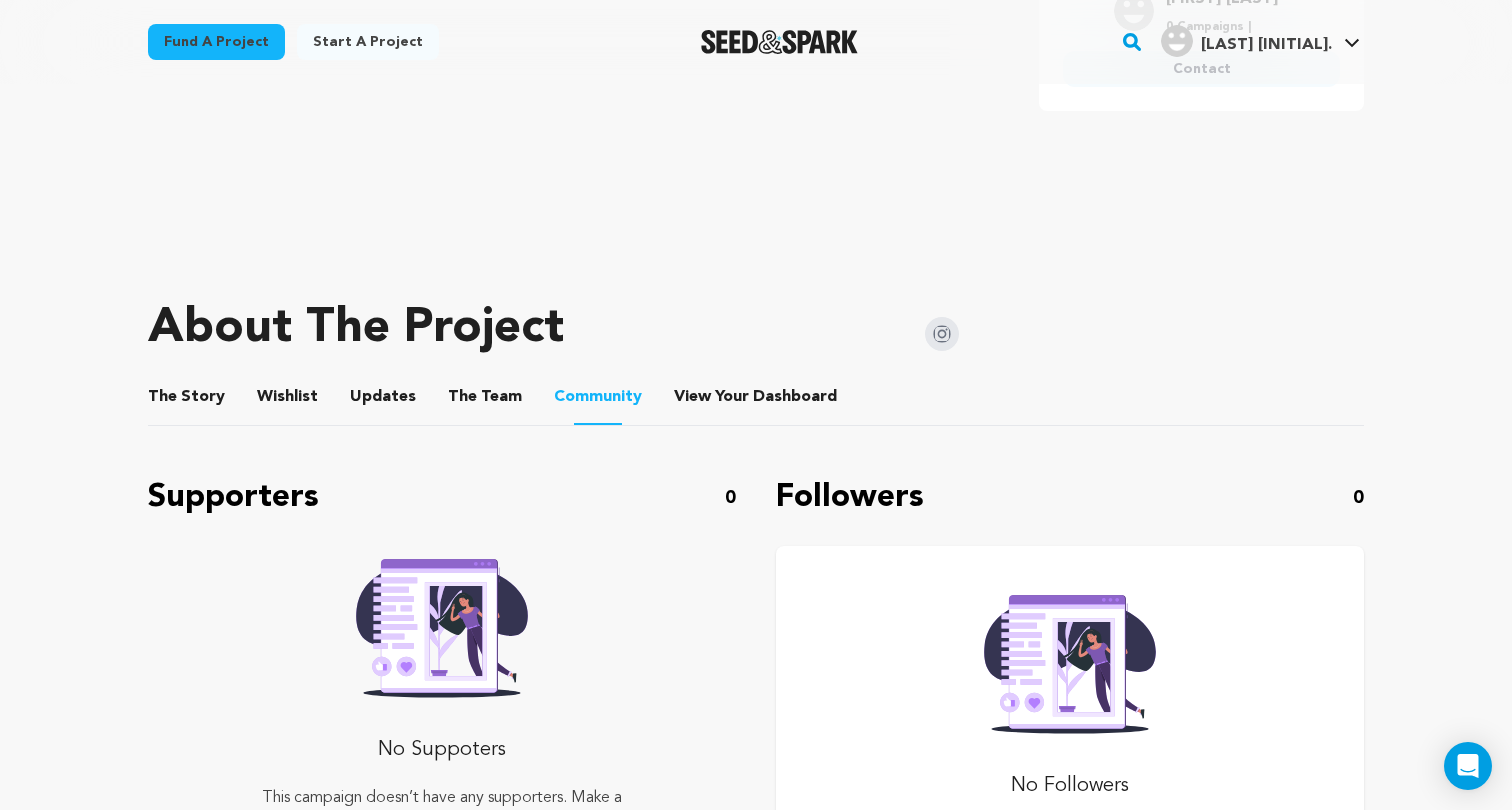 click on "Wishlist" at bounding box center (288, 401) 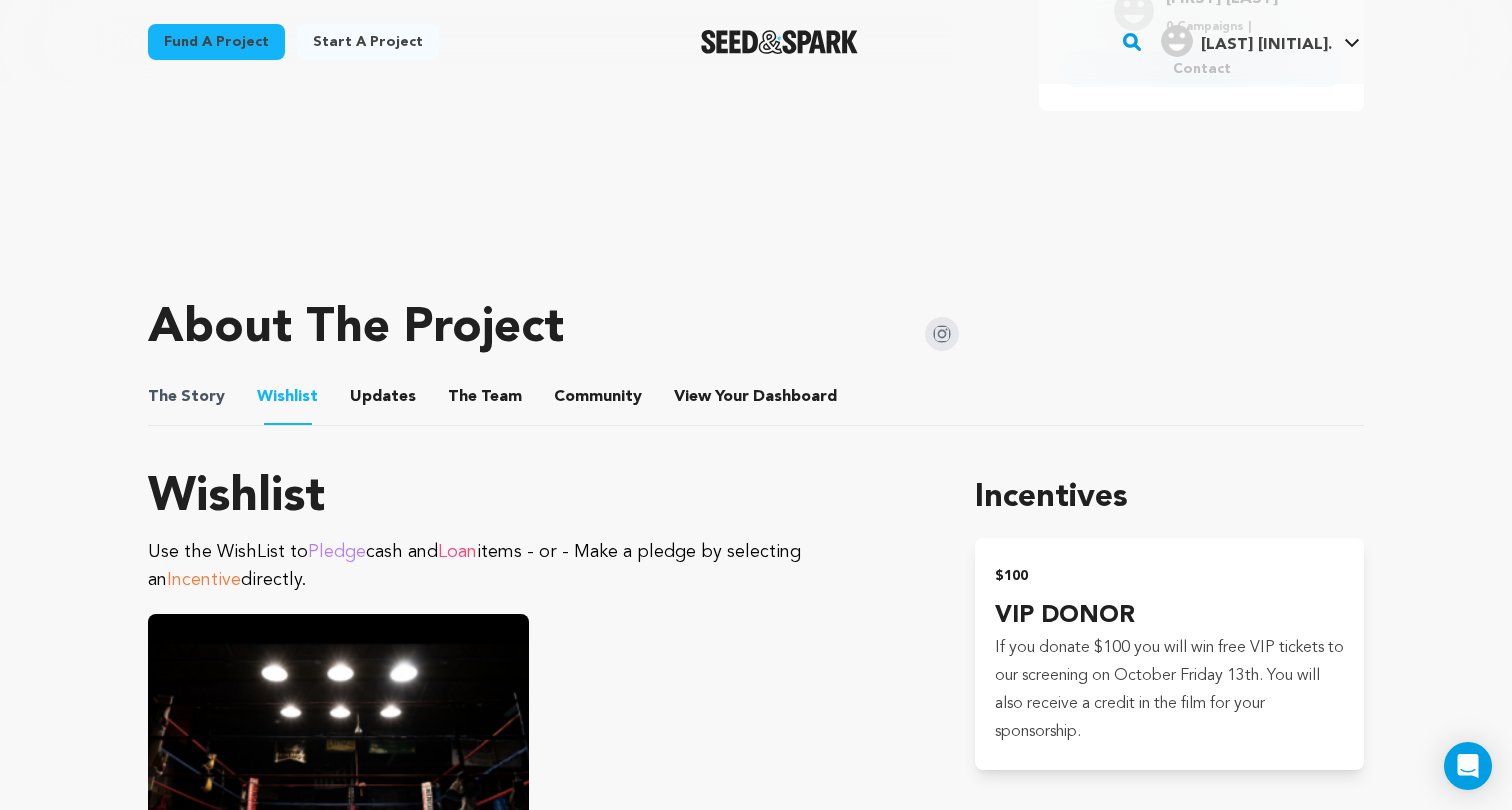 click on "The" at bounding box center [162, 397] 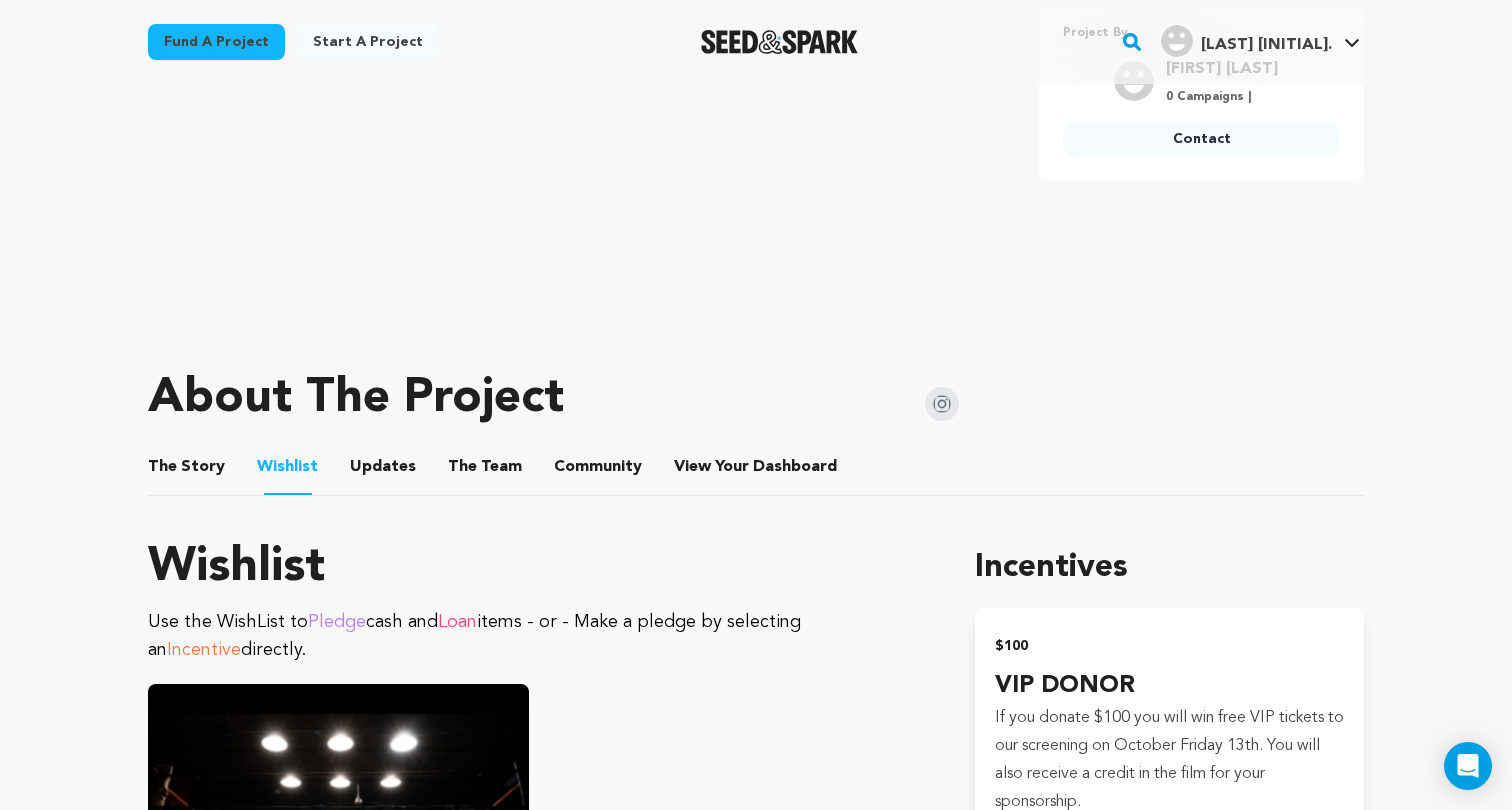 scroll, scrollTop: 613, scrollLeft: 0, axis: vertical 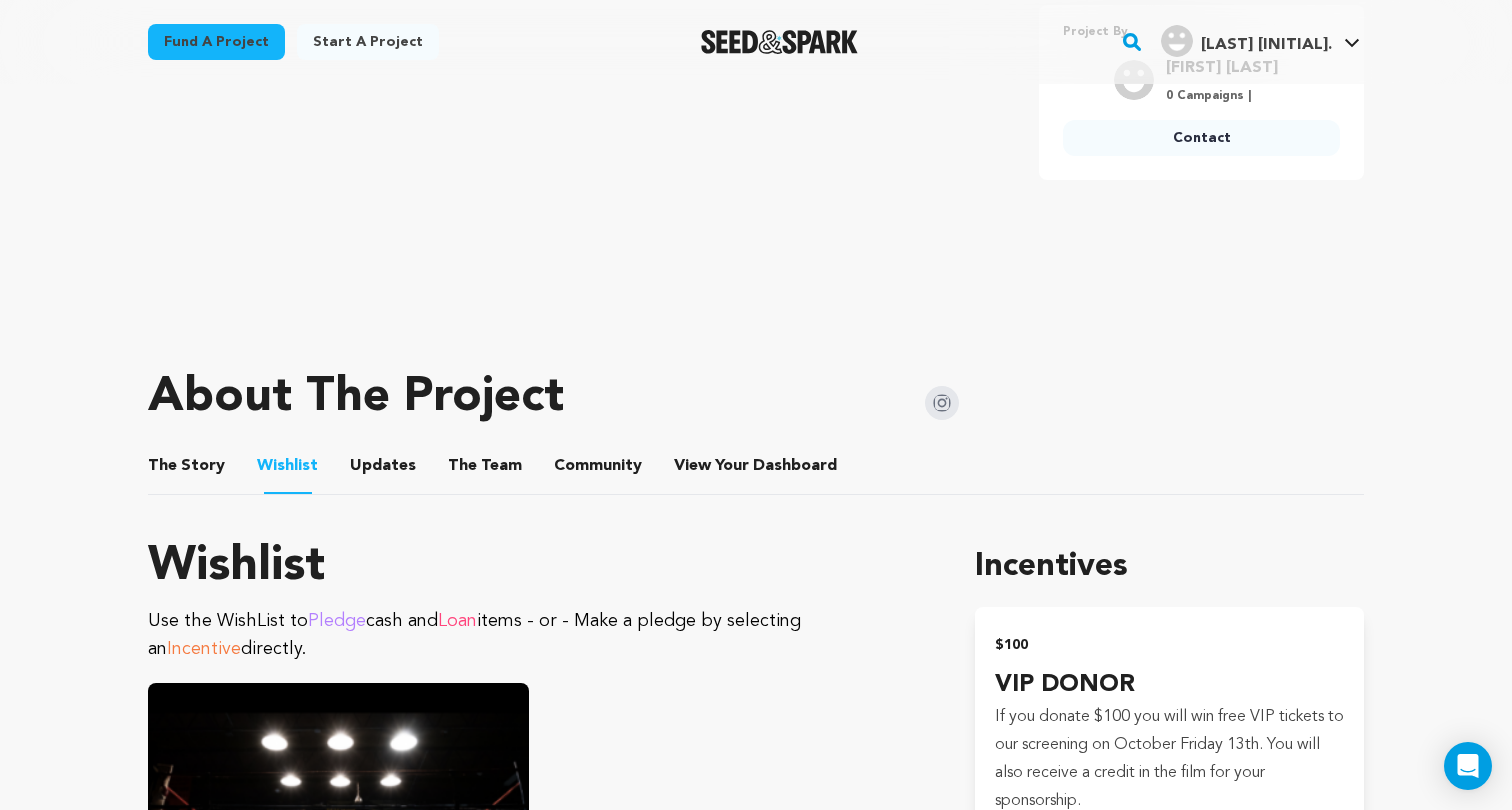 click at bounding box center [942, 403] 